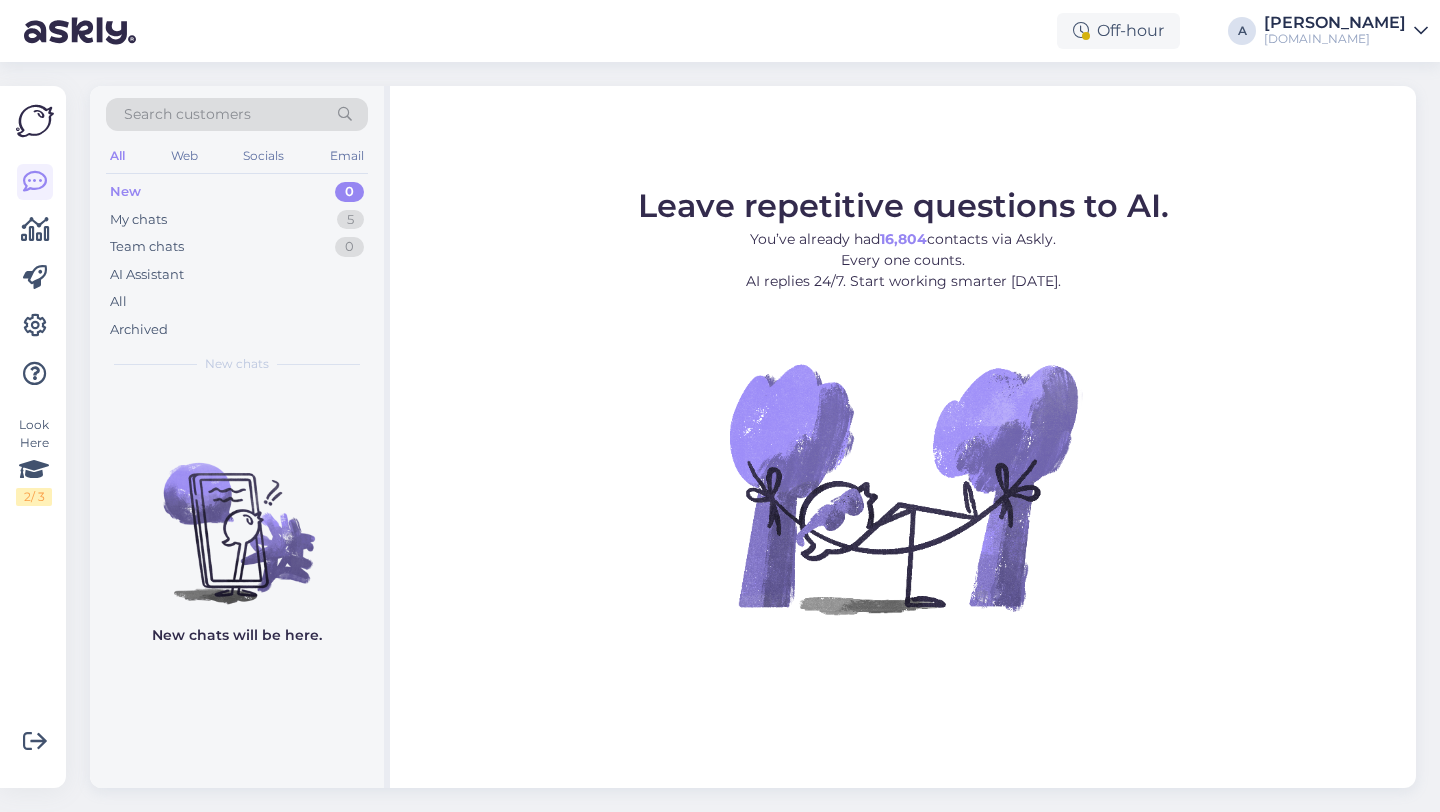 scroll, scrollTop: 0, scrollLeft: 0, axis: both 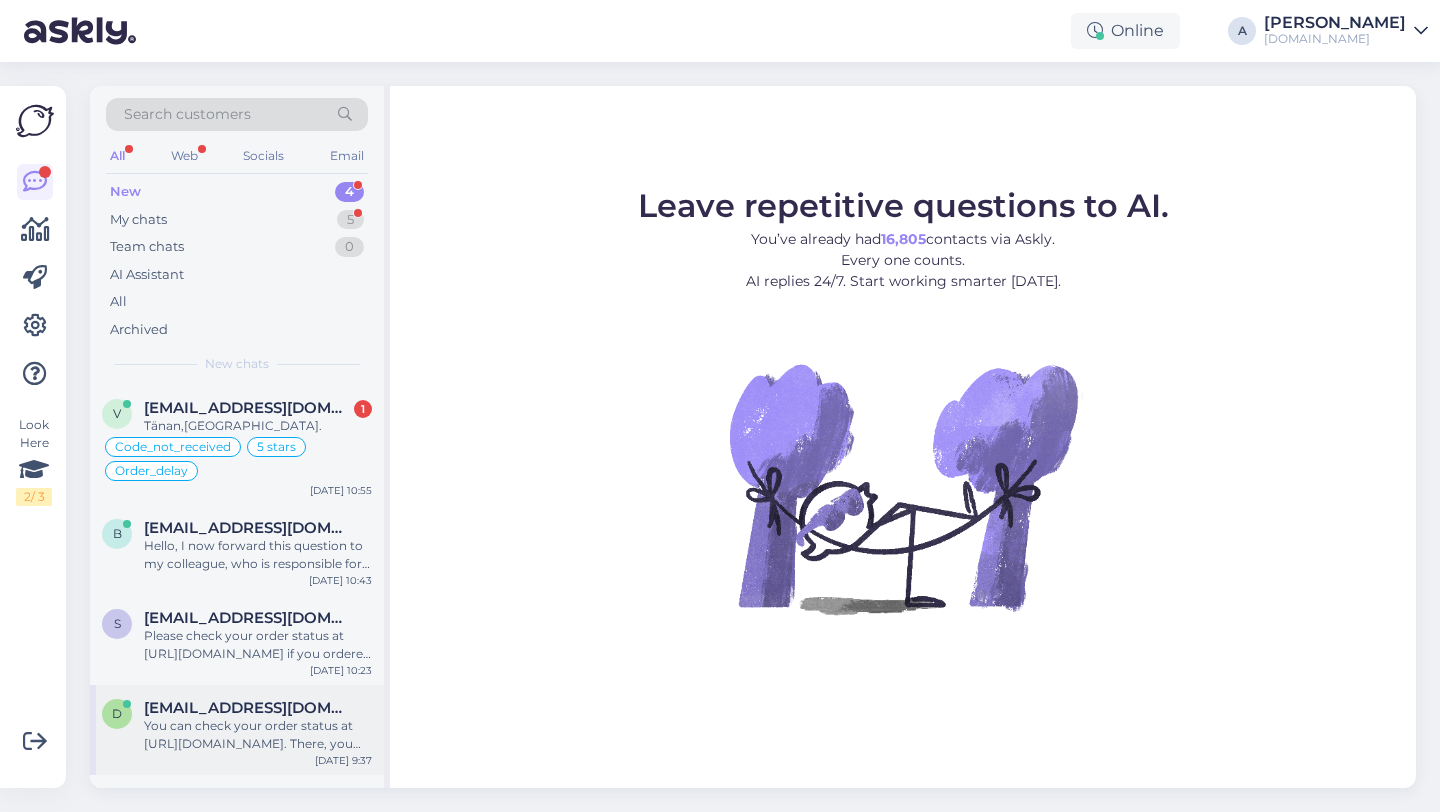 click on "[EMAIL_ADDRESS][DOMAIN_NAME]" at bounding box center (248, 708) 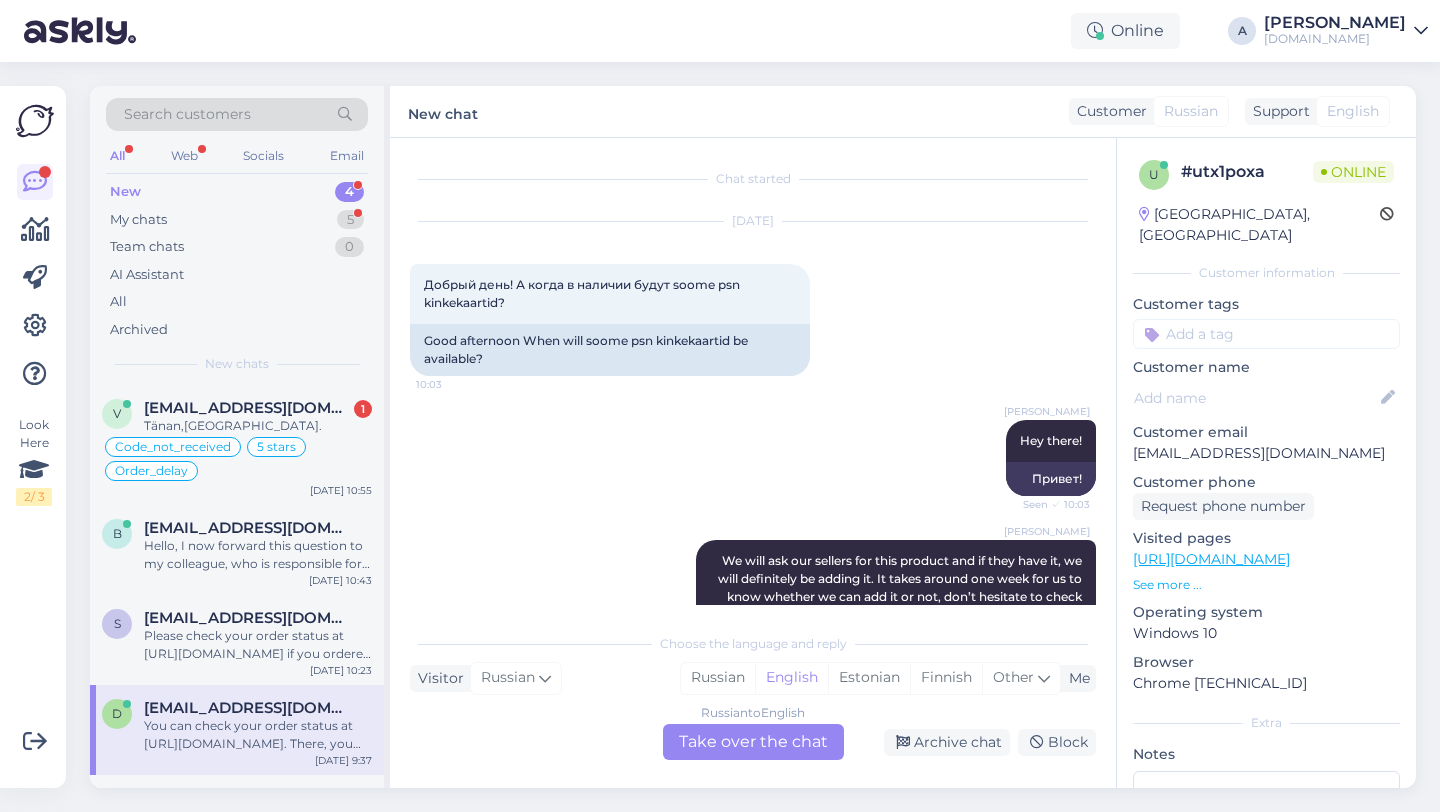 scroll, scrollTop: 1311, scrollLeft: 0, axis: vertical 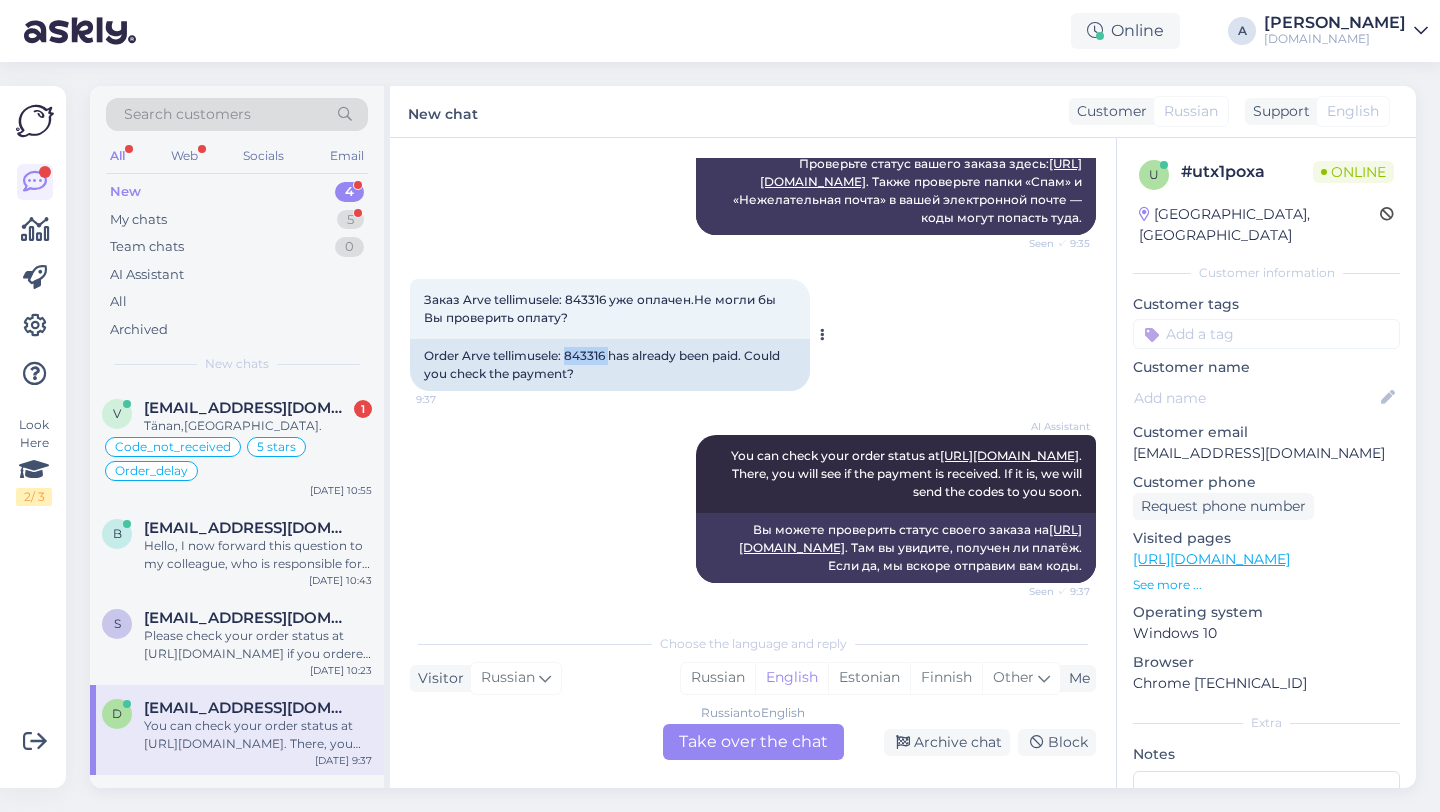 drag, startPoint x: 610, startPoint y: 339, endPoint x: 568, endPoint y: 339, distance: 42 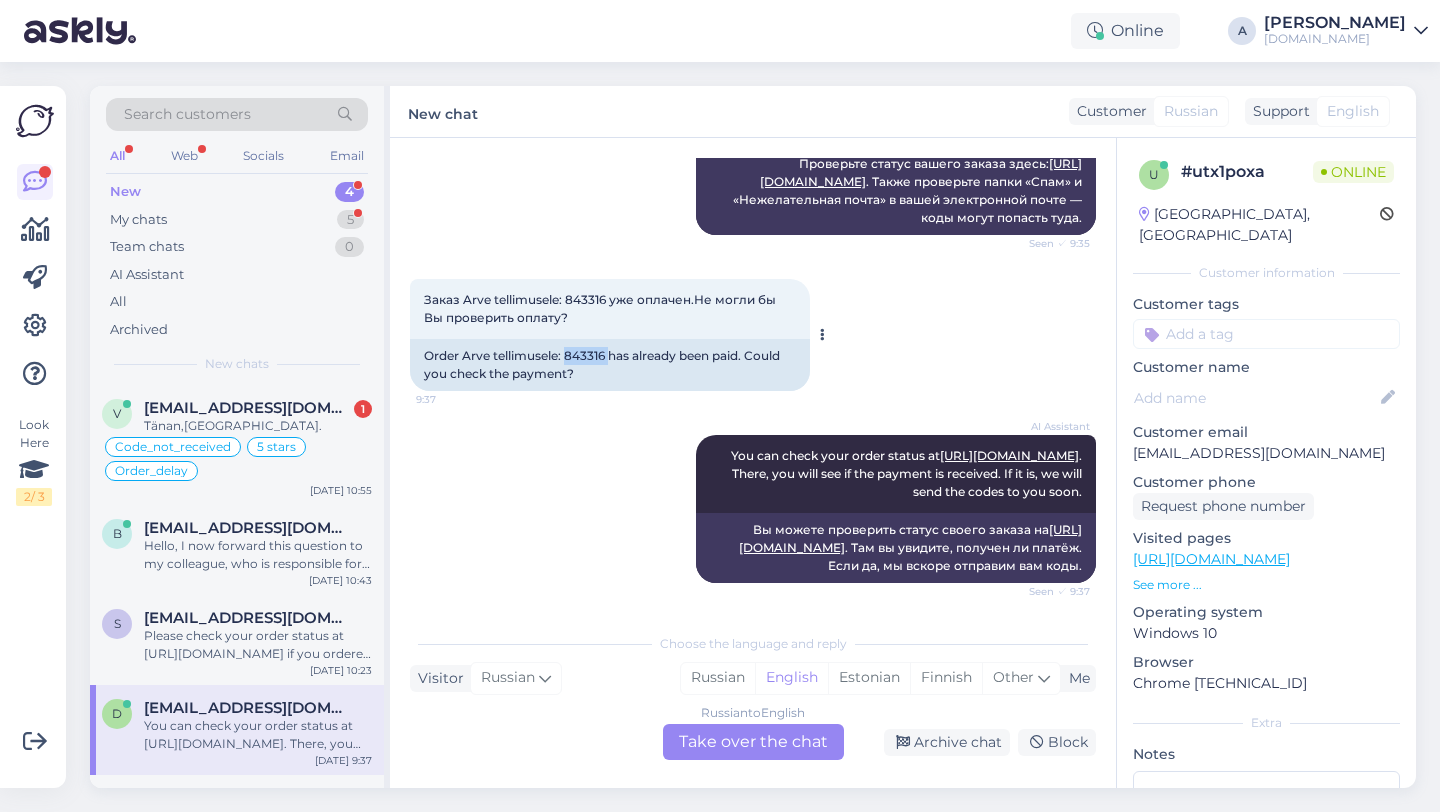 copy on "843316" 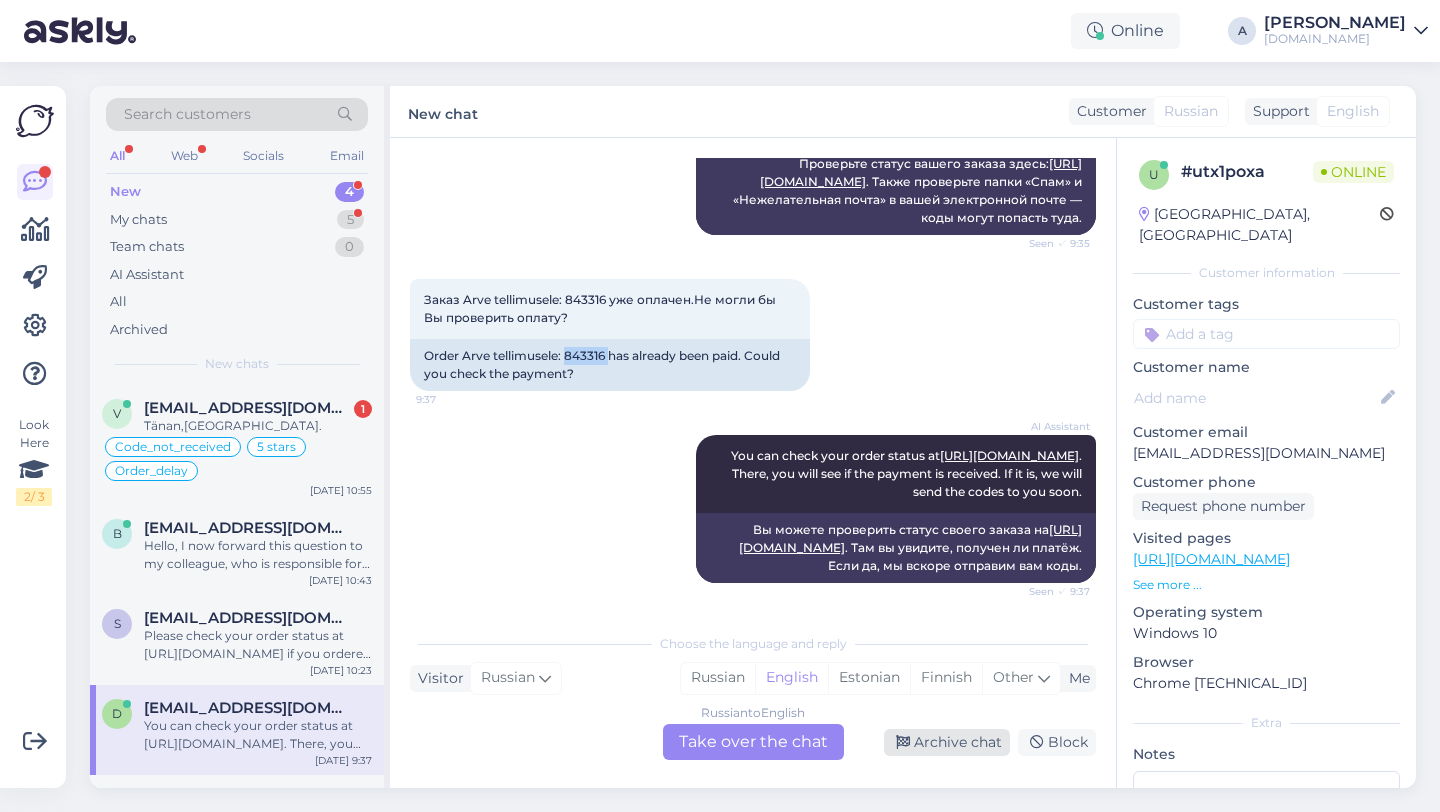 click on "Archive chat" at bounding box center [947, 742] 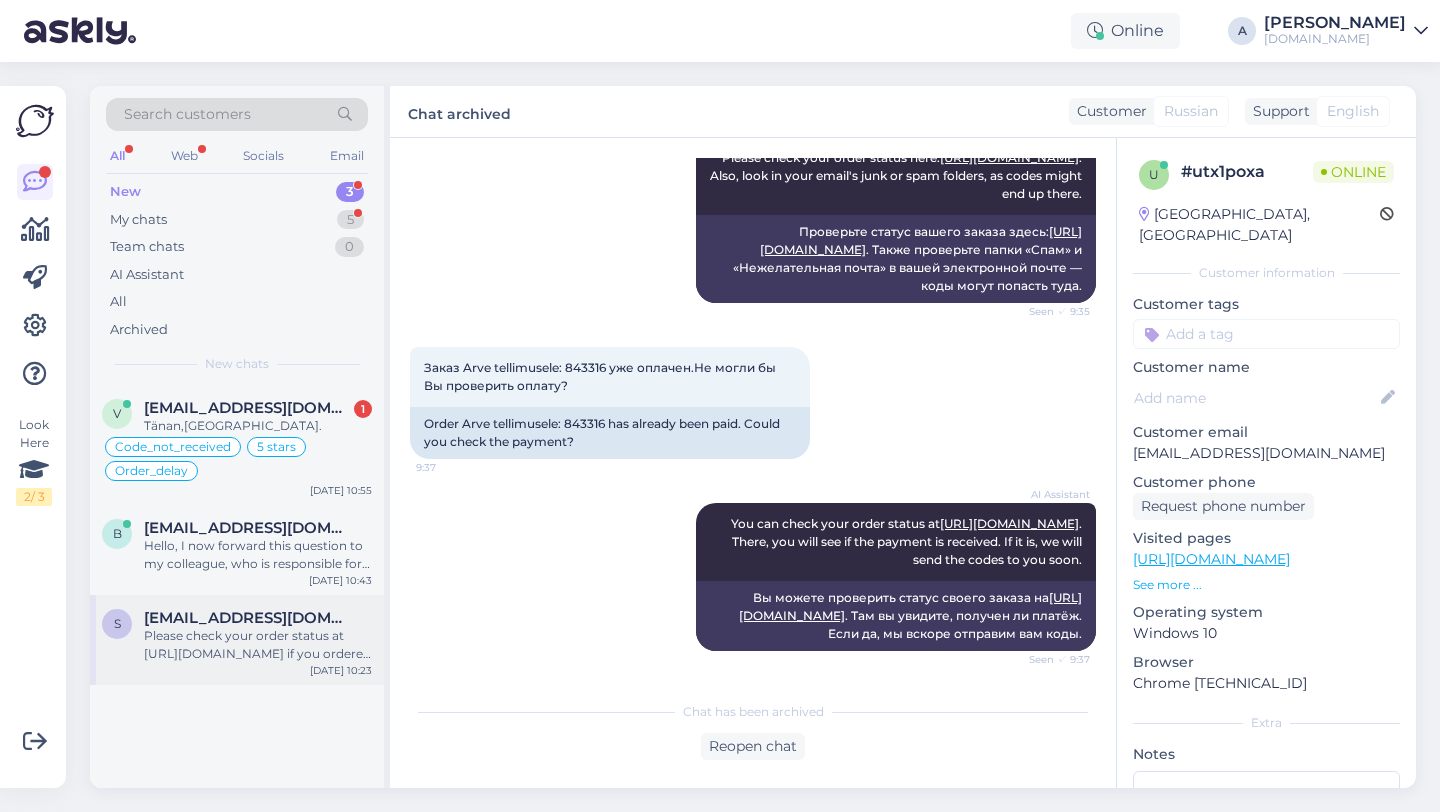 click on "Please check your order status at https://punktid.com/orderstatus if you ordered yesterday and haven't received your code yet. Also, look in your email's junk or spam folders, as codes might be there. If the payment is received, the codes should arrive soon. Let us know if you still have delays, and we will help you further." at bounding box center (258, 645) 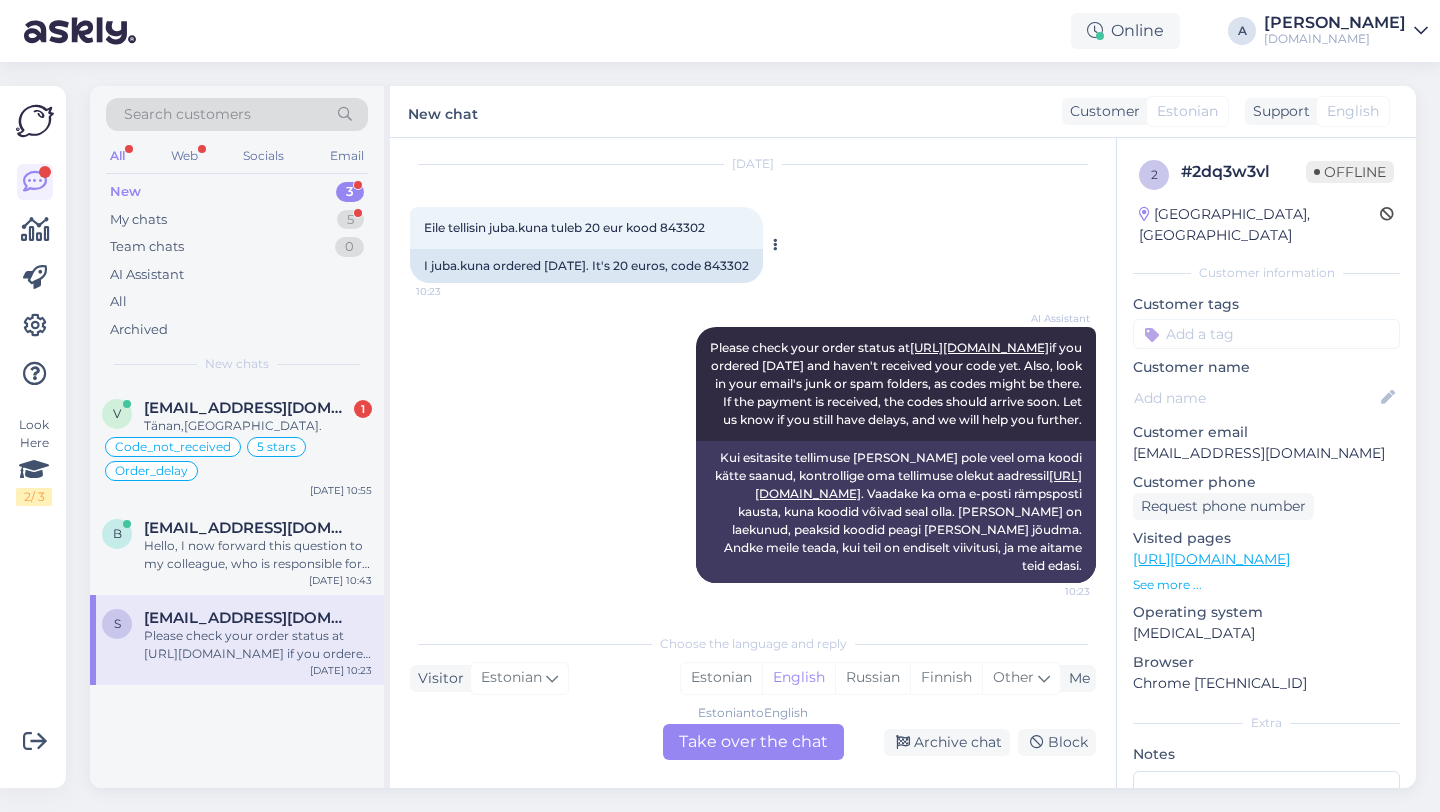 drag, startPoint x: 768, startPoint y: 250, endPoint x: 723, endPoint y: 248, distance: 45.044422 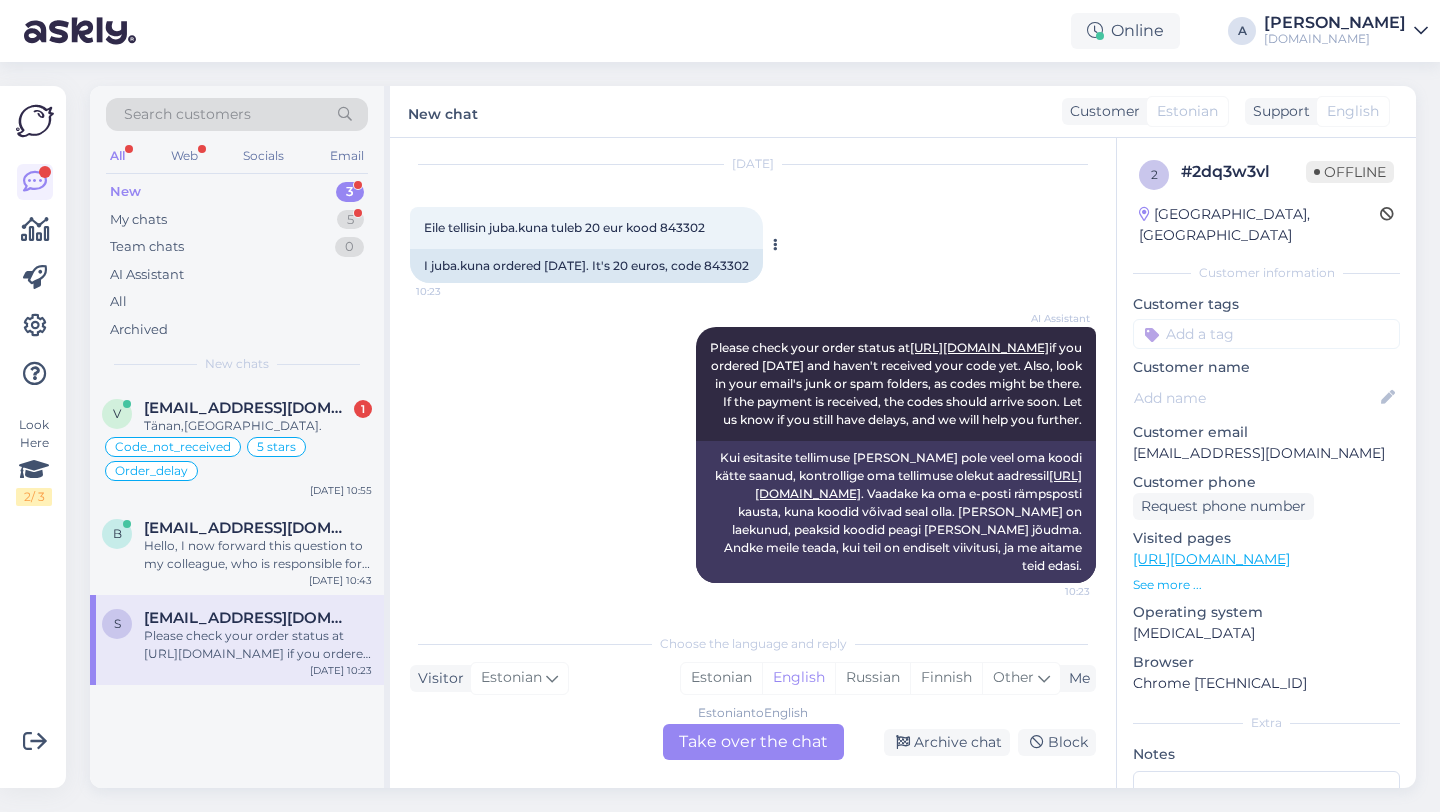 copy on "843302" 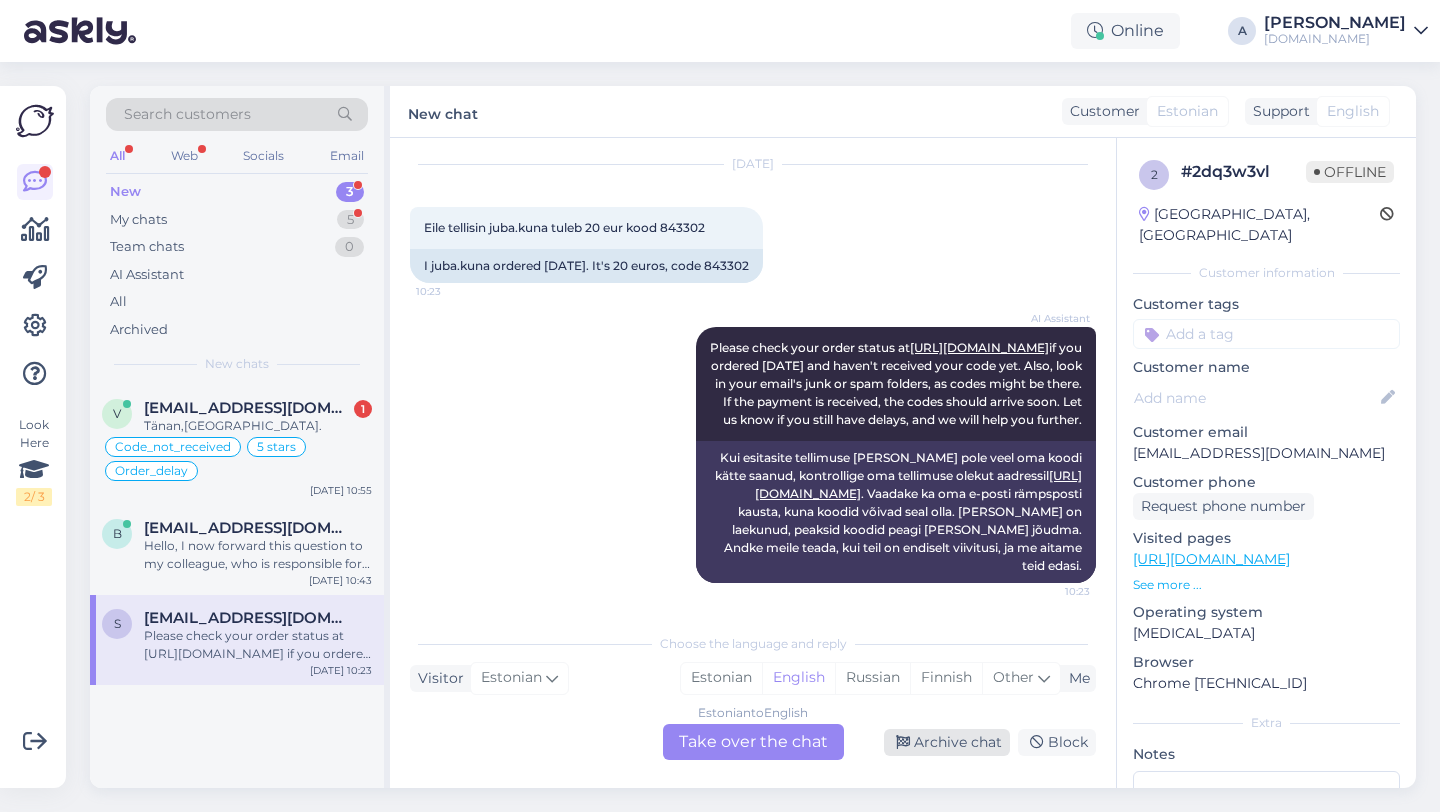 click on "Archive chat" at bounding box center [947, 742] 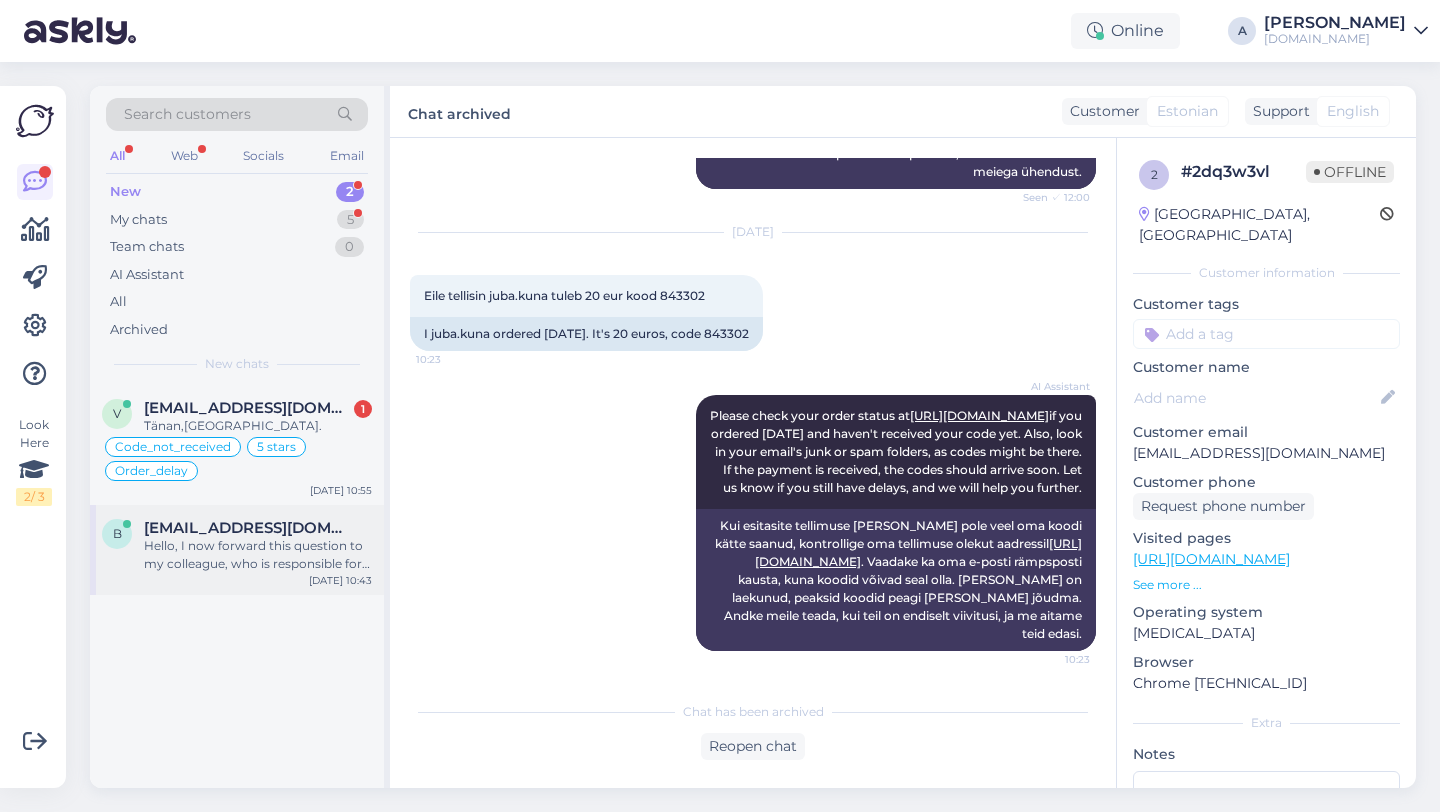 click on "bruno.koger008@gmail.com" at bounding box center (248, 528) 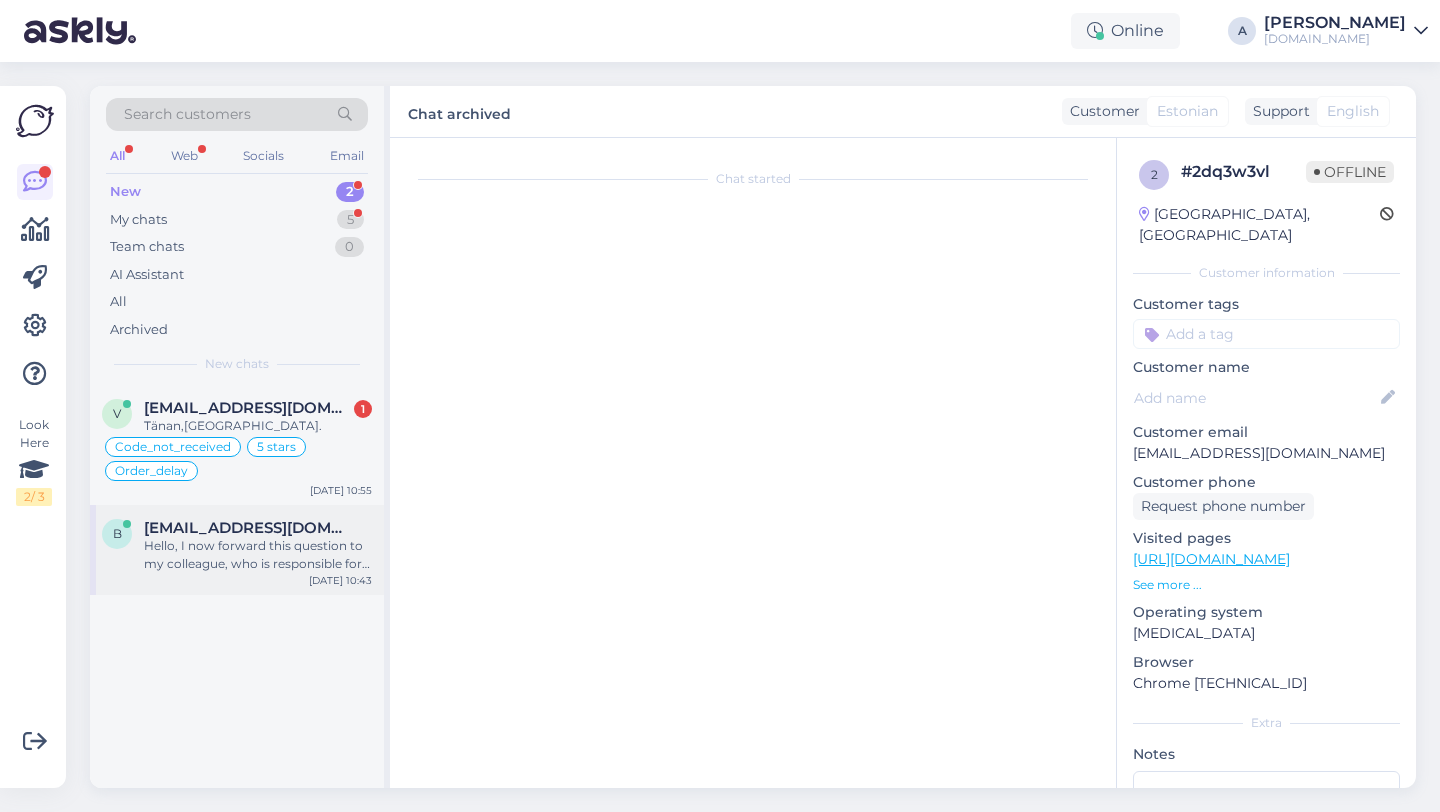 scroll, scrollTop: 7383, scrollLeft: 0, axis: vertical 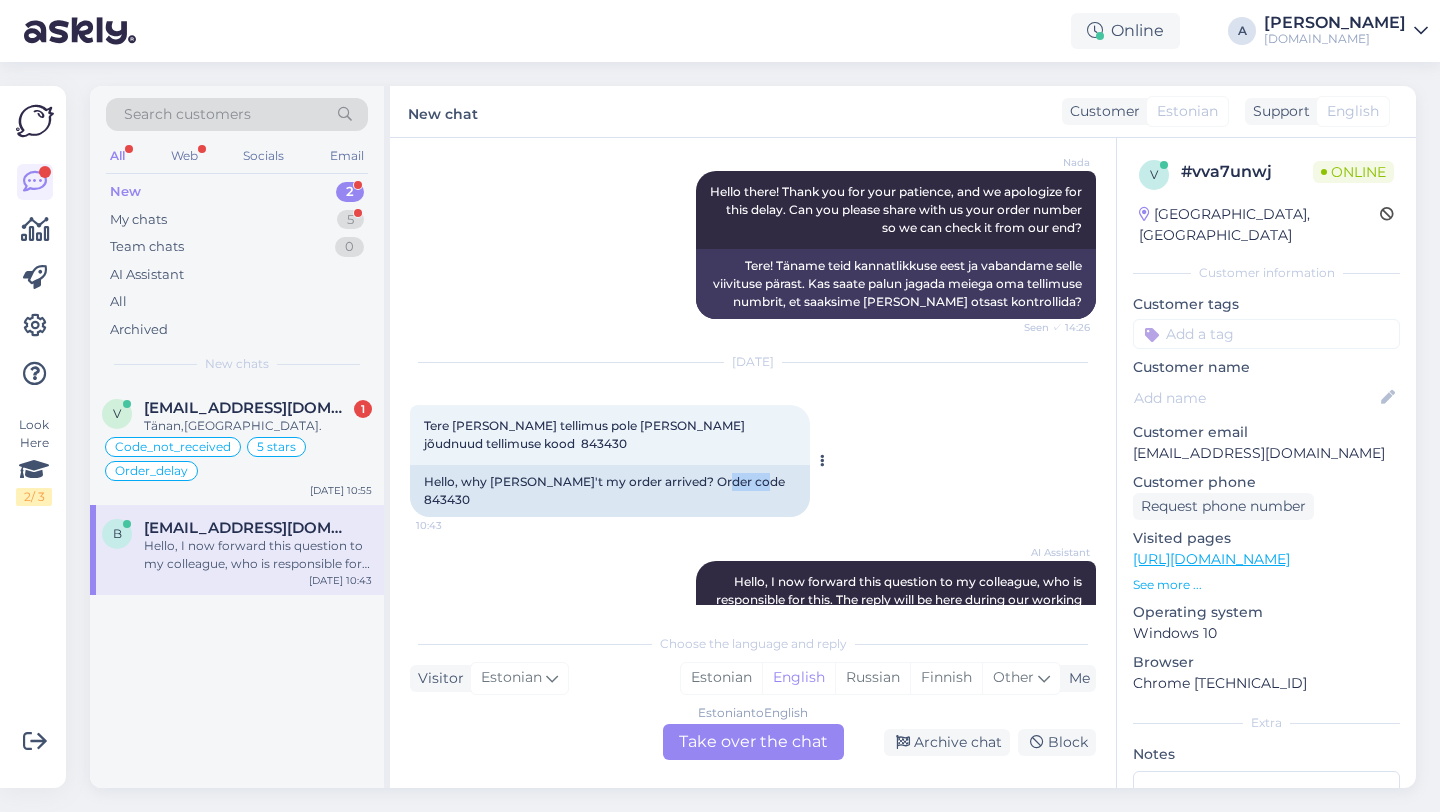drag, startPoint x: 777, startPoint y: 399, endPoint x: 723, endPoint y: 391, distance: 54.589375 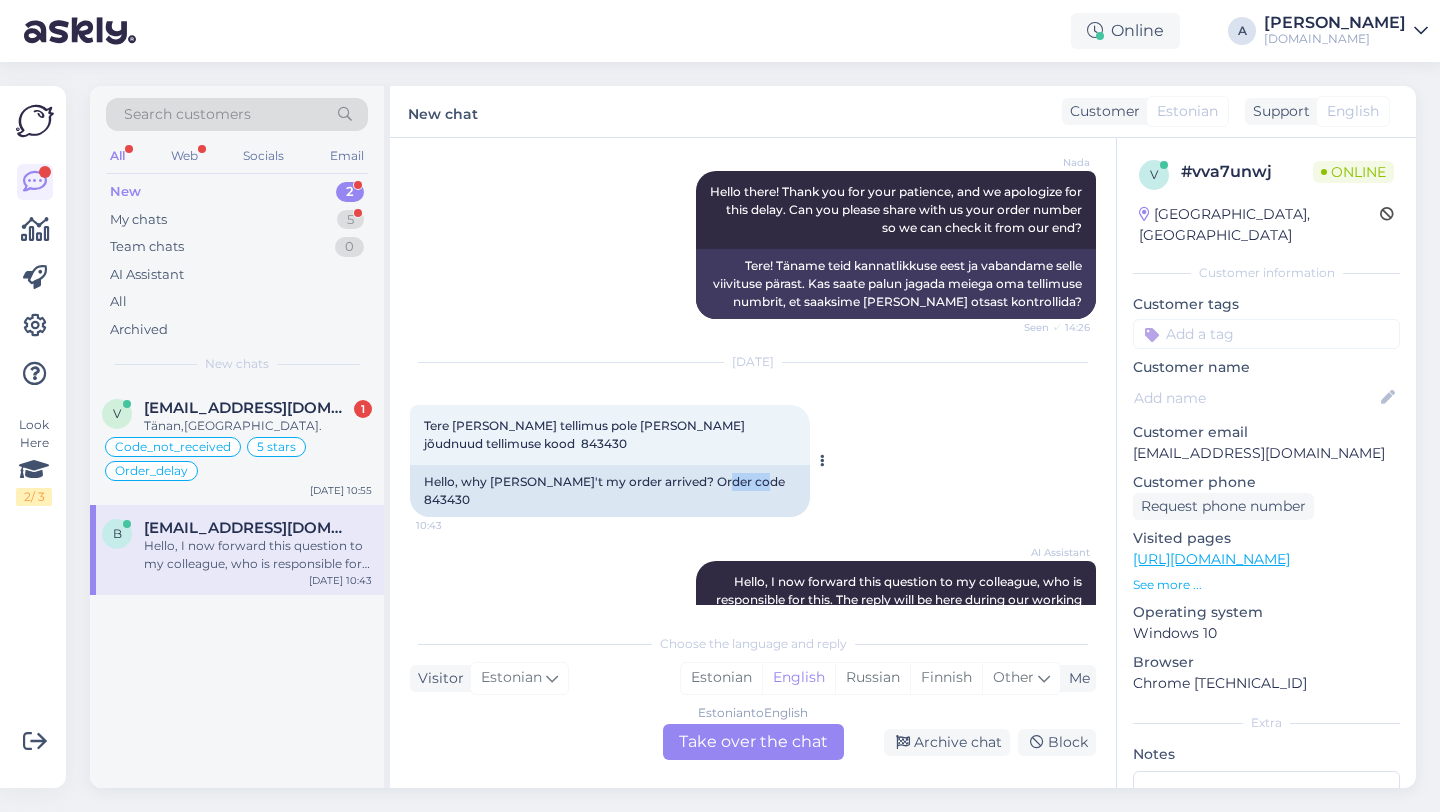 click on "Hello, why hasn't my order arrived? Order code 843430" at bounding box center [610, 491] 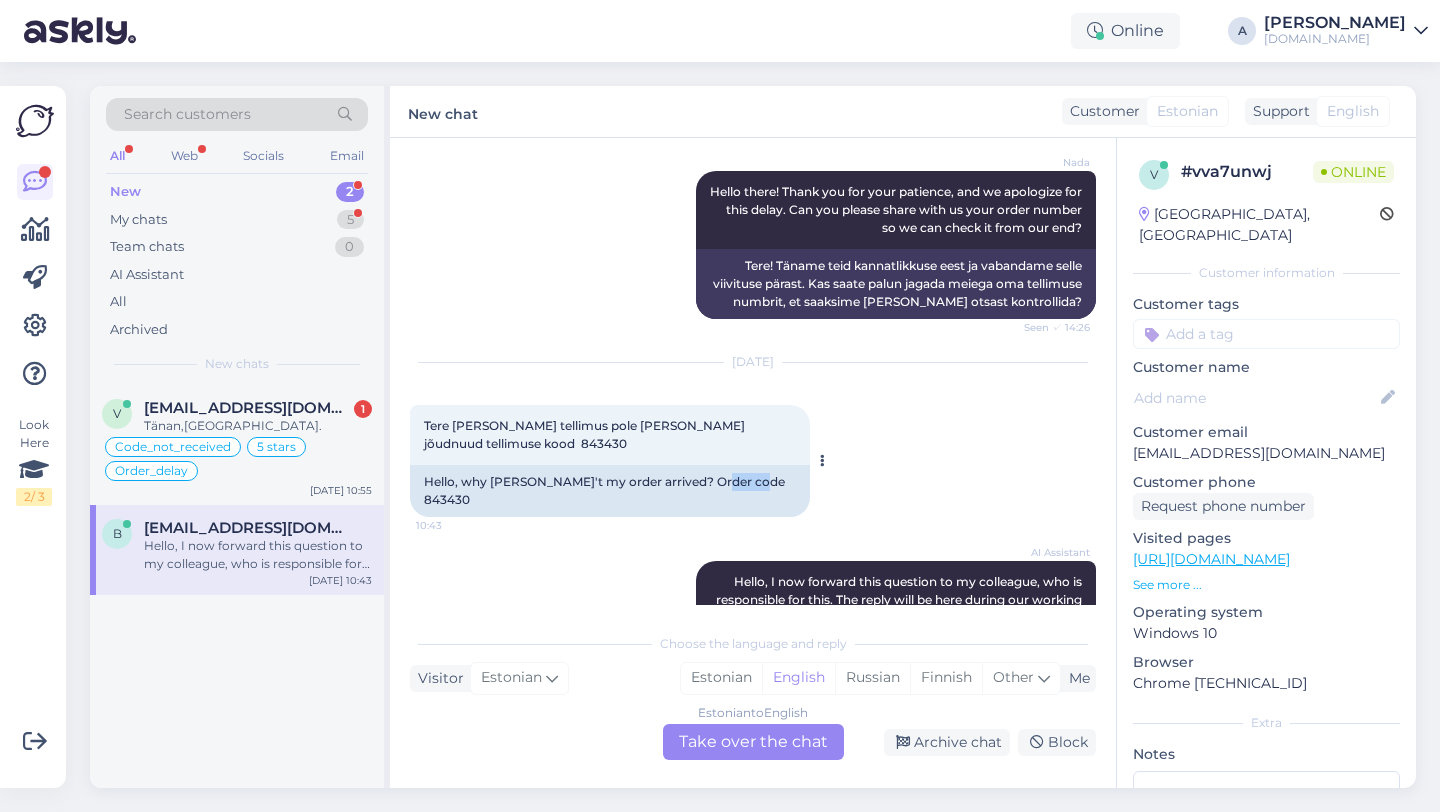 copy on "843430" 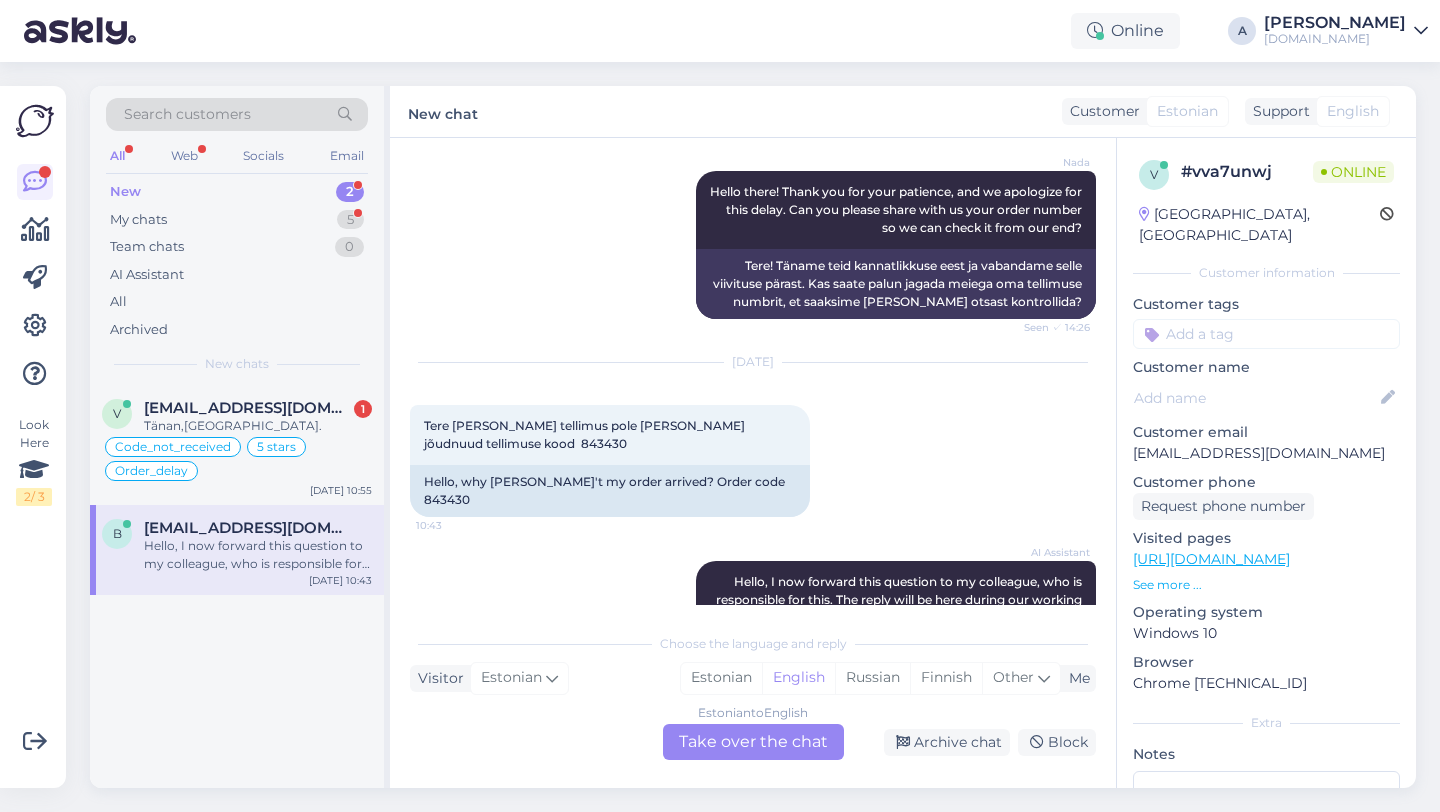click on "Estonian  to  English Take over the chat" at bounding box center (753, 742) 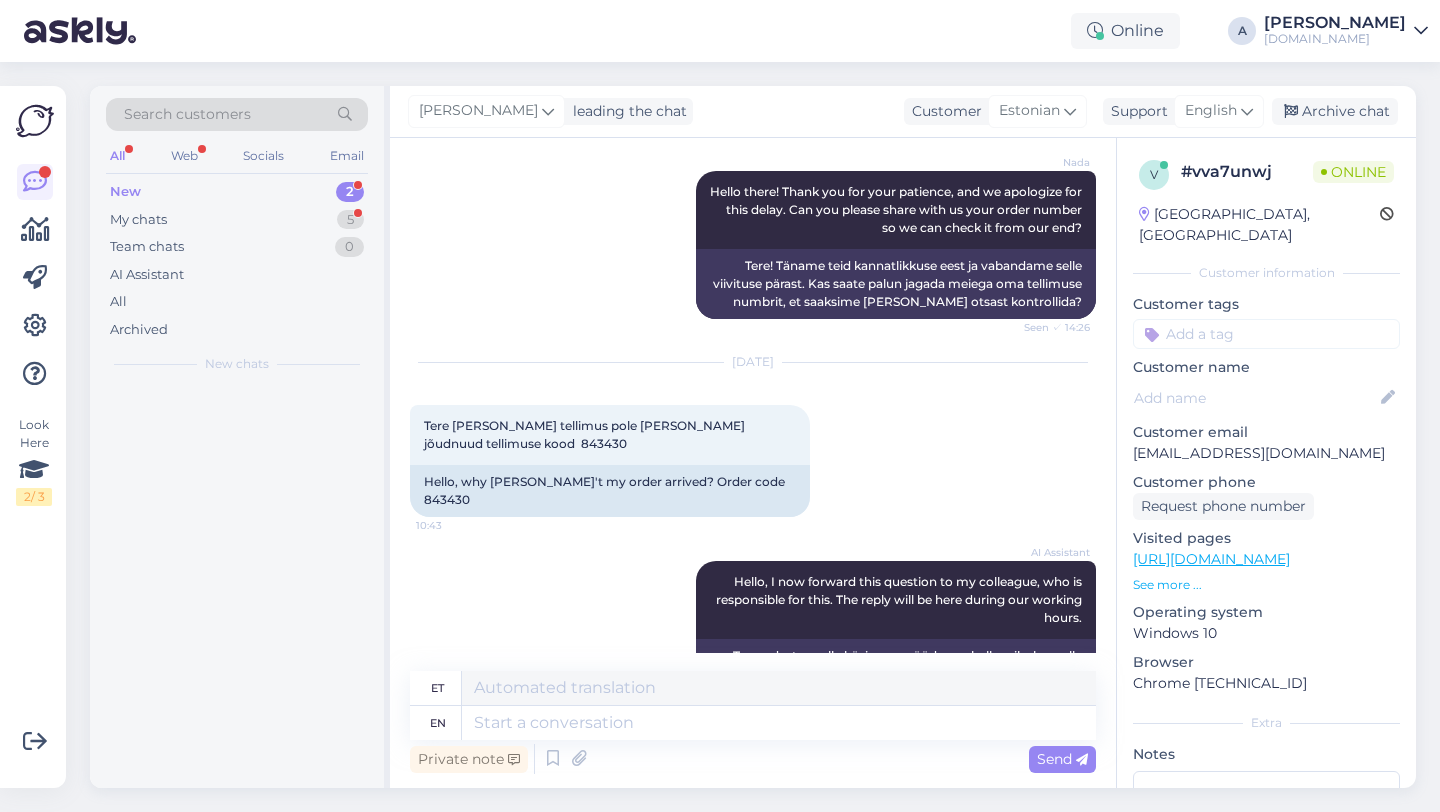 scroll, scrollTop: 7335, scrollLeft: 0, axis: vertical 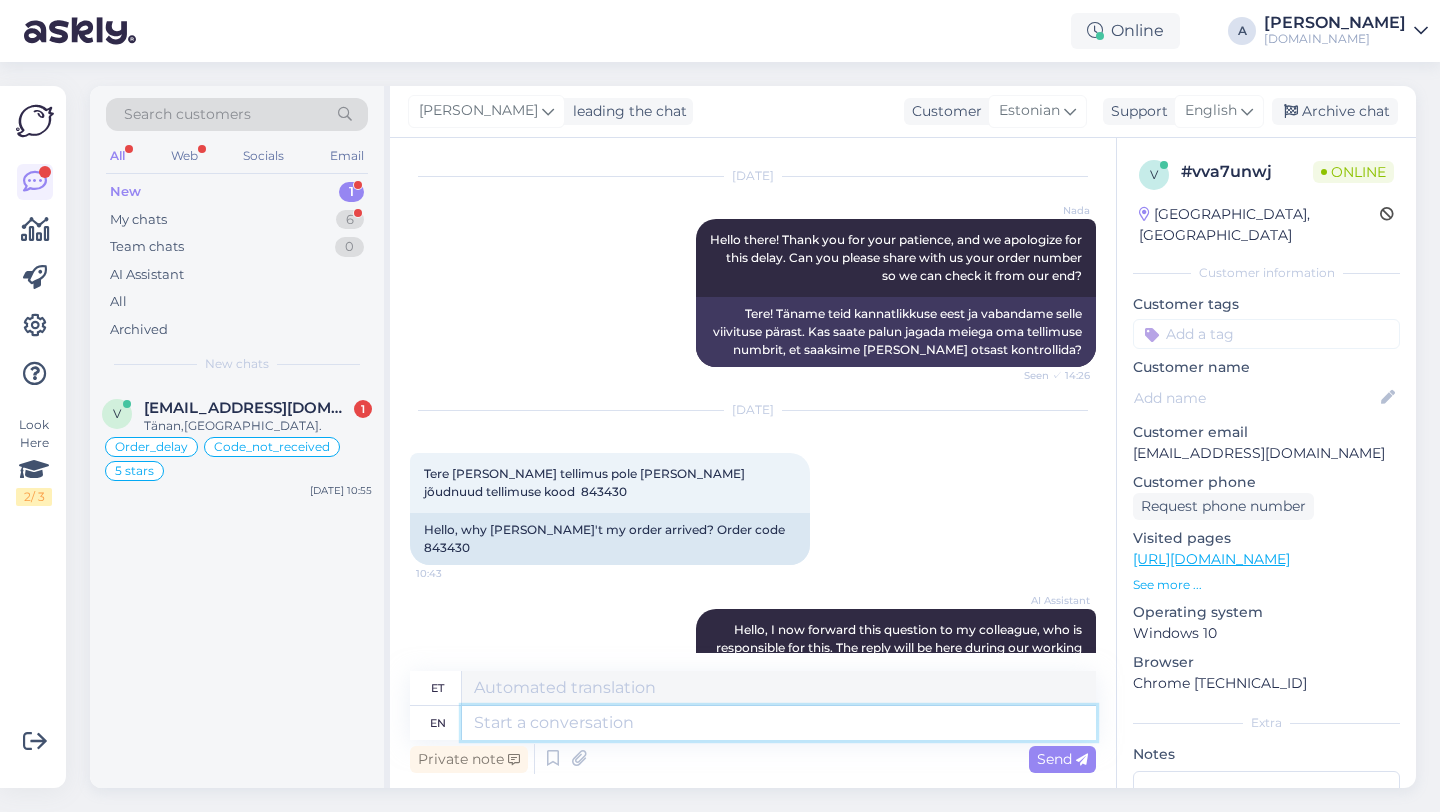click at bounding box center (779, 723) 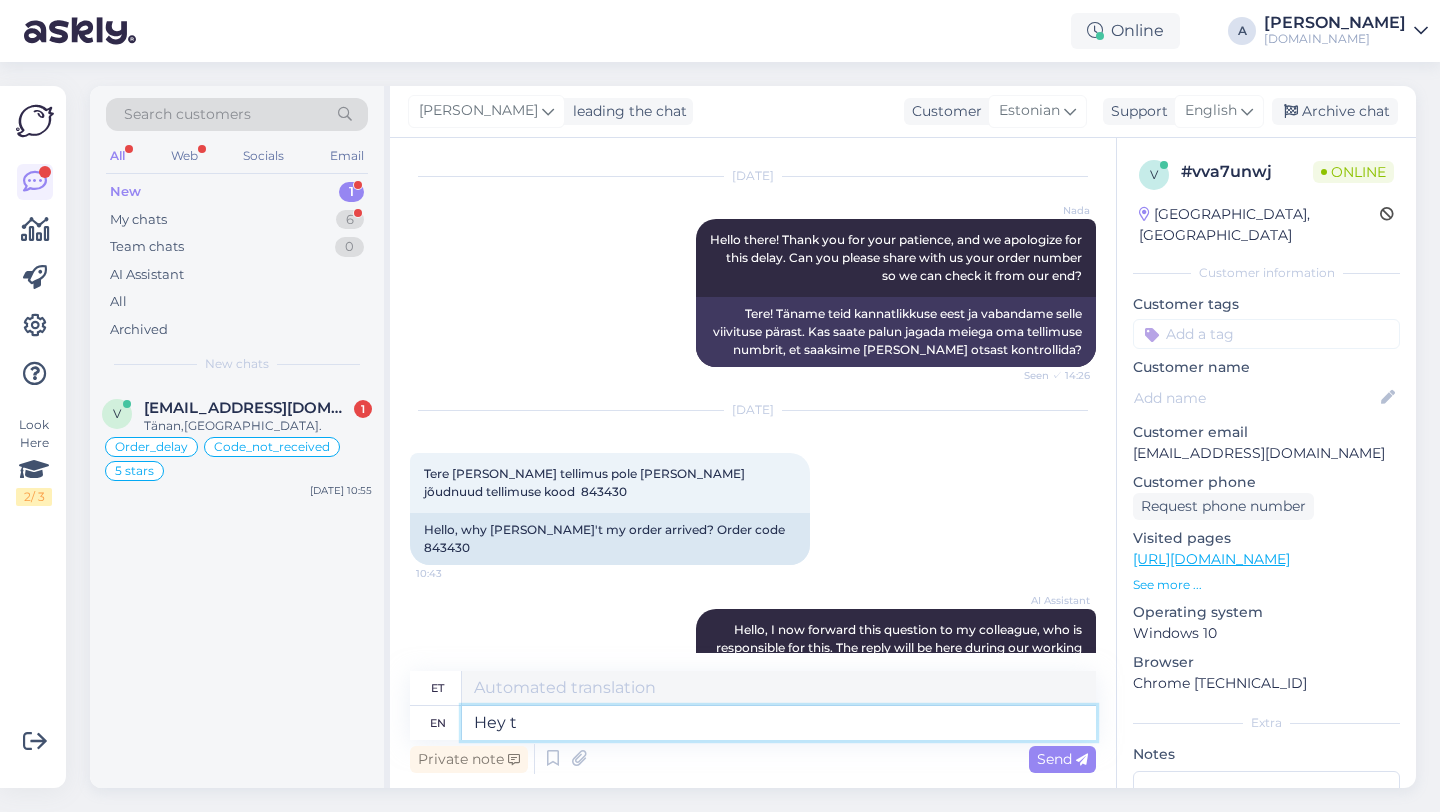 type on "Hey th" 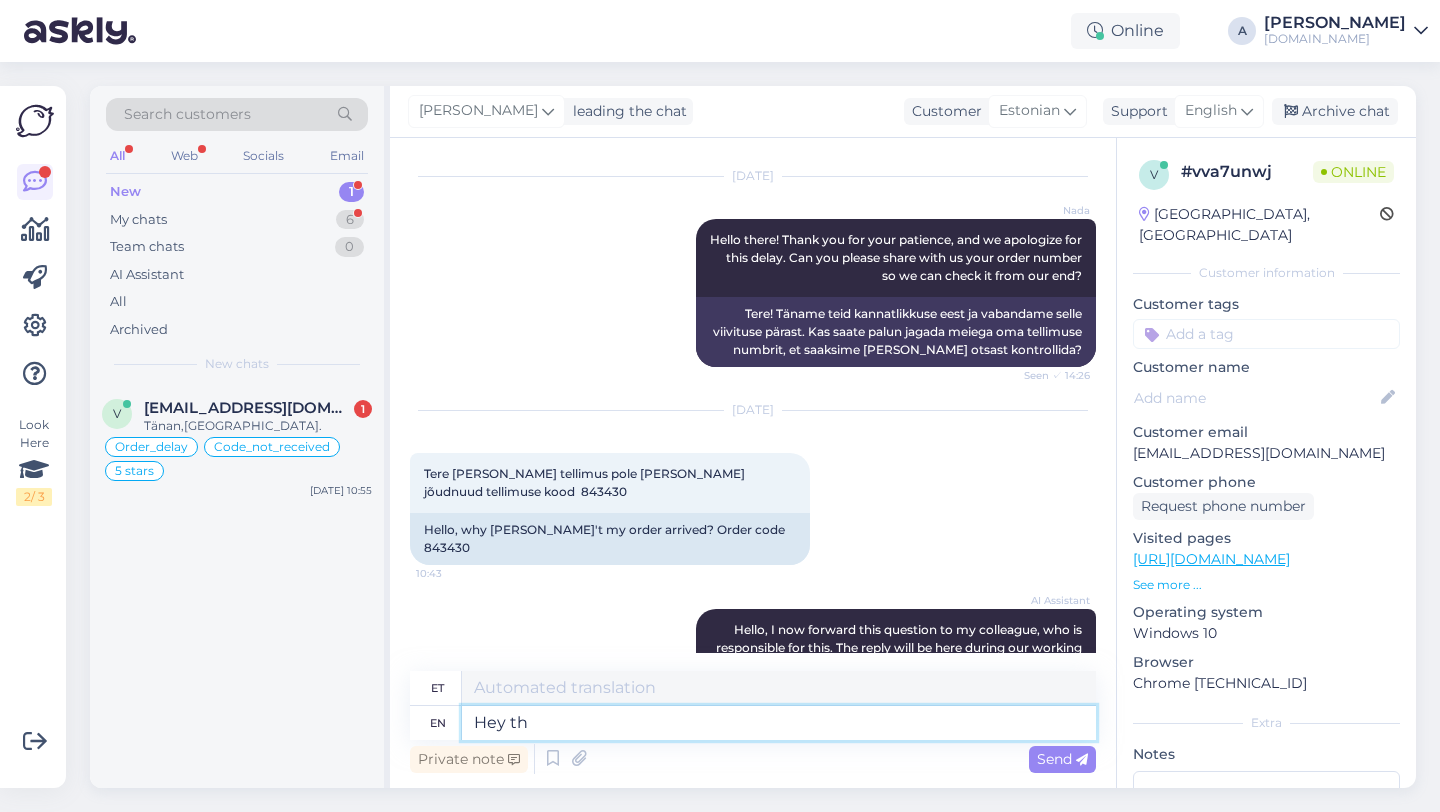 type on "Hei" 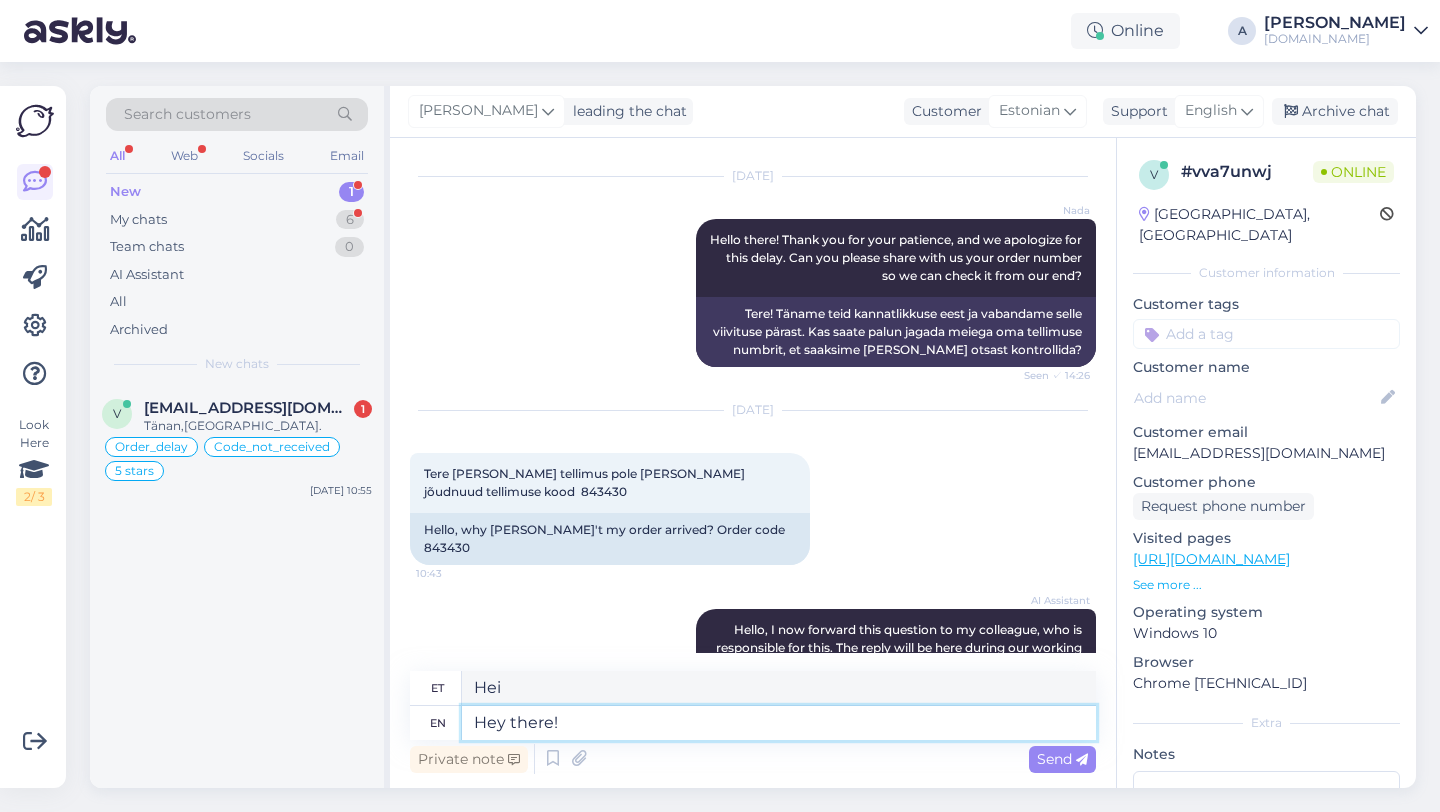 type on "Hey there!" 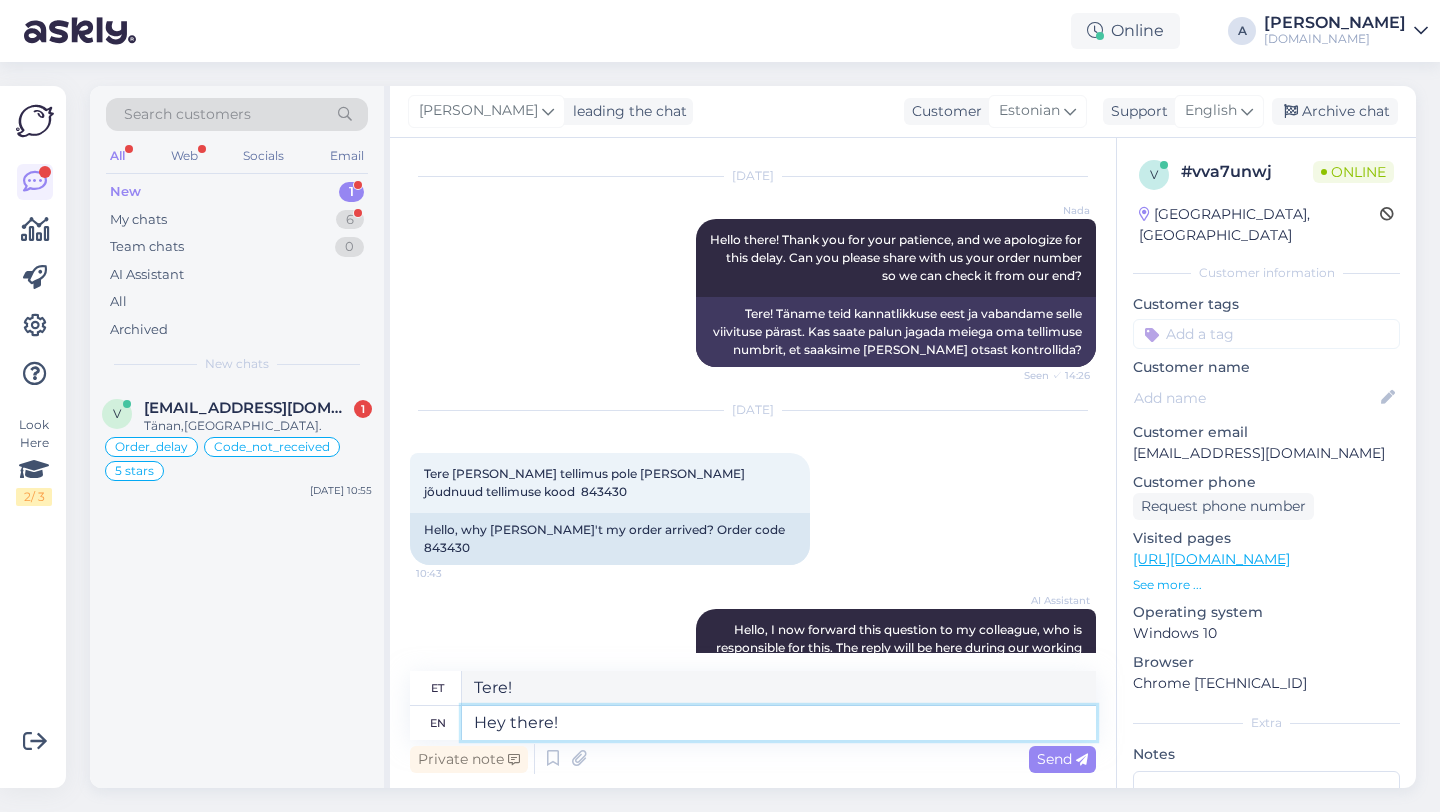 type 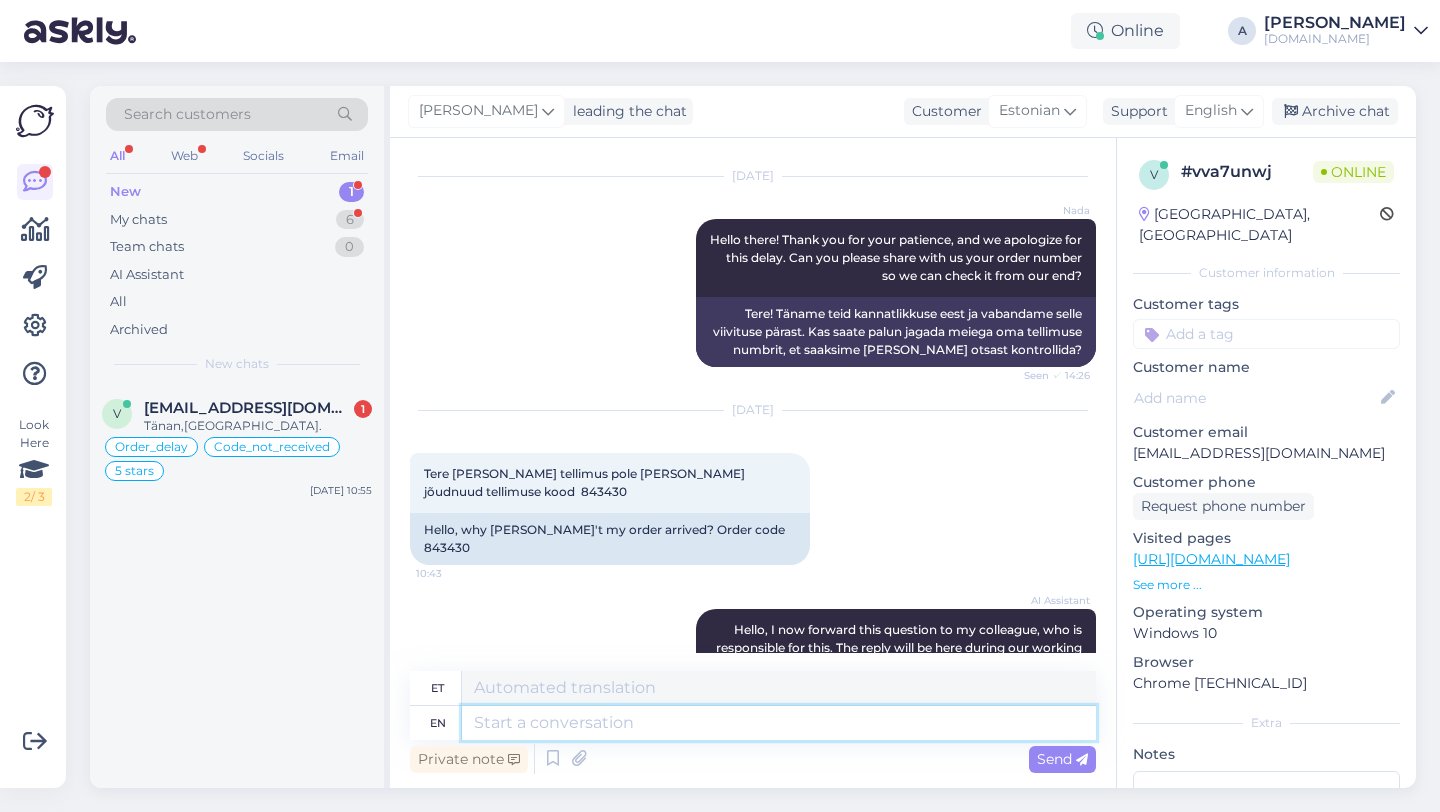 scroll, scrollTop: 7455, scrollLeft: 0, axis: vertical 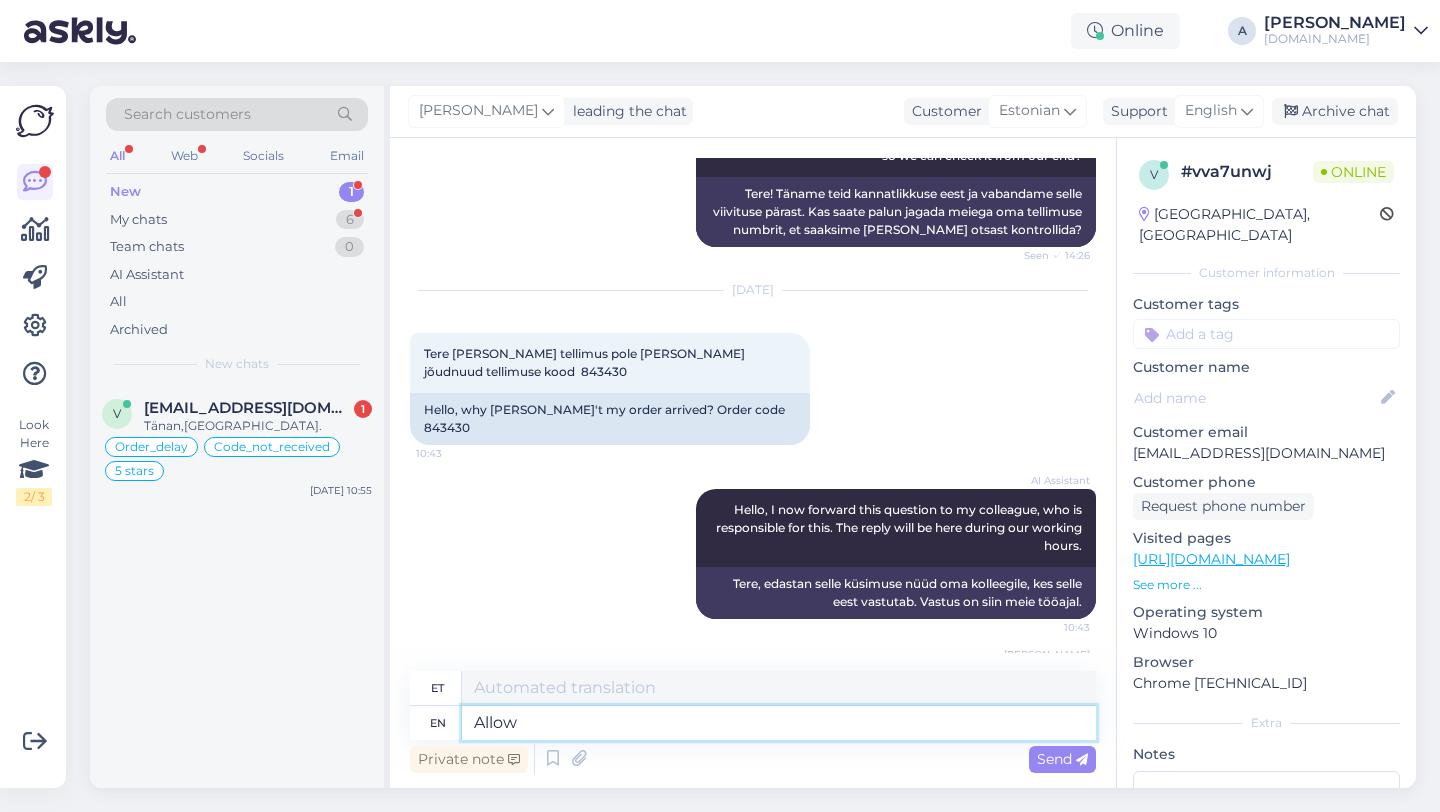 type on "Allow m" 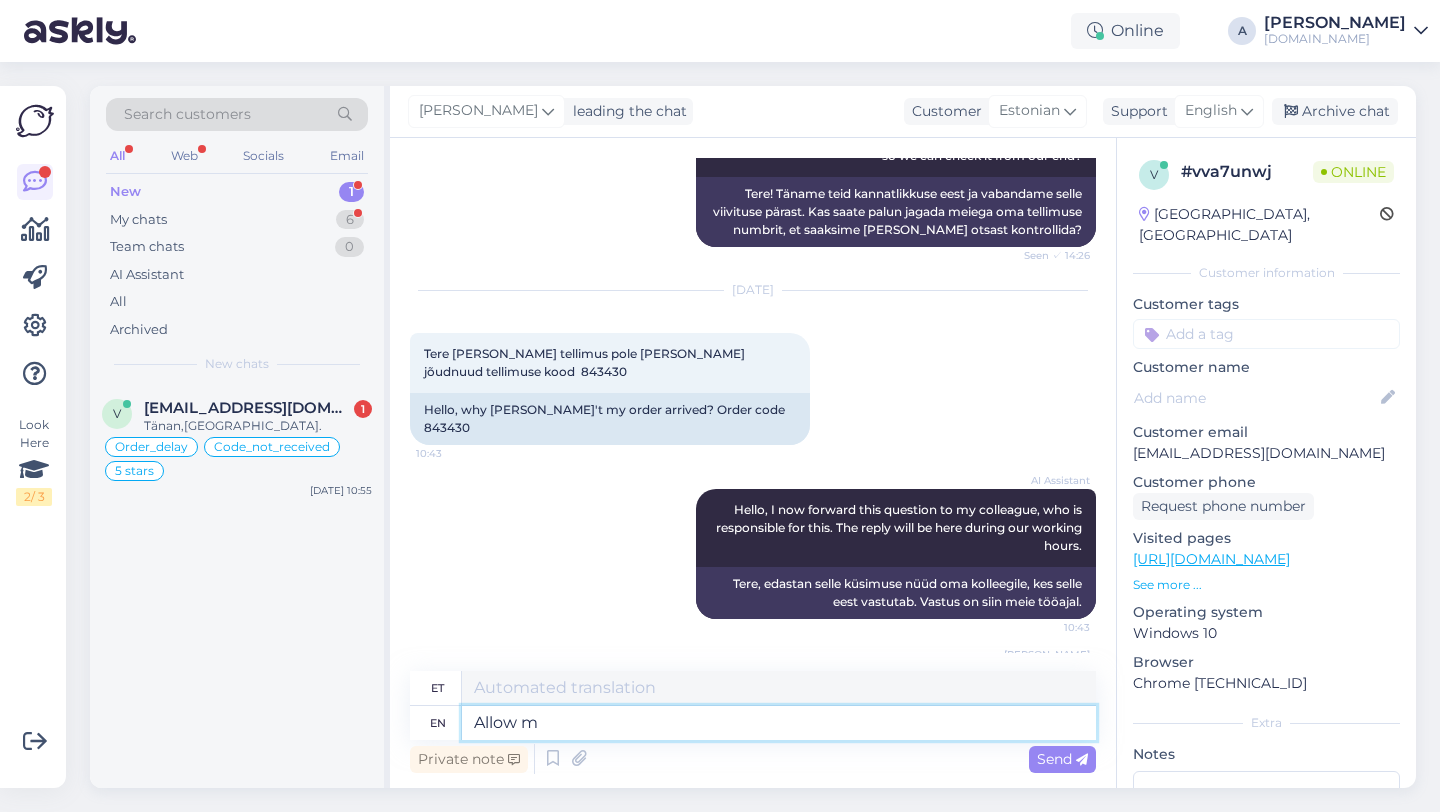 type on "Luba" 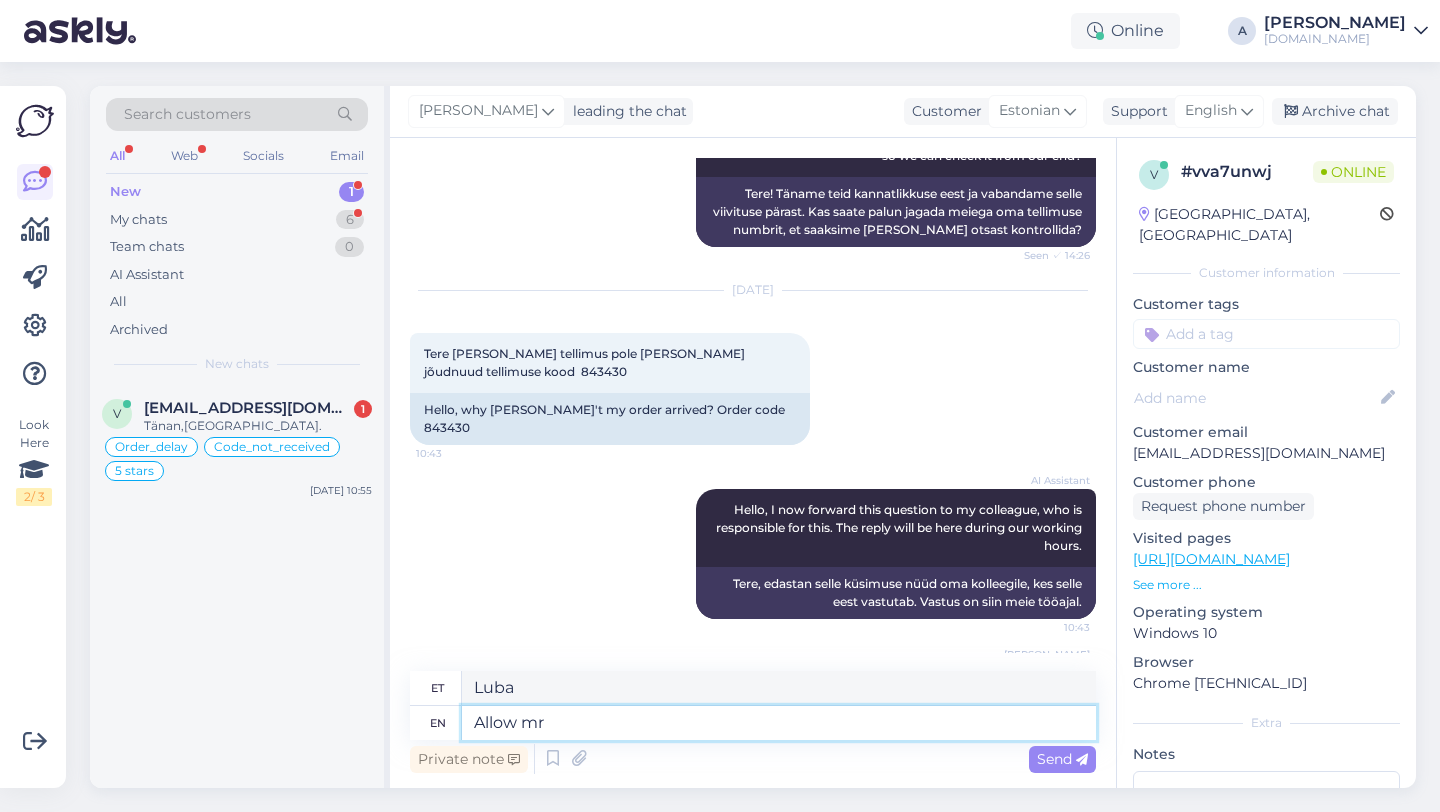 type on "Allow mr t" 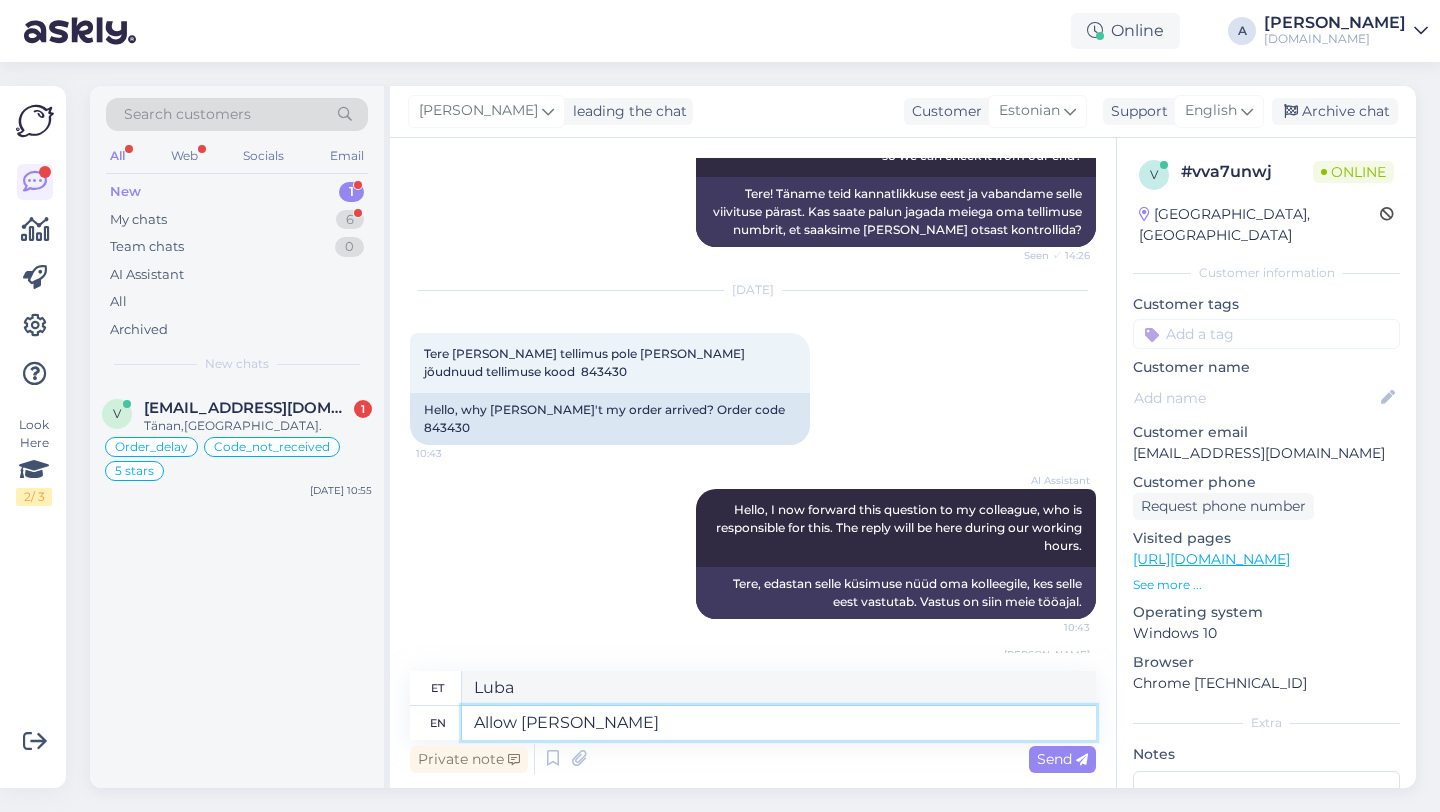 type on "Lubage härra" 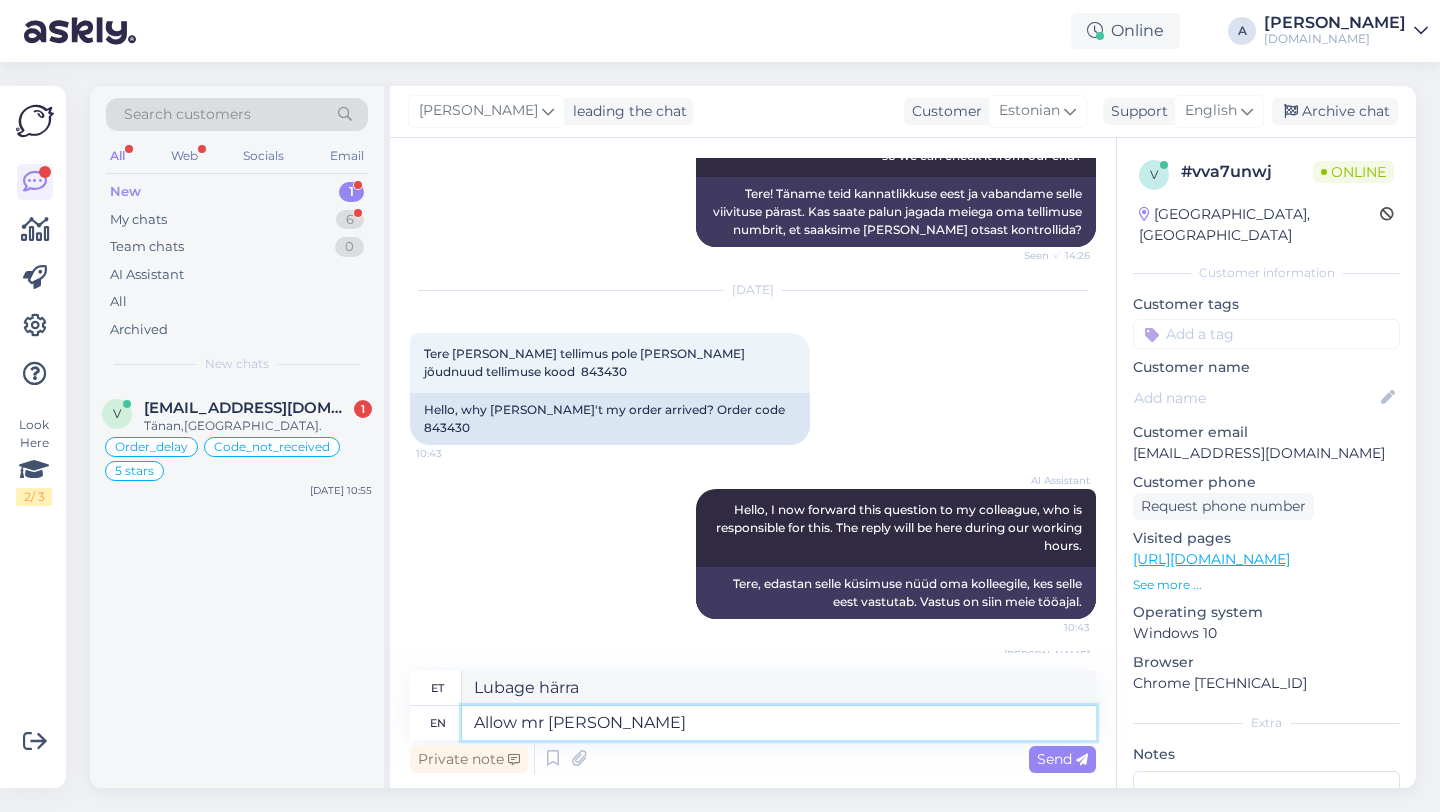 type on "Allow mr to" 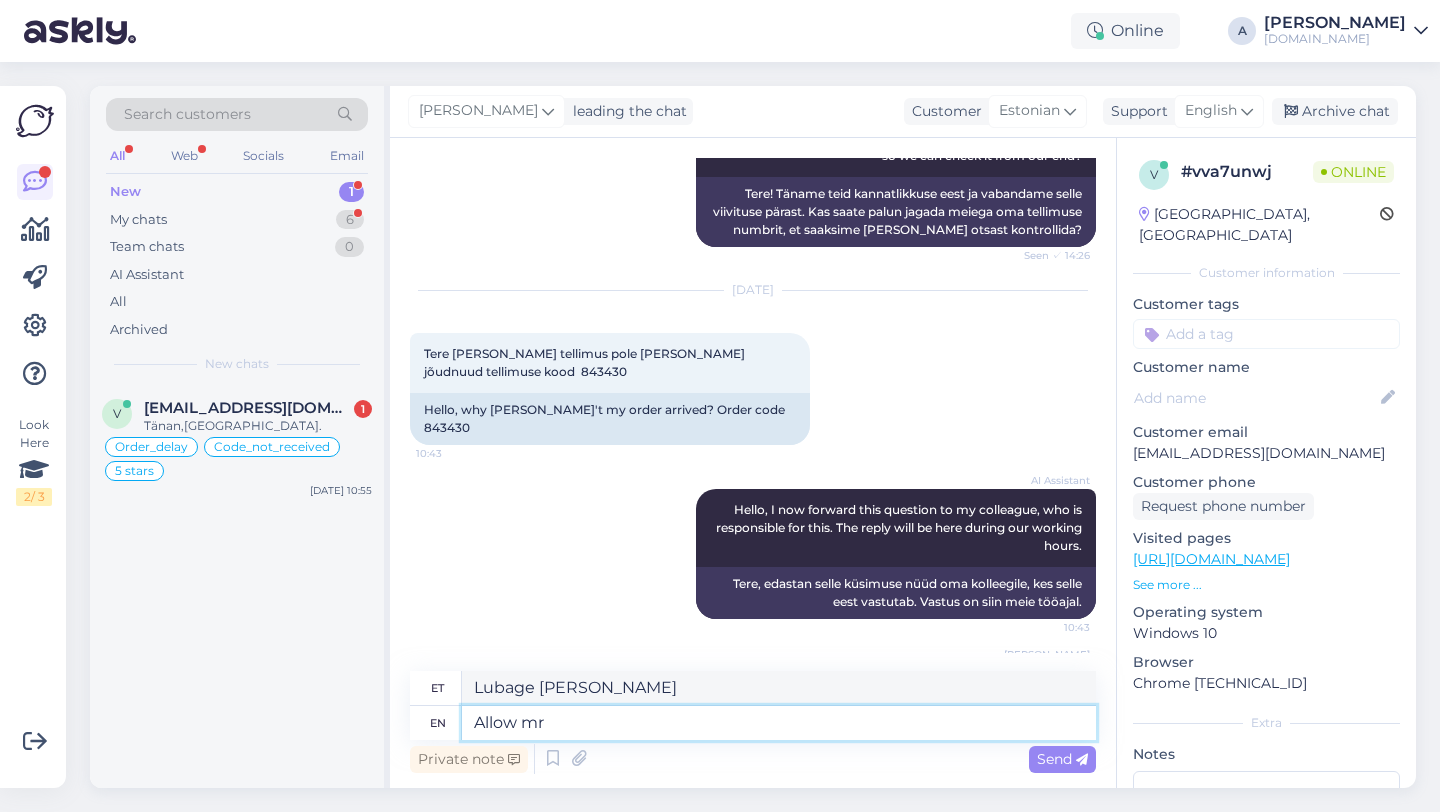 type on "Allow mre" 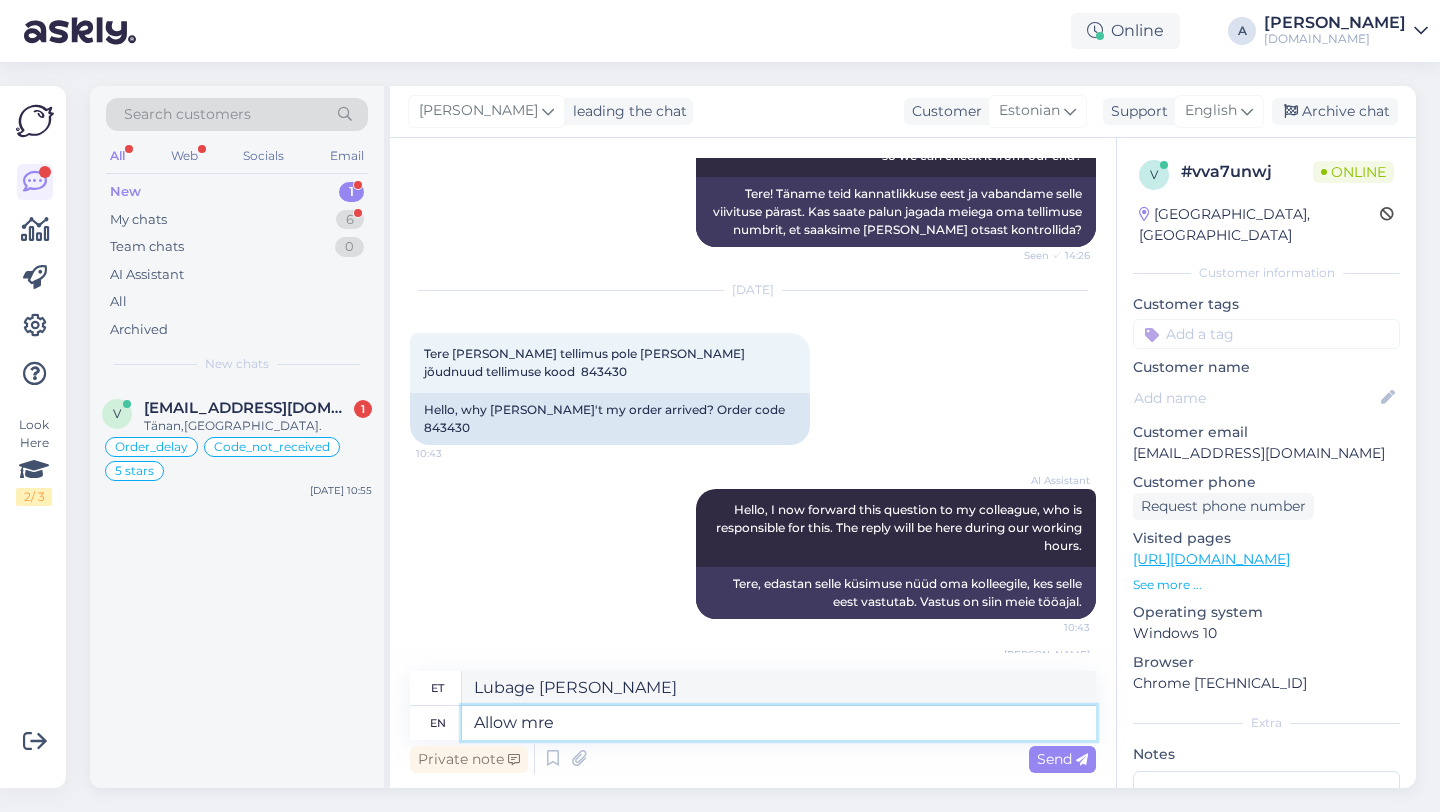 type on "Lubage härra" 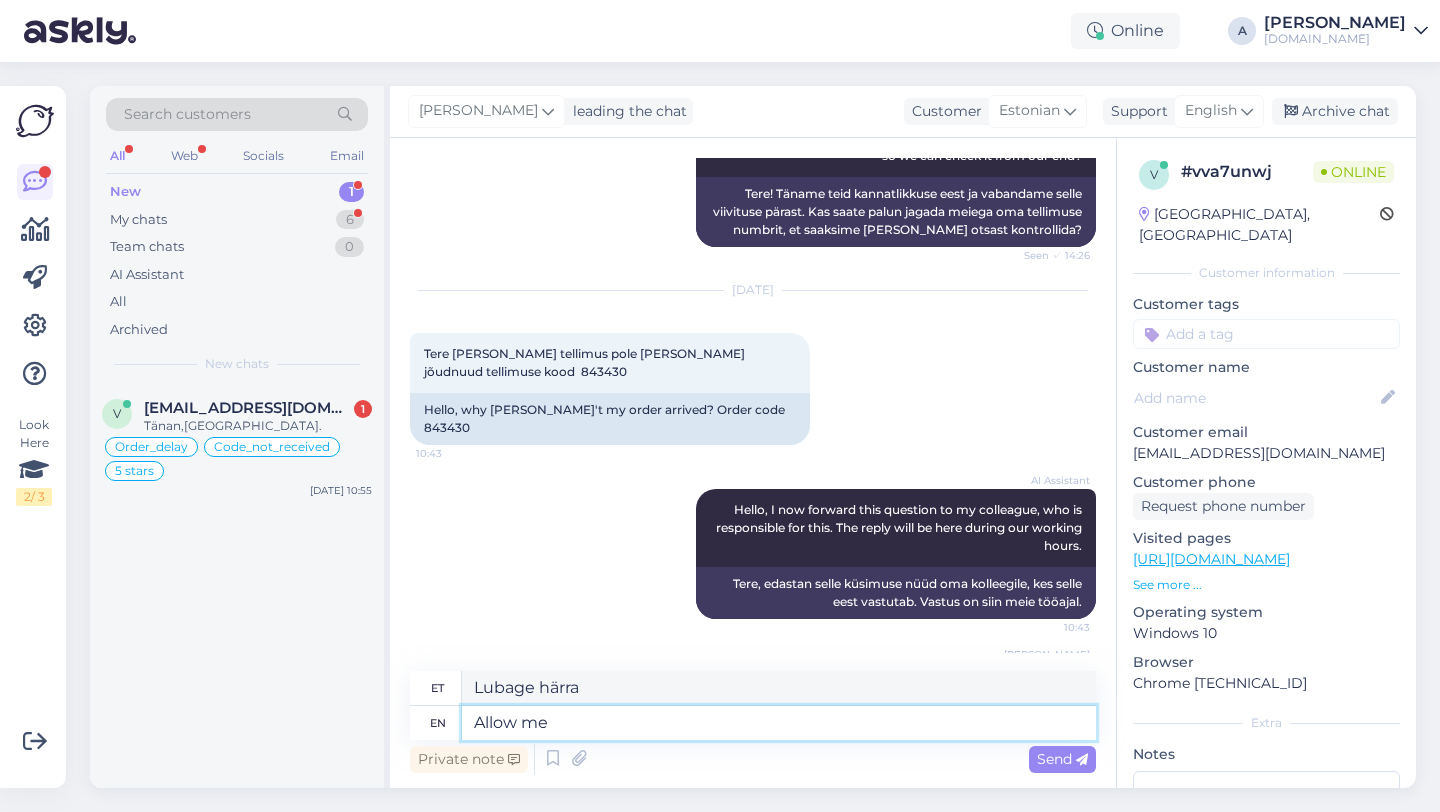 type on "Allow me" 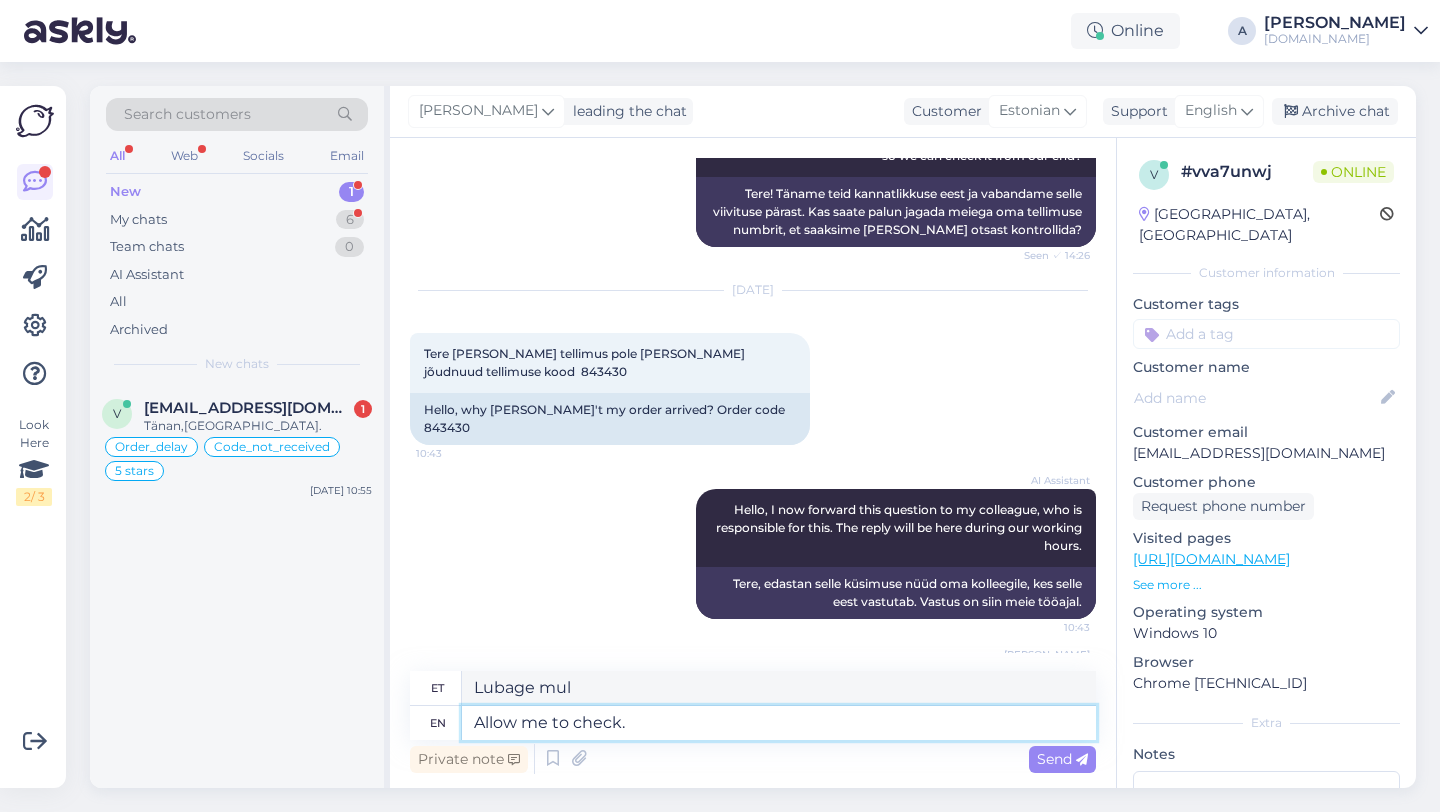type on "Allow me to check." 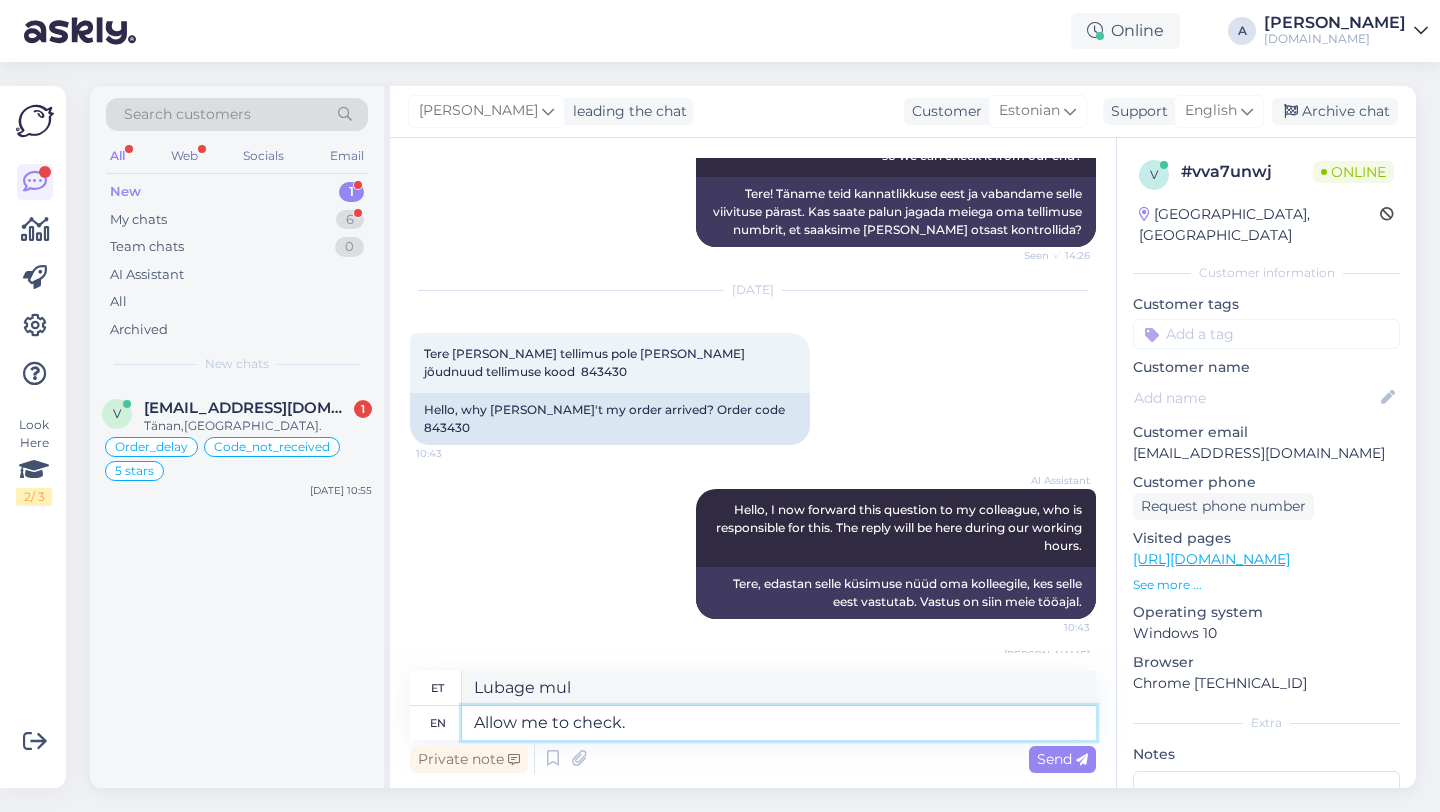 type on "Lubage mul kontrollida." 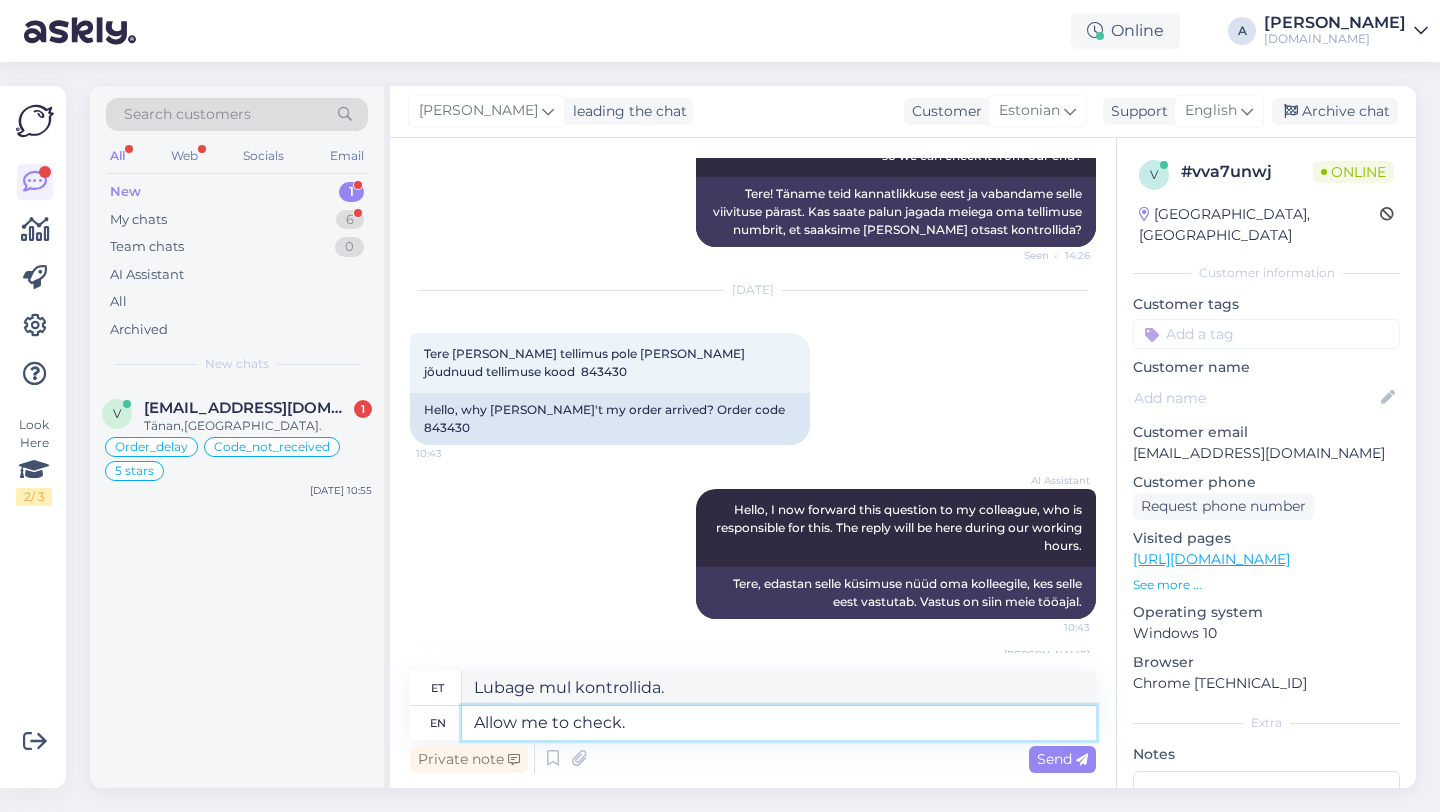 type 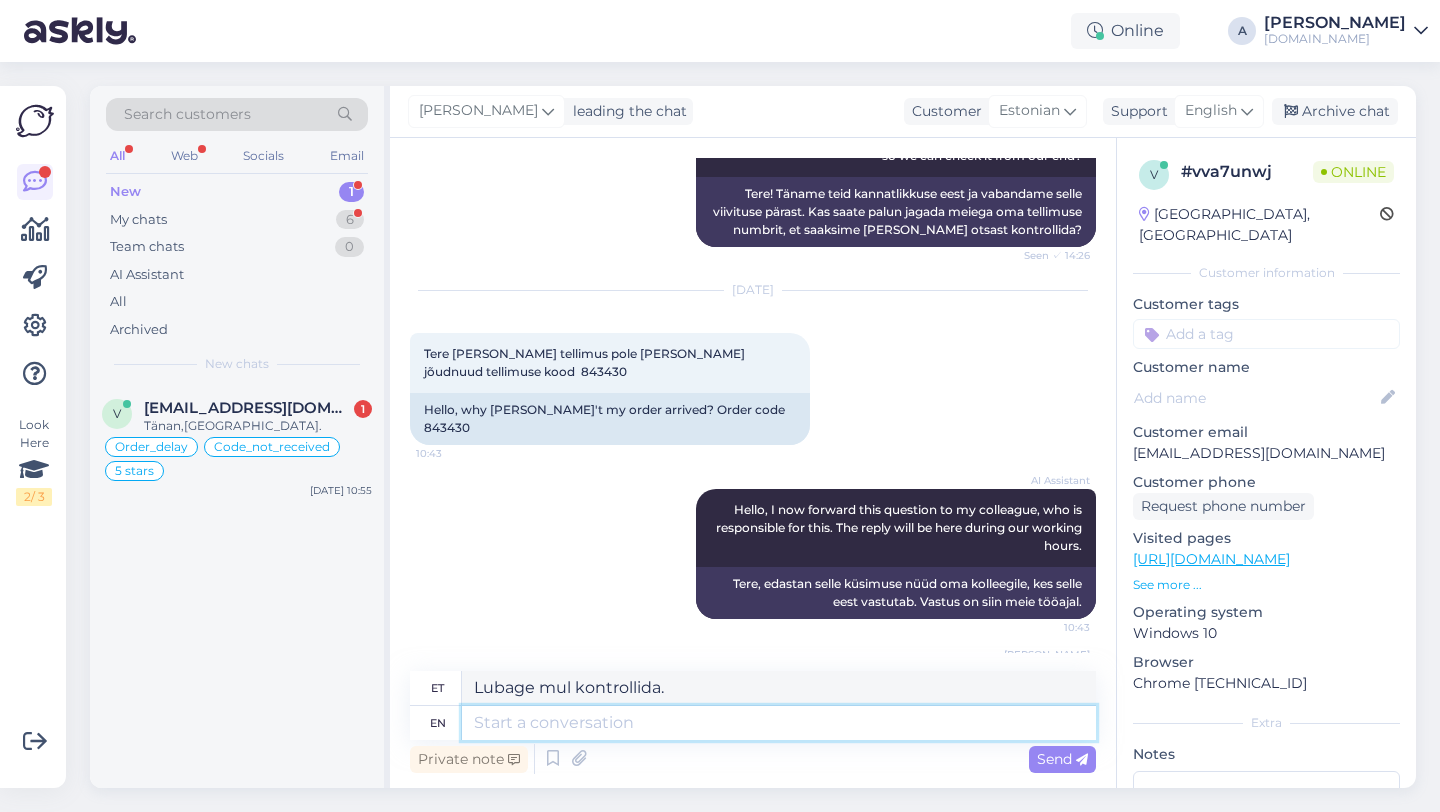 type 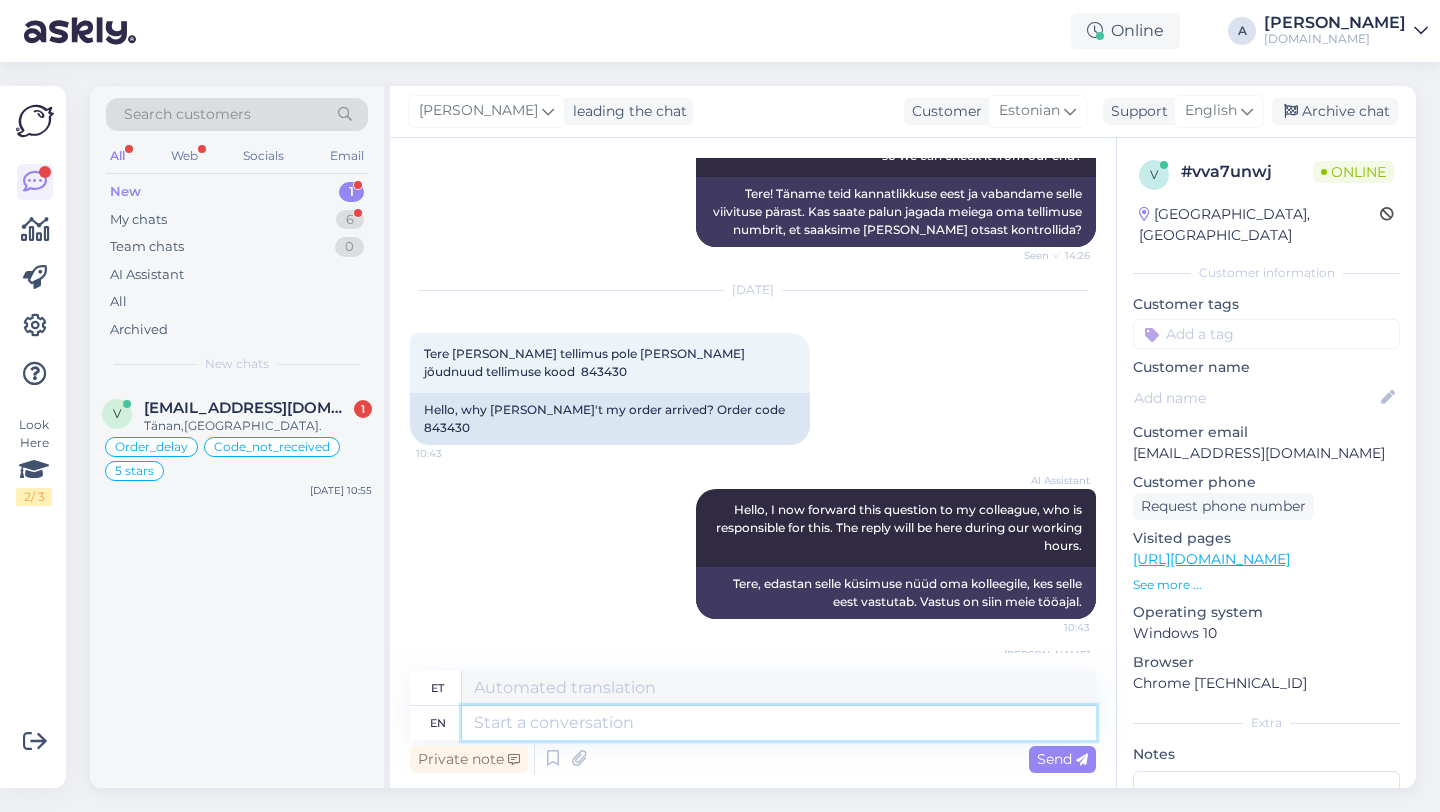 scroll, scrollTop: 7575, scrollLeft: 0, axis: vertical 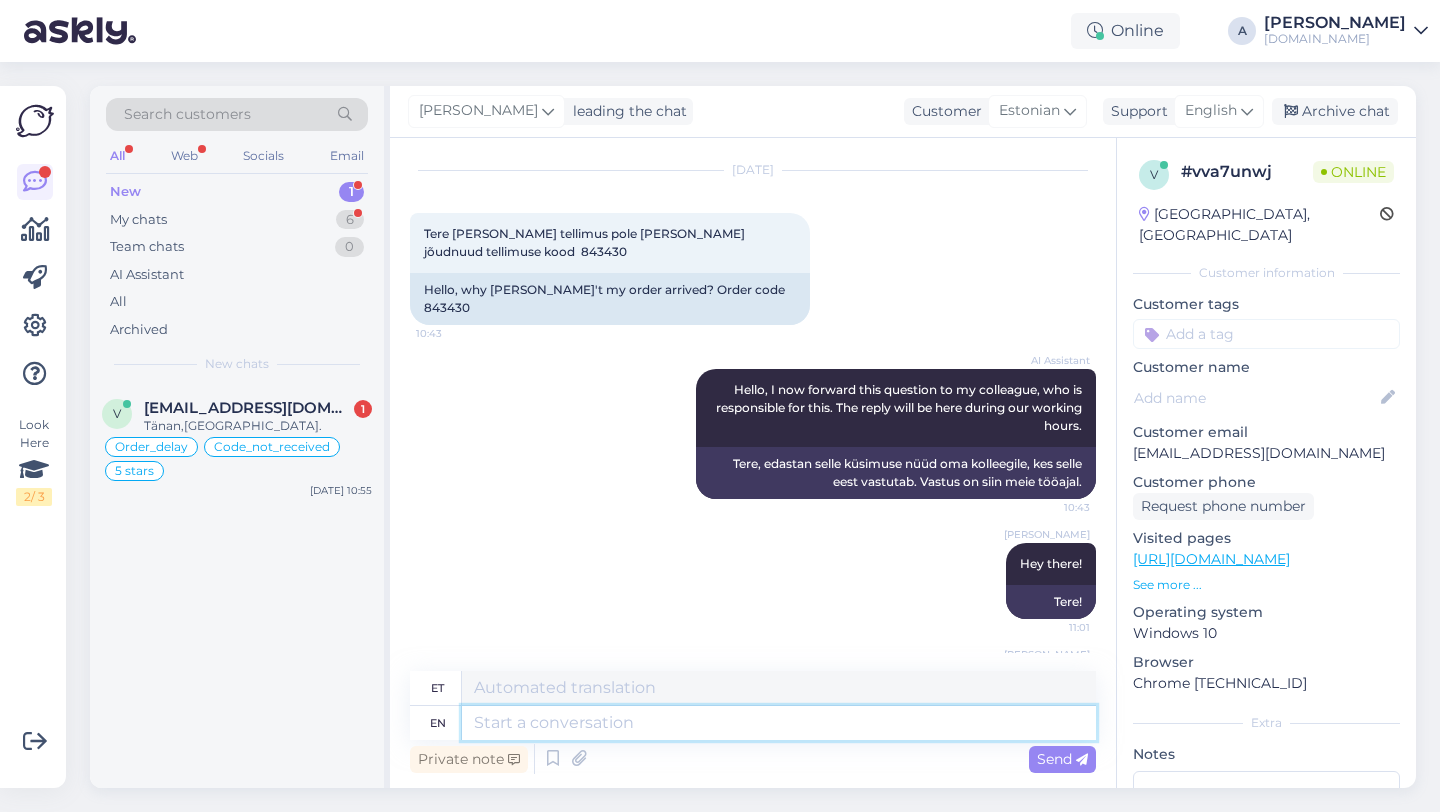 click at bounding box center (779, 723) 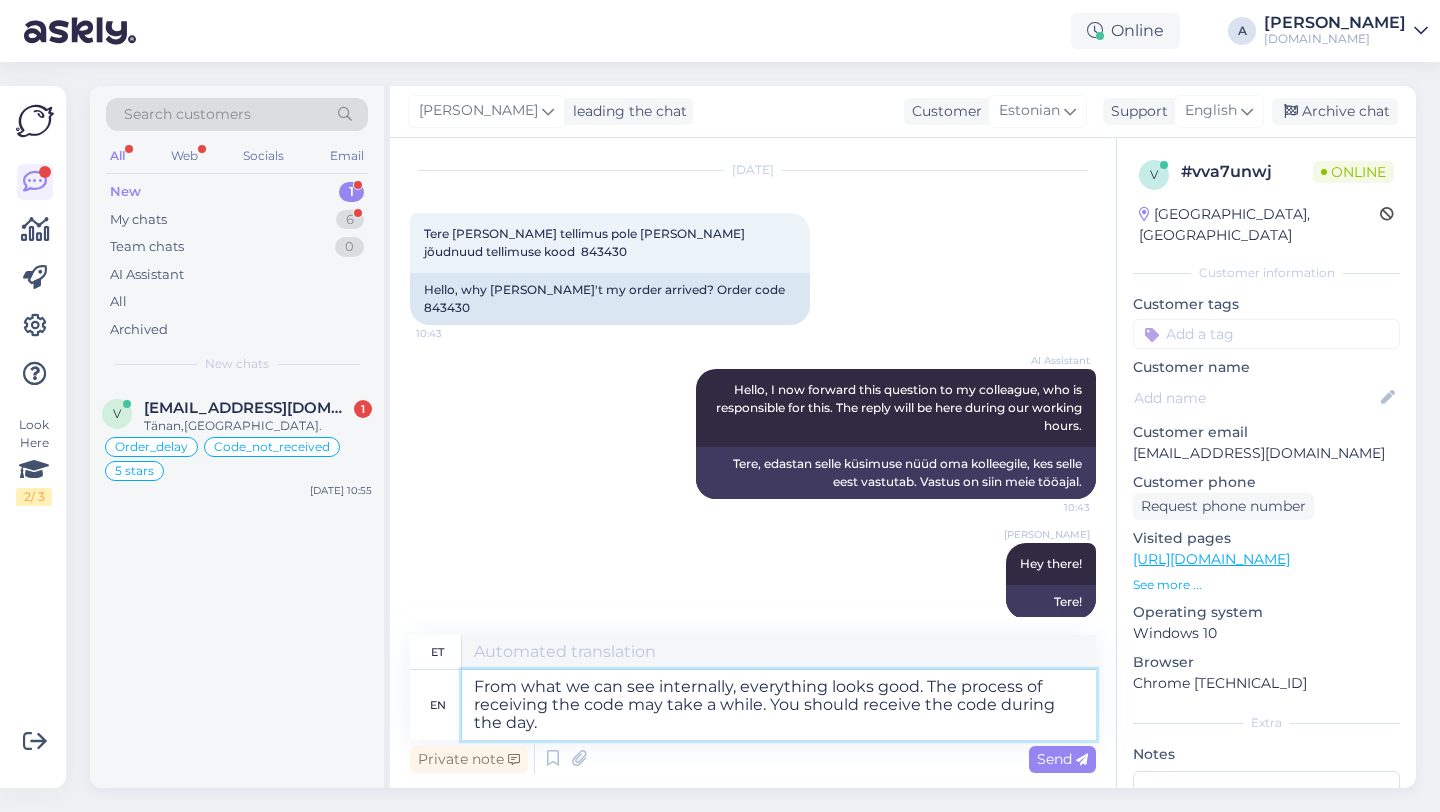 type on "Sisemise nägemuse põhjal tundub kõik hea olevat. Koodi saamine võib võtta veidi aega. Peaksite koodi päeva jooksul kätte saama." 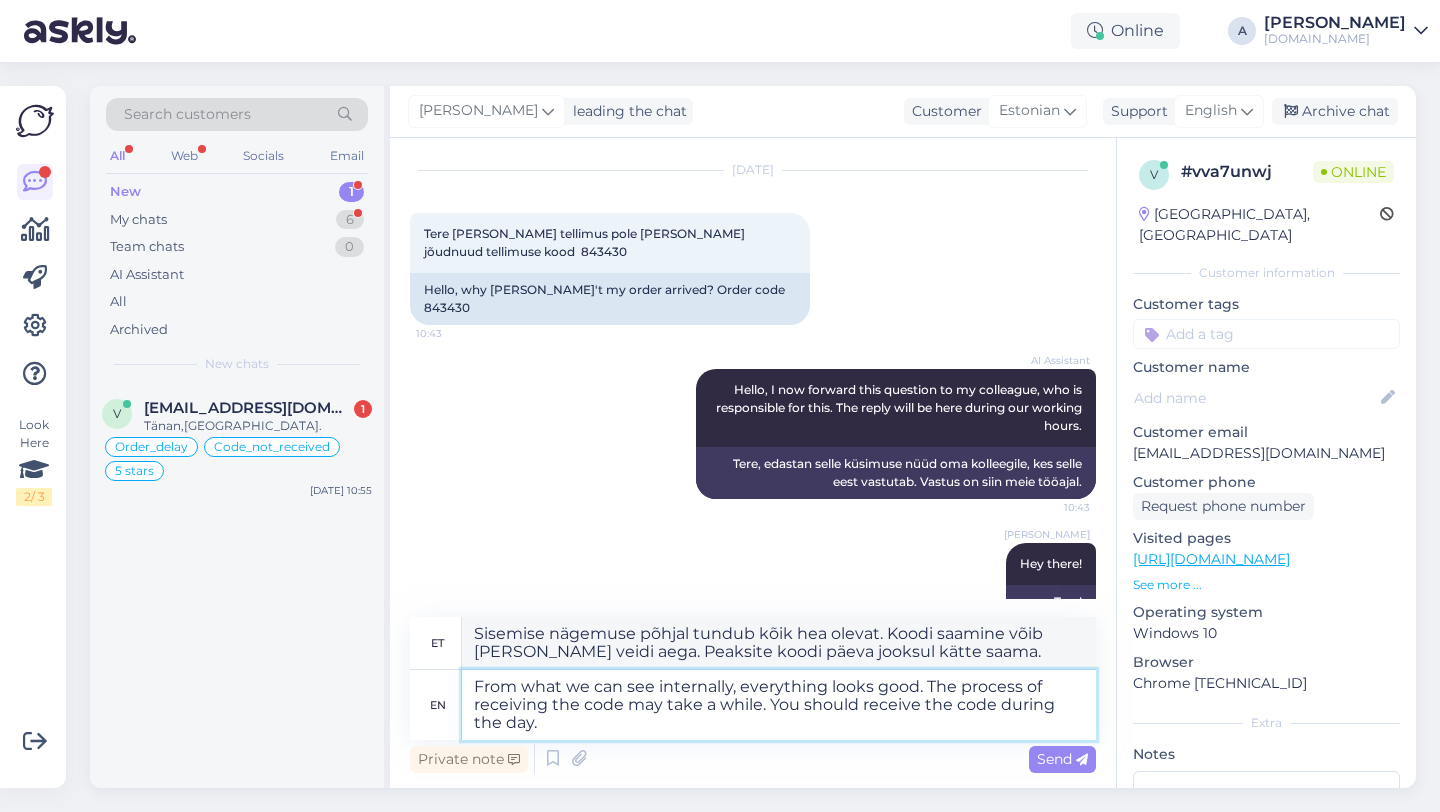 type 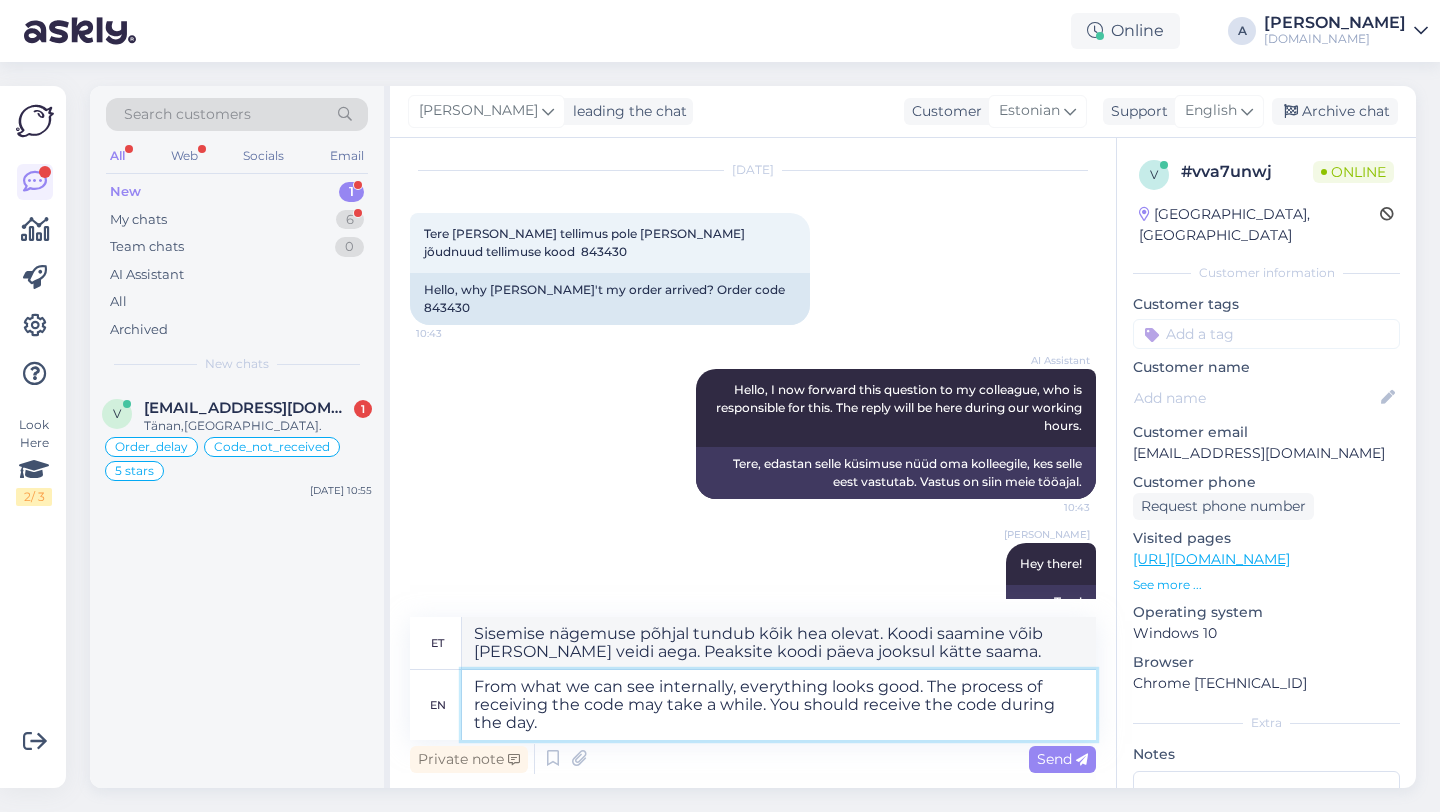 type 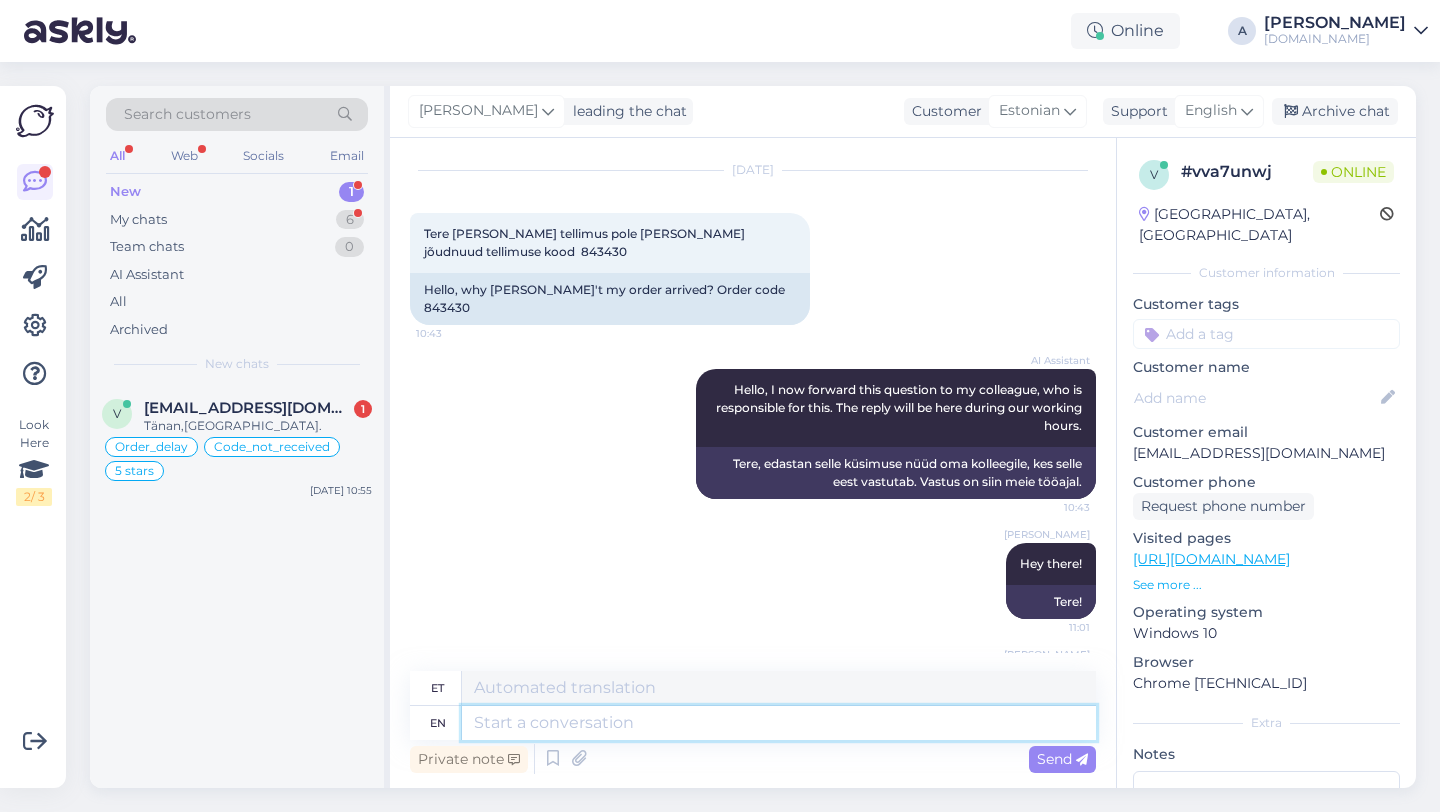 scroll, scrollTop: 7767, scrollLeft: 0, axis: vertical 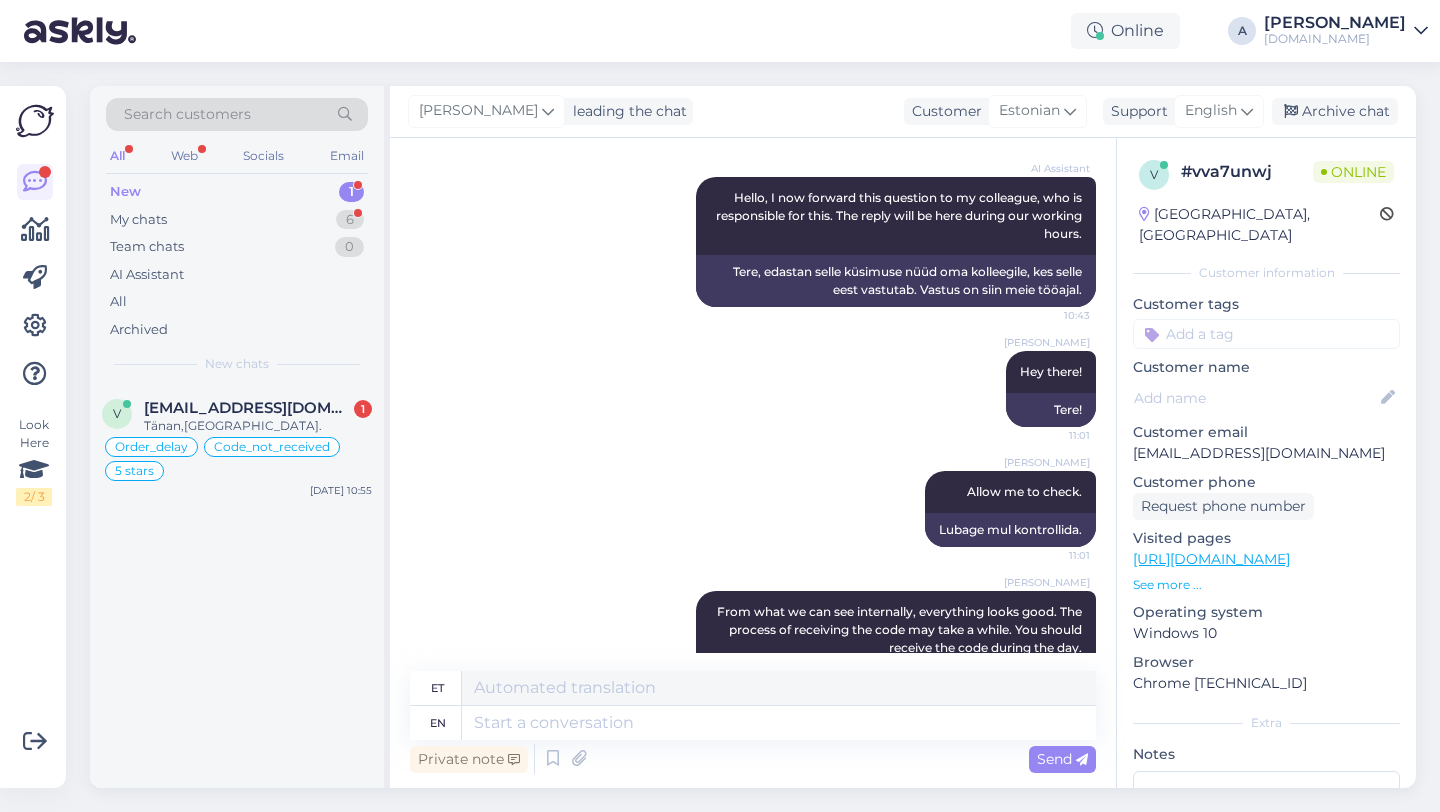 click at bounding box center (1266, 334) 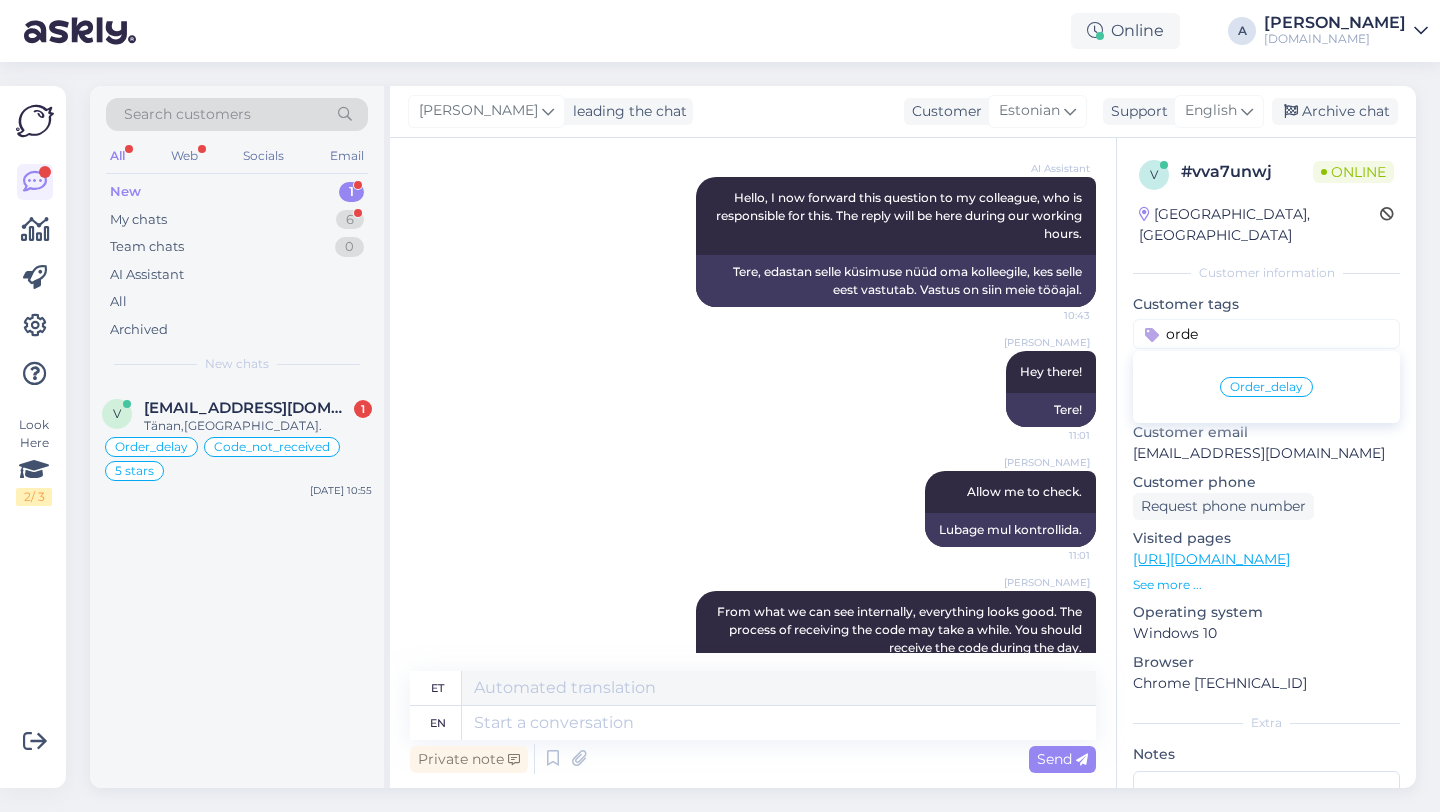 type on "orde" 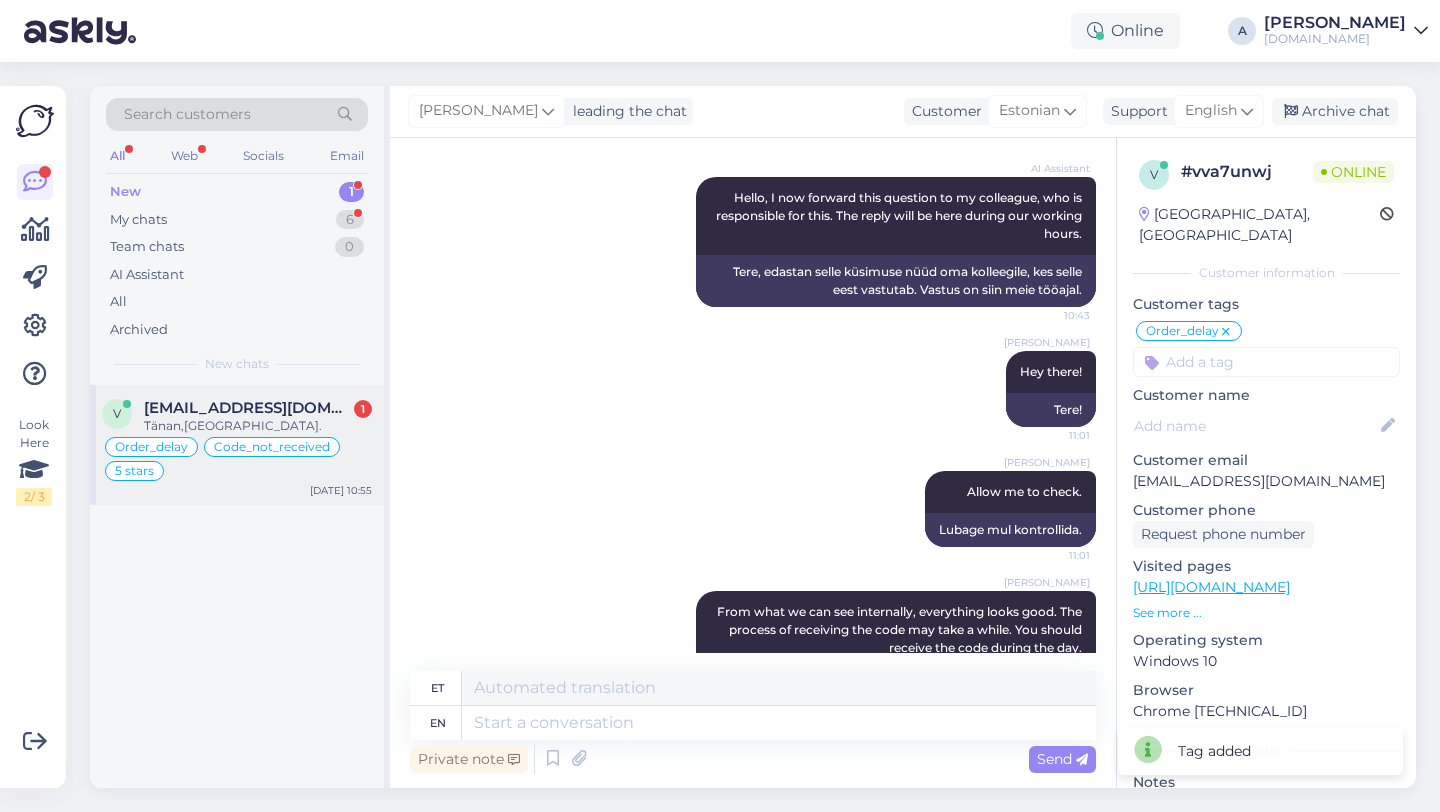 click on "vifel@hot.ee" at bounding box center (248, 408) 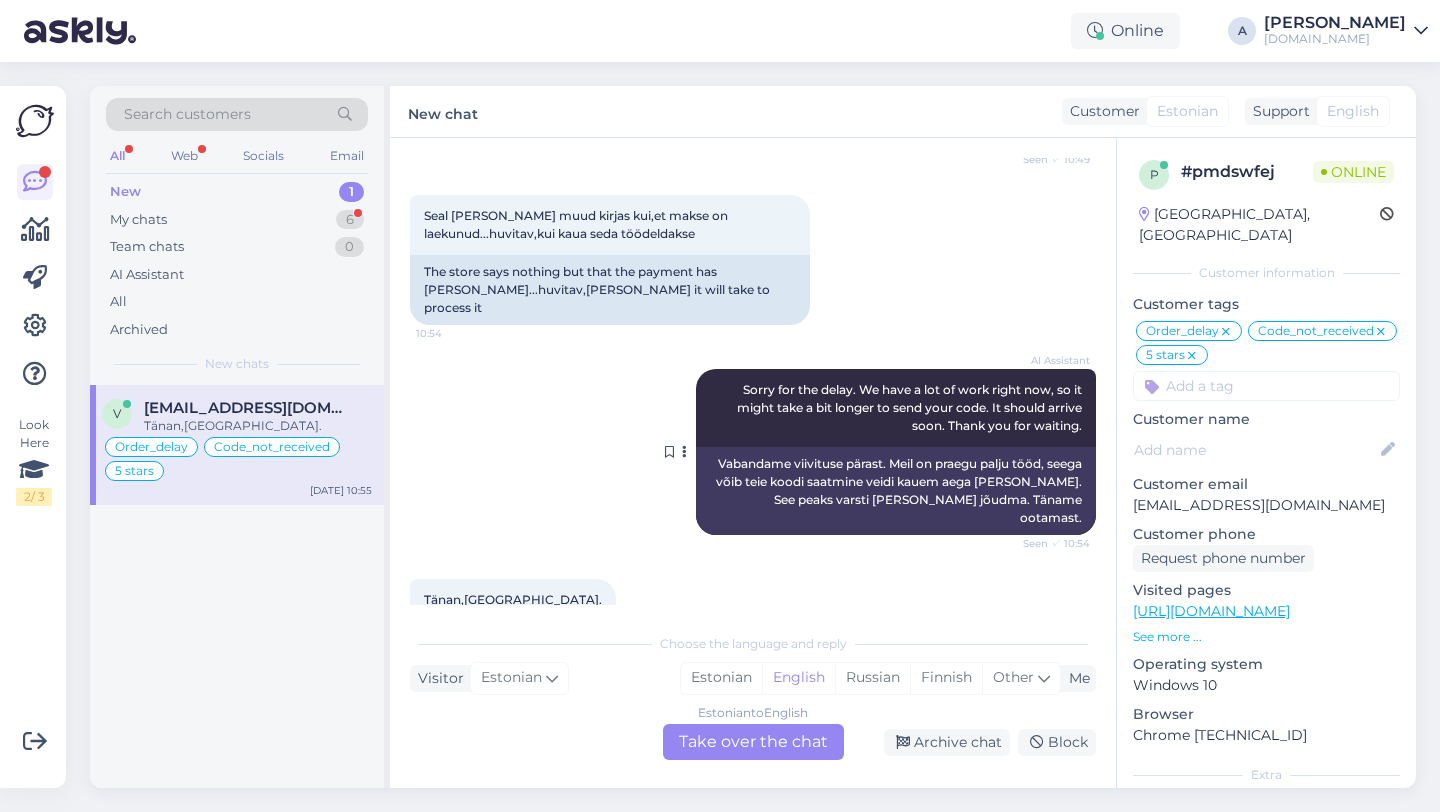 scroll, scrollTop: 15347, scrollLeft: 0, axis: vertical 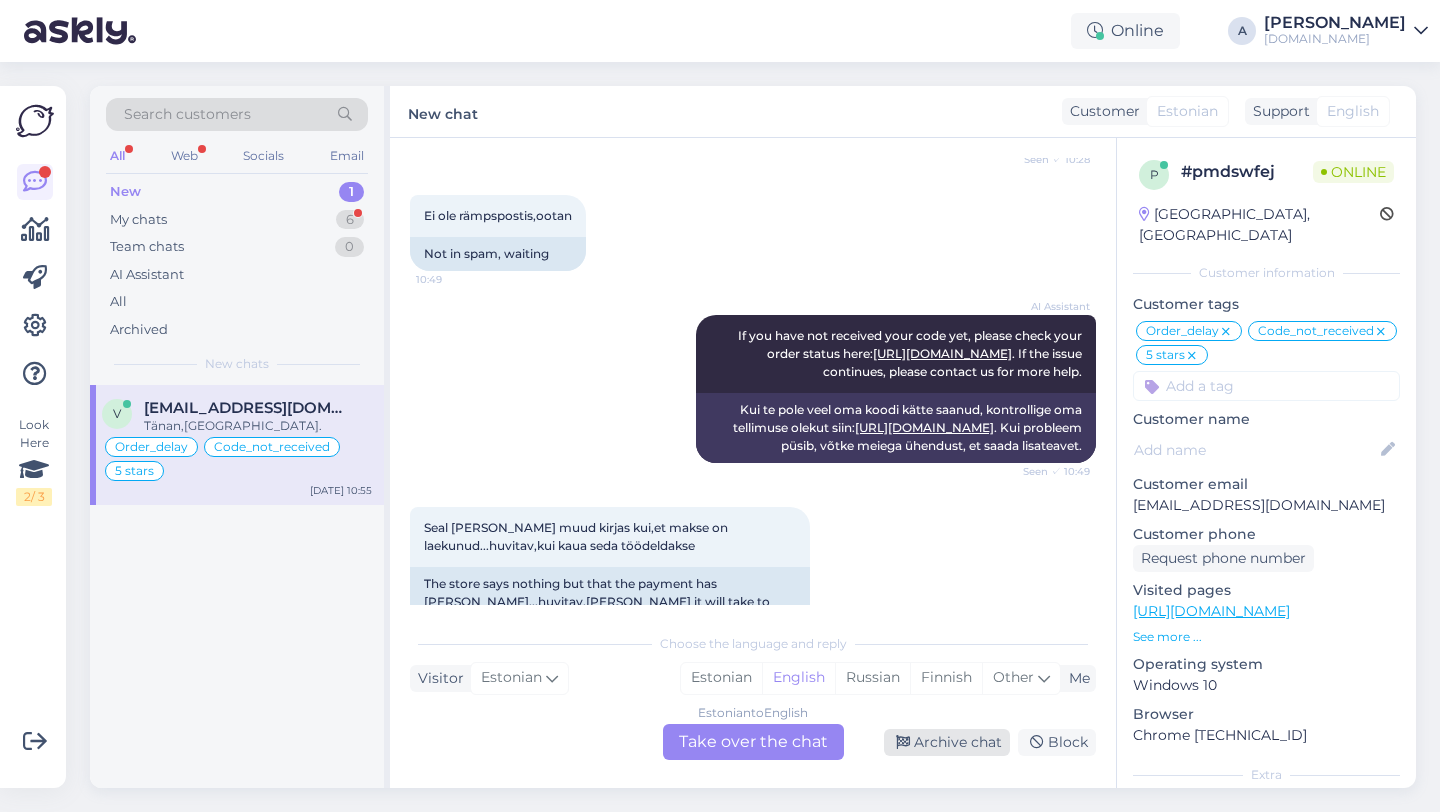click on "Archive chat" at bounding box center [947, 742] 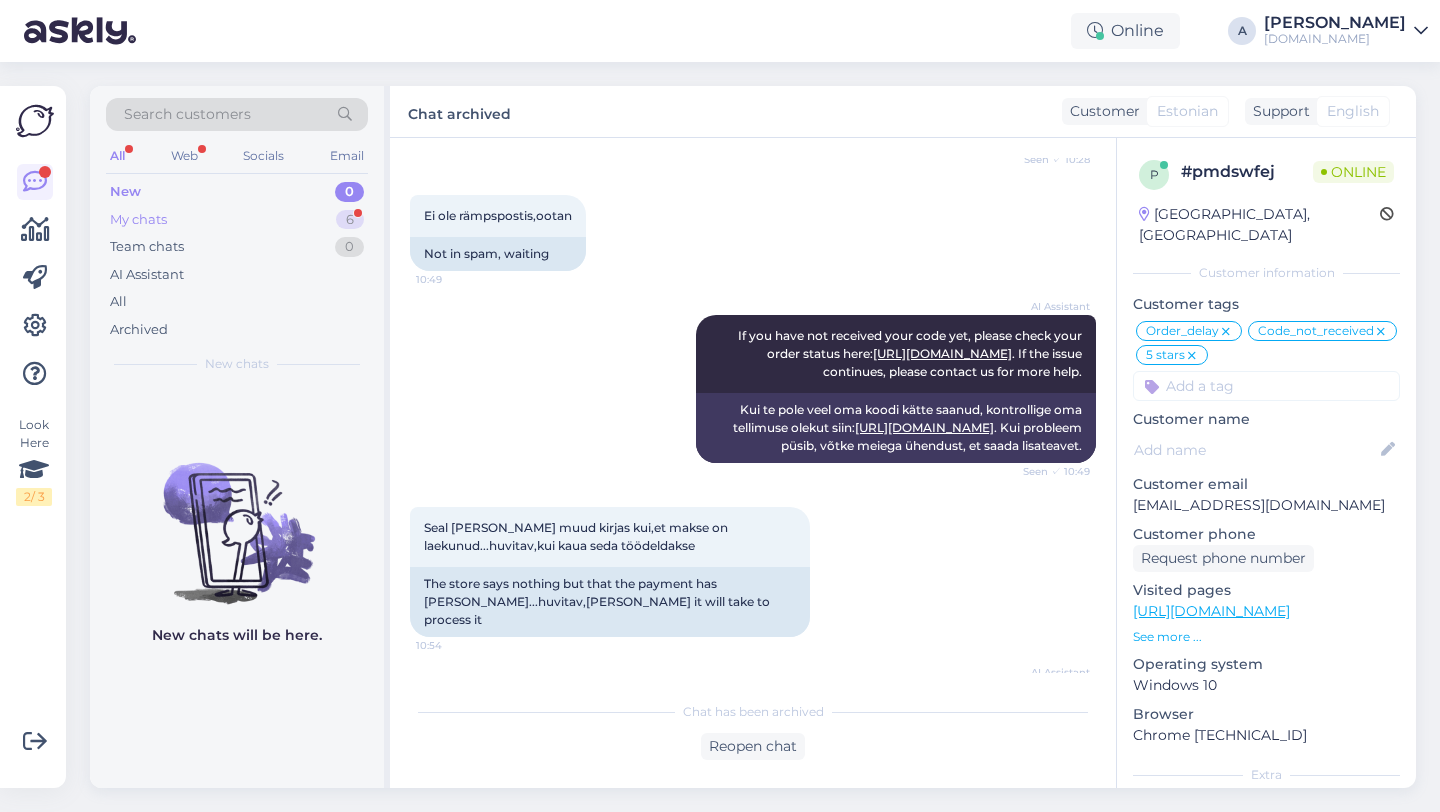 click on "6" at bounding box center [350, 220] 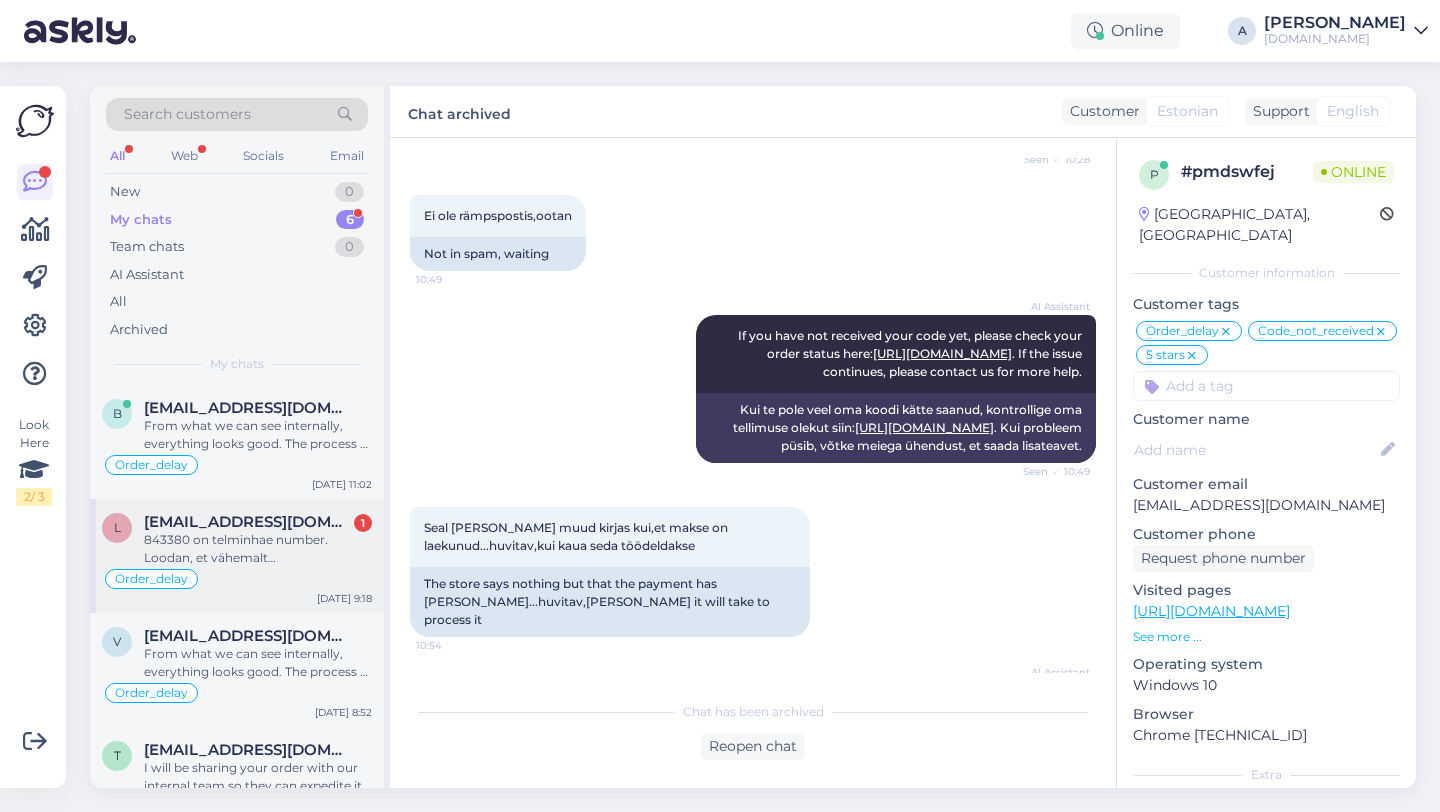 click on "843380 on telminhae number. Loodan, et vähemalt täna saan kätte. Tänan Teid!" at bounding box center [258, 549] 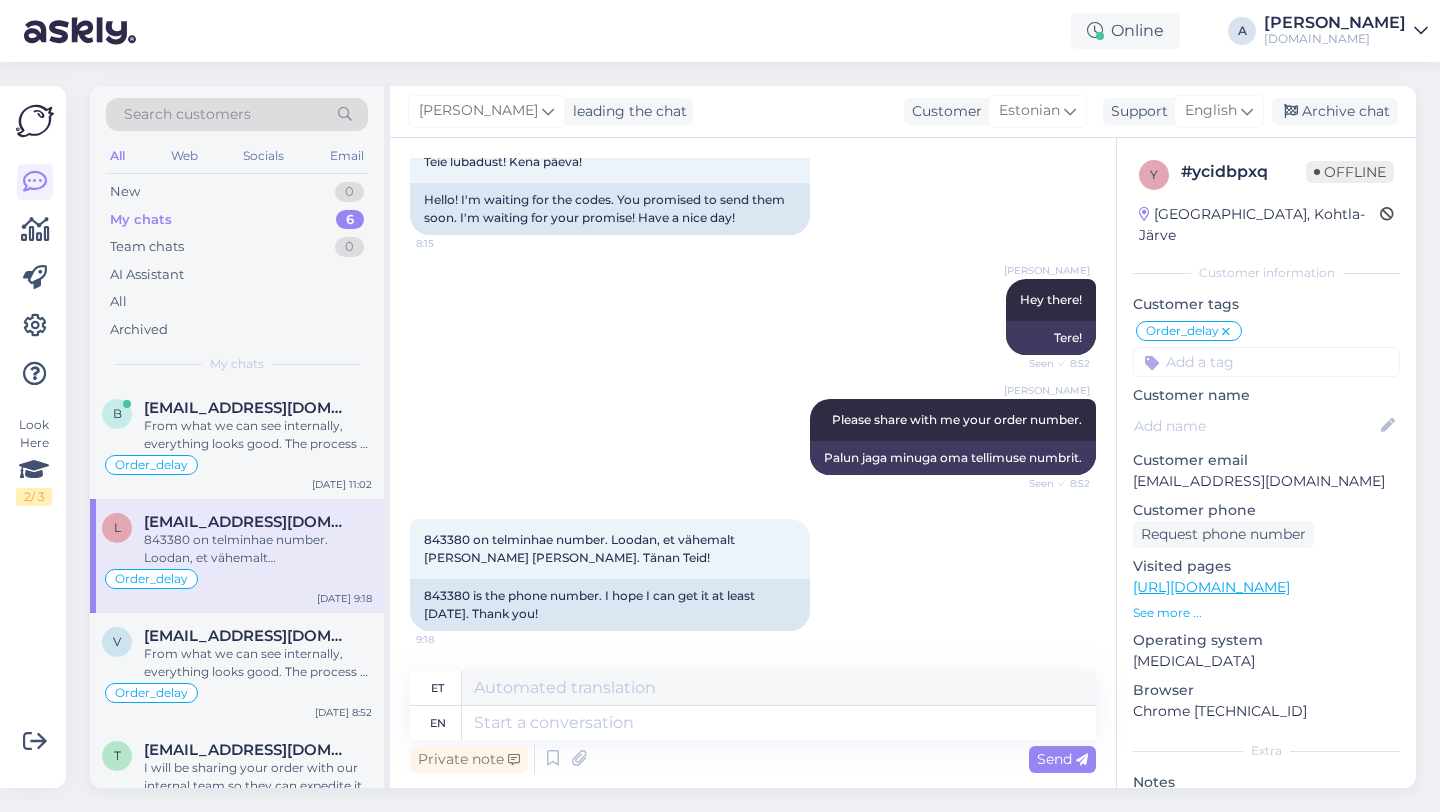 scroll, scrollTop: 12003, scrollLeft: 0, axis: vertical 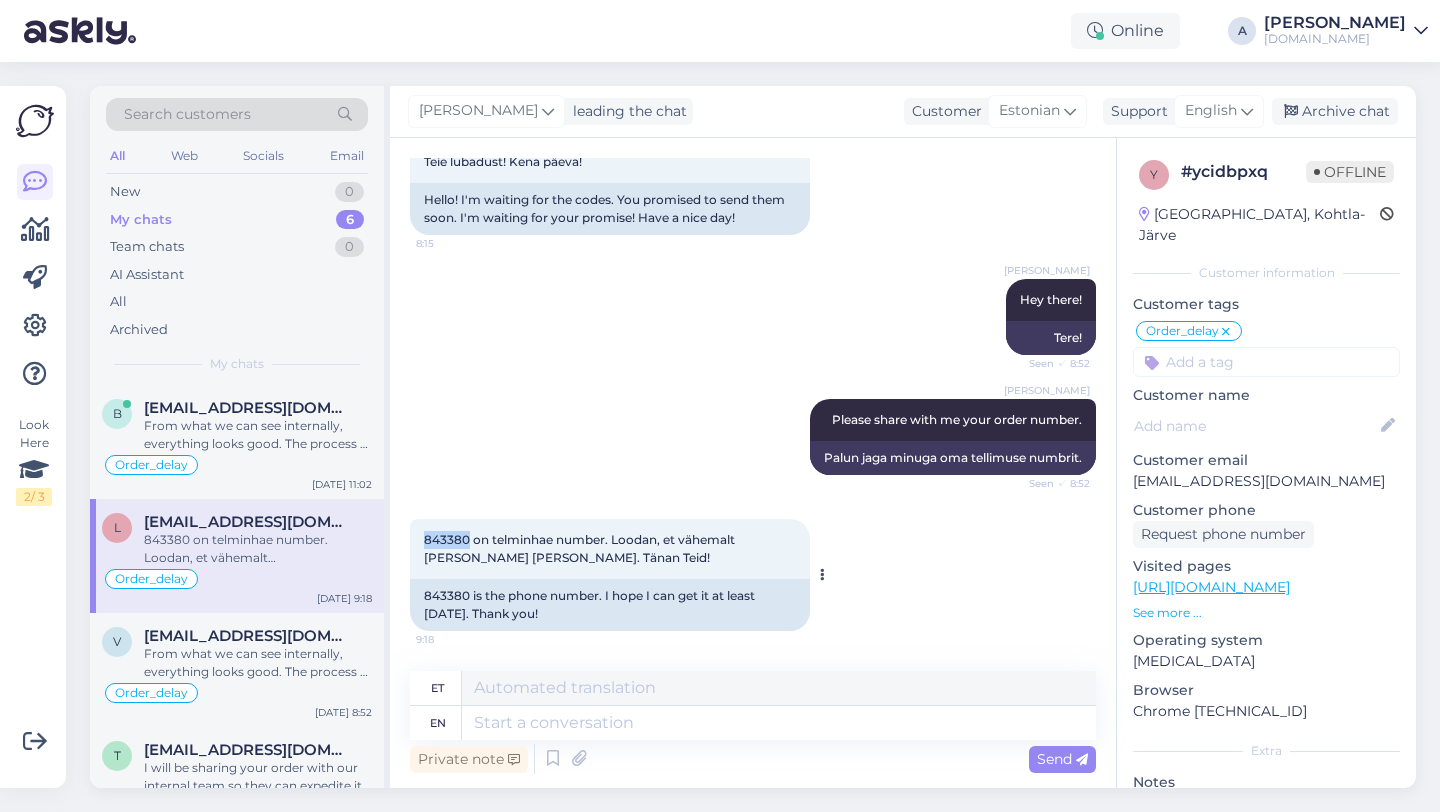 drag, startPoint x: 468, startPoint y: 534, endPoint x: 414, endPoint y: 534, distance: 54 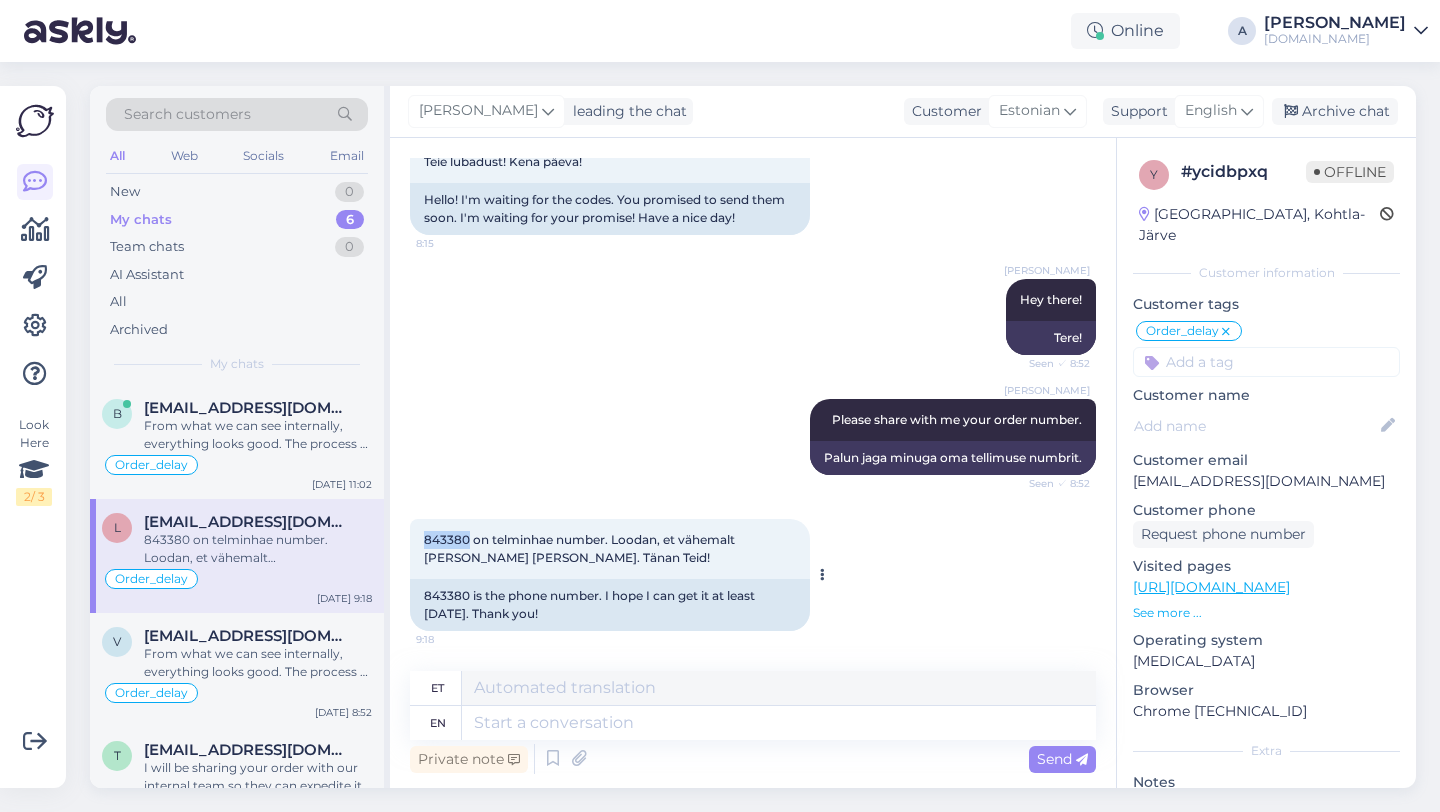 copy on "843380" 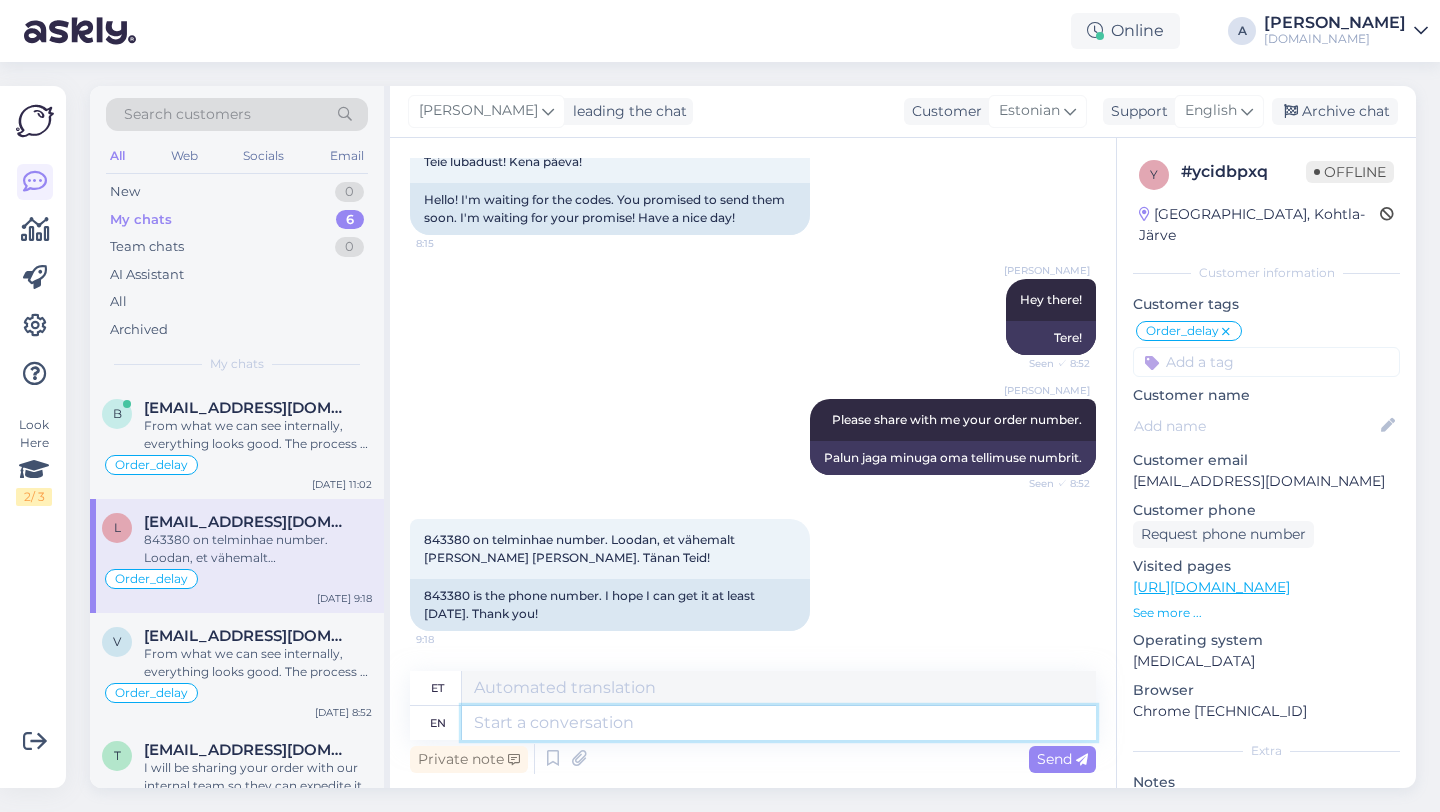 click at bounding box center [779, 723] 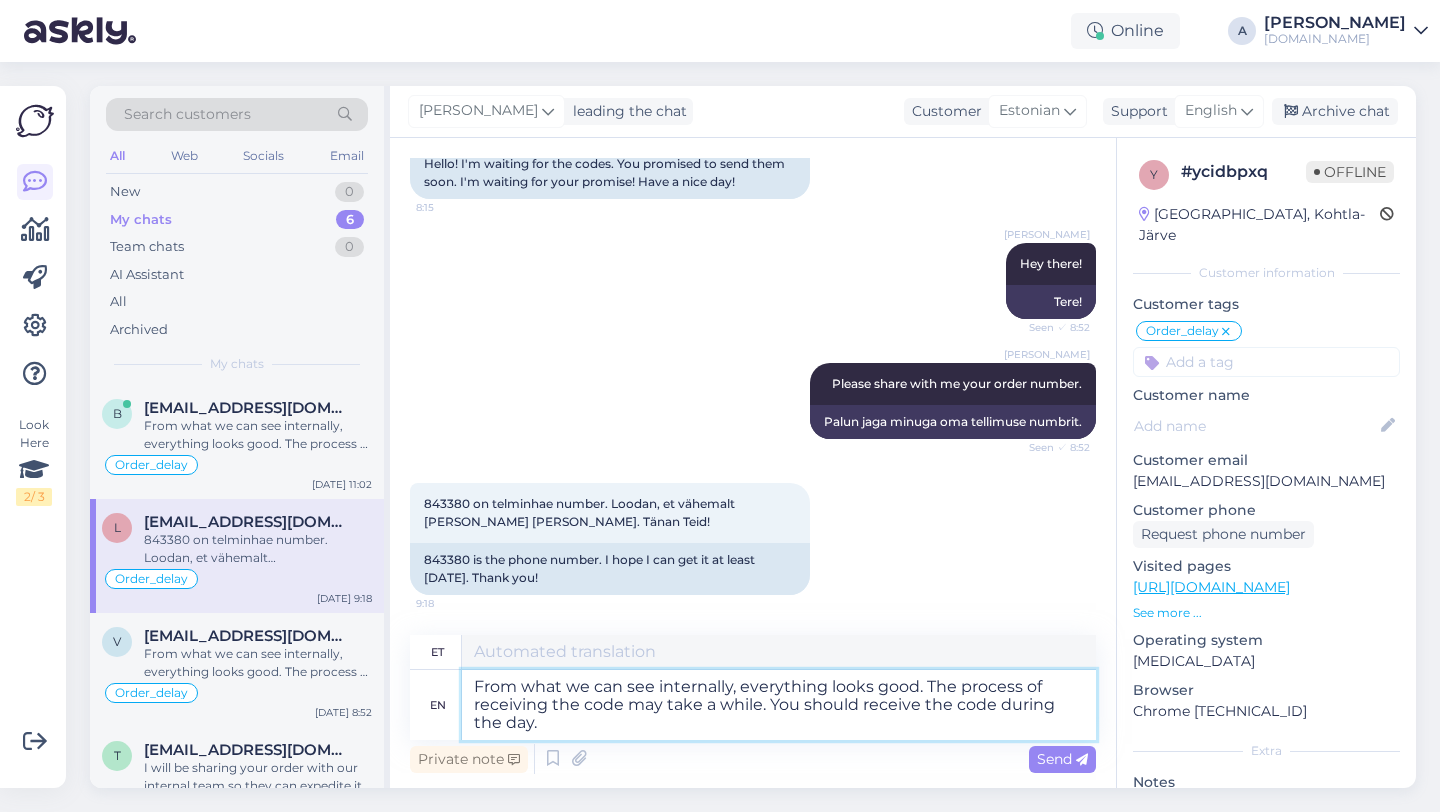 type on "Sisemise nägemuse põhjal tundub kõik hea olevat. Koodi saamine võib võtta veidi aega. Peaksite koodi päeva jooksul kätte saama." 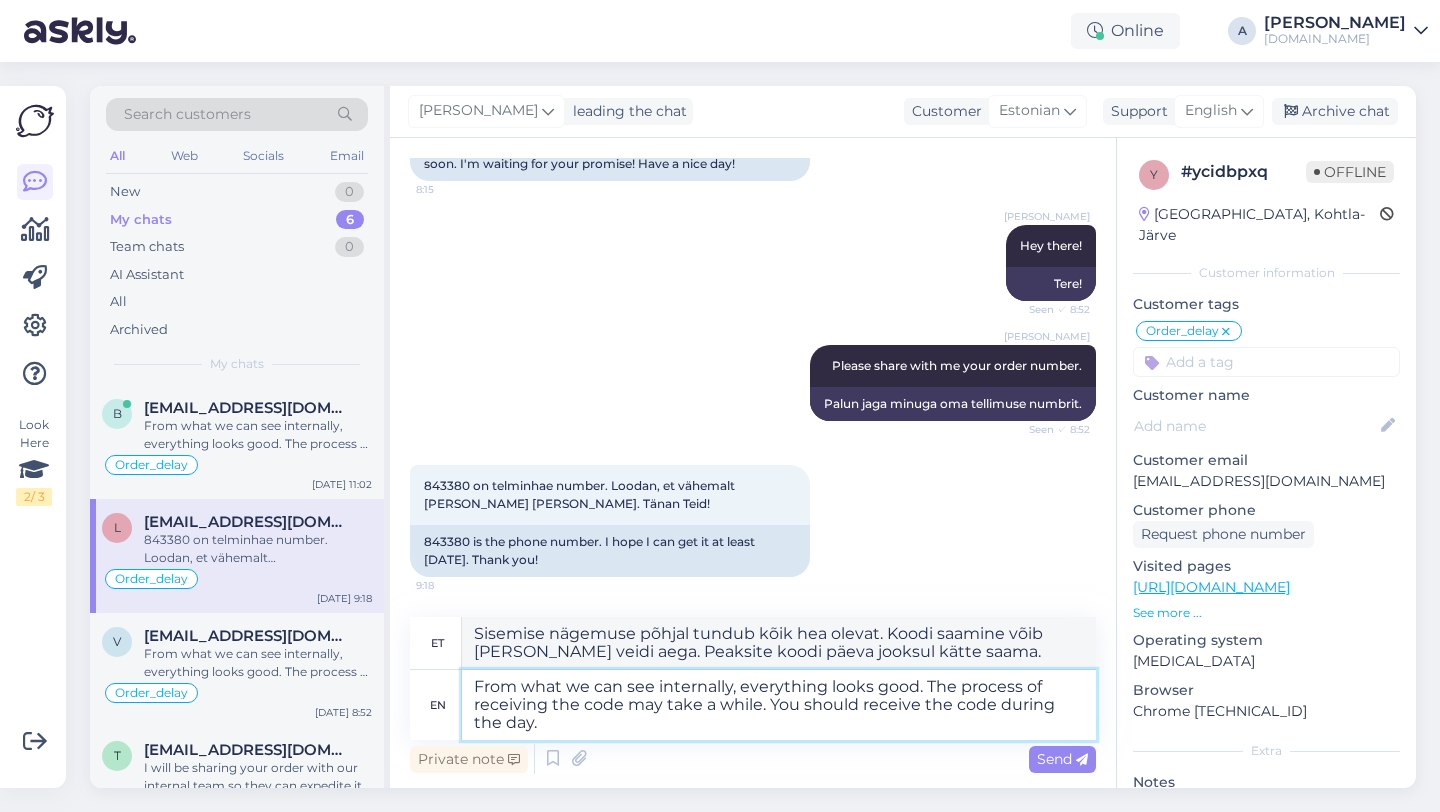type 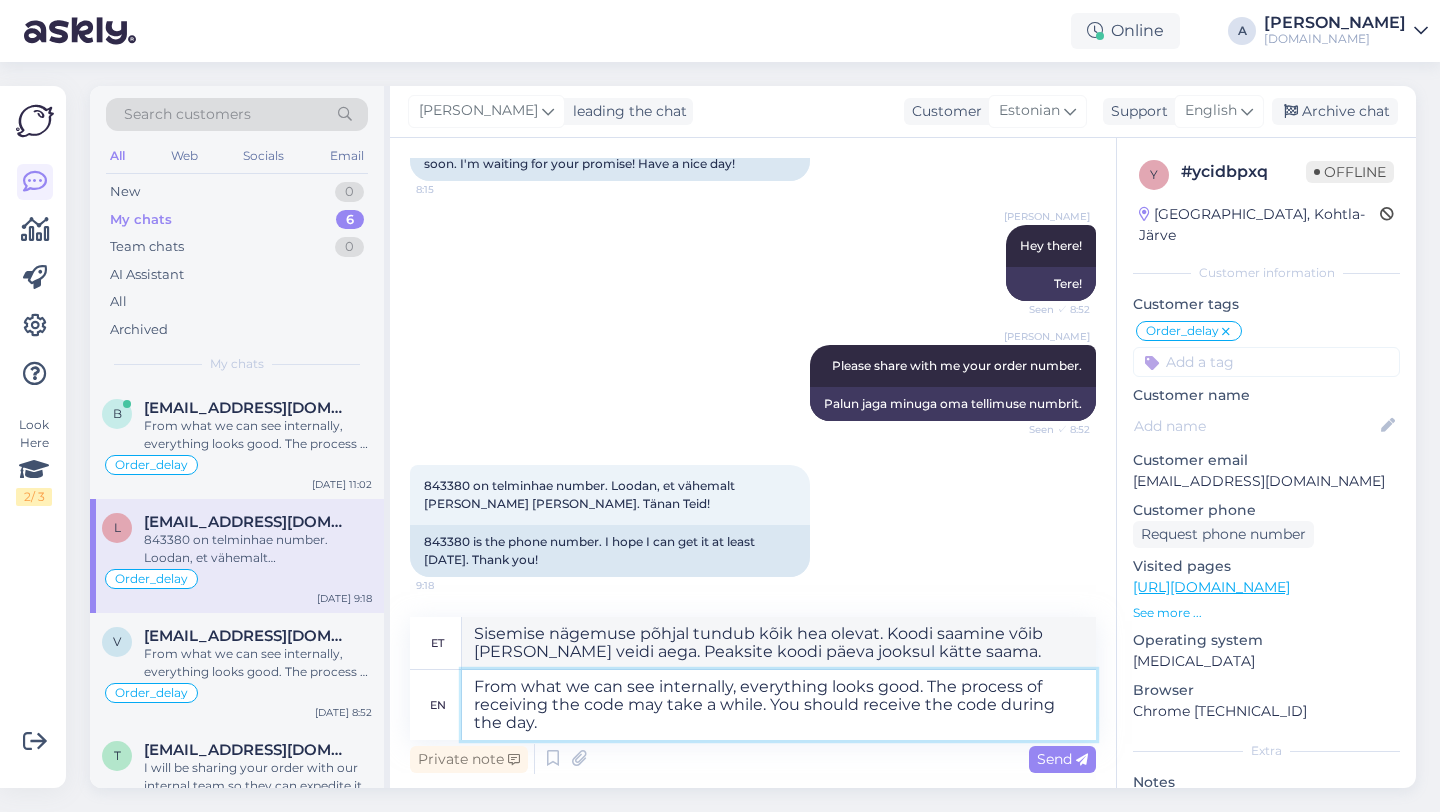 type 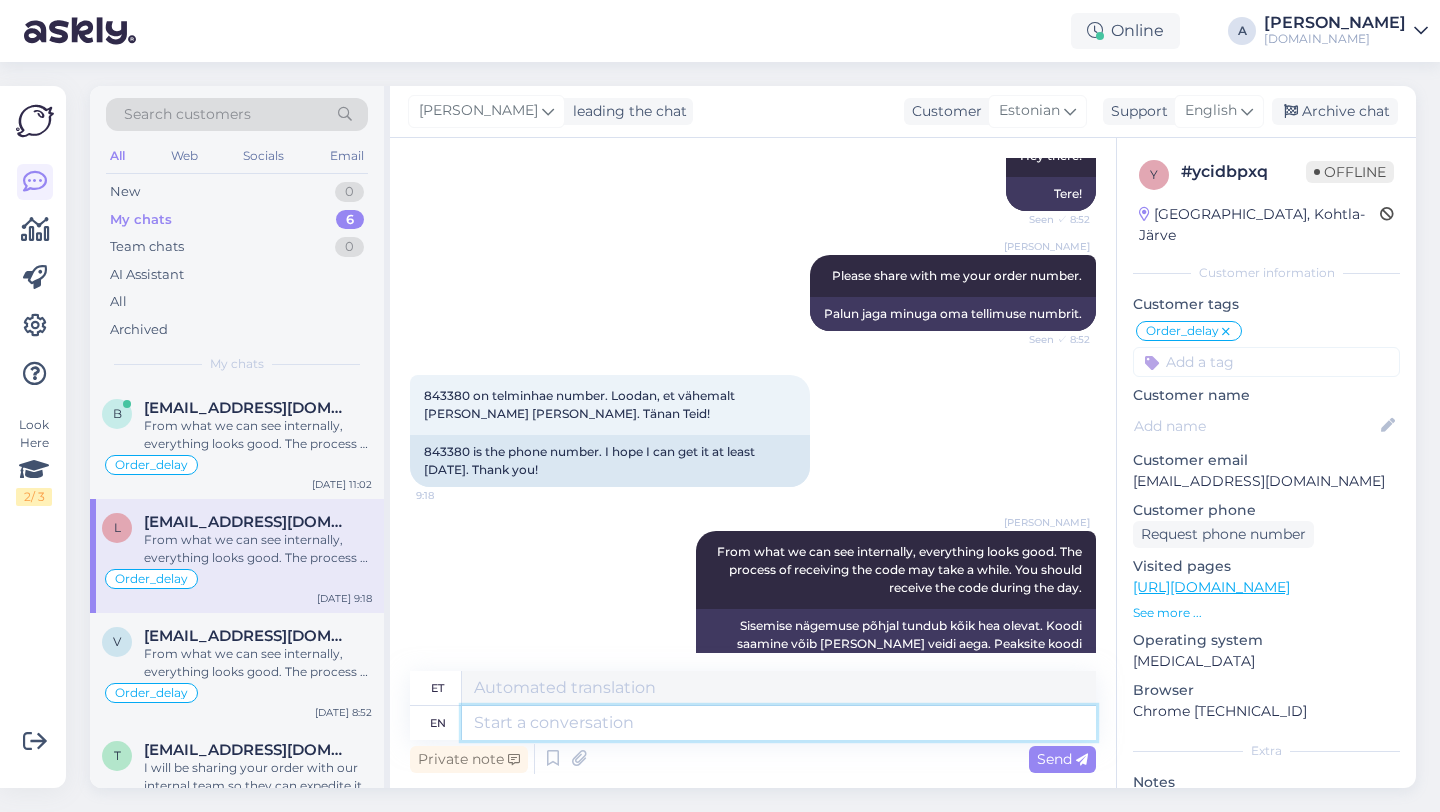 scroll, scrollTop: 12195, scrollLeft: 0, axis: vertical 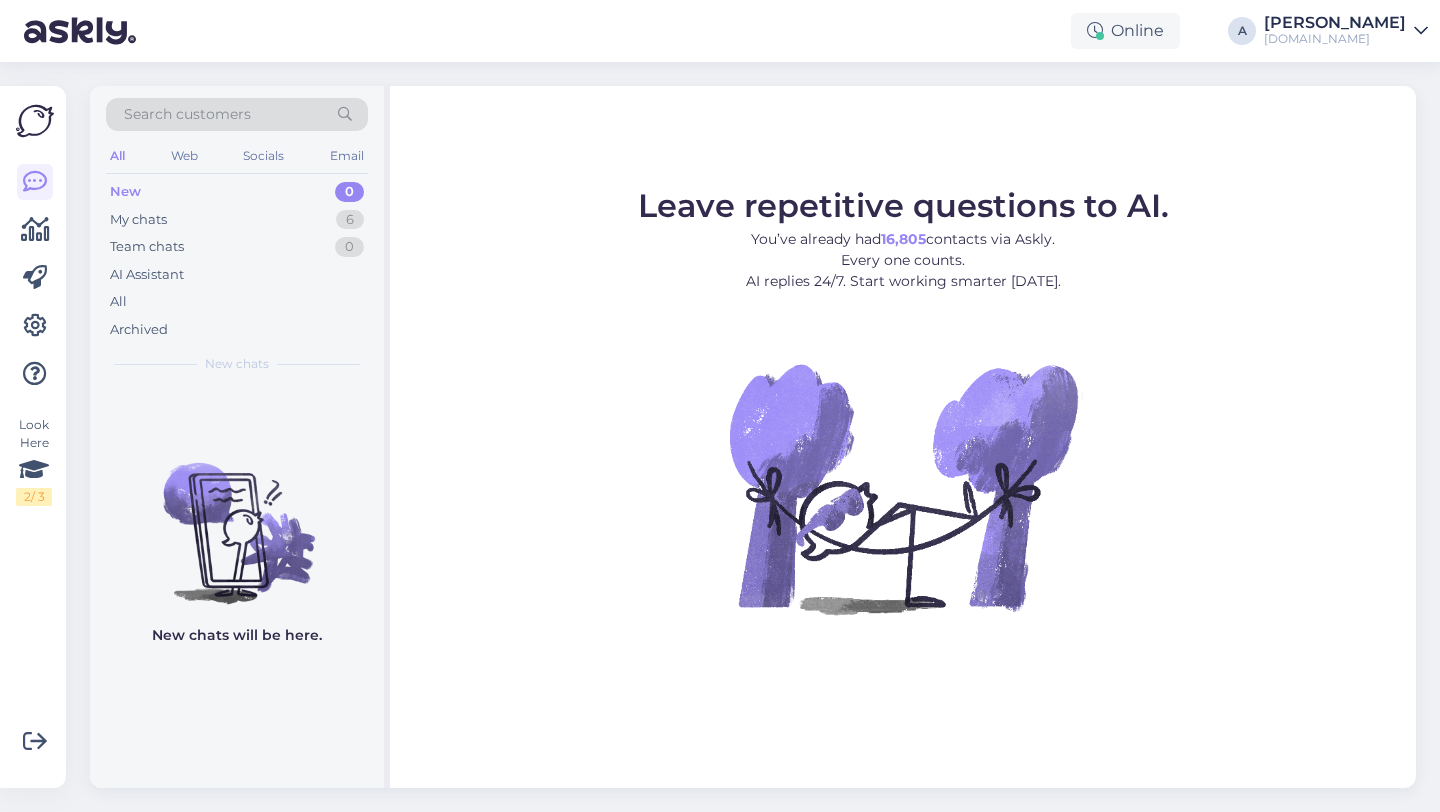 click on "Leave repetitive questions to AI. You’ve already had  16,805  contacts via Askly. Every one counts.  AI replies 24/7. Start working smarter [DATE]." at bounding box center (903, 429) 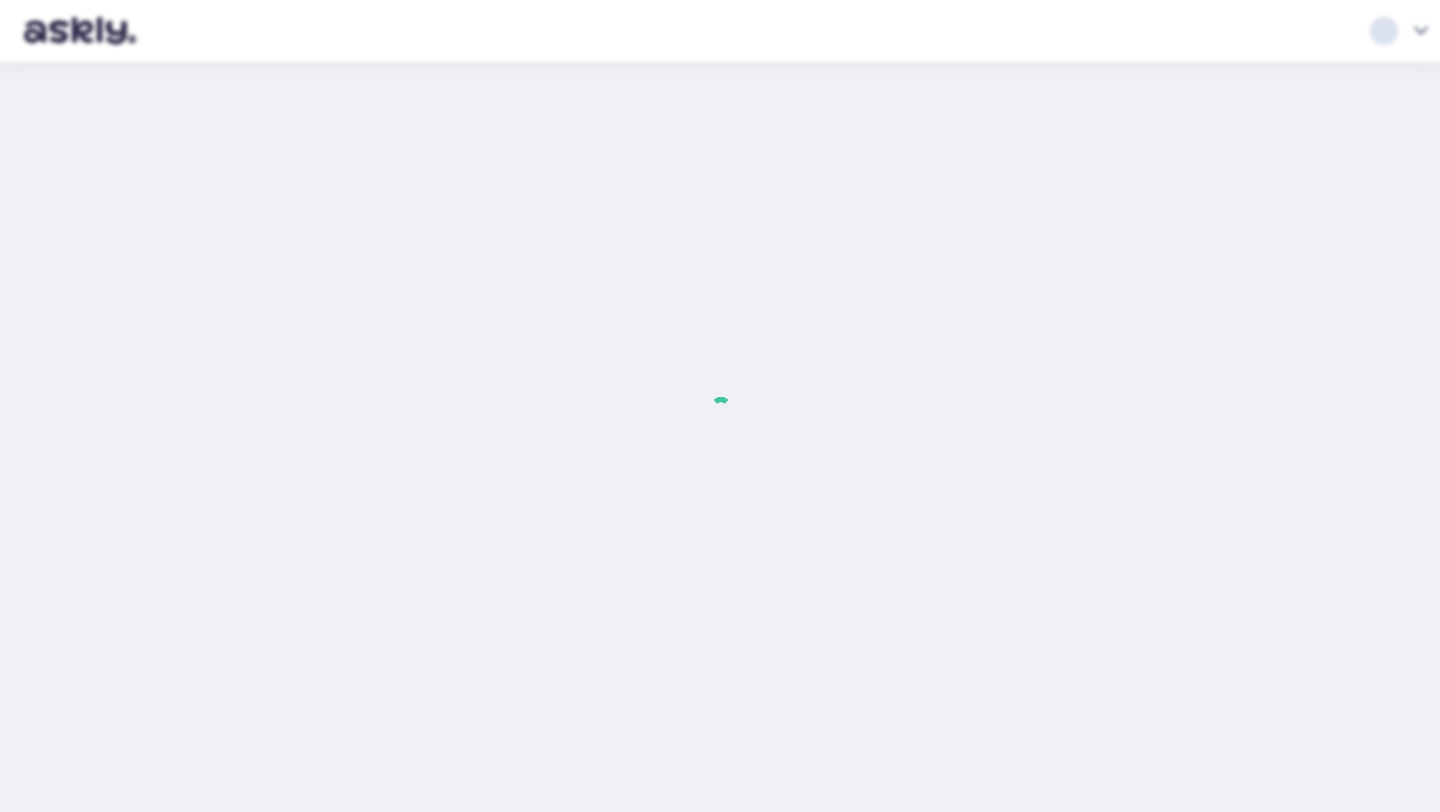 scroll, scrollTop: 0, scrollLeft: 0, axis: both 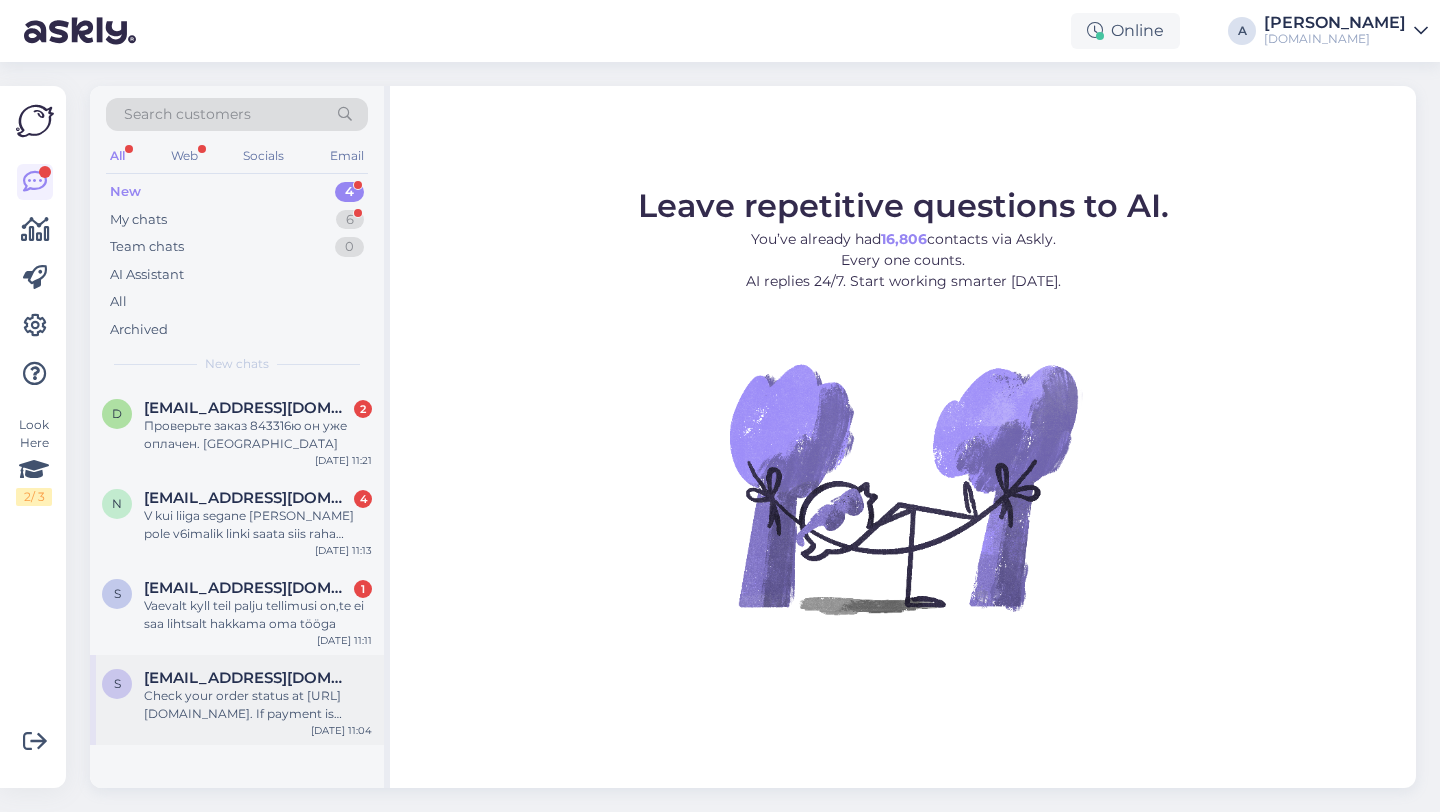 click on "Check your order status at [URL][DOMAIN_NAME]. If payment is received, codes will be sent soon. Look in junk or spam folders, as codes might go there. If delays continue, tell us, and we will help more." at bounding box center [258, 705] 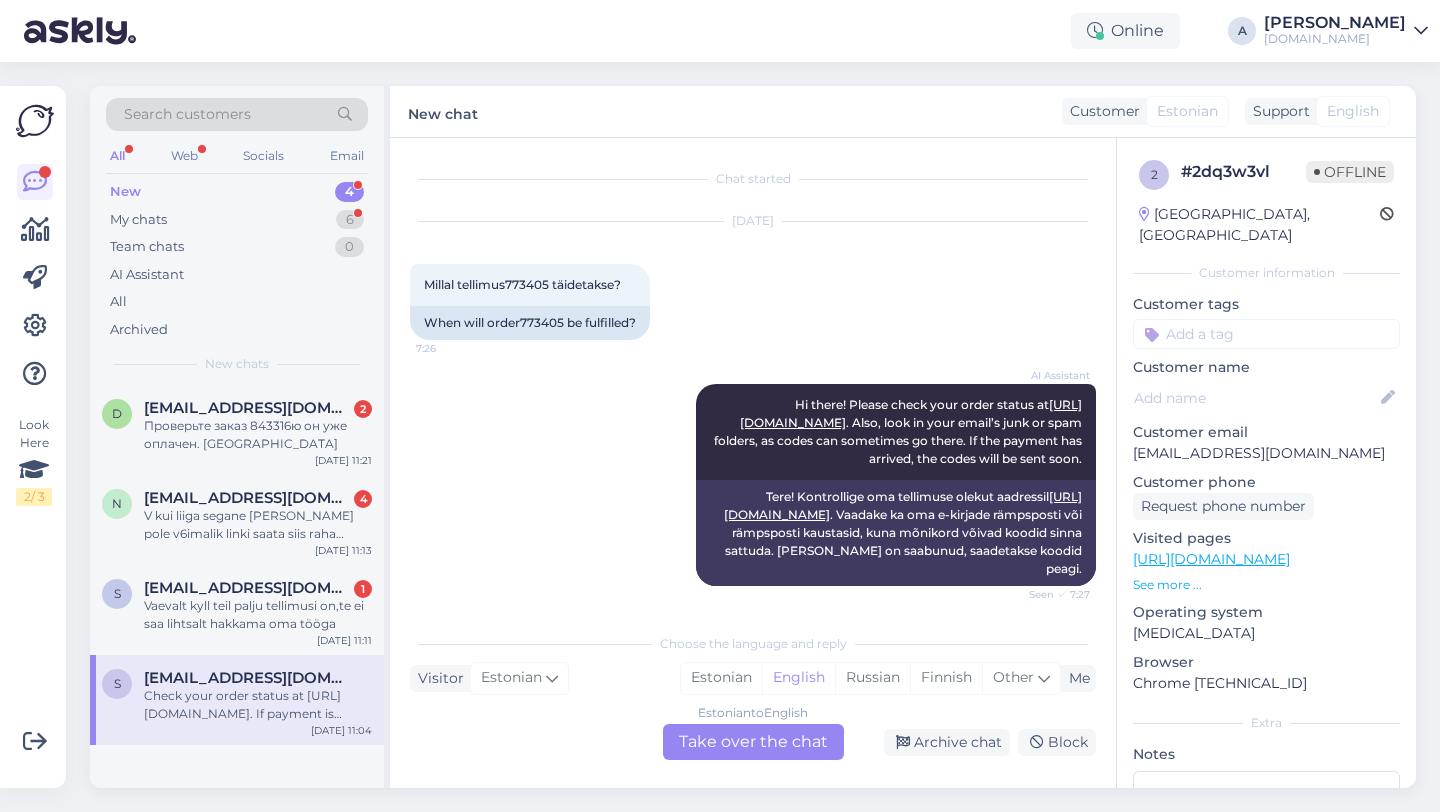 scroll, scrollTop: 2739, scrollLeft: 0, axis: vertical 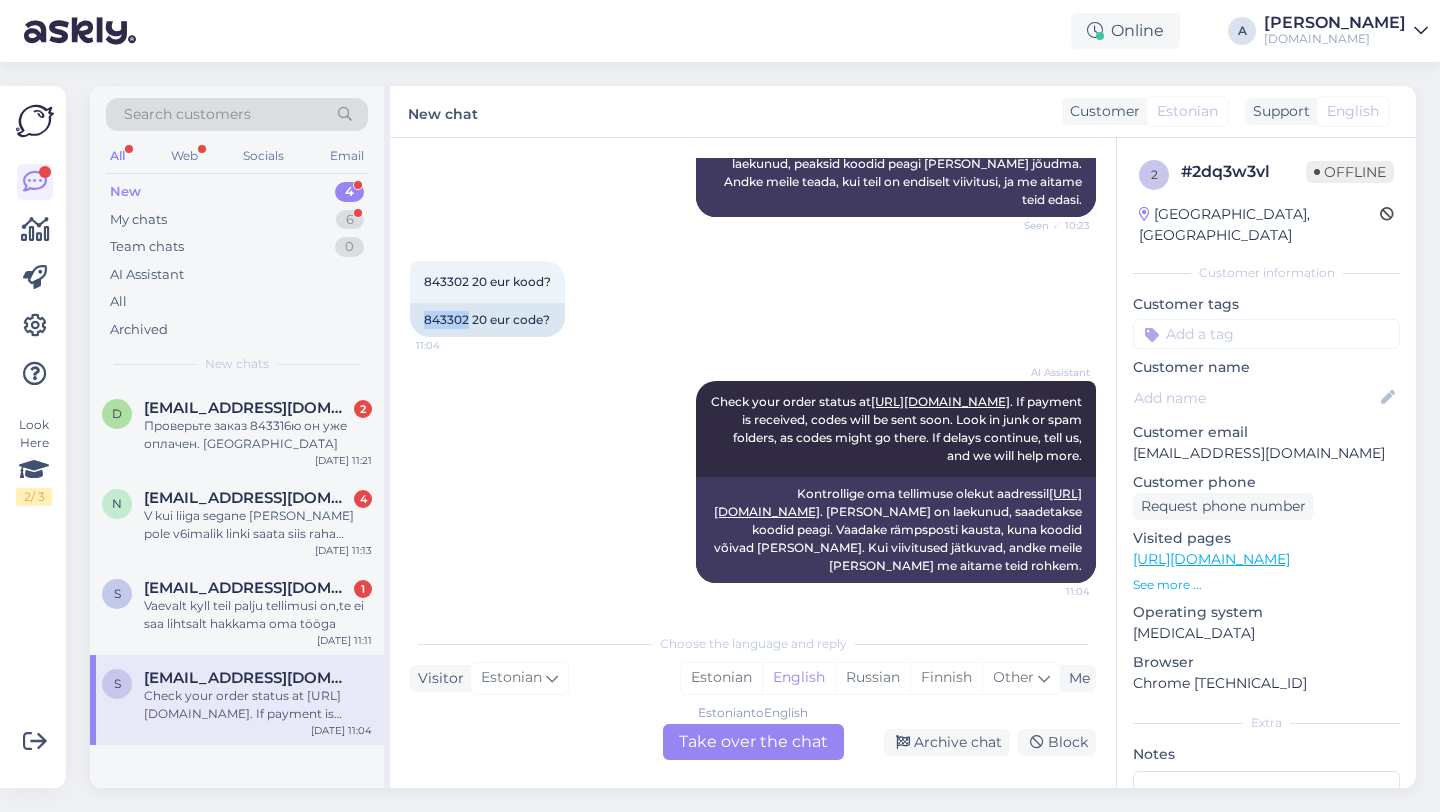 drag, startPoint x: 467, startPoint y: 321, endPoint x: 407, endPoint y: 317, distance: 60.133186 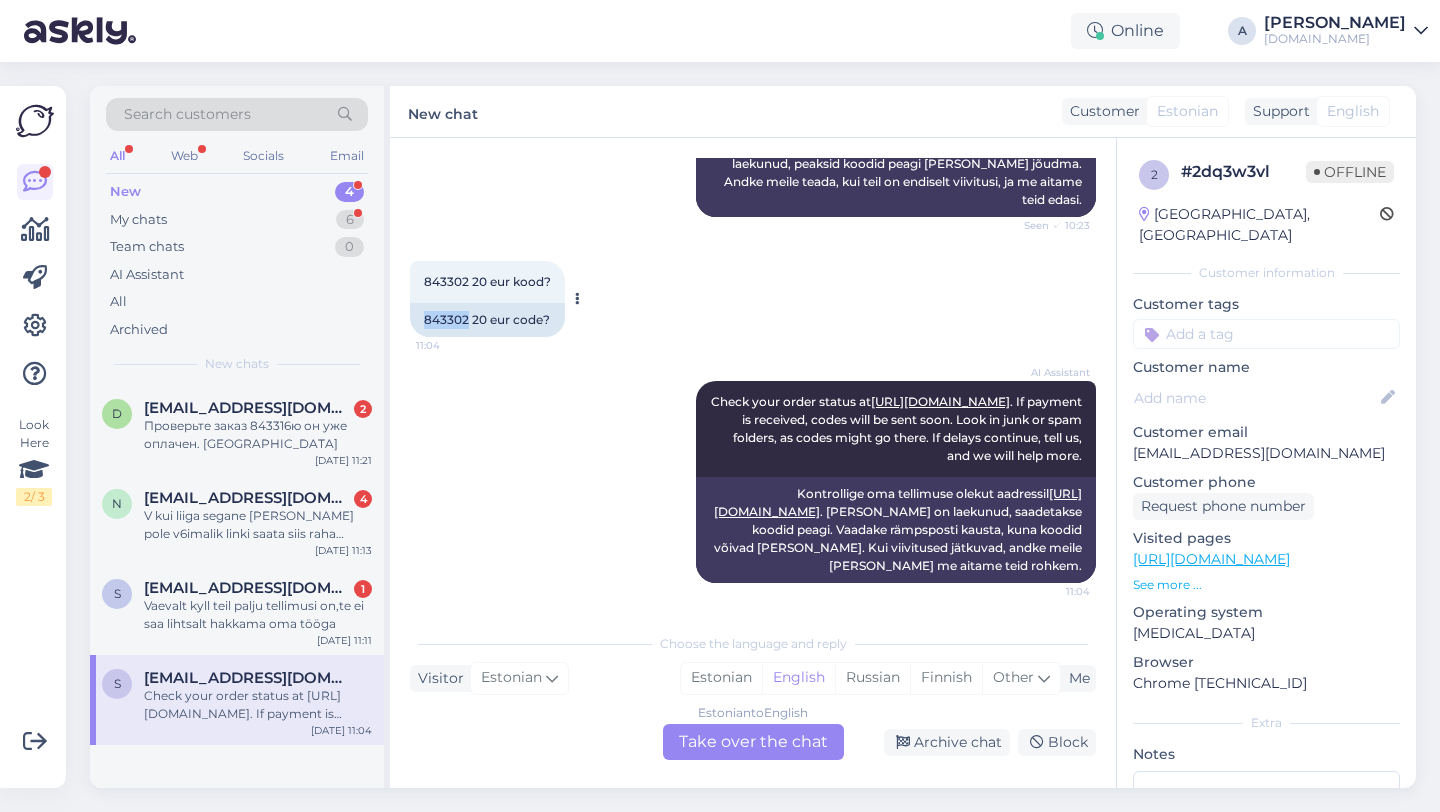 copy on "843302" 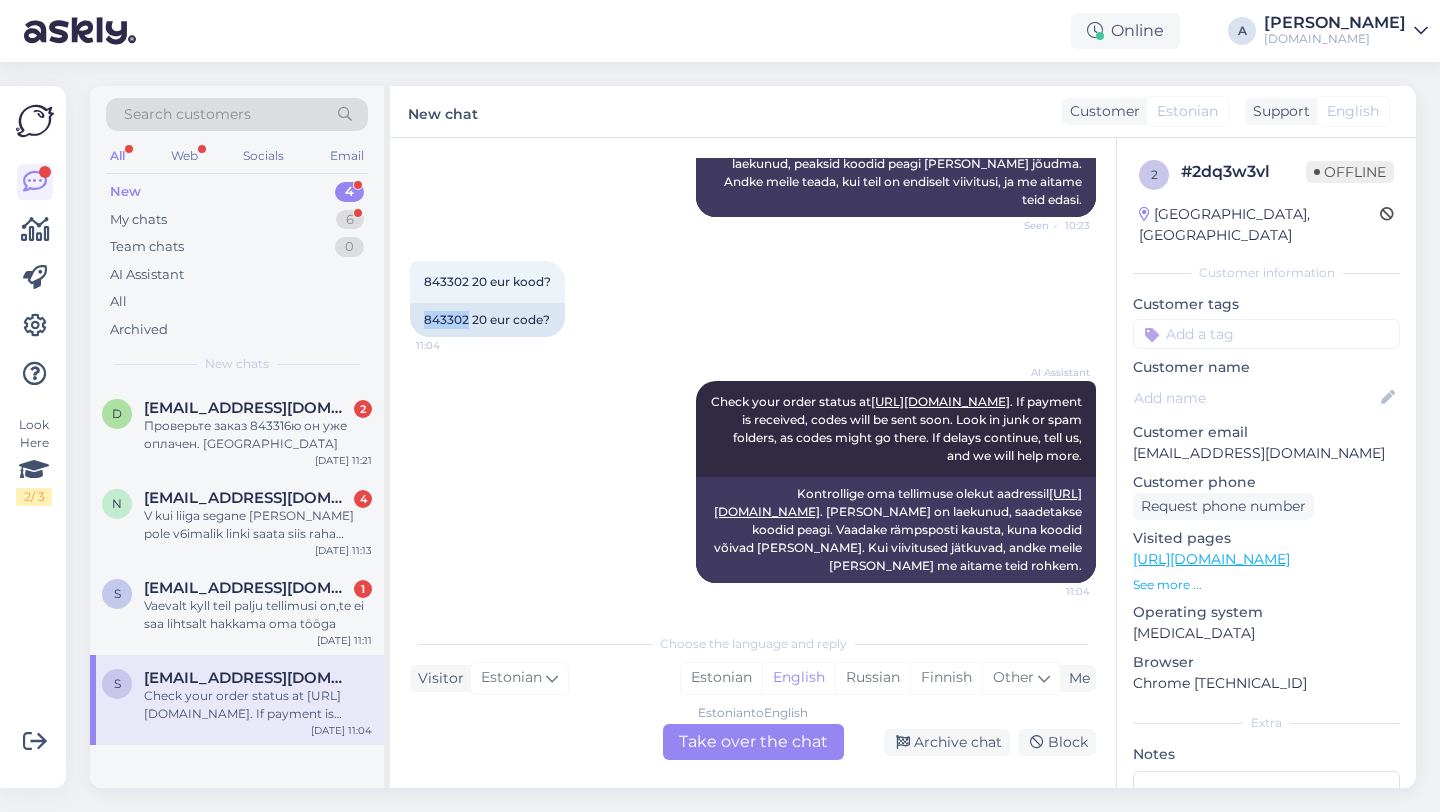 scroll, scrollTop: 2739, scrollLeft: 0, axis: vertical 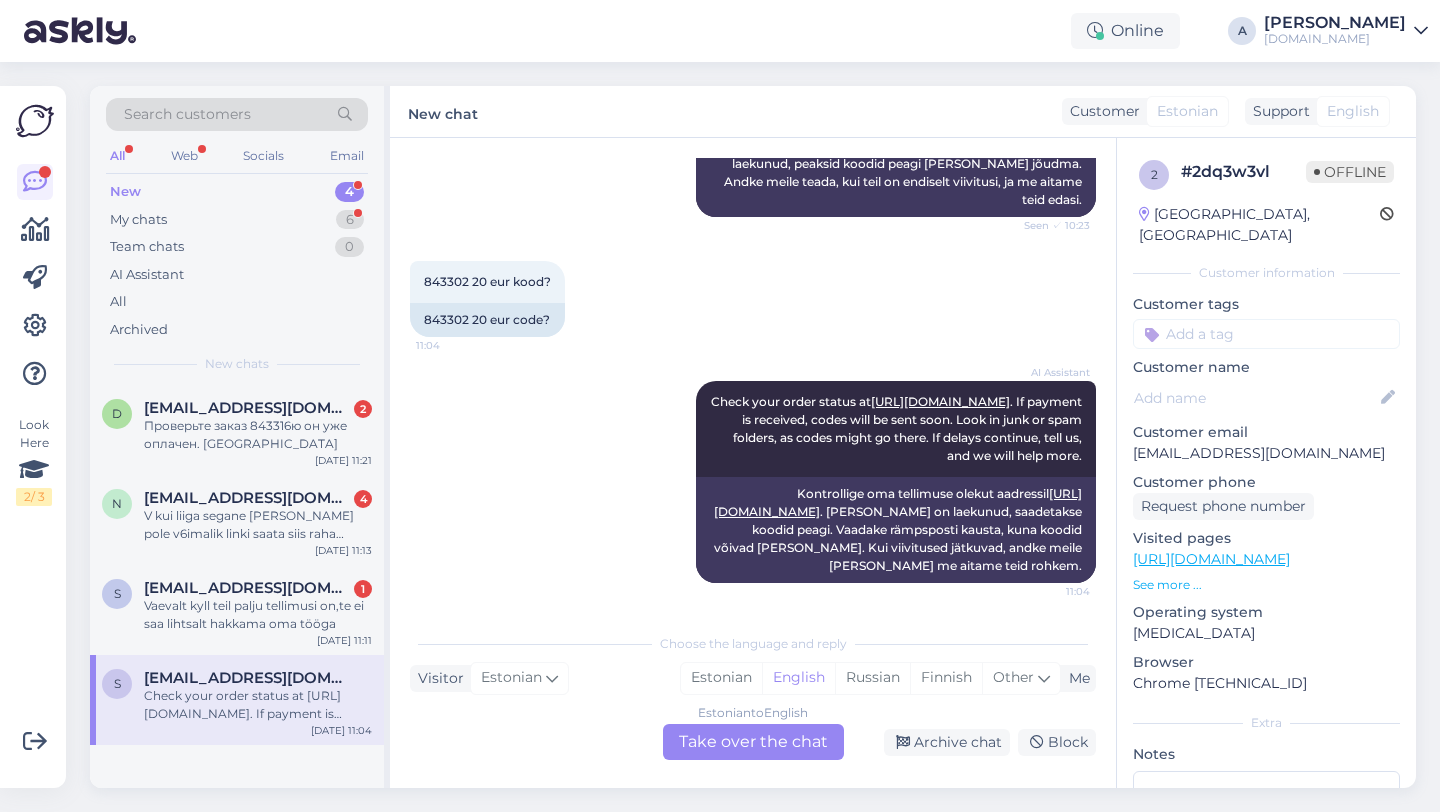 click on "Estonian  to  English Take over the chat" at bounding box center (753, 742) 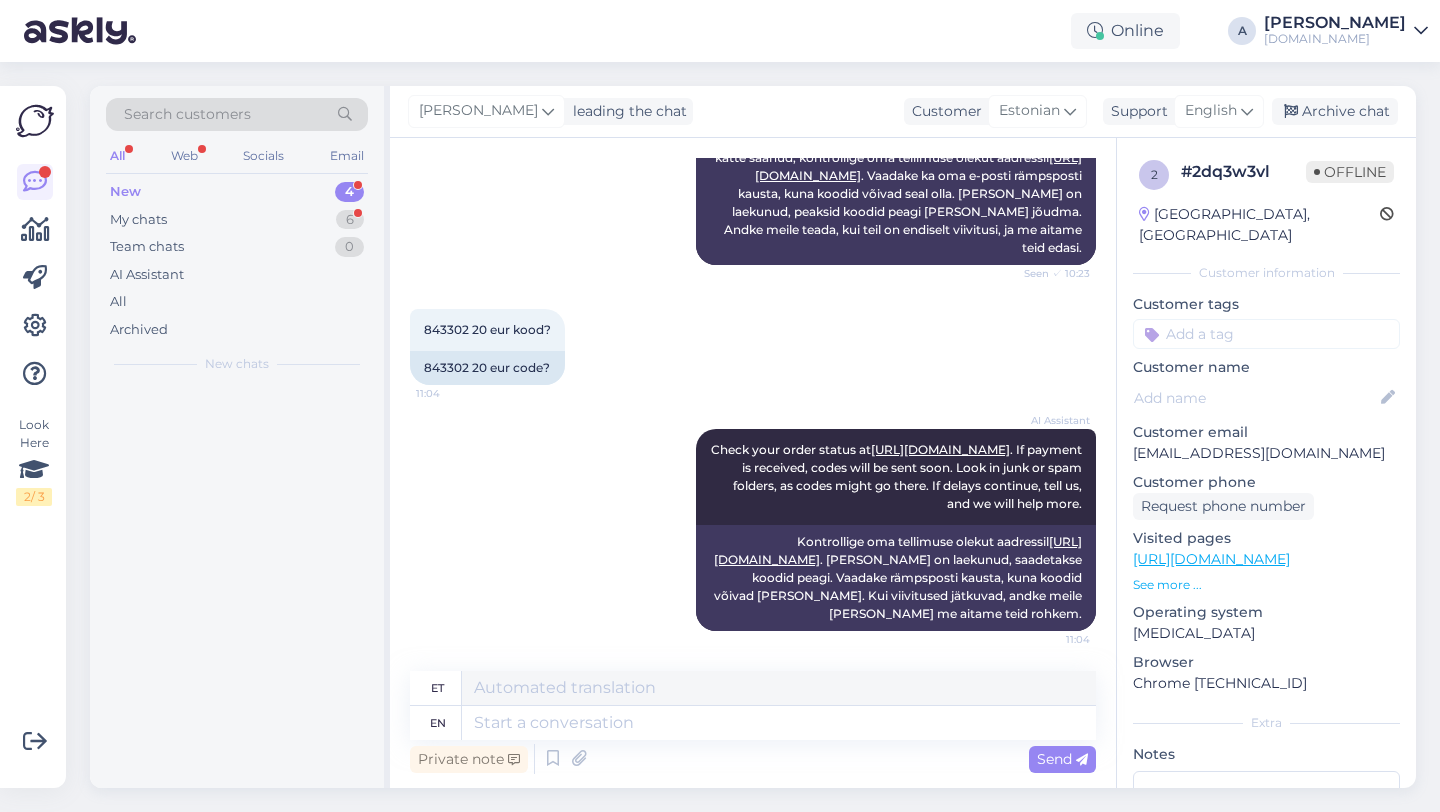 scroll, scrollTop: 2691, scrollLeft: 0, axis: vertical 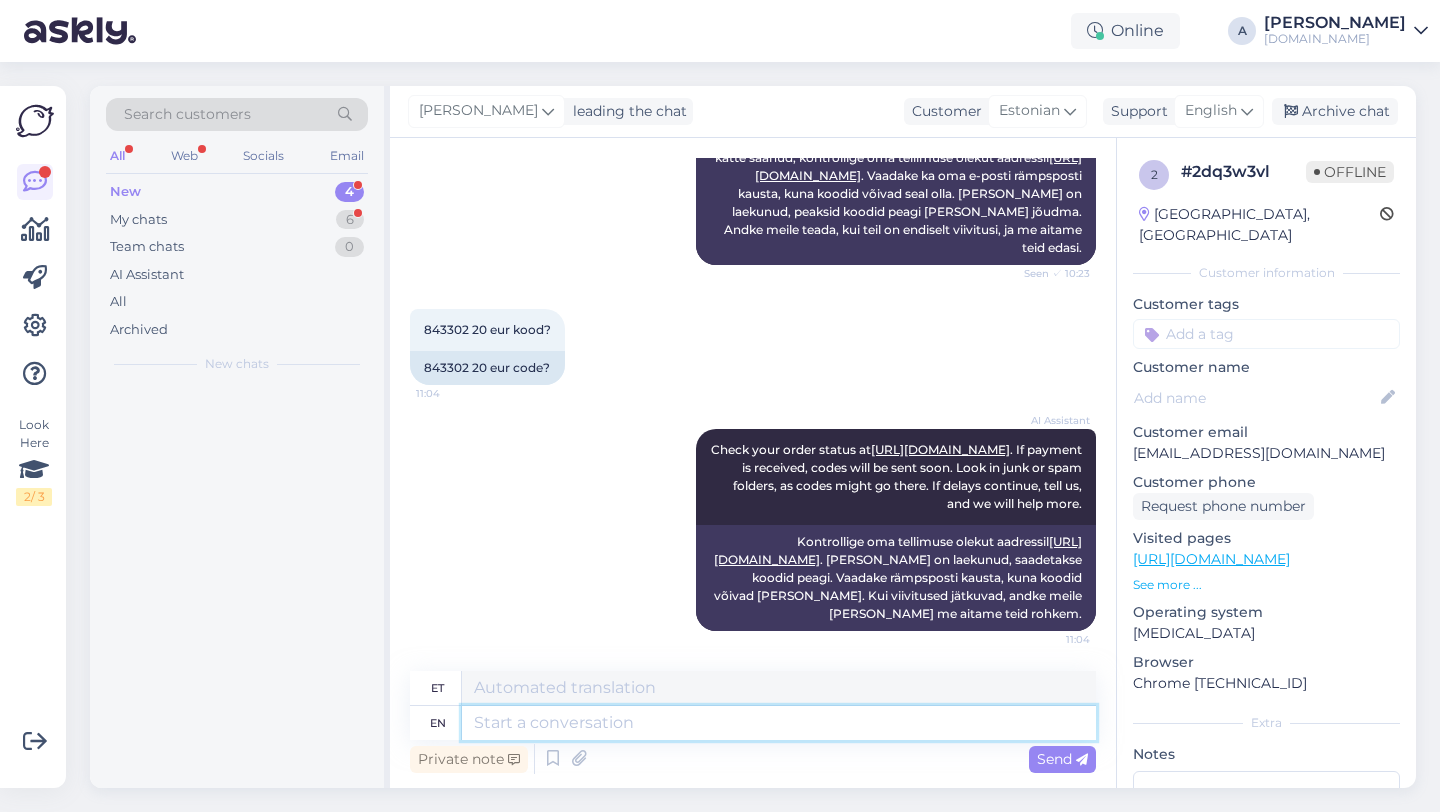 click at bounding box center [779, 723] 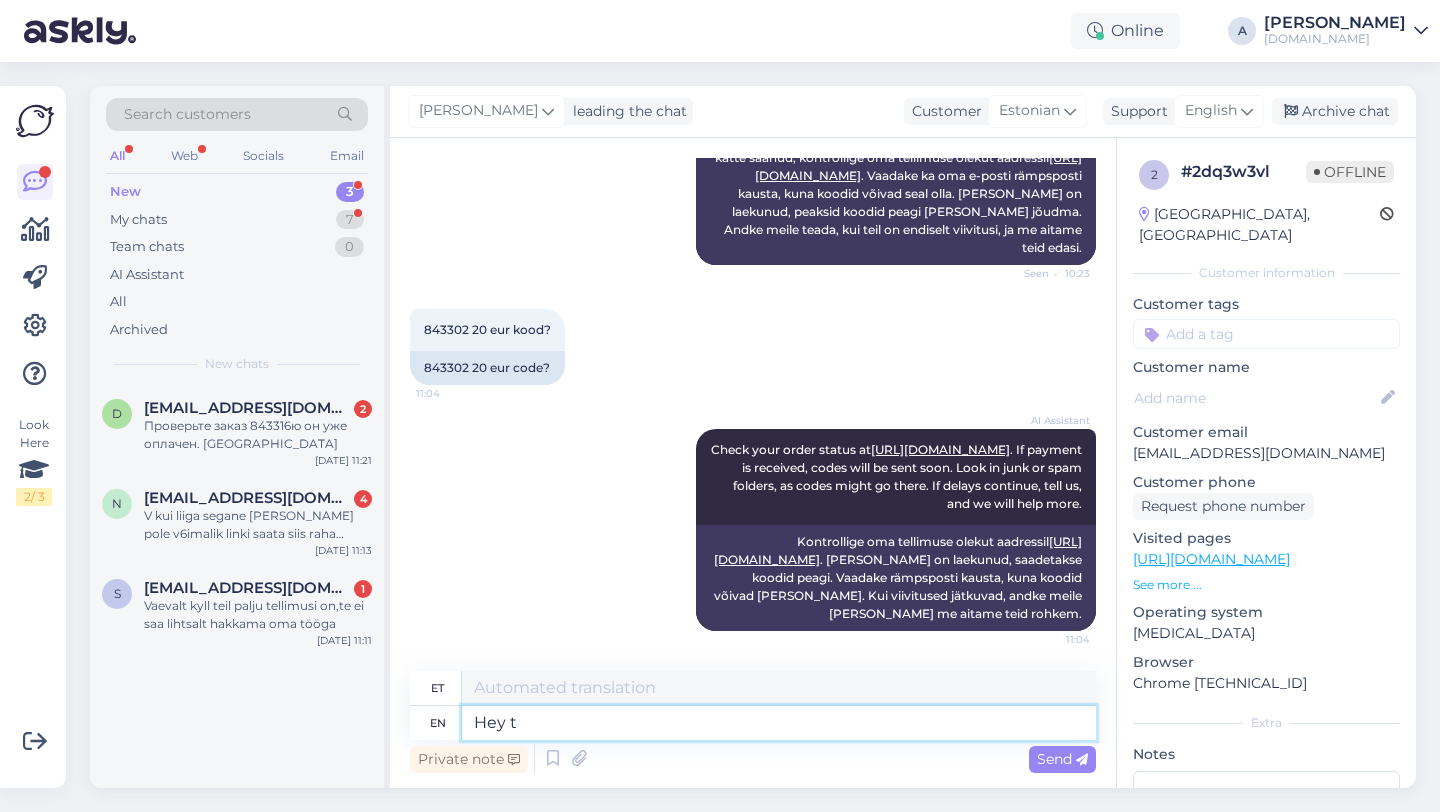 type on "Hey th" 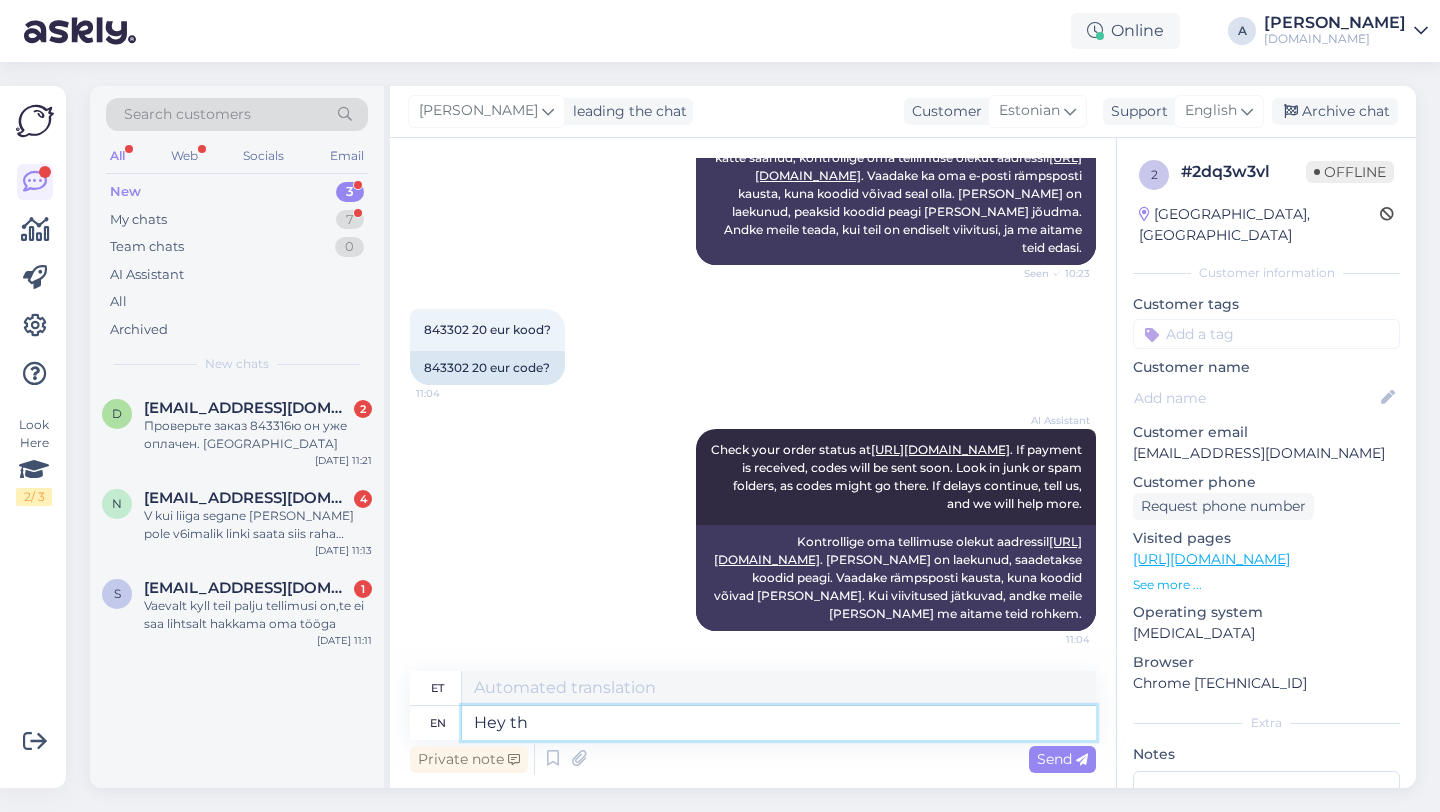 type on "Hei" 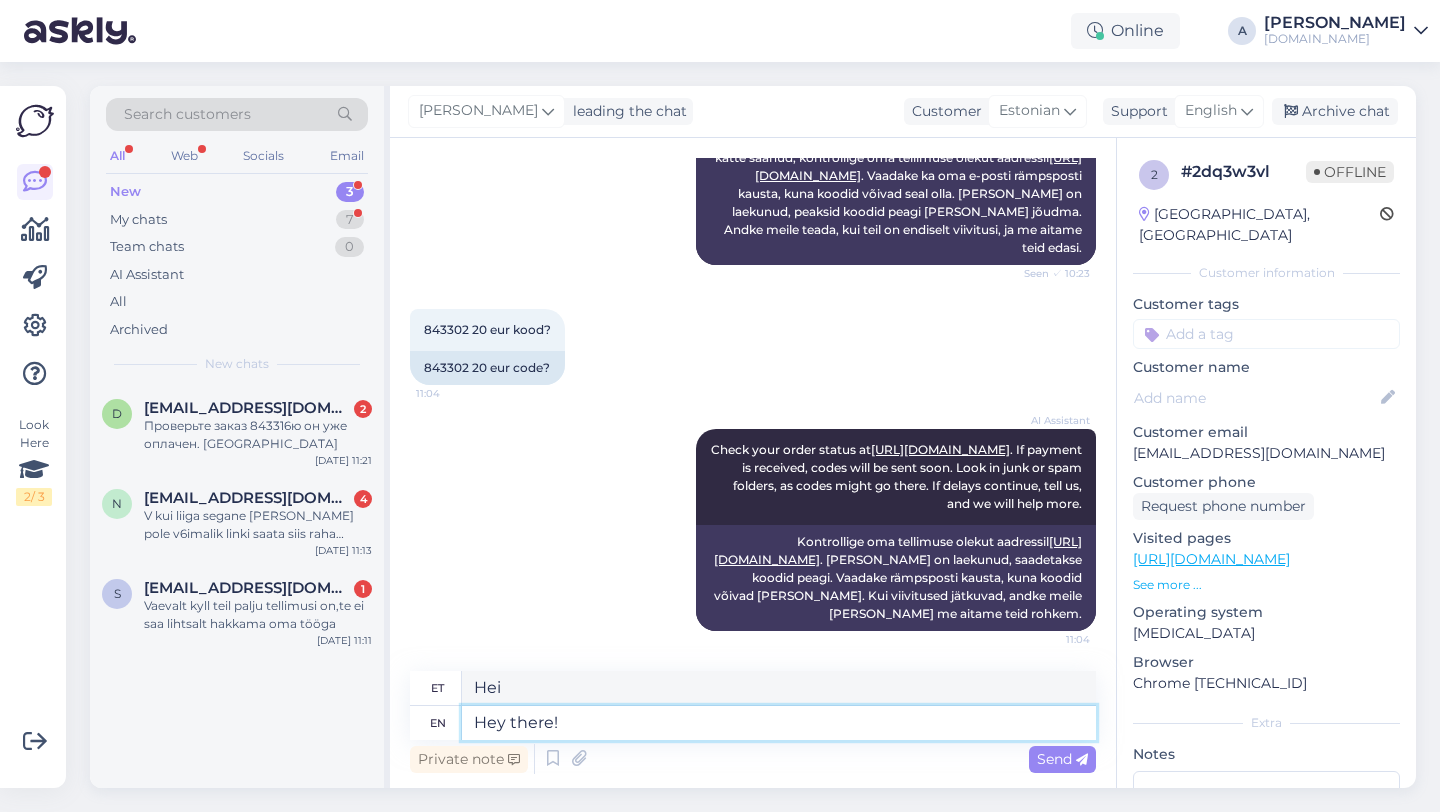type on "Hey there!" 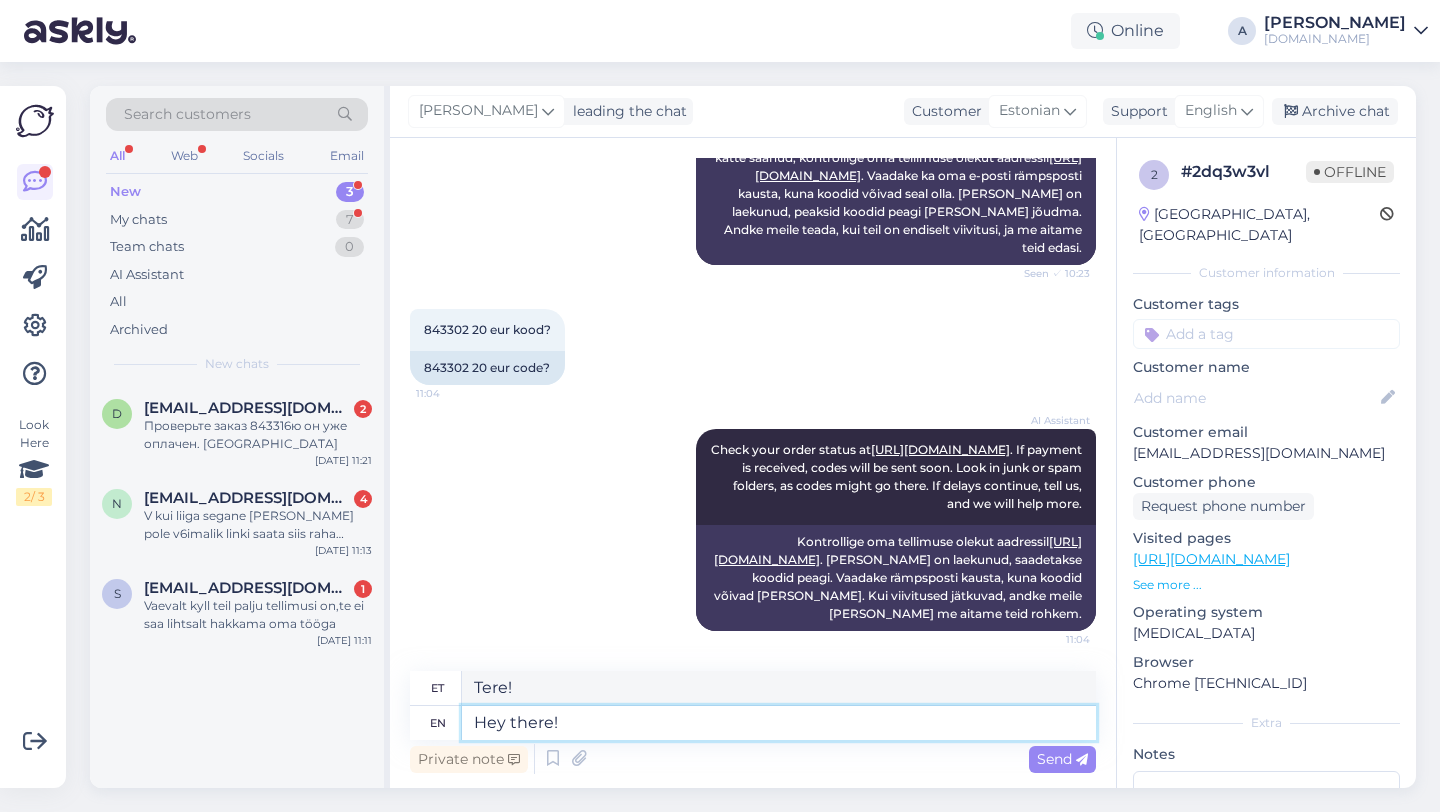 type 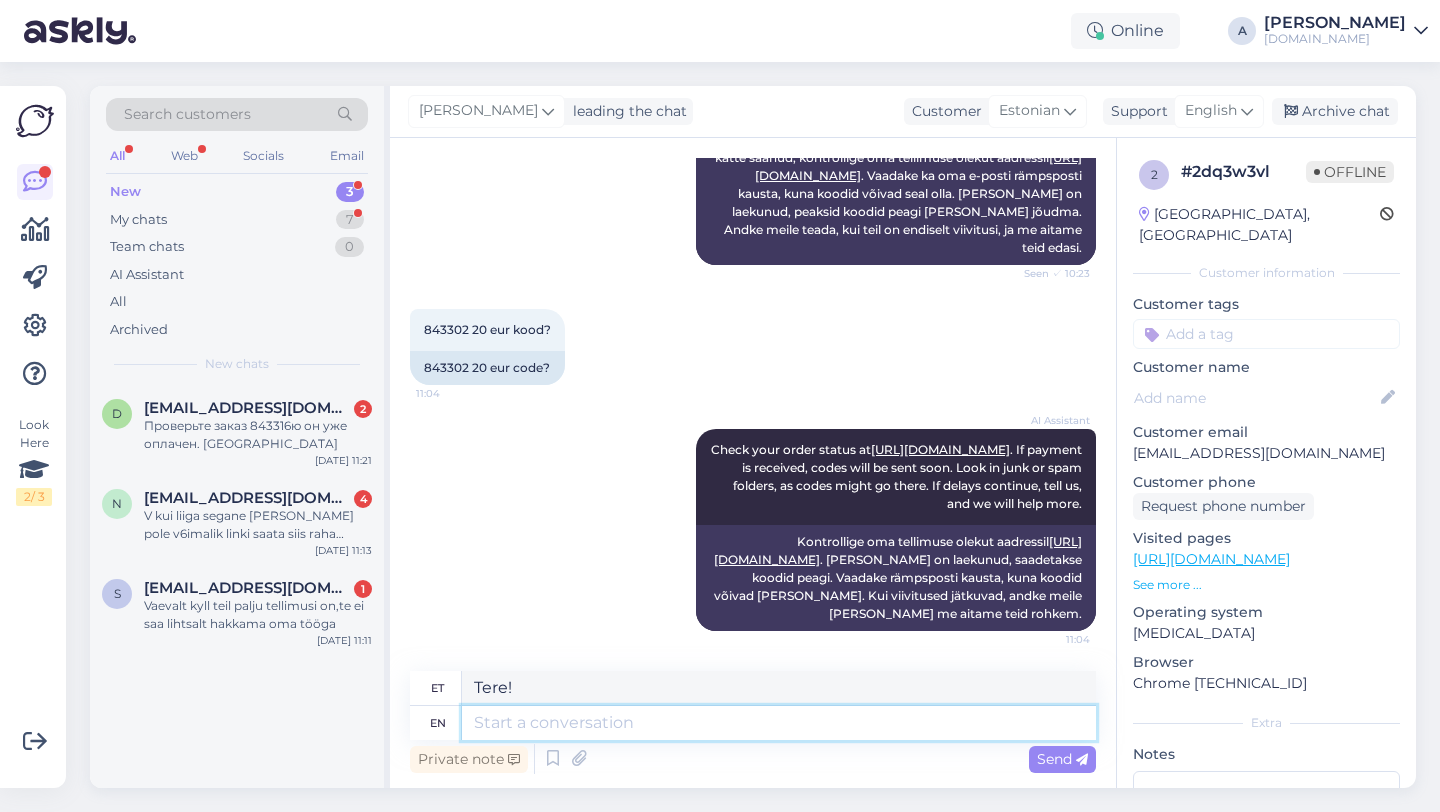 type 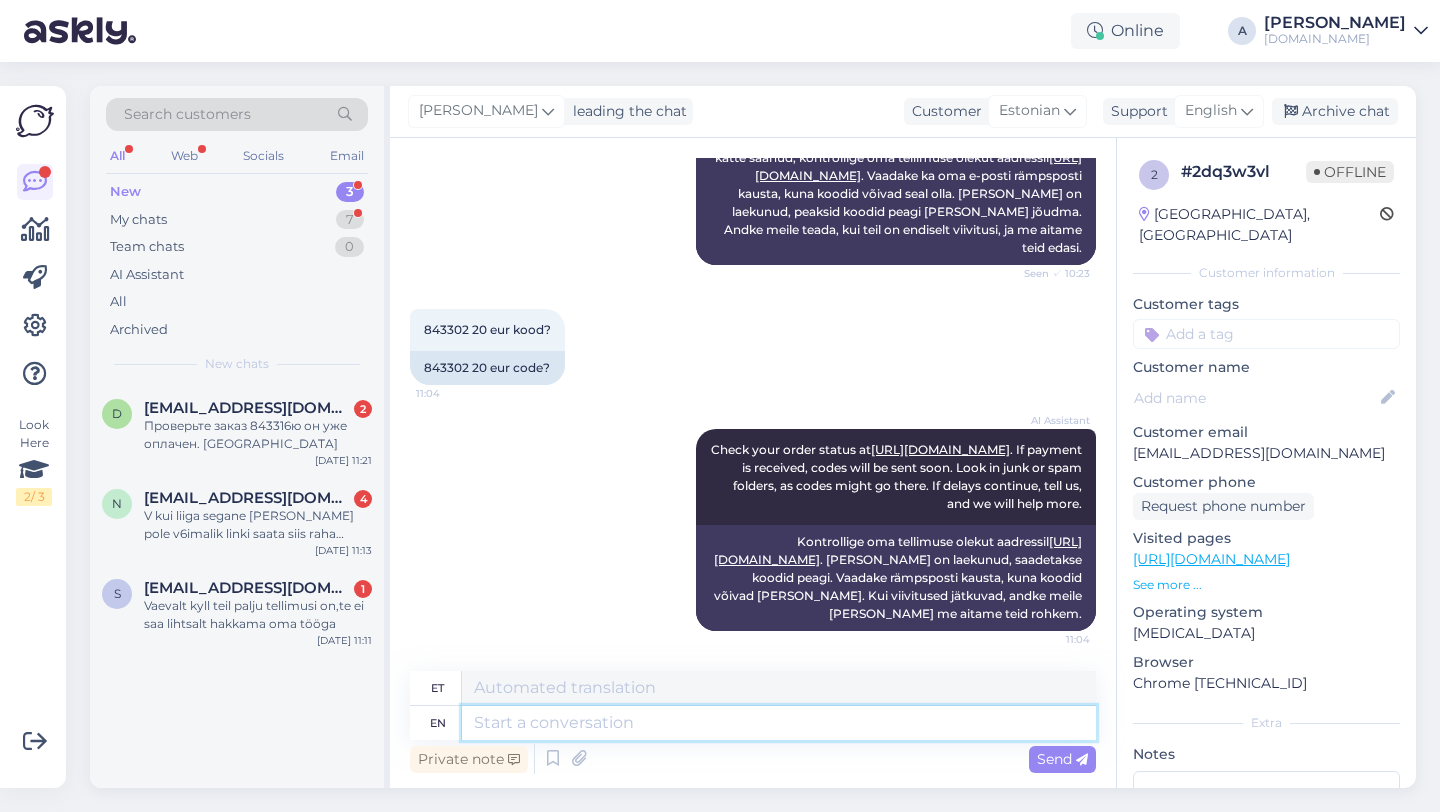 scroll, scrollTop: 2811, scrollLeft: 0, axis: vertical 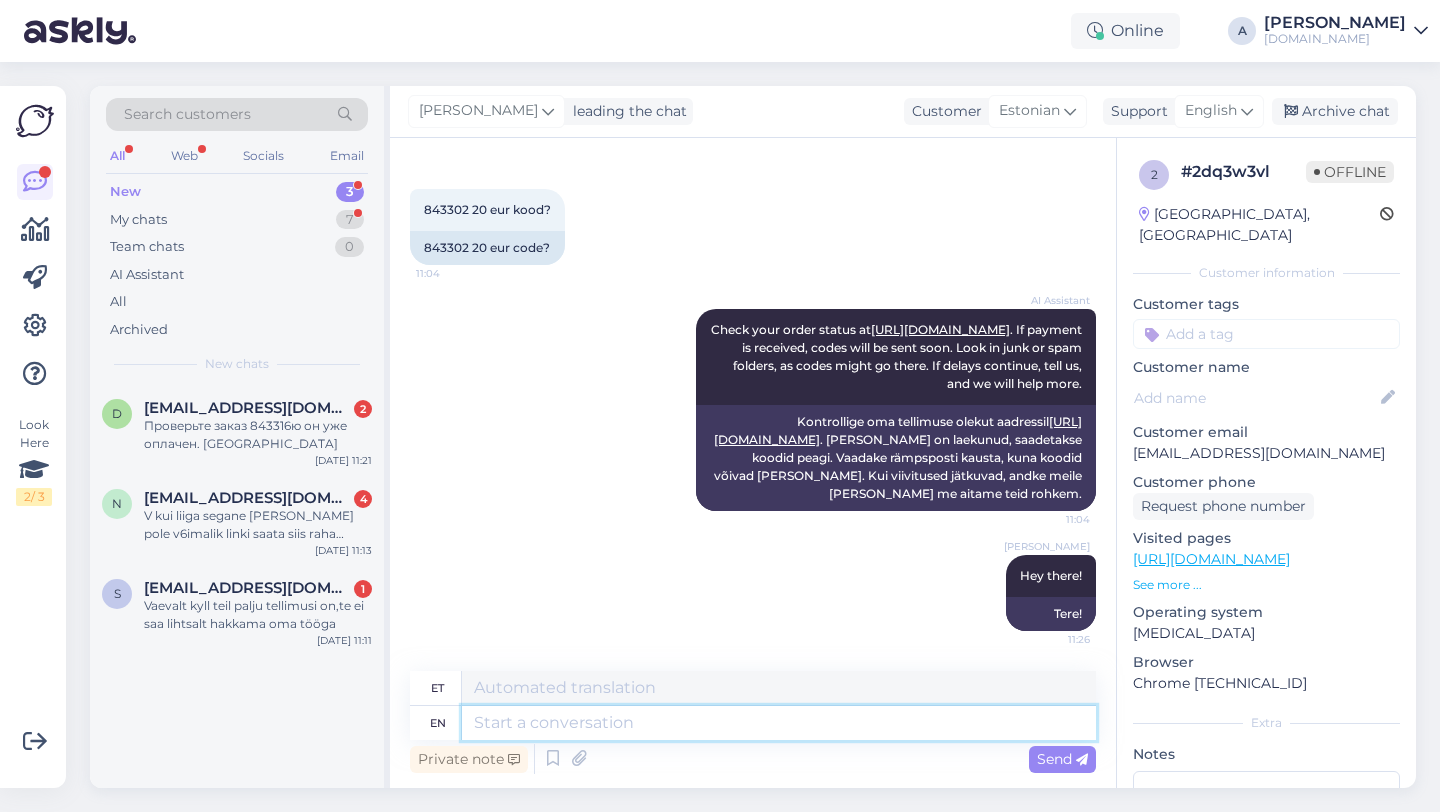 paste on "From what we can see internally, everything looks good. The process of receiving the code may take a while. You should receive the code during the day." 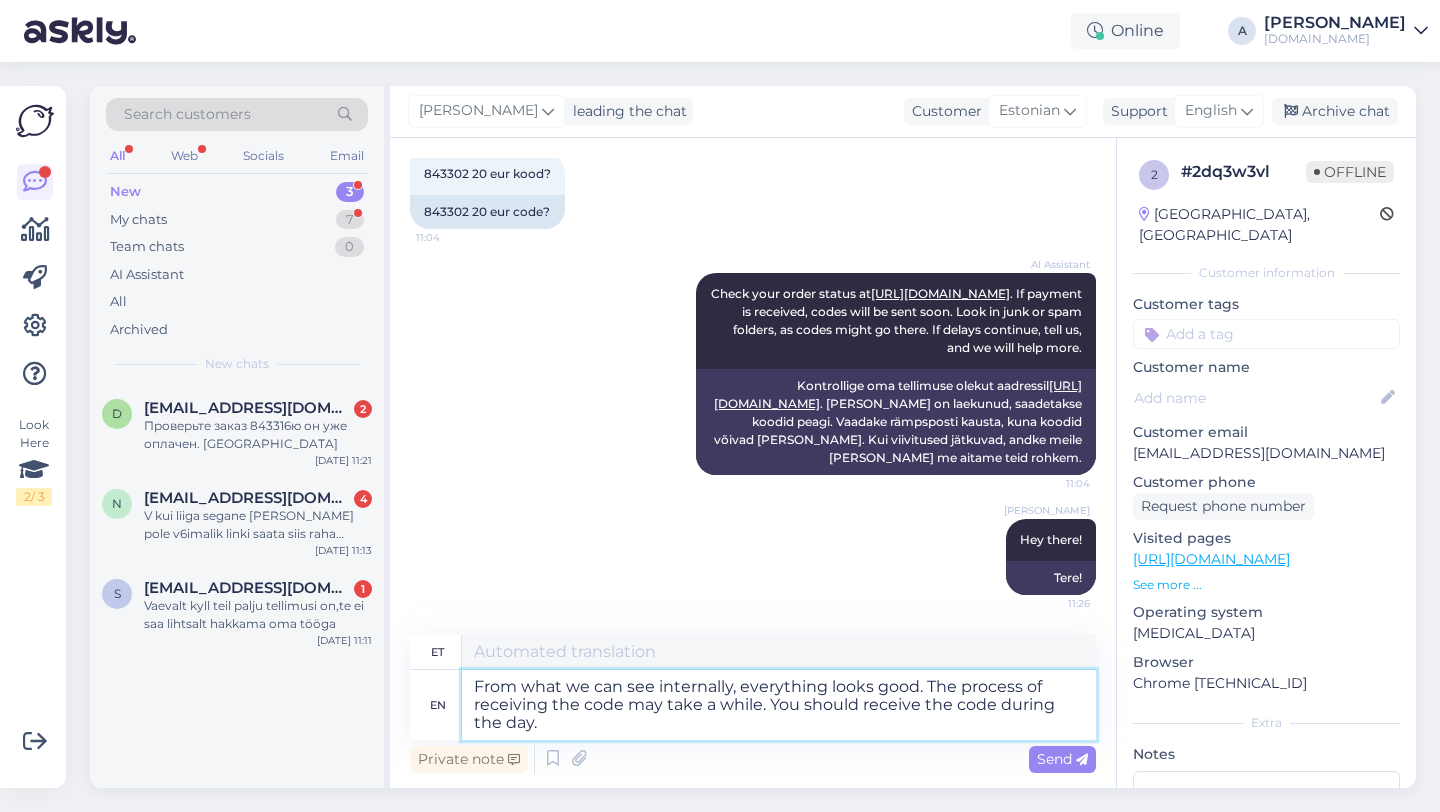 type on "Sisemise nägemuse põhjal tundub kõik hea olevat. Koodi saamine võib võtta veidi aega. Peaksite koodi päeva jooksul kätte saama." 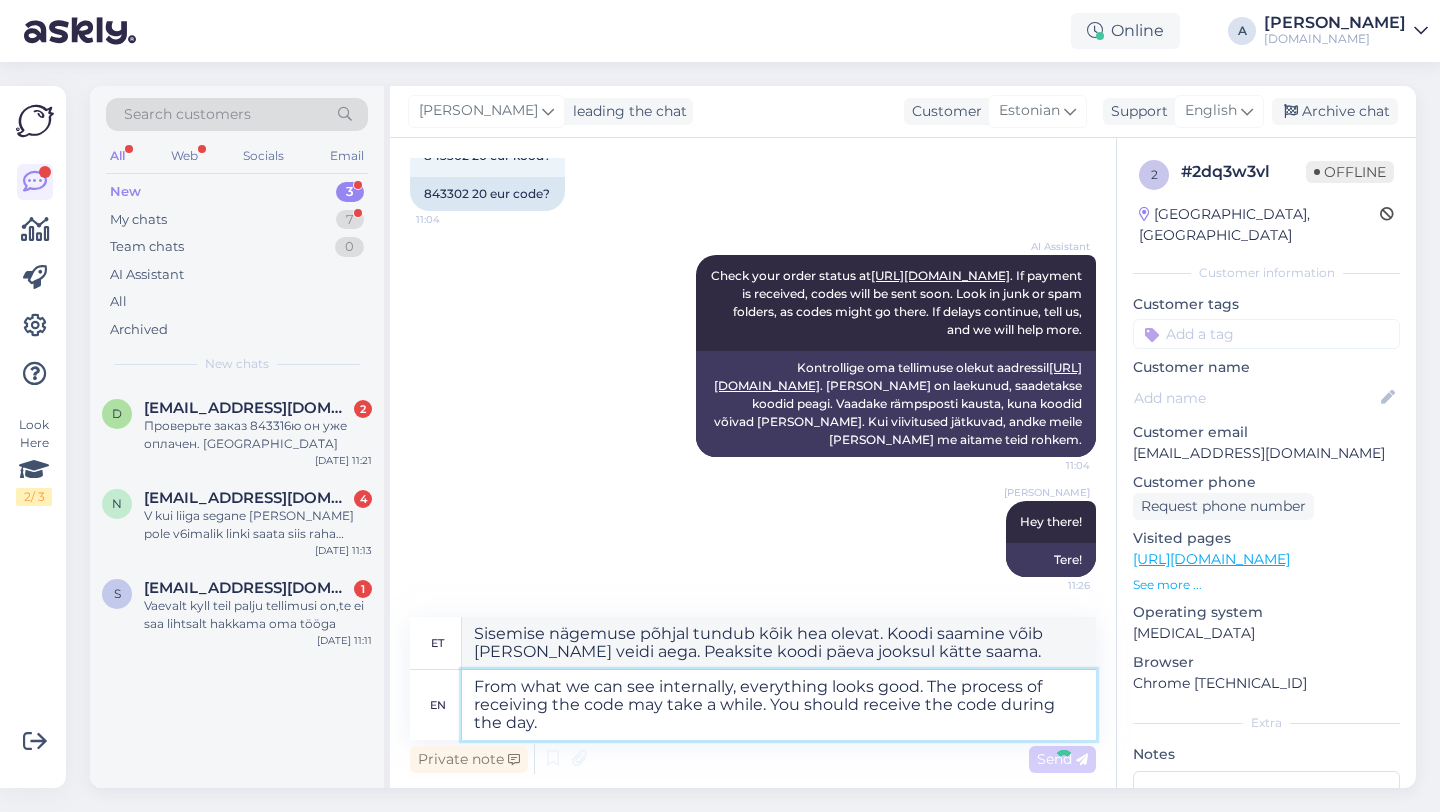 type 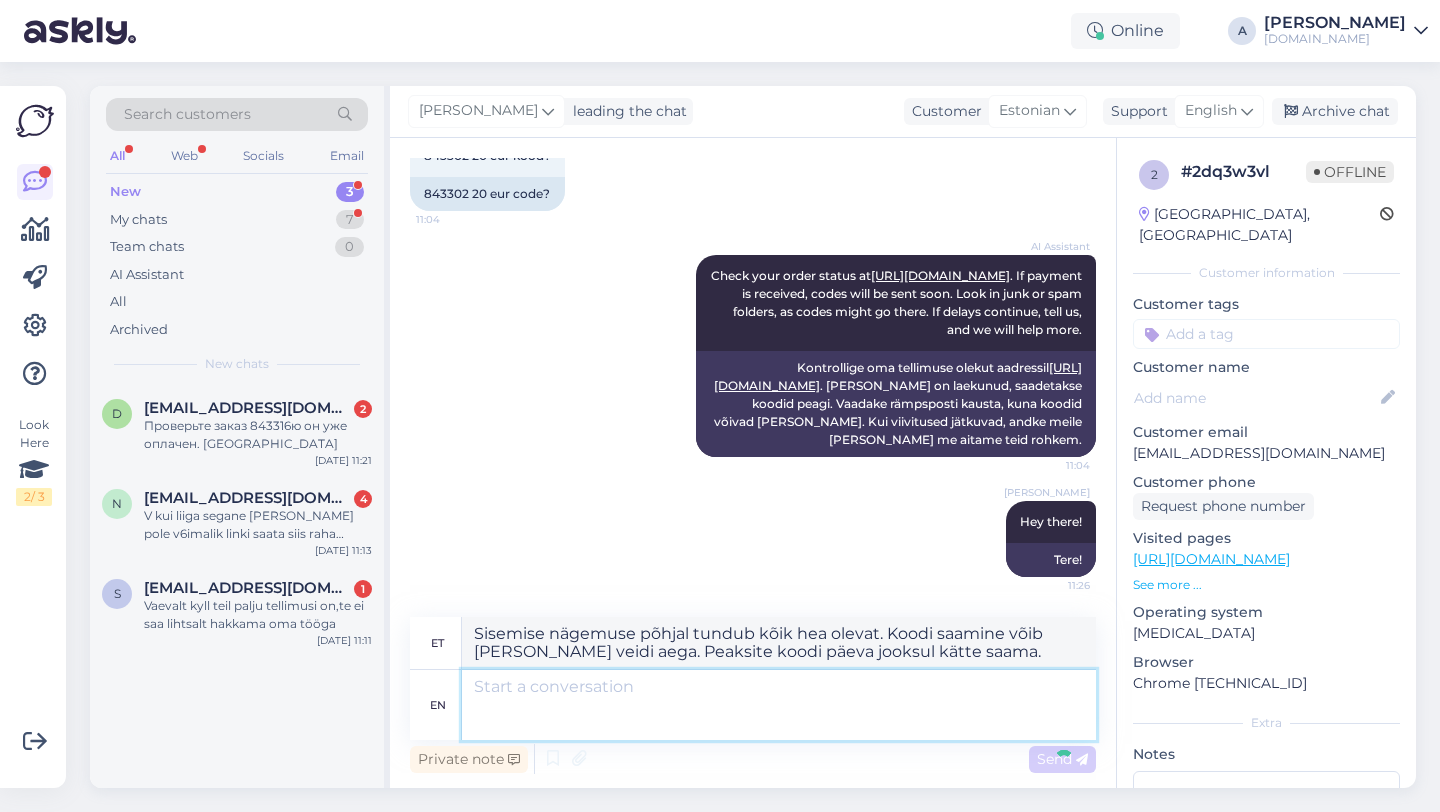 type 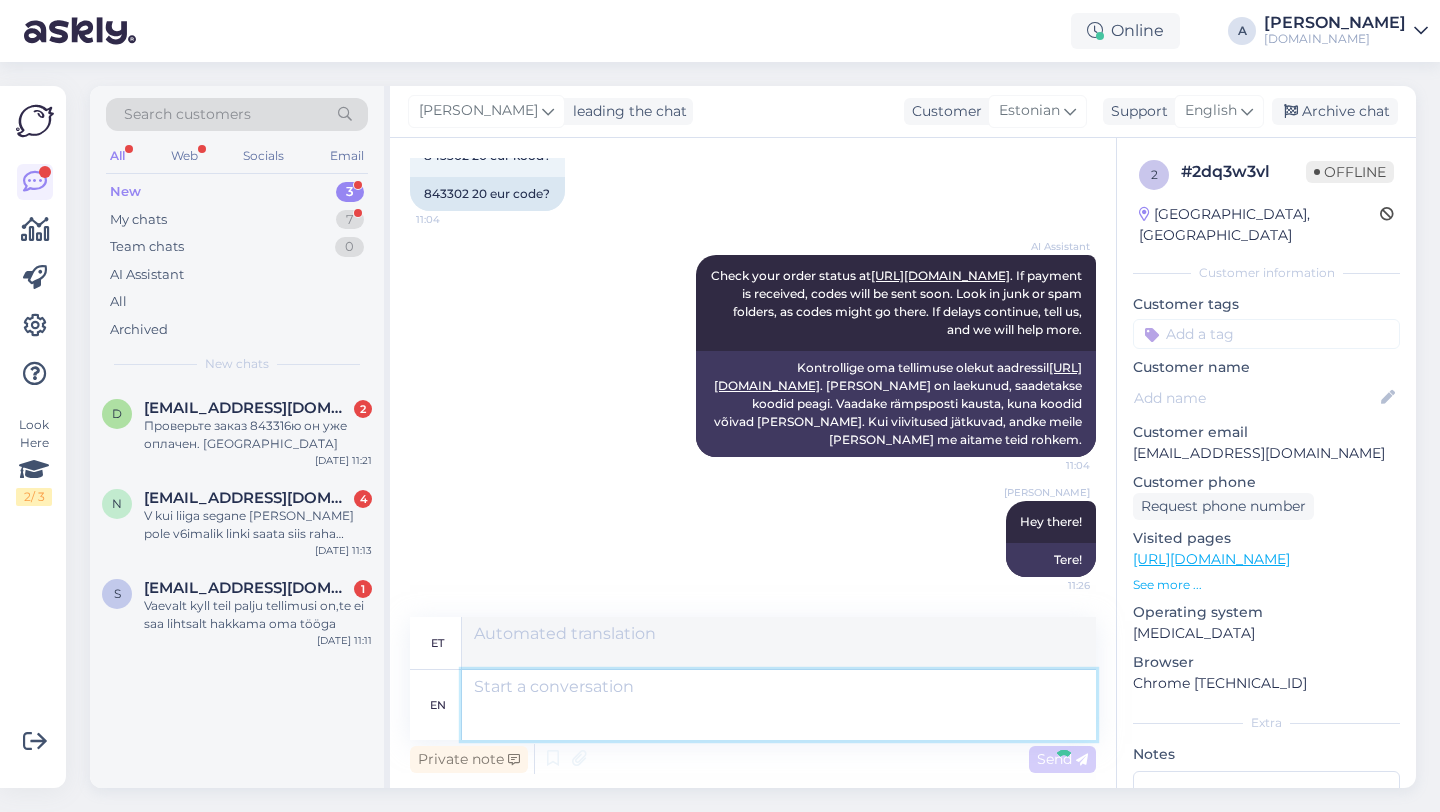 scroll, scrollTop: 3003, scrollLeft: 0, axis: vertical 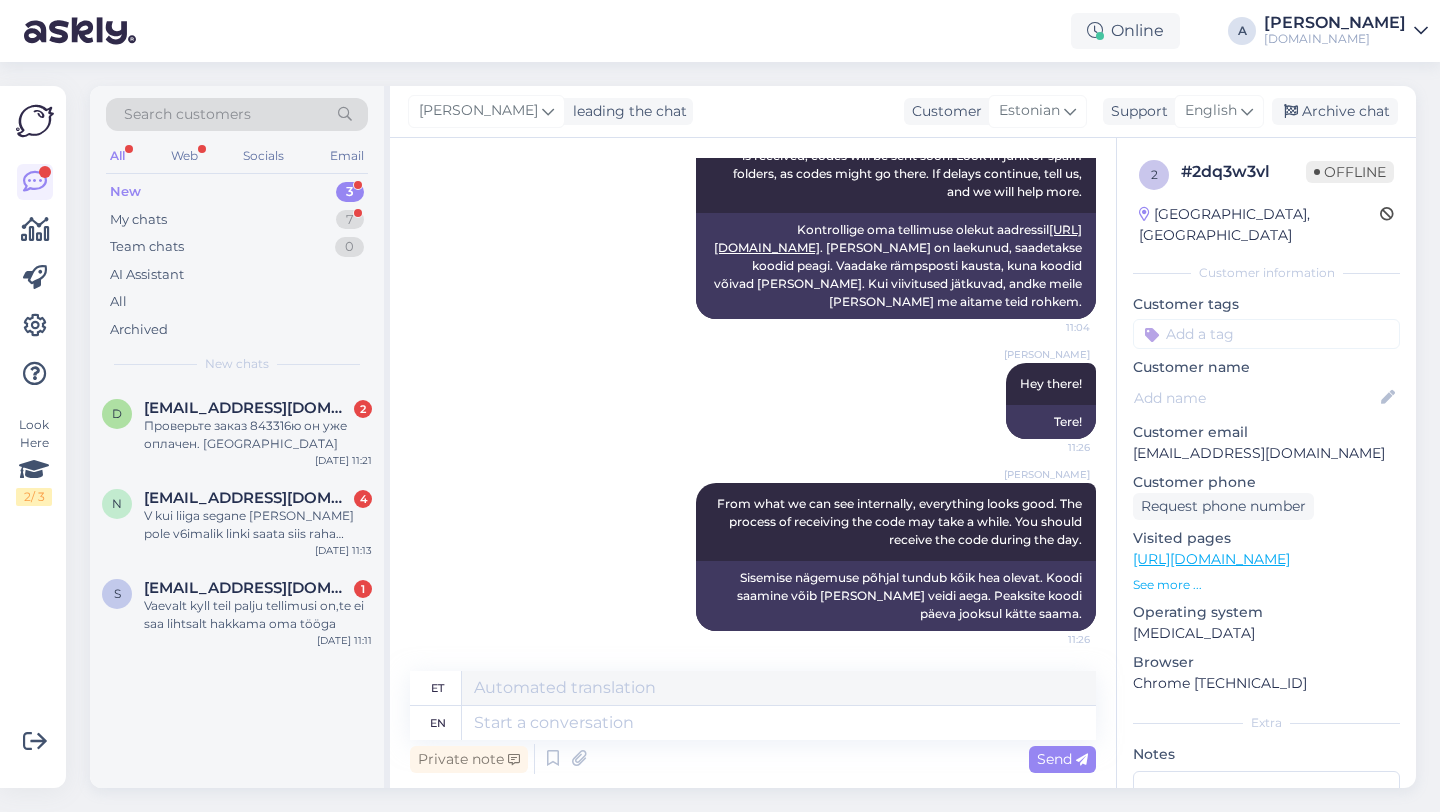 click at bounding box center [1266, 334] 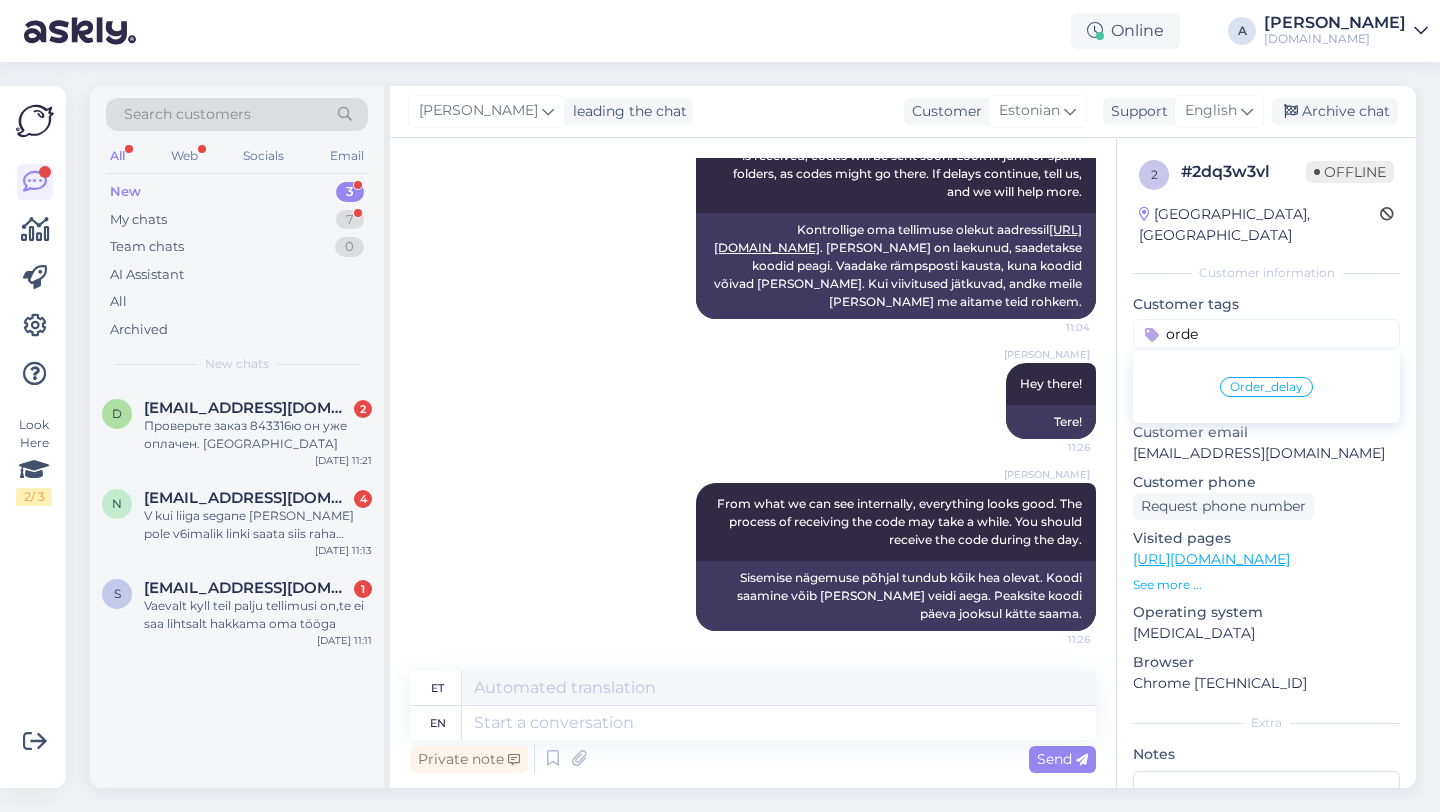 type on "orde" 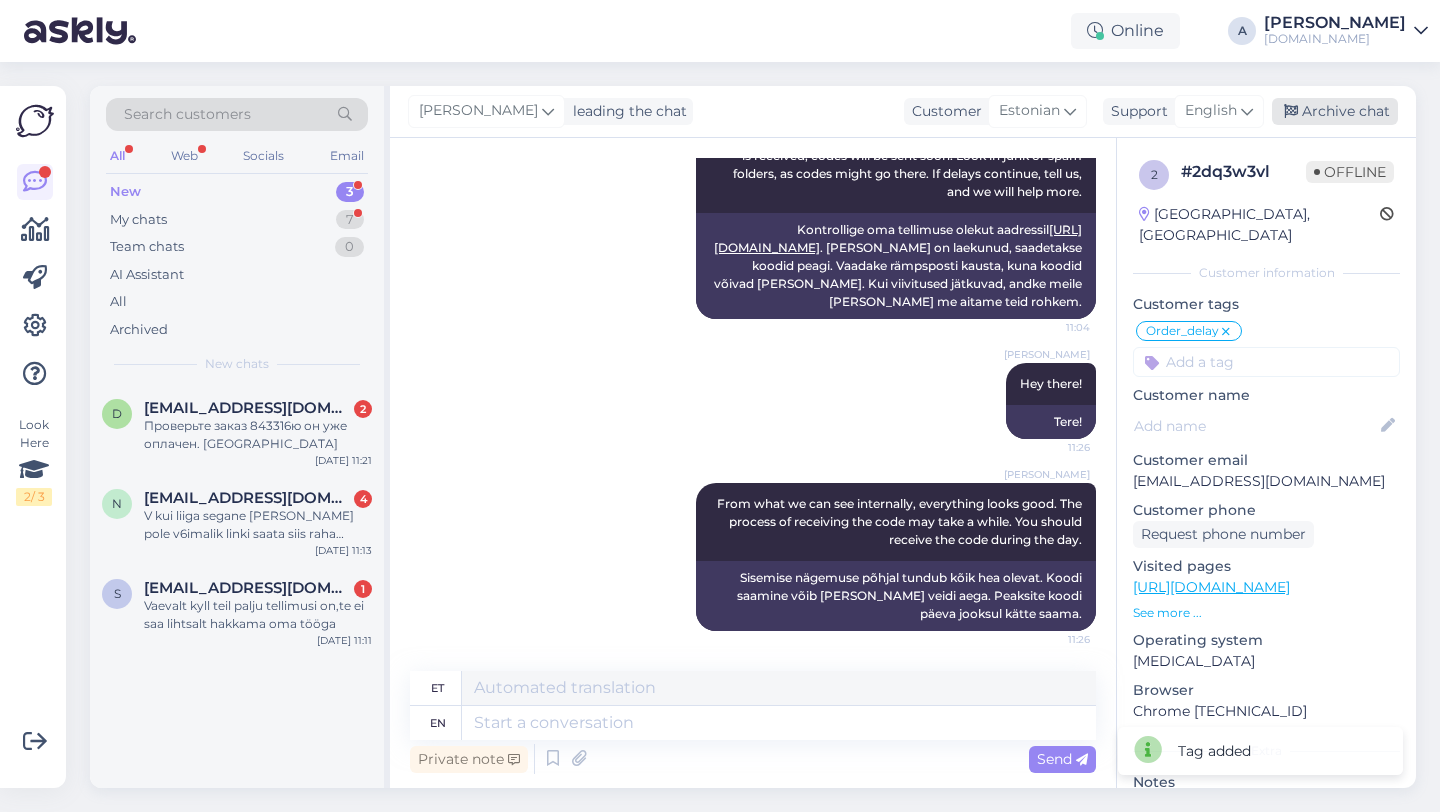 click on "Archive chat" at bounding box center [1335, 111] 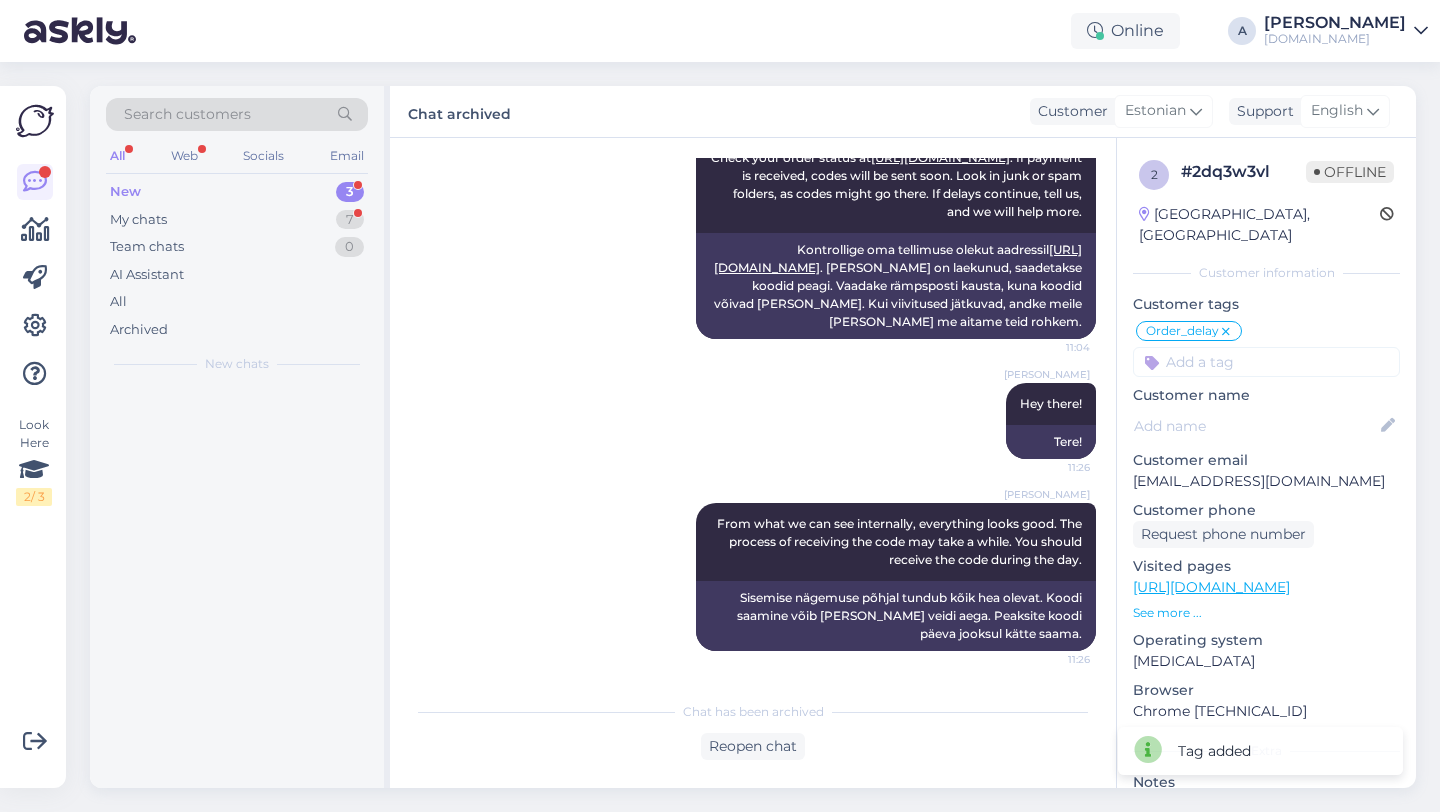 scroll, scrollTop: 2983, scrollLeft: 0, axis: vertical 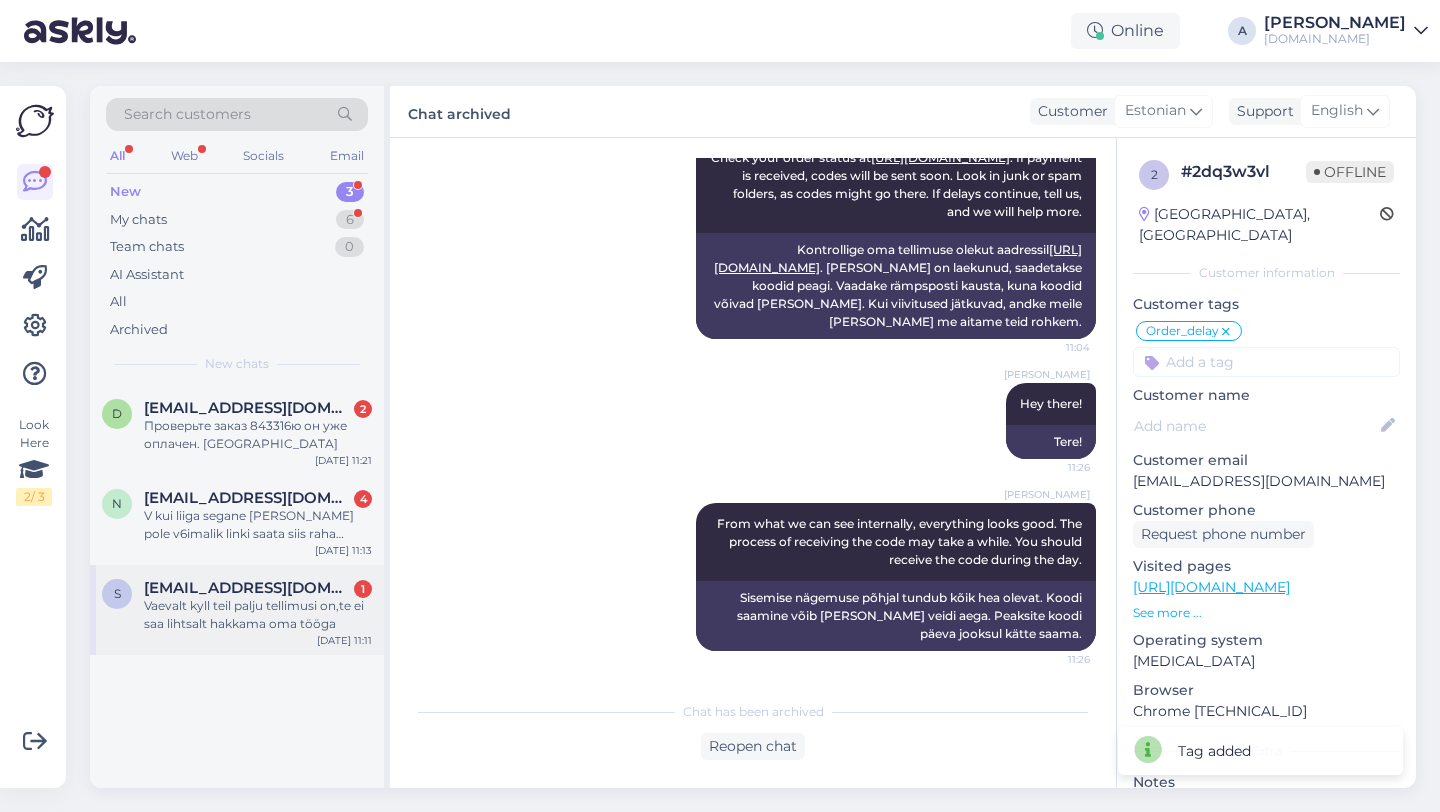 click on "Vaevalt kyll teil palju tellimusi on,te ei saa lihtsalt hakkama oma tööga" at bounding box center (258, 615) 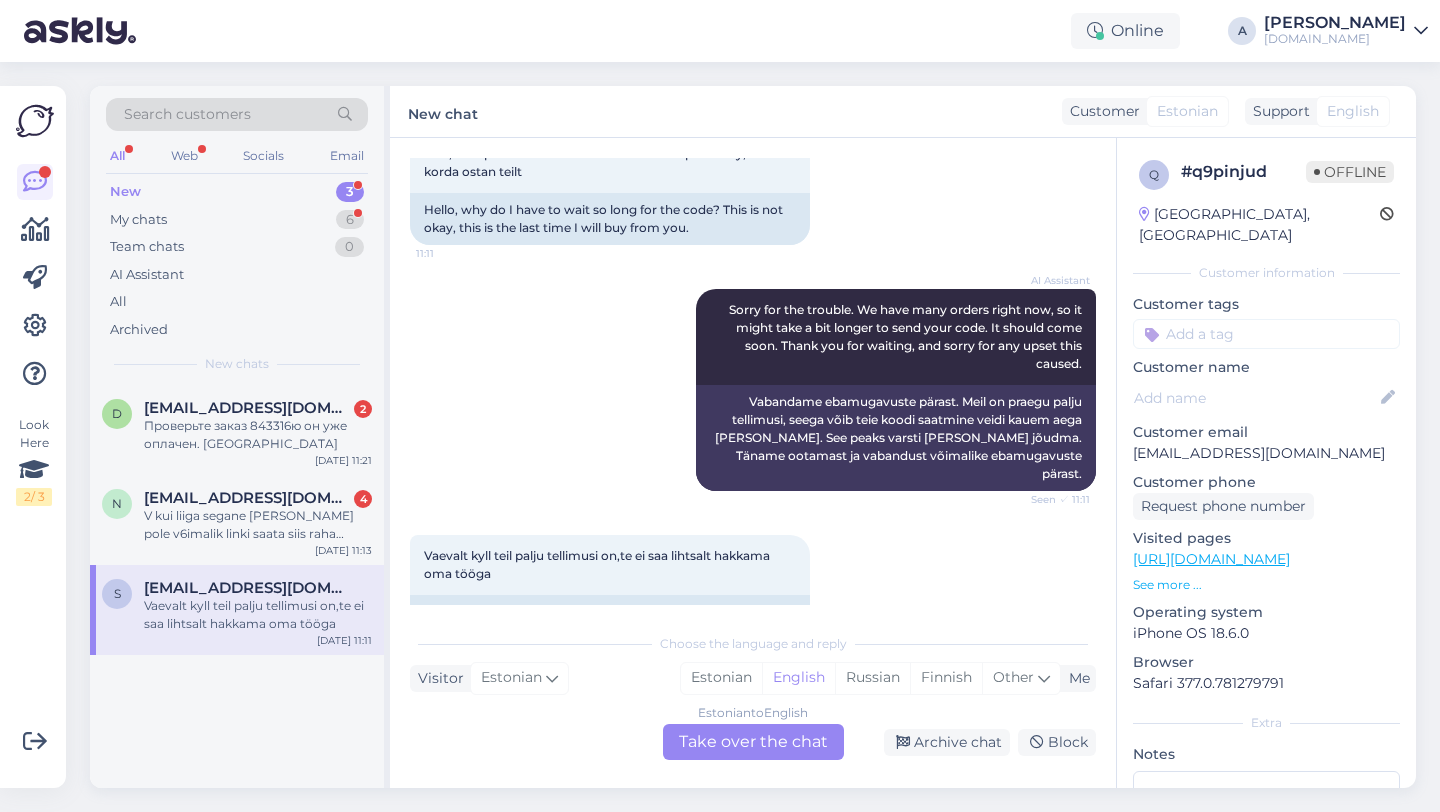 scroll, scrollTop: 1317, scrollLeft: 0, axis: vertical 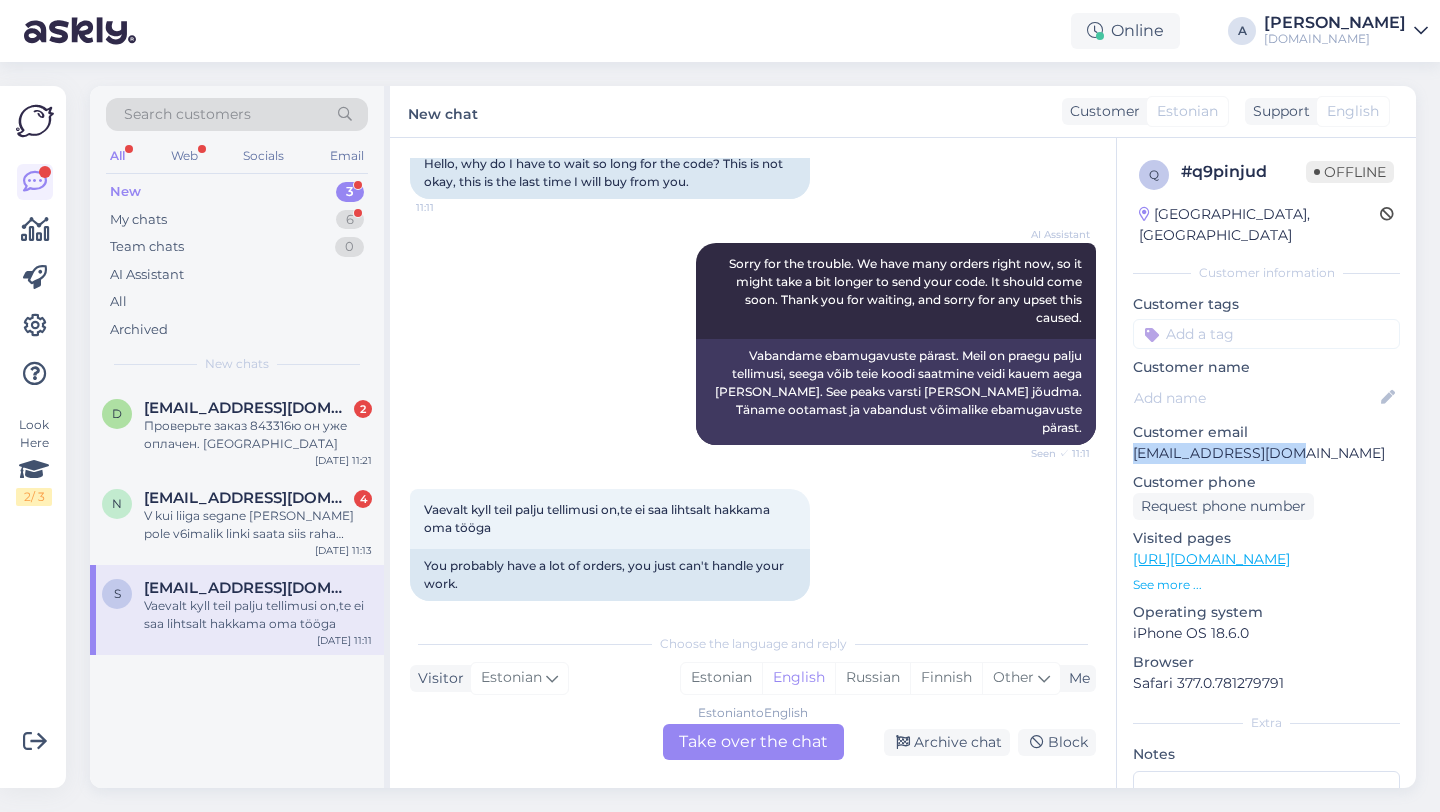 drag, startPoint x: 1286, startPoint y: 433, endPoint x: 1135, endPoint y: 430, distance: 151.0298 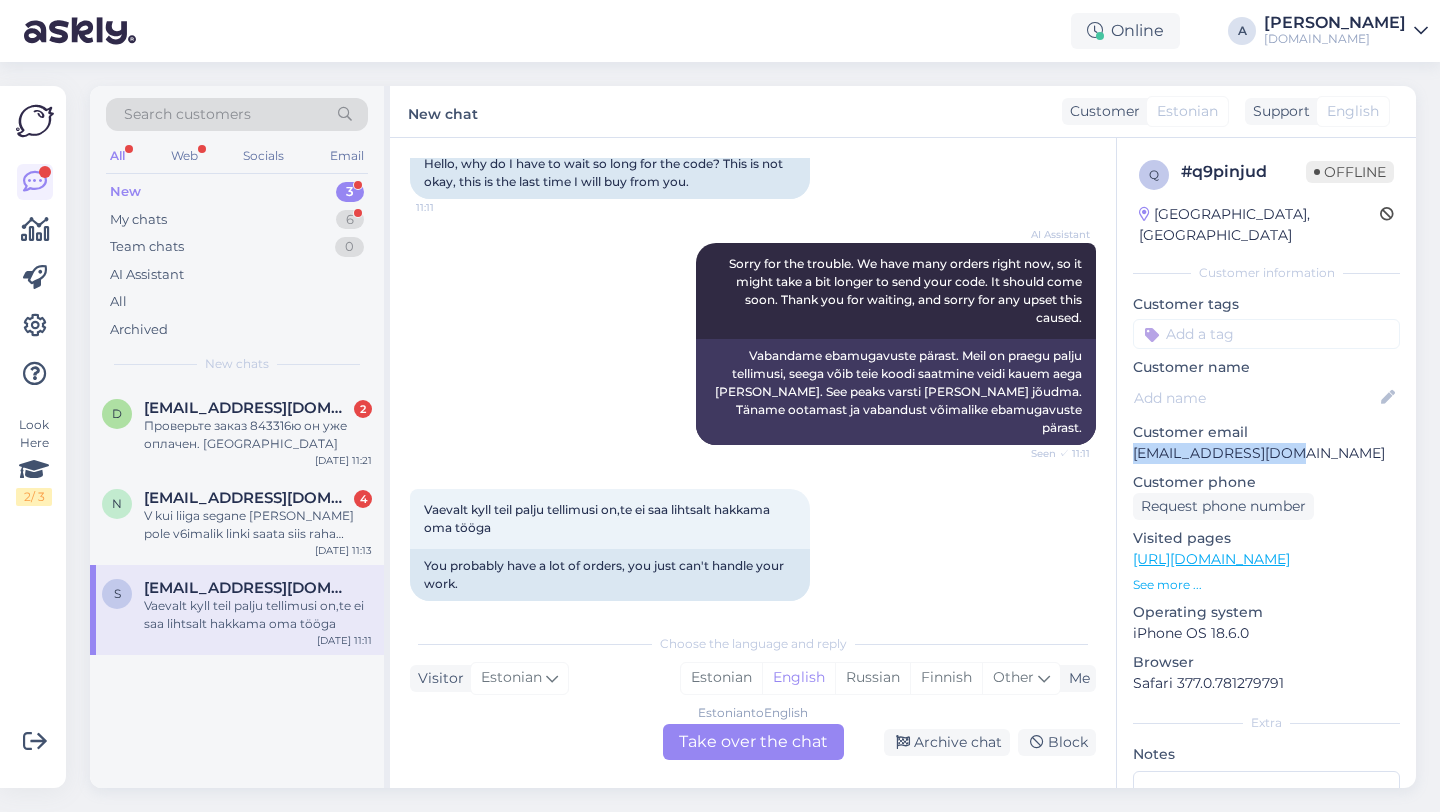 click on "q # q9pinjud Offline     Estonia, Tallinn Customer information Customer tags Unprofessional 5 other 5 stars 4 stars 3 stars 2 stars 1 star Blocked_account Code_issue Other Returns Code_not_received Scammer Order_delay Website_error New_customer Customer name Customer email sten.soel@gmail.com Customer phone Request phone number Visited pages https://punktid.ee/ See more ... Operating system iPhone OS 18.6.0 Browser Safari 377.0.781279791 Extra Notes" at bounding box center (1266, 559) 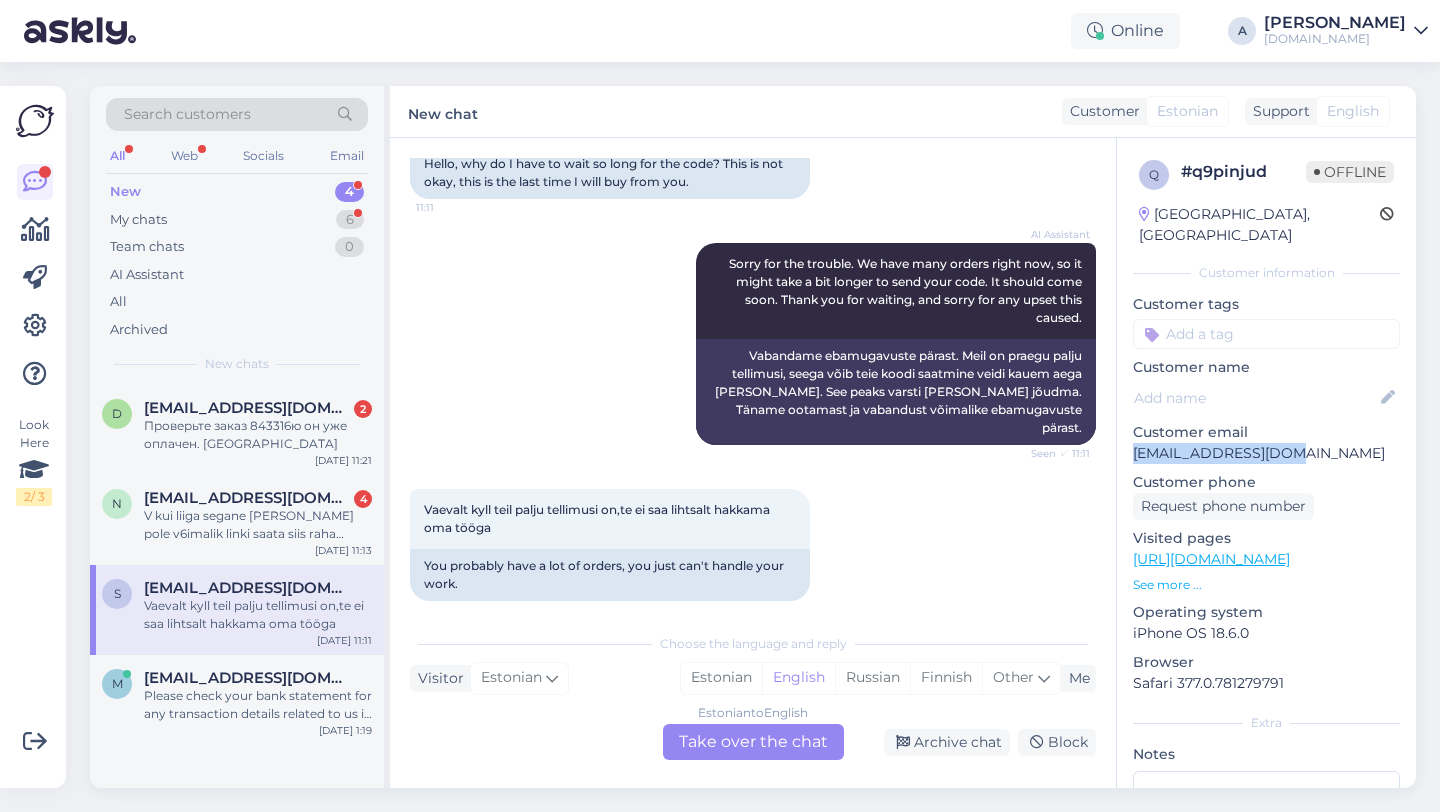 copy on "sten.soel@gmail.com" 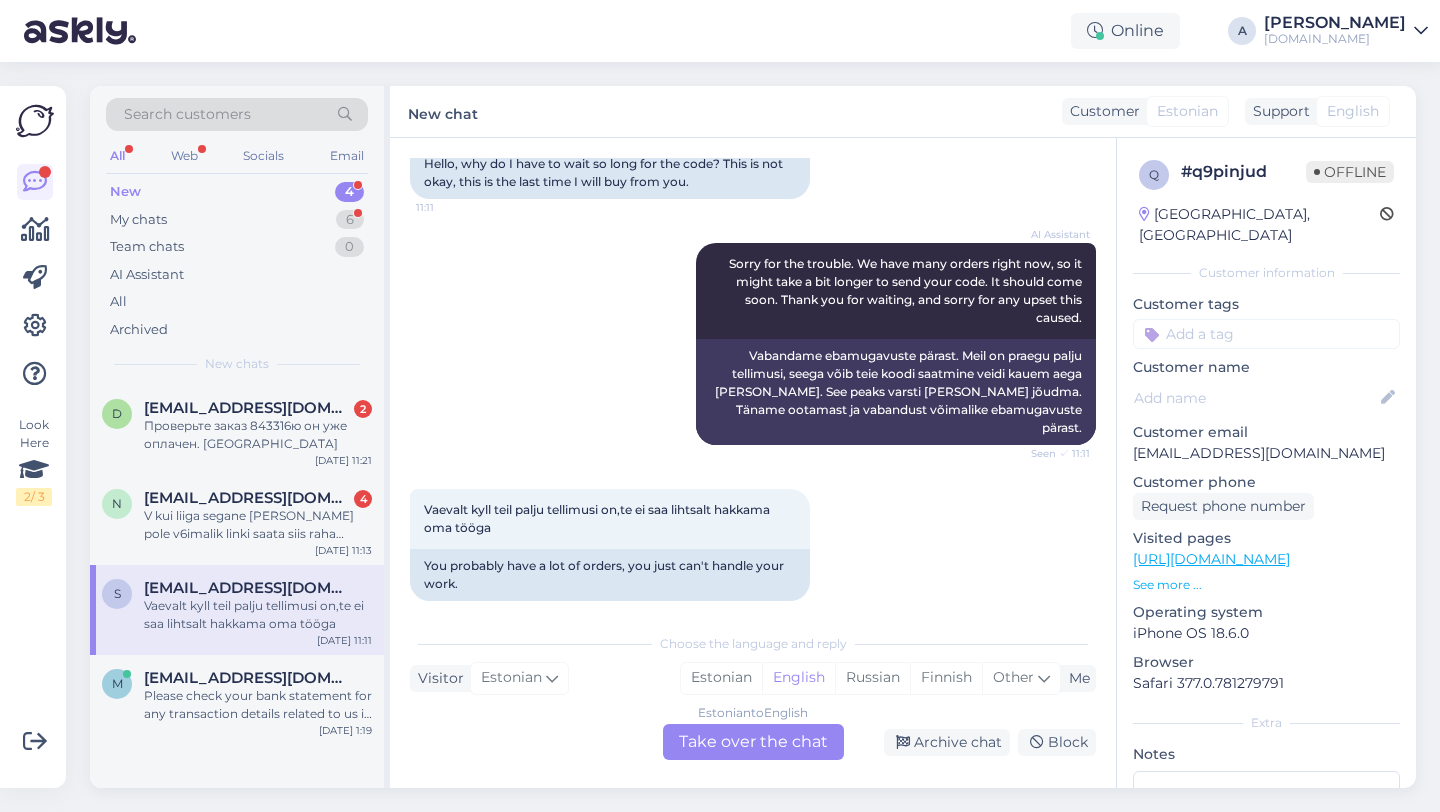 click on "Estonian  to  English Take over the chat" at bounding box center [753, 742] 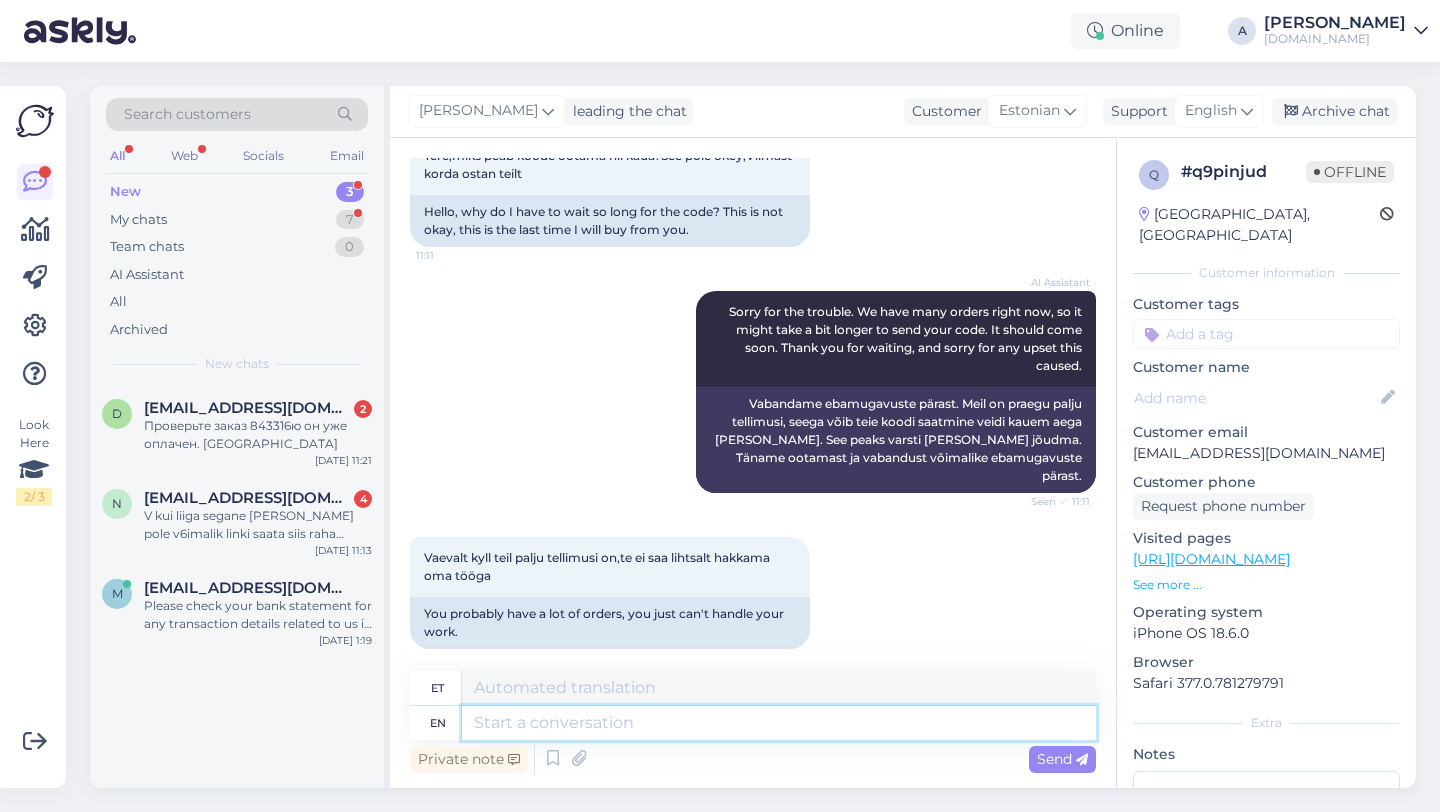 click at bounding box center (779, 723) 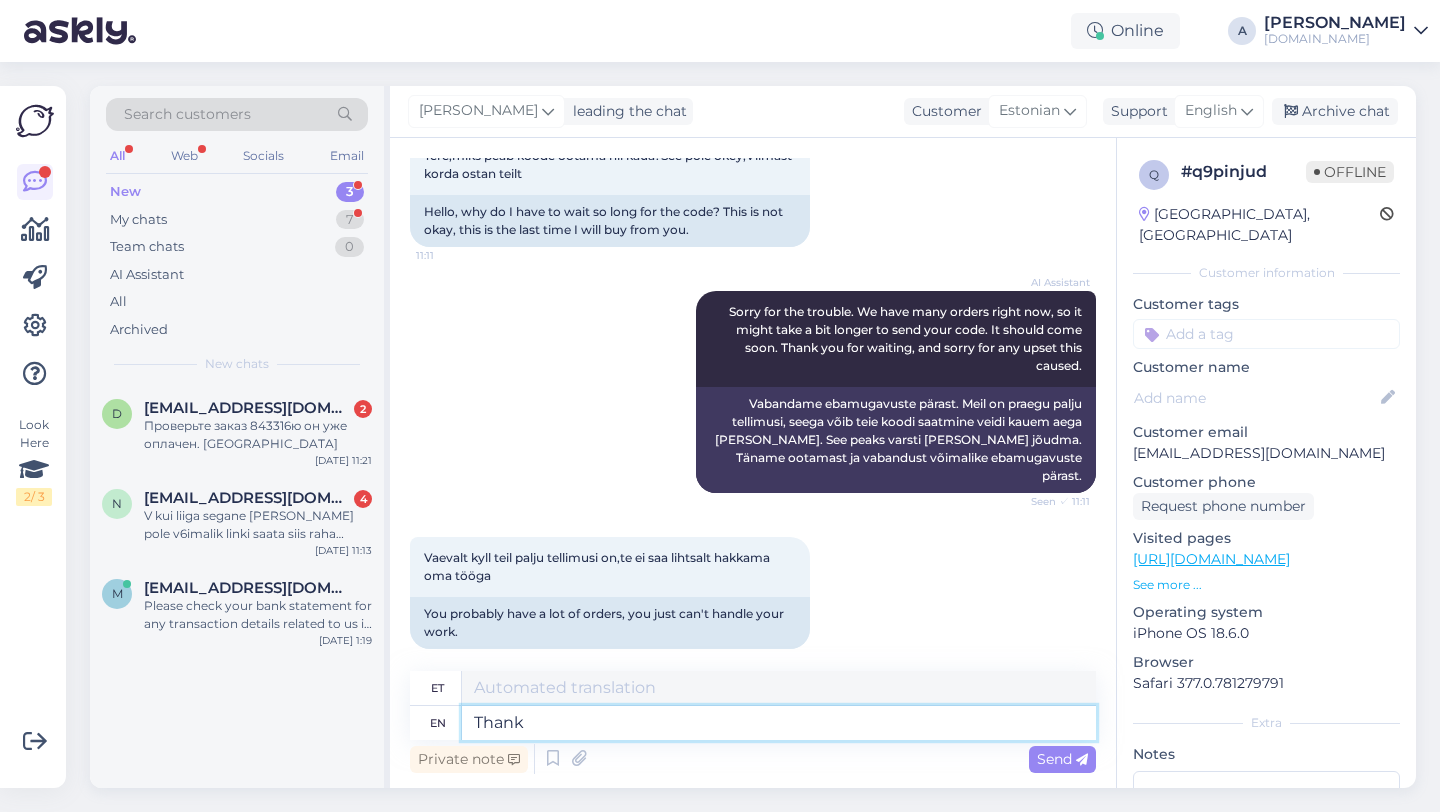 type on "Thank" 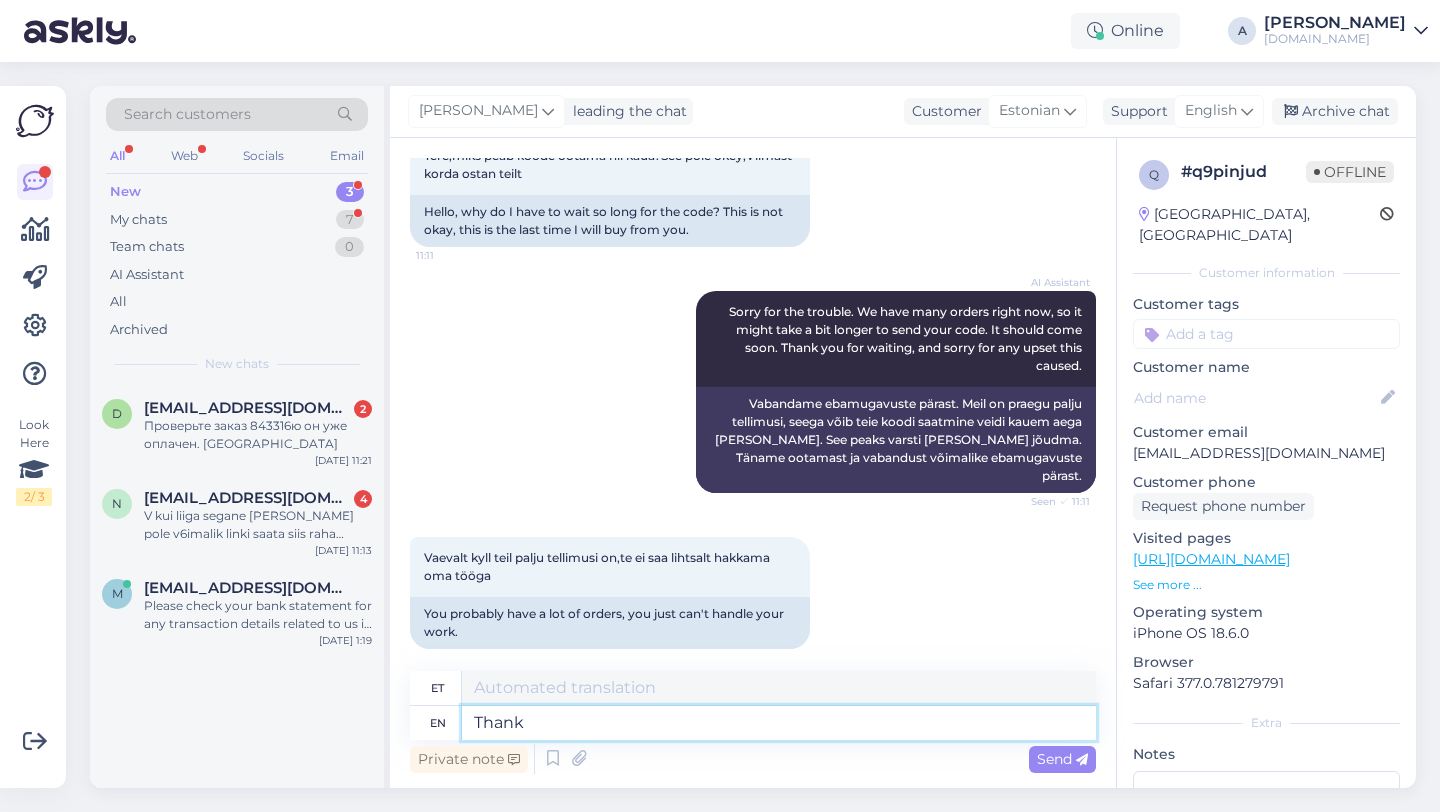 type on "Tänan" 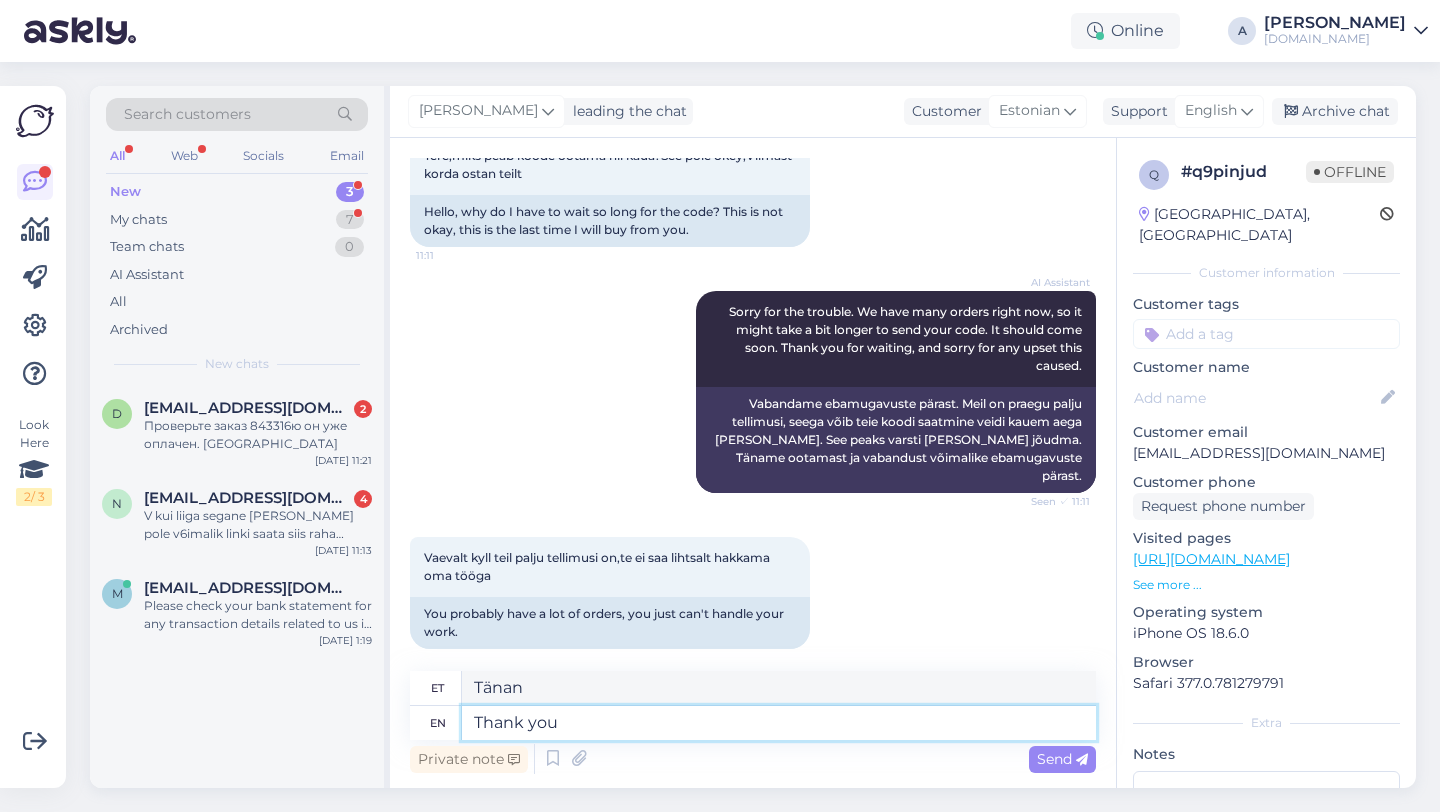 type on "Thank you" 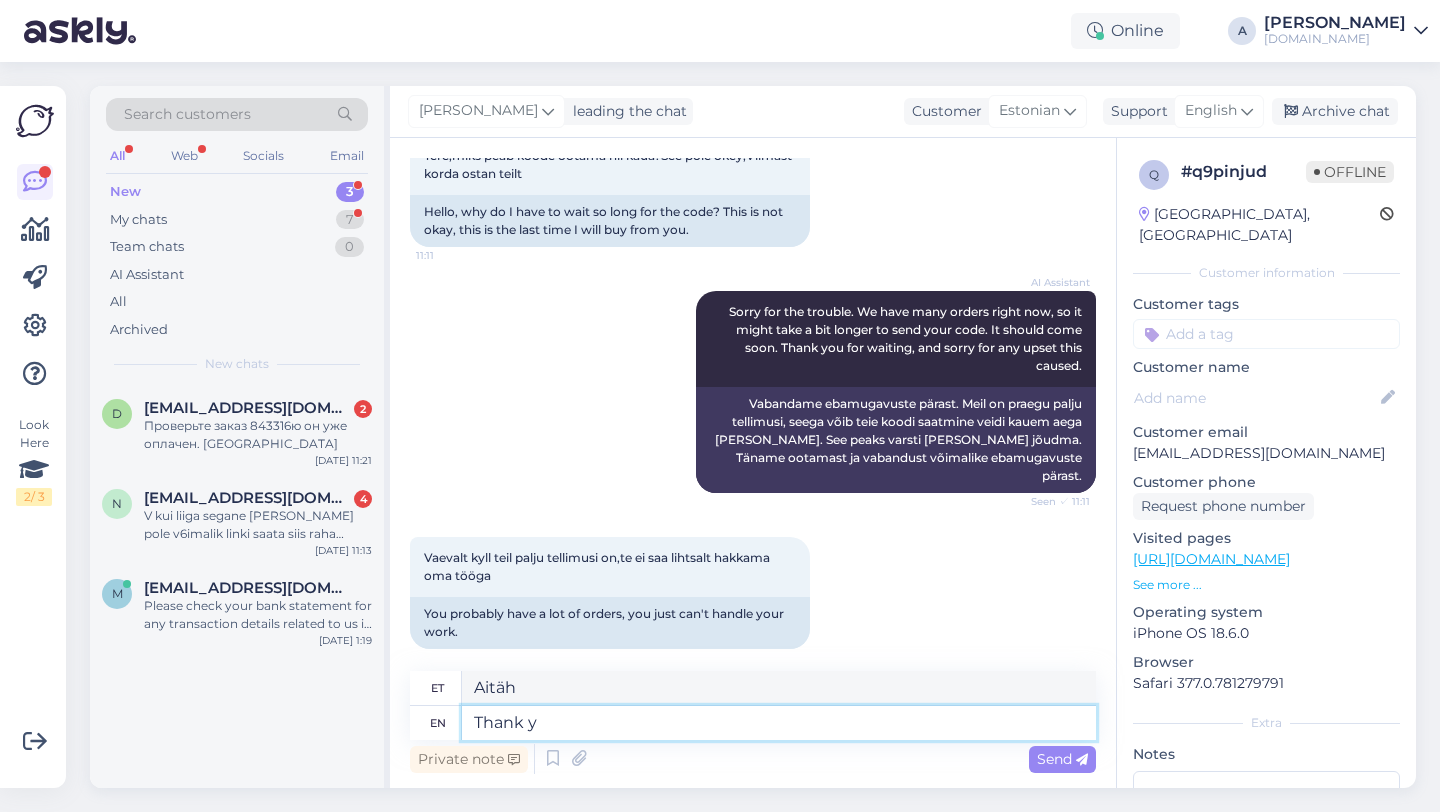 type on "Thank" 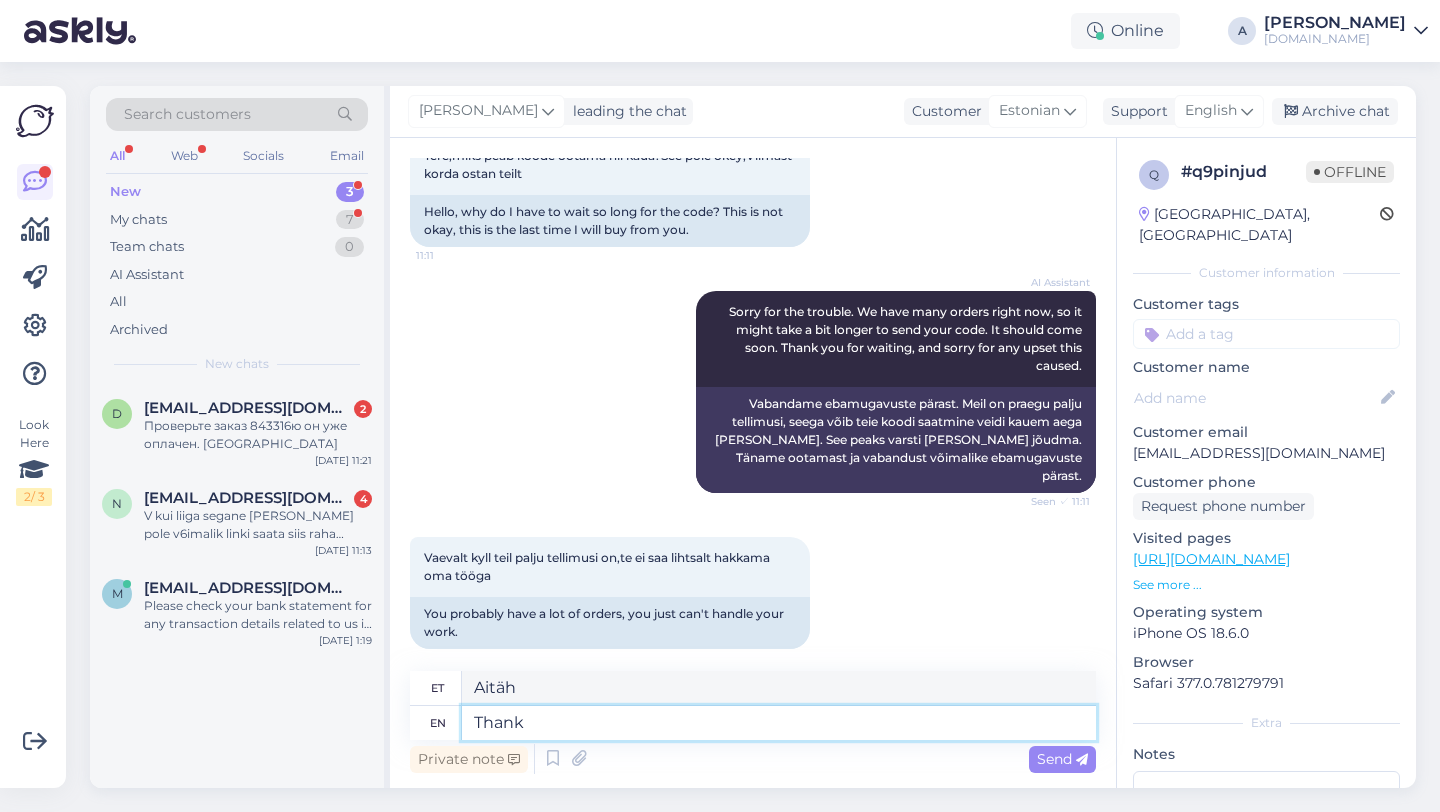 type on "Tänan" 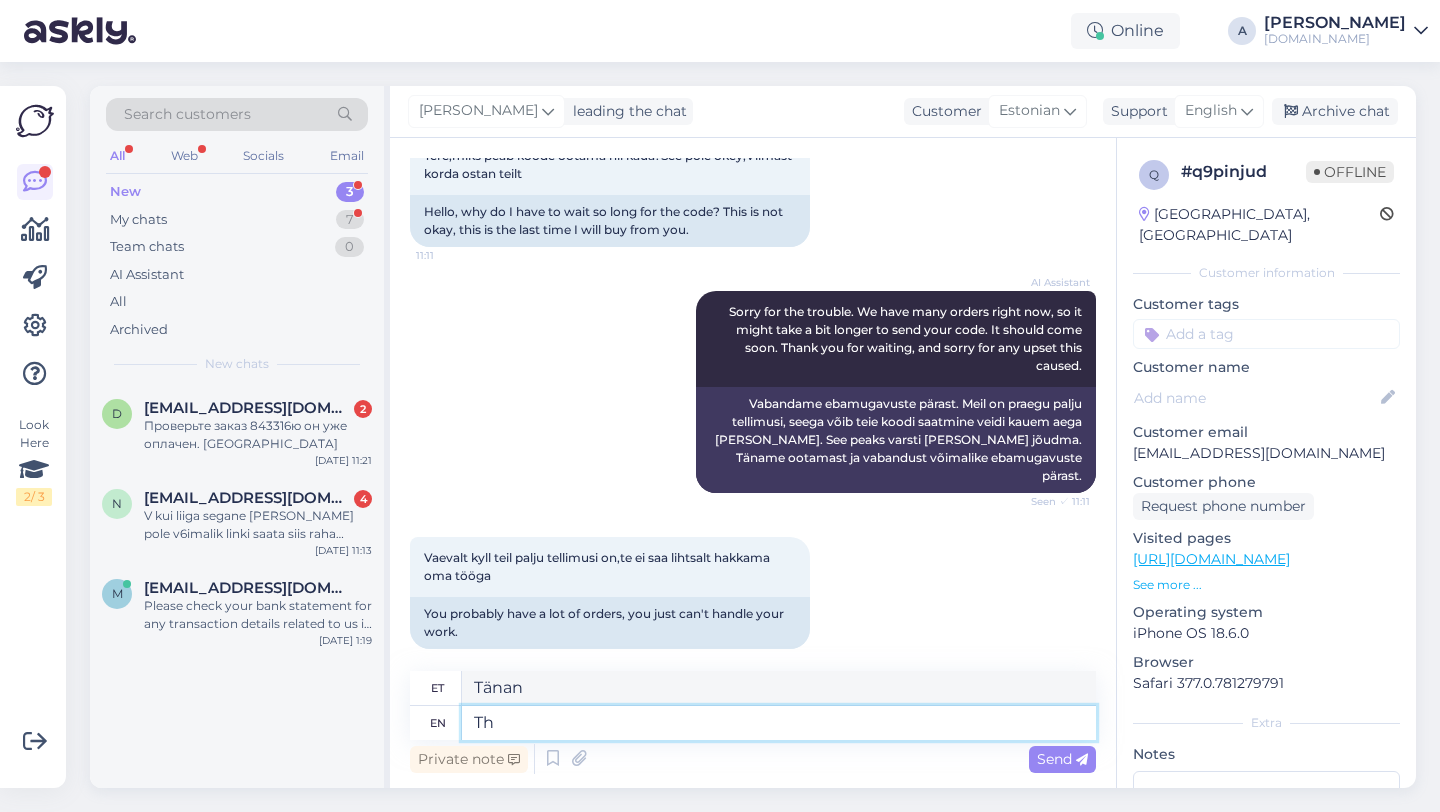 type on "T" 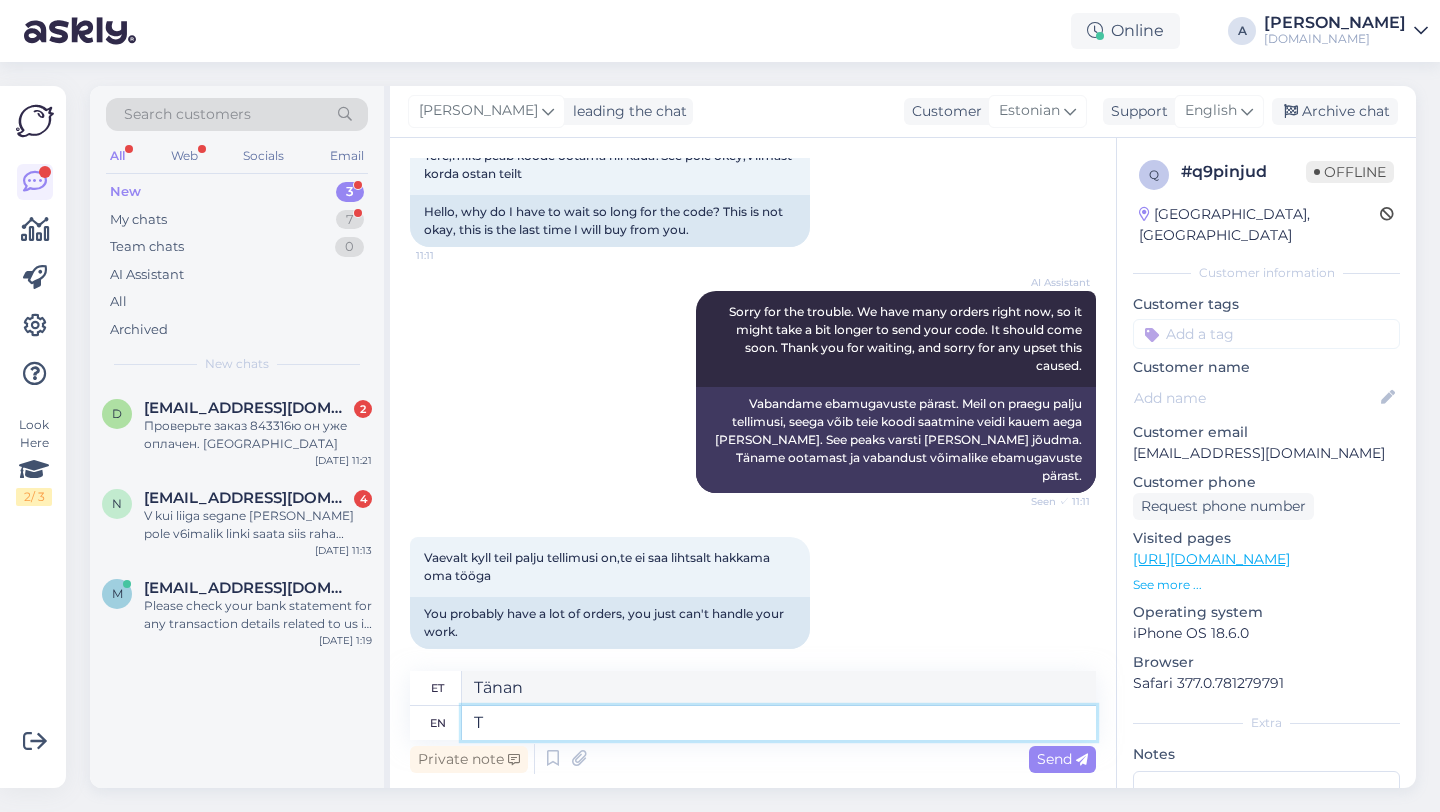 type 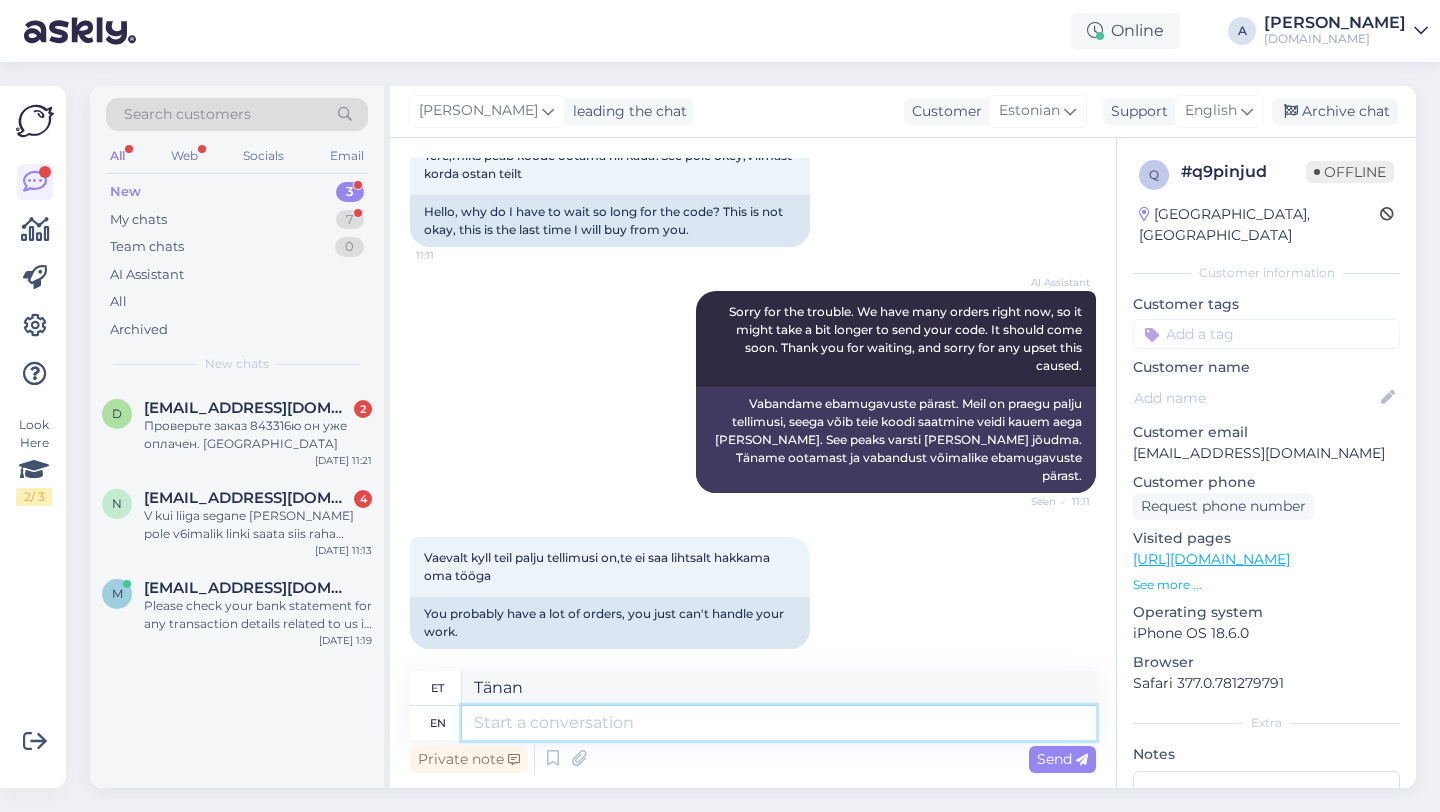 type 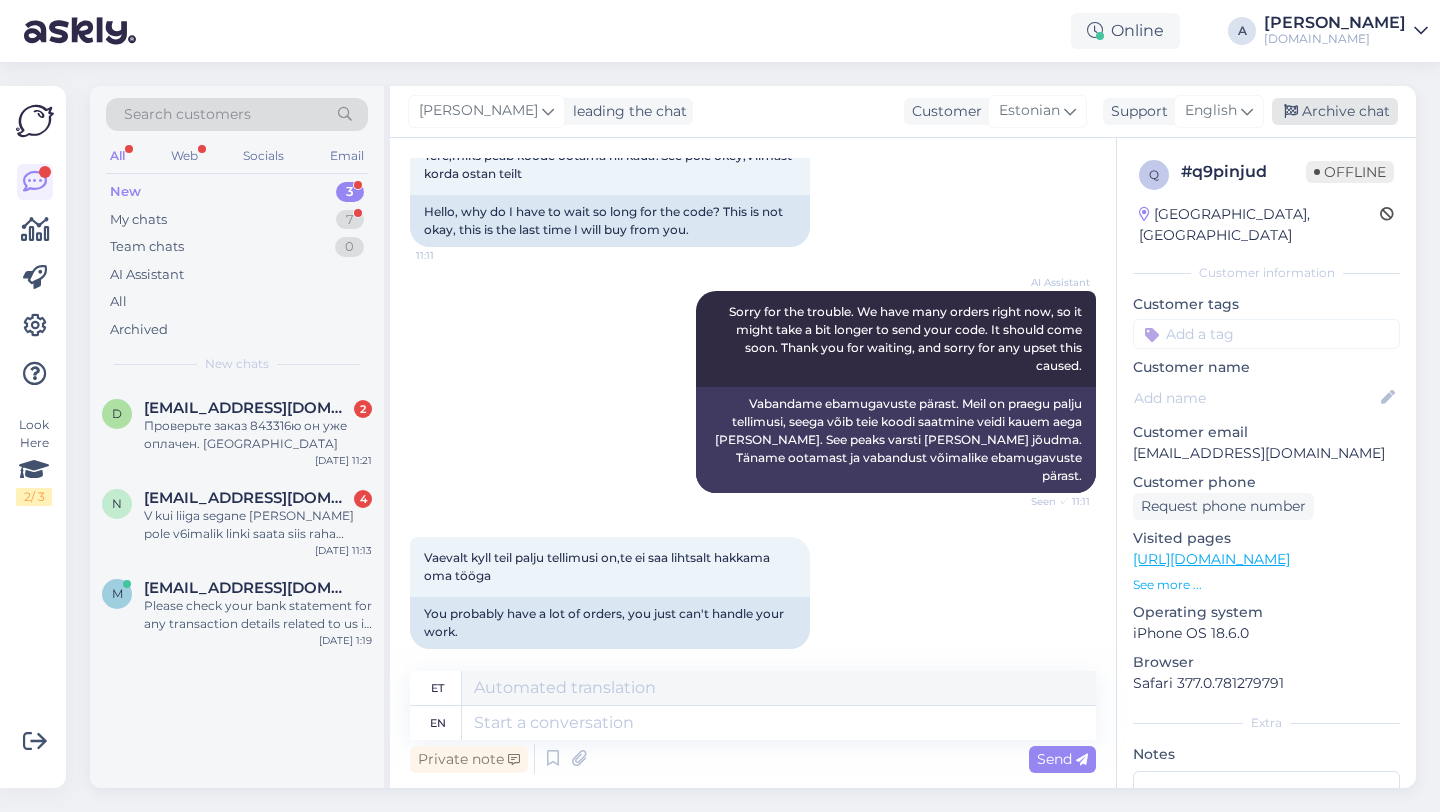 click on "Archive chat" at bounding box center (1335, 111) 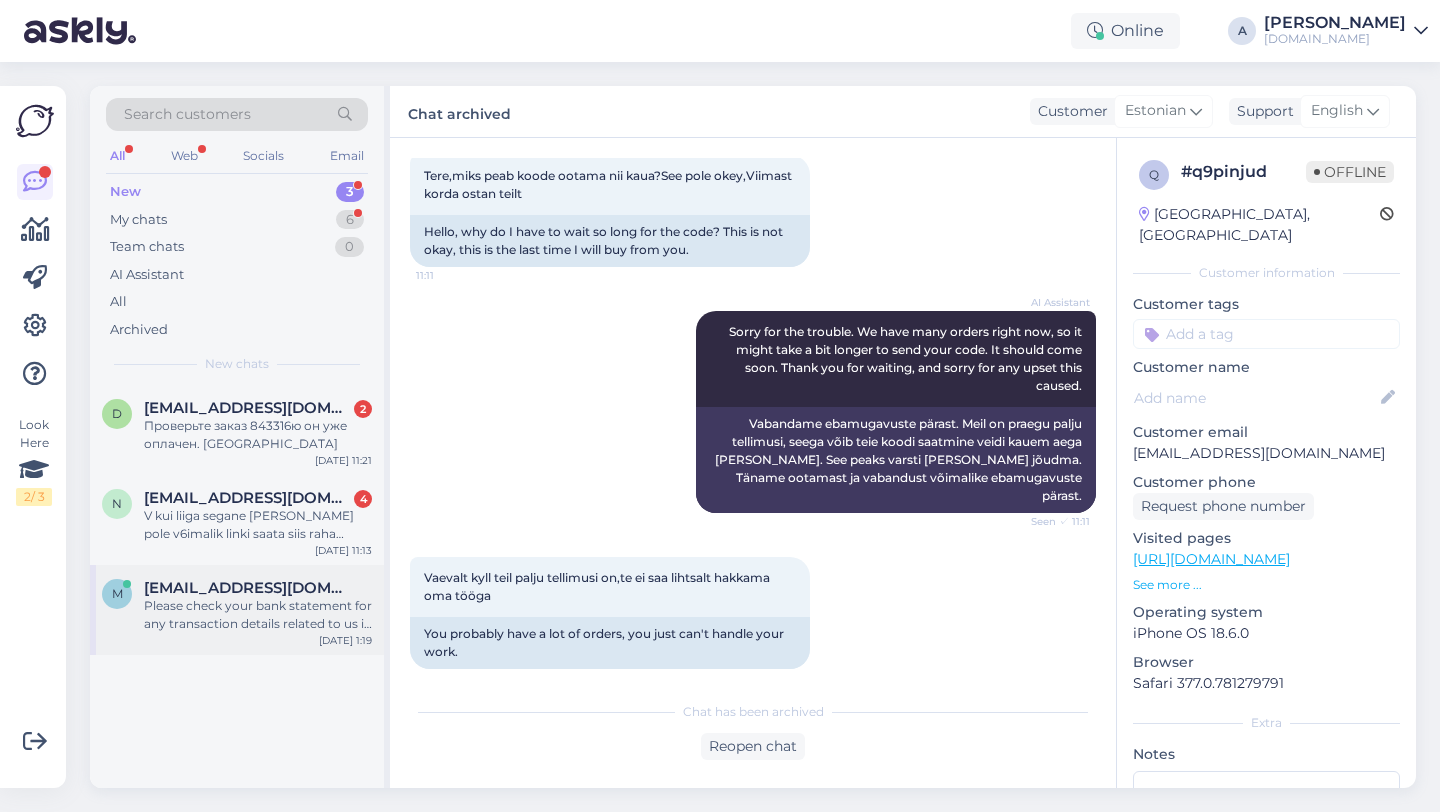 click on "miamall.leesi@gmail.com" at bounding box center (248, 588) 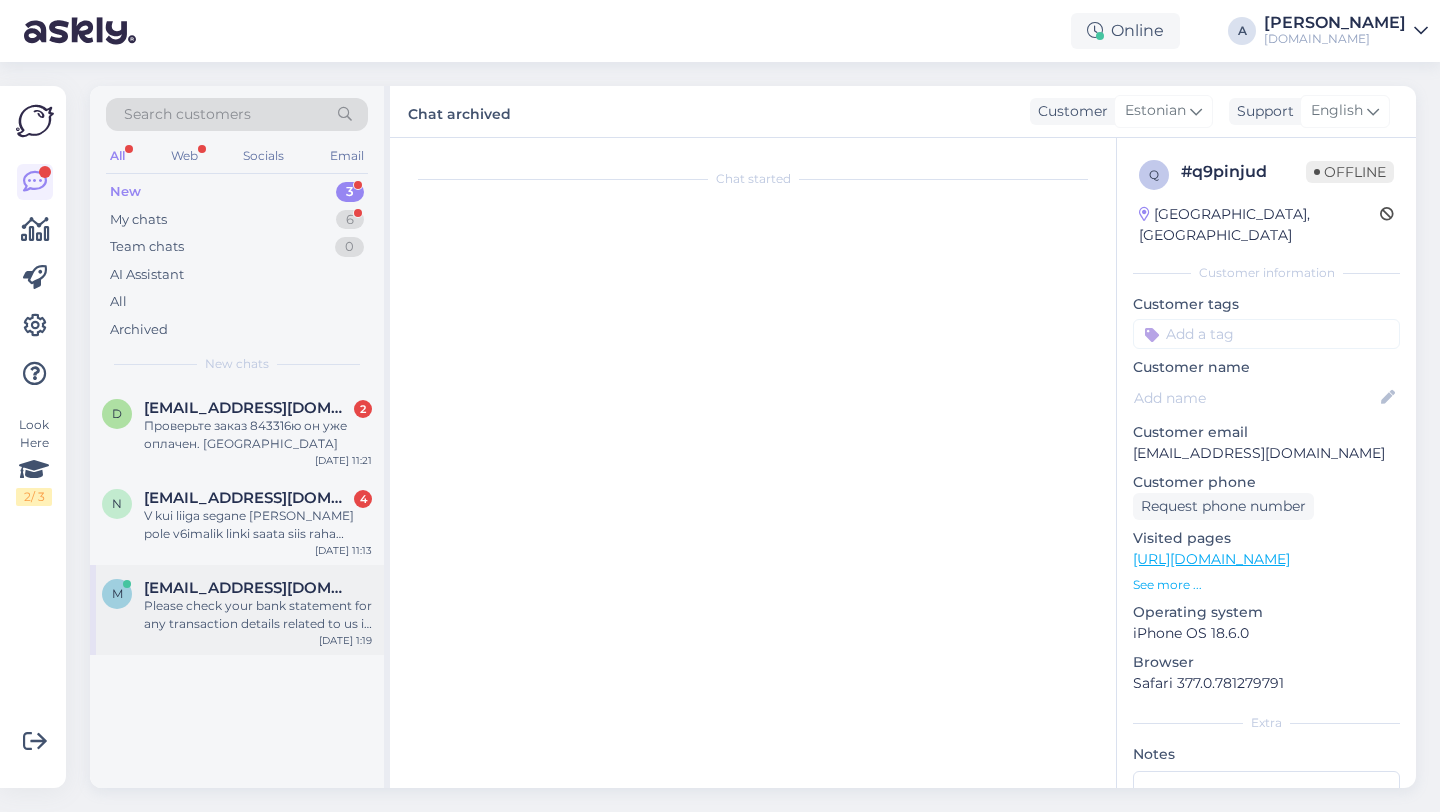 scroll, scrollTop: 2367, scrollLeft: 0, axis: vertical 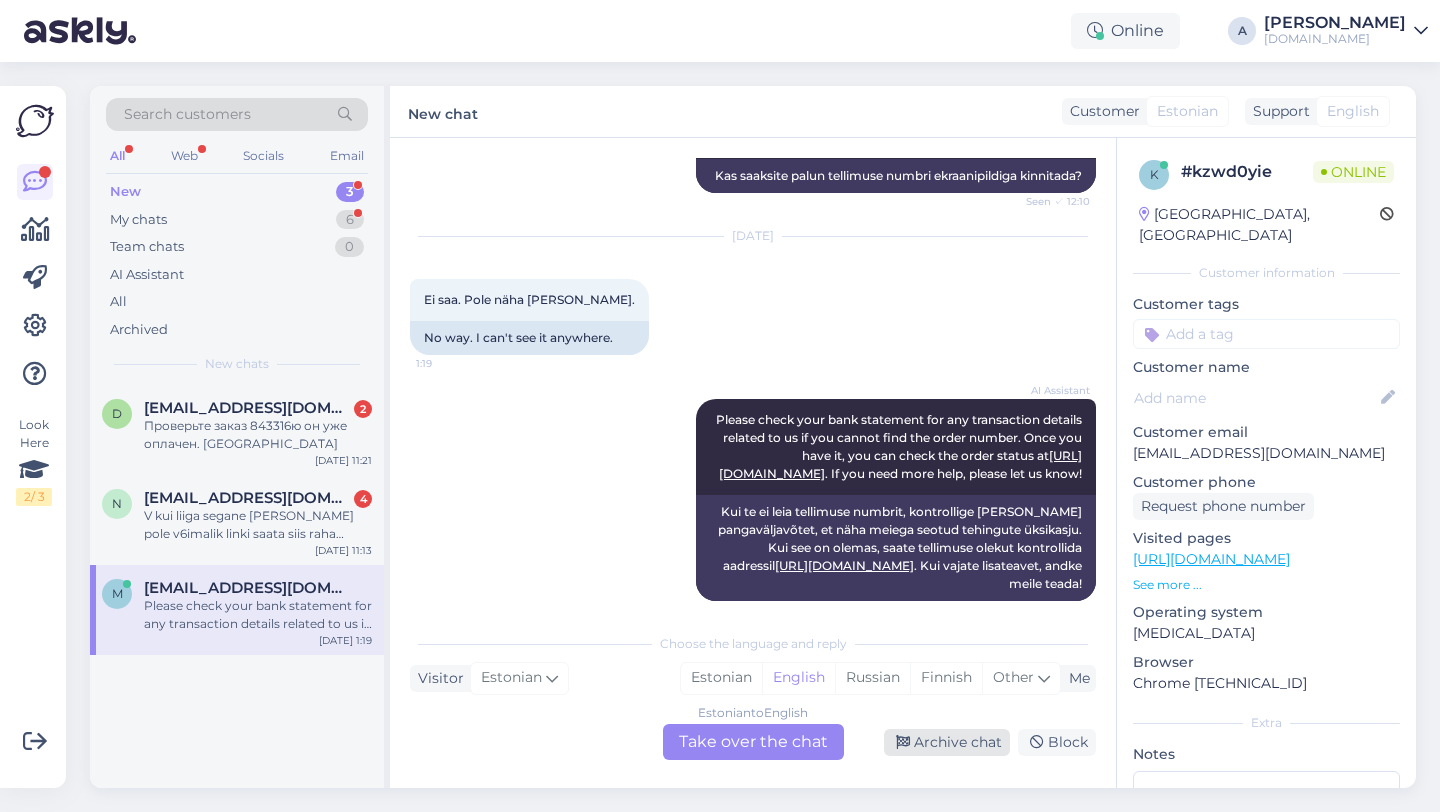 click on "Archive chat" at bounding box center (947, 742) 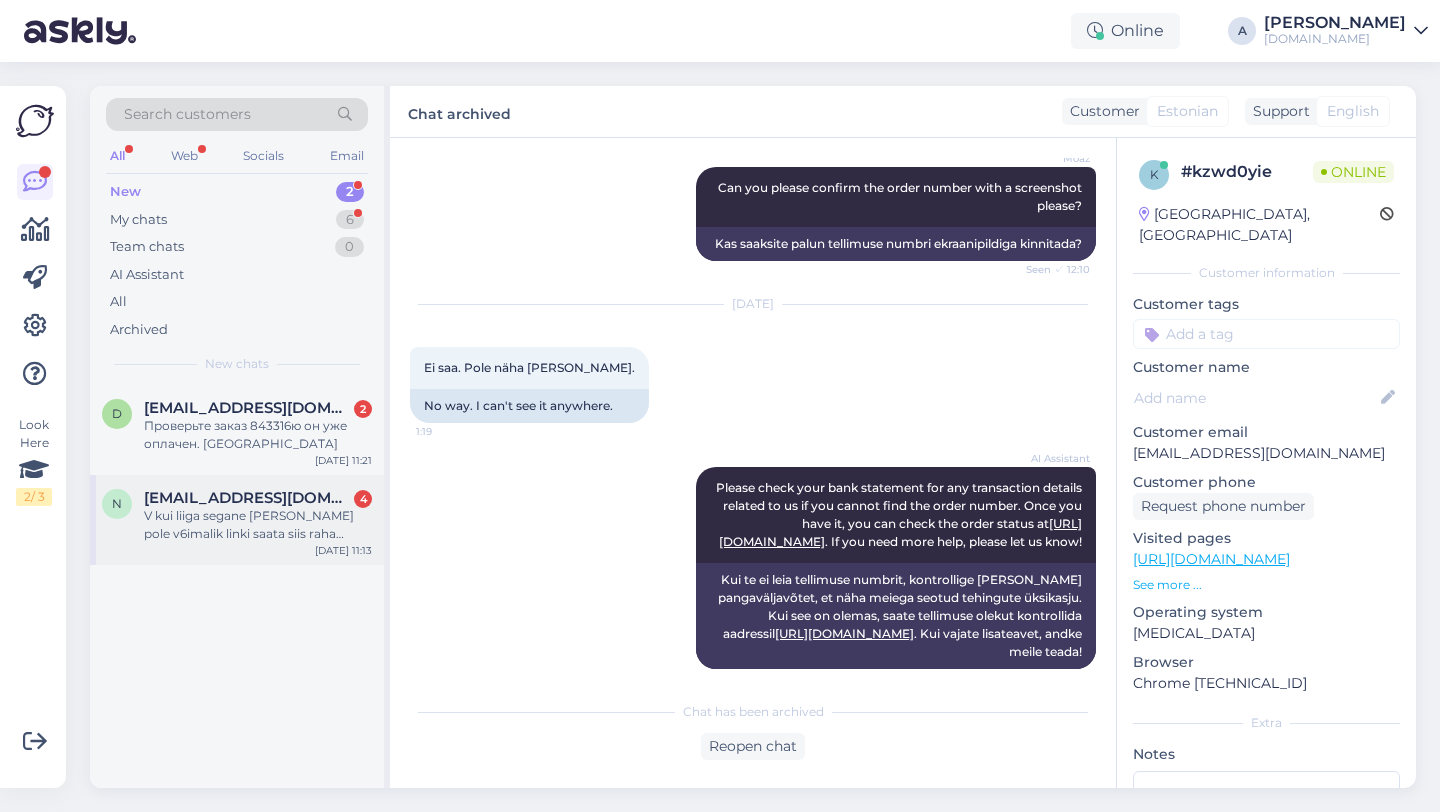 click on "V kui liiga segane ja sinna pole v6imalik linki saata siis raha tagastada. Mai viitsi sellega tegeleda" at bounding box center [258, 525] 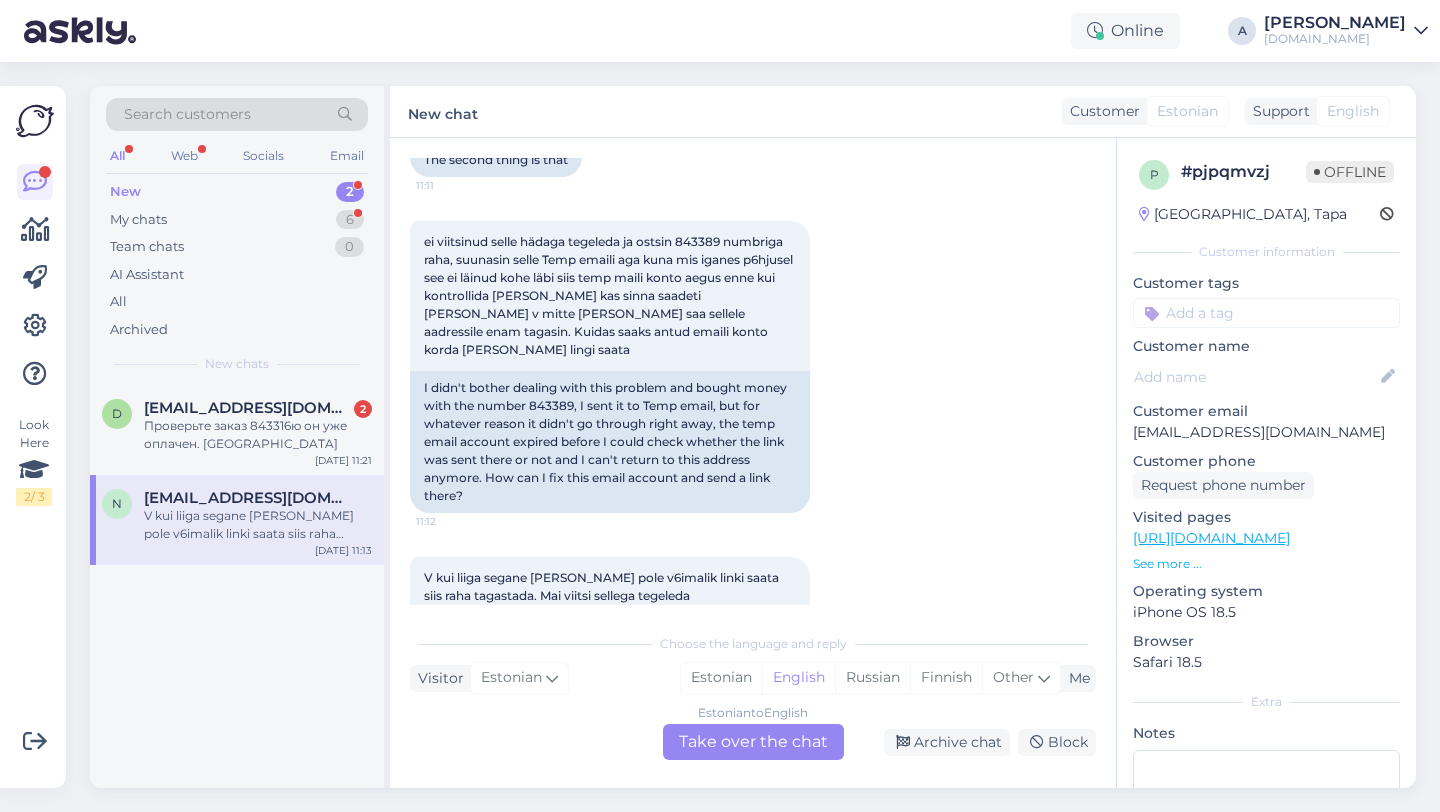 scroll, scrollTop: 710, scrollLeft: 0, axis: vertical 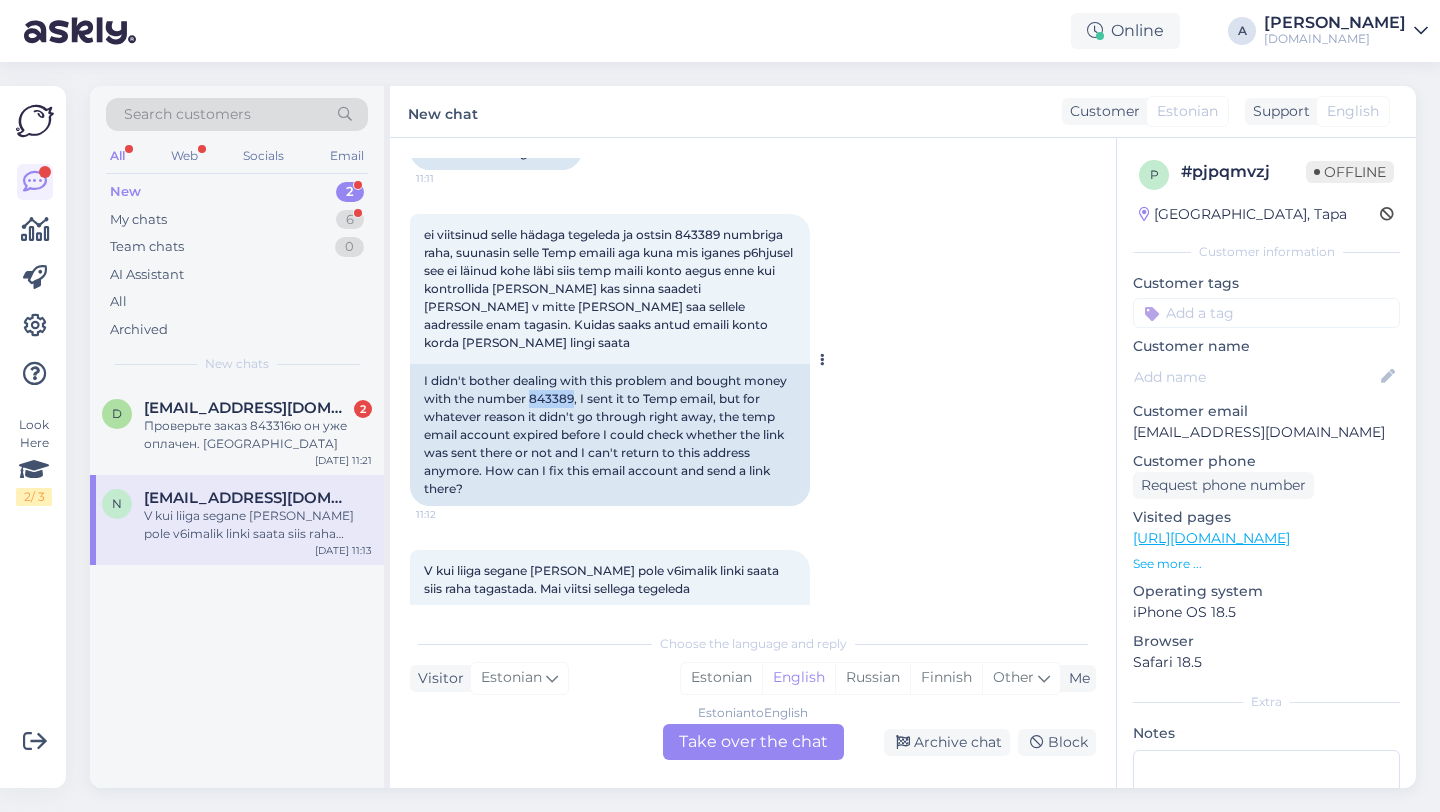 drag, startPoint x: 574, startPoint y: 381, endPoint x: 532, endPoint y: 385, distance: 42.190044 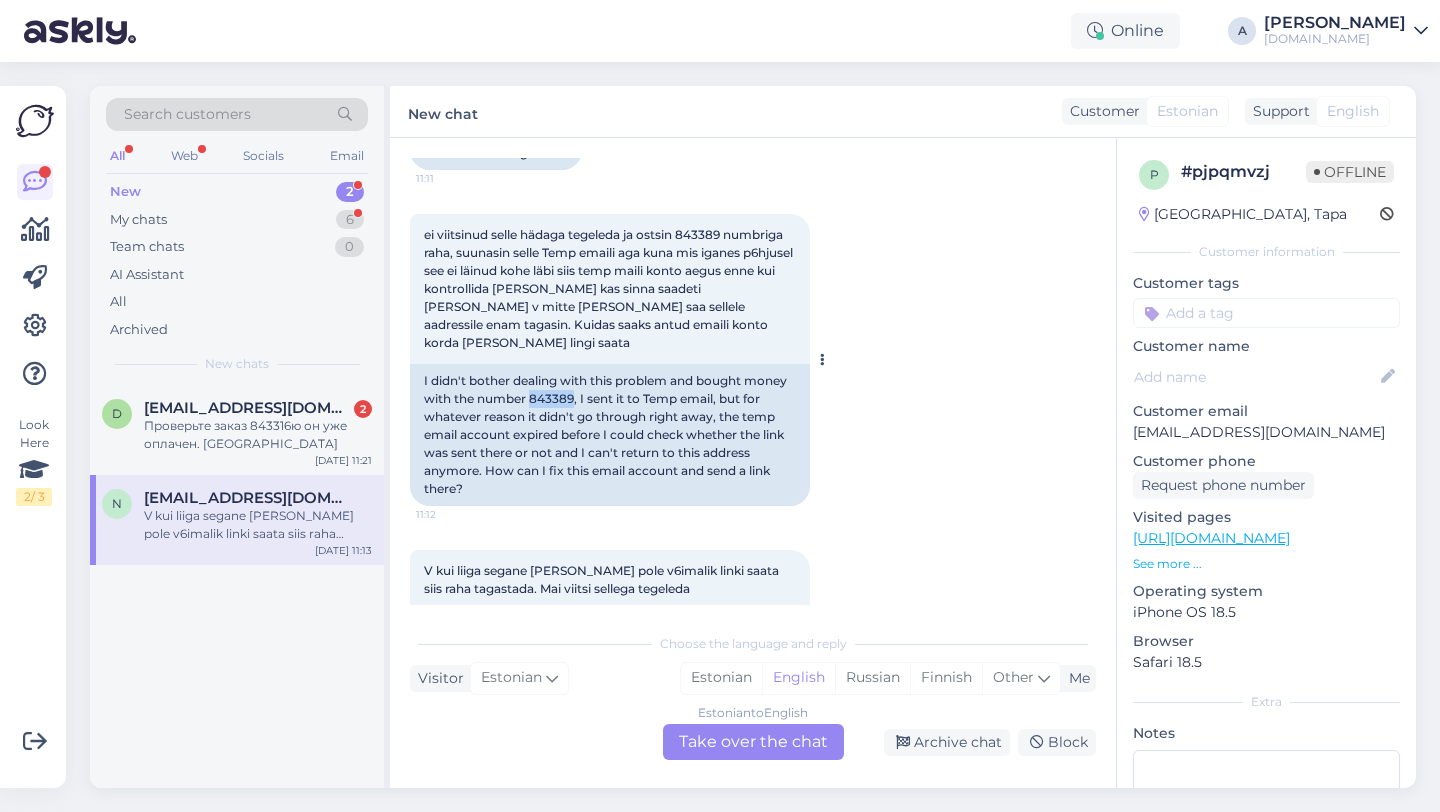 click on "I didn't bother dealing with this problem and bought money with the number 843389, I sent it to Temp email, but for whatever reason it didn't go through right away, the temp email account expired before I could check whether the link was sent there or not and I can't return to this address anymore. How can I fix this email account and send a link there?" at bounding box center [610, 435] 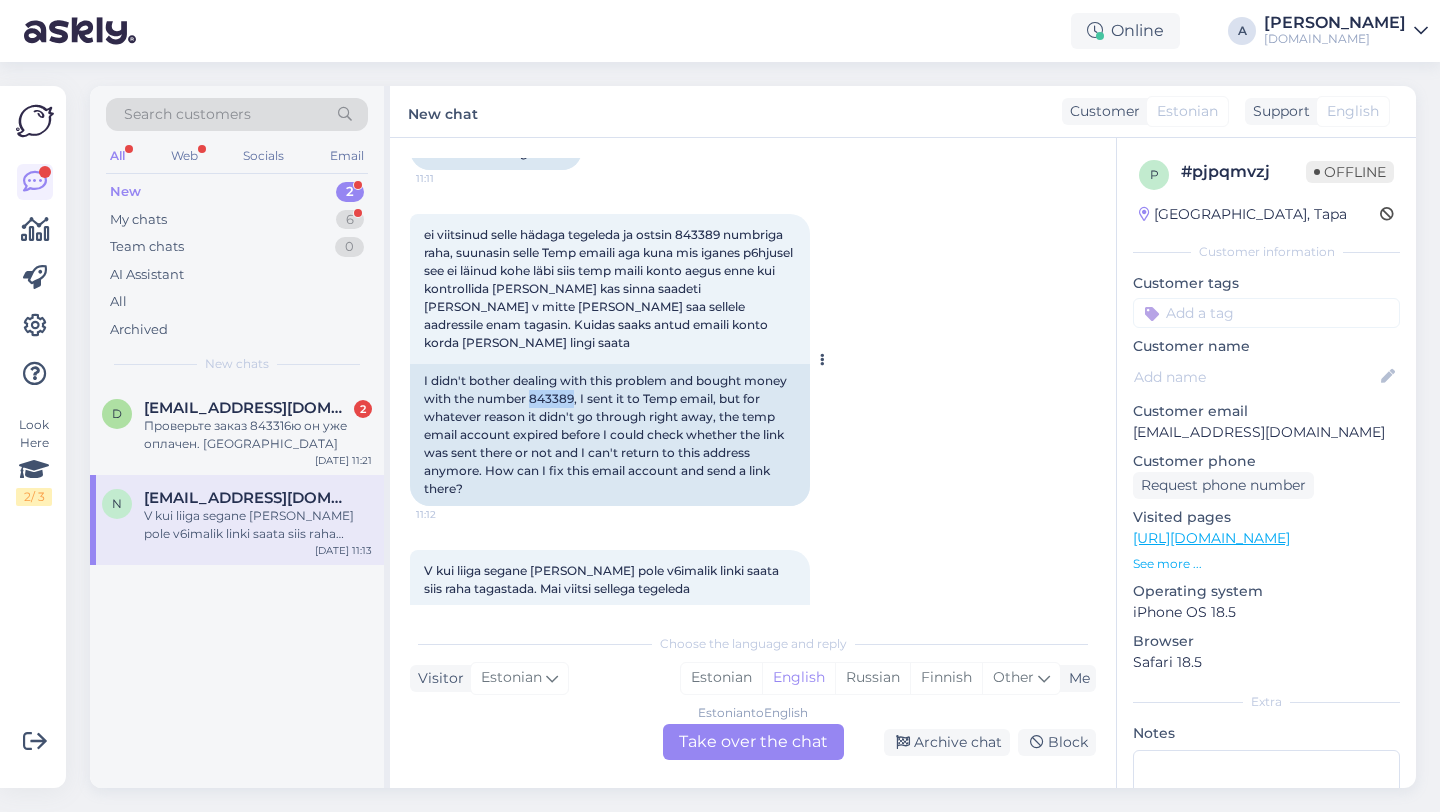 copy on "843389" 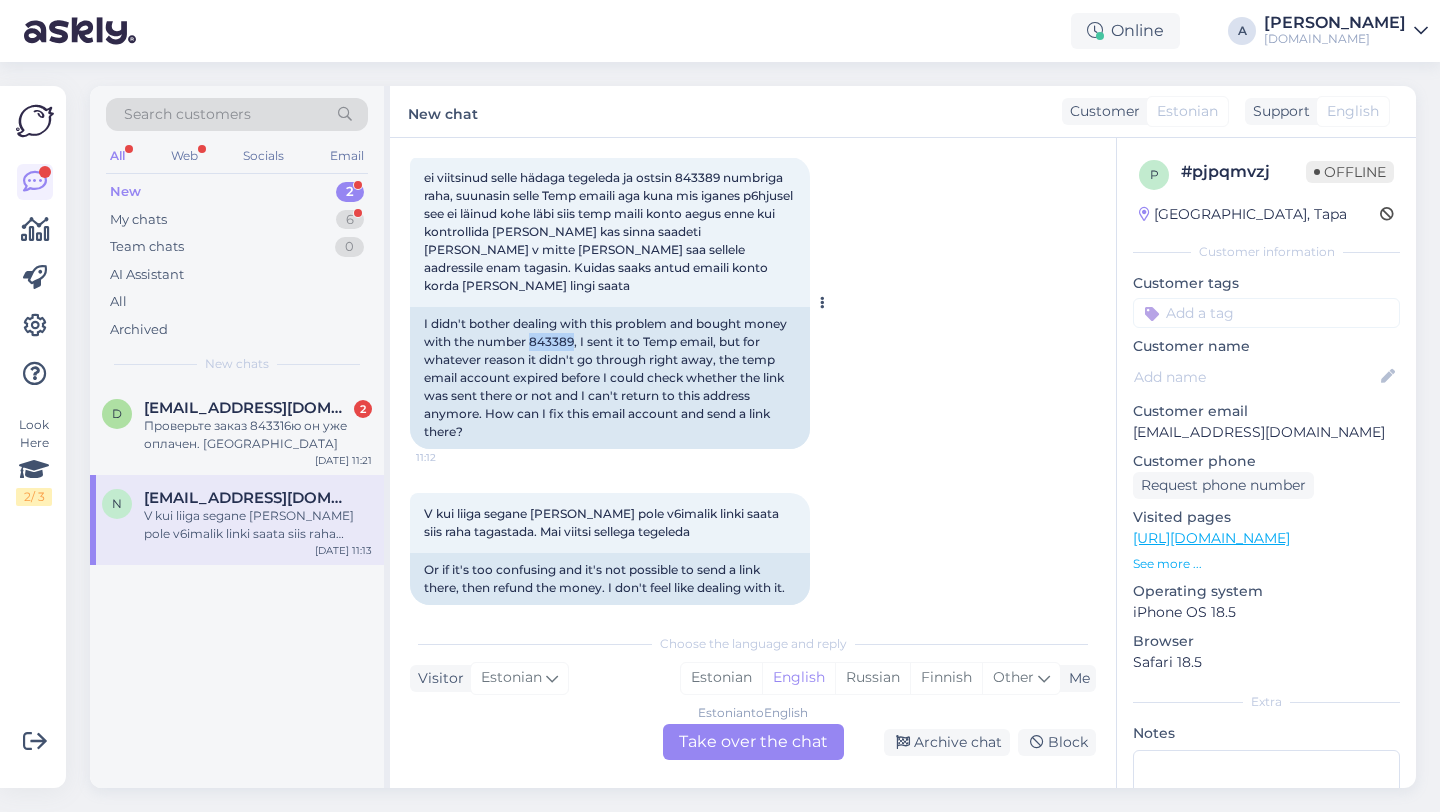 scroll, scrollTop: 771, scrollLeft: 0, axis: vertical 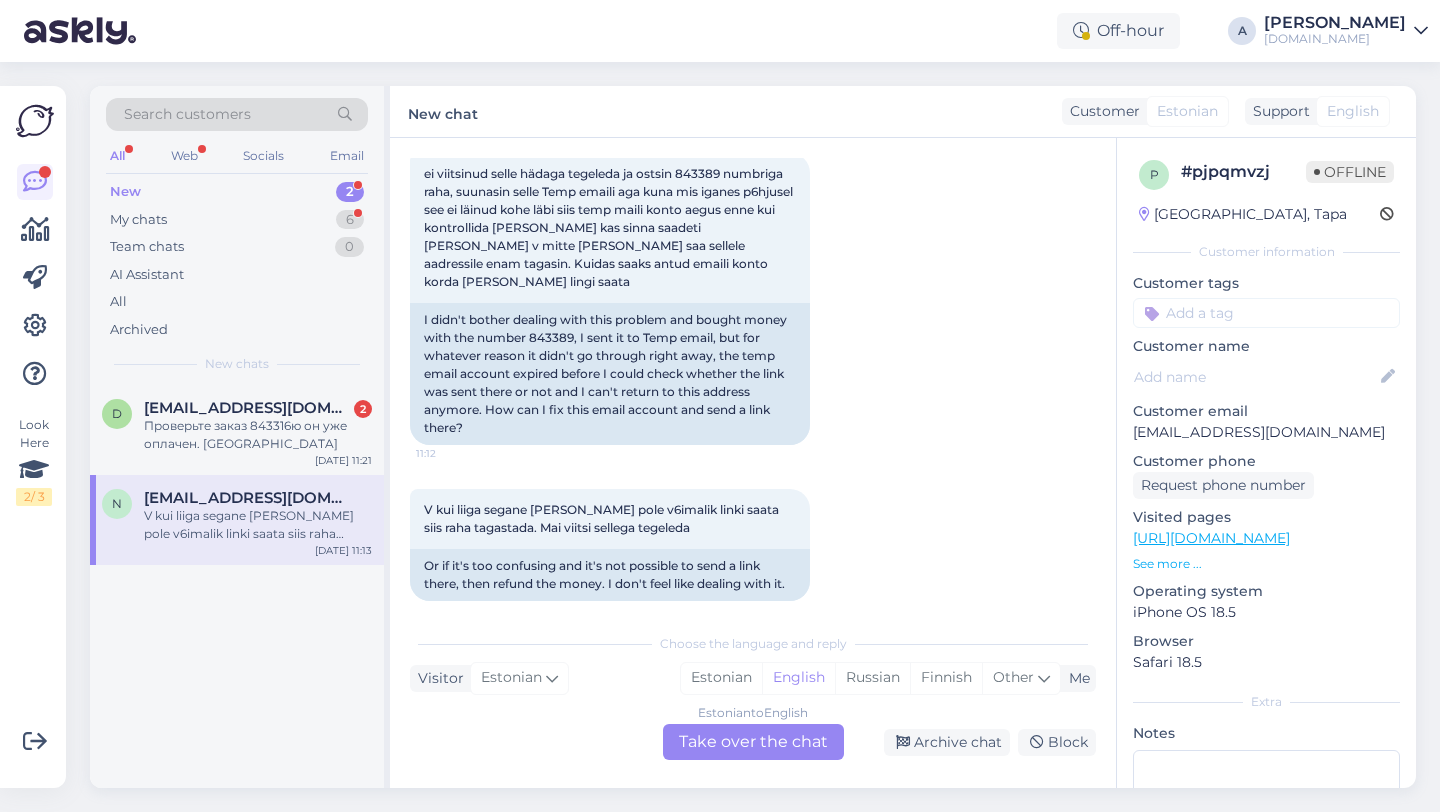 click on "Estonian  to  English Take over the chat" at bounding box center (753, 742) 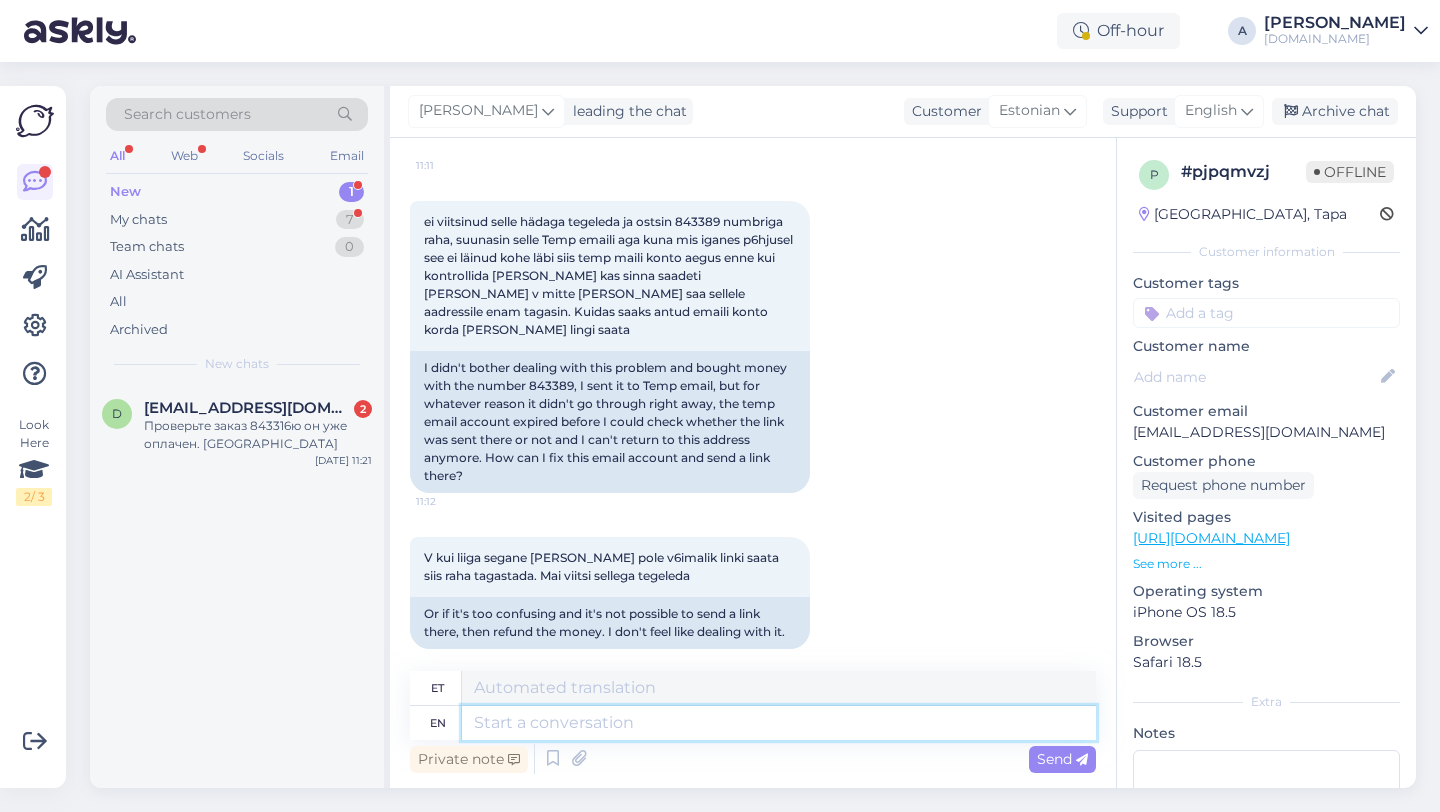 click at bounding box center (779, 723) 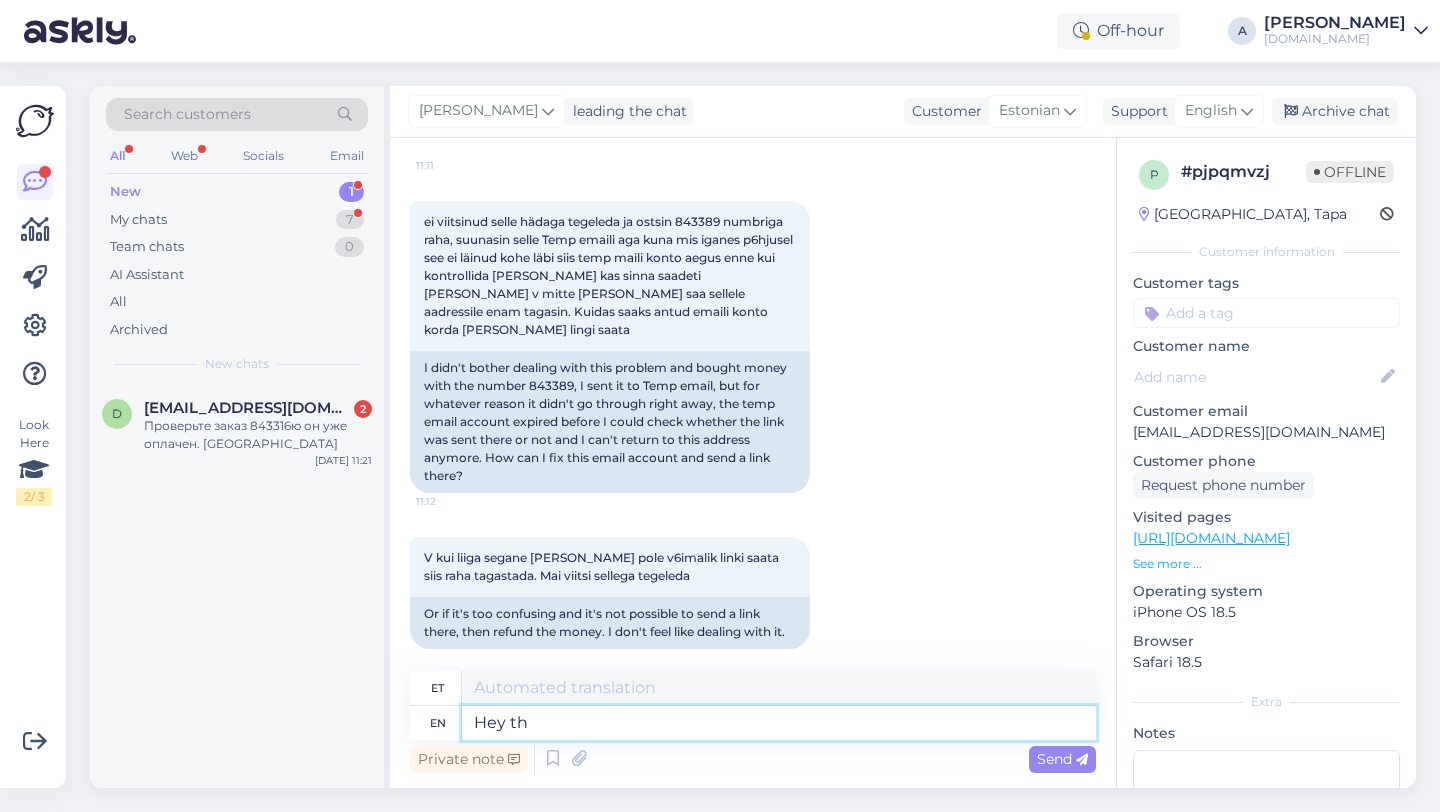 type on "Hey the" 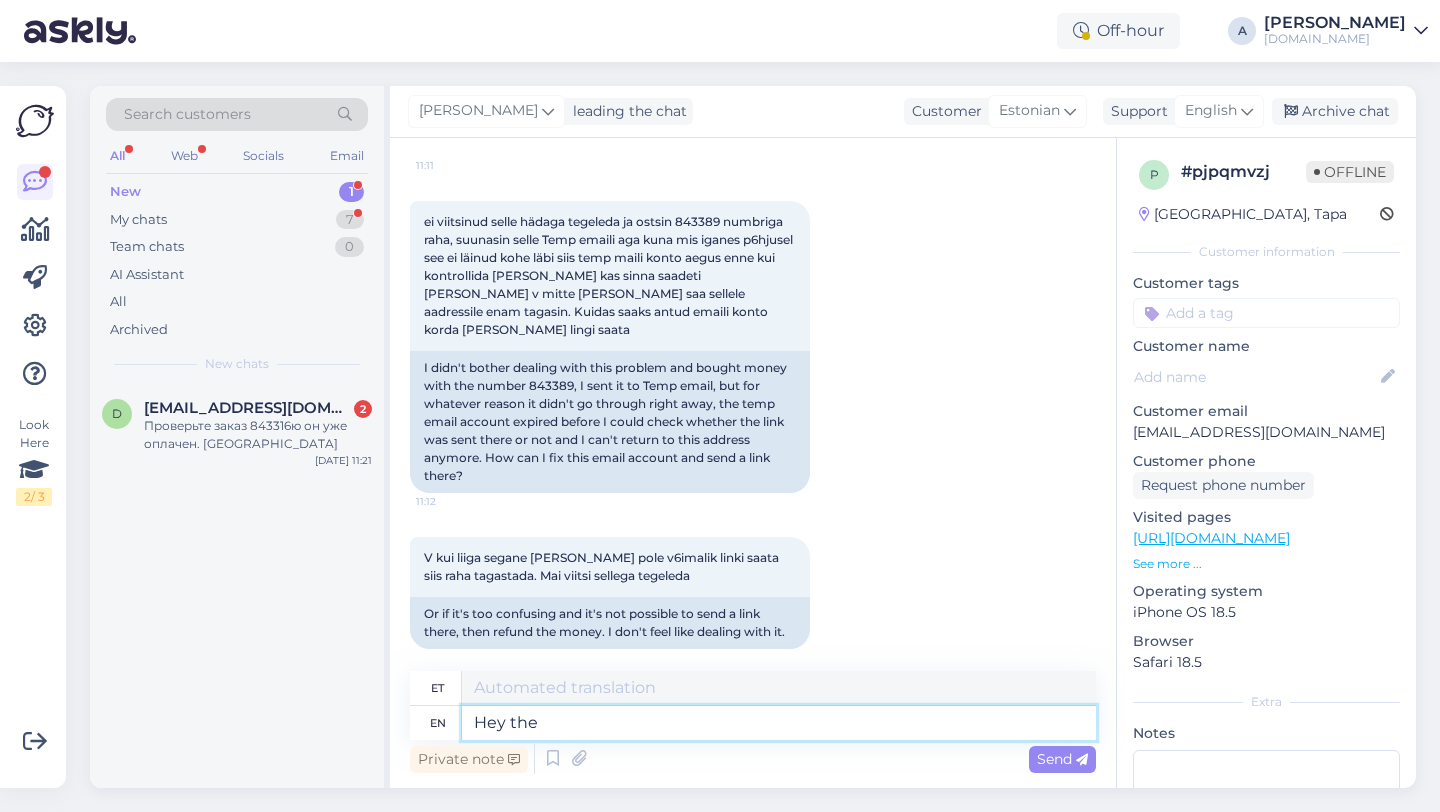 type on "Hei" 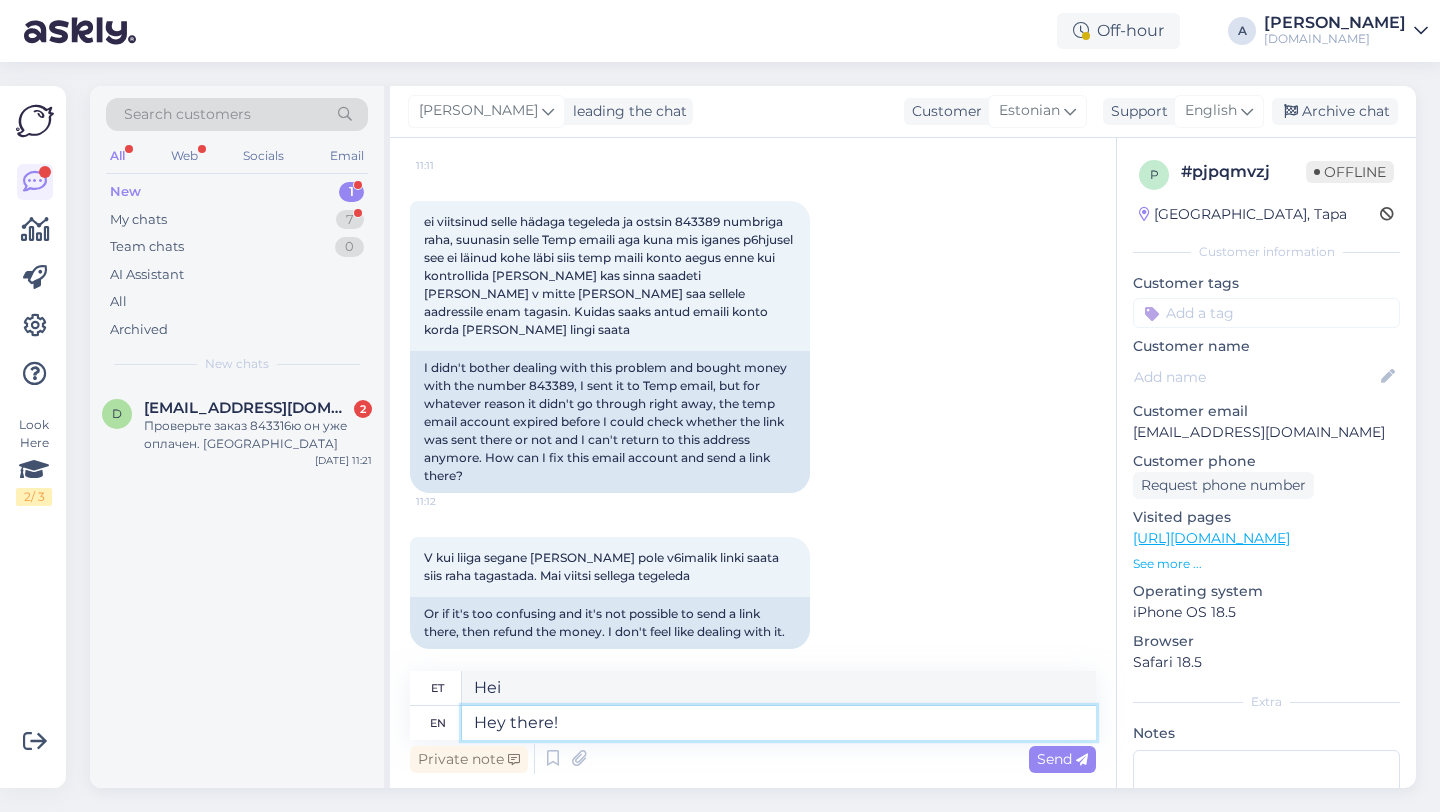 type on "Hey there!" 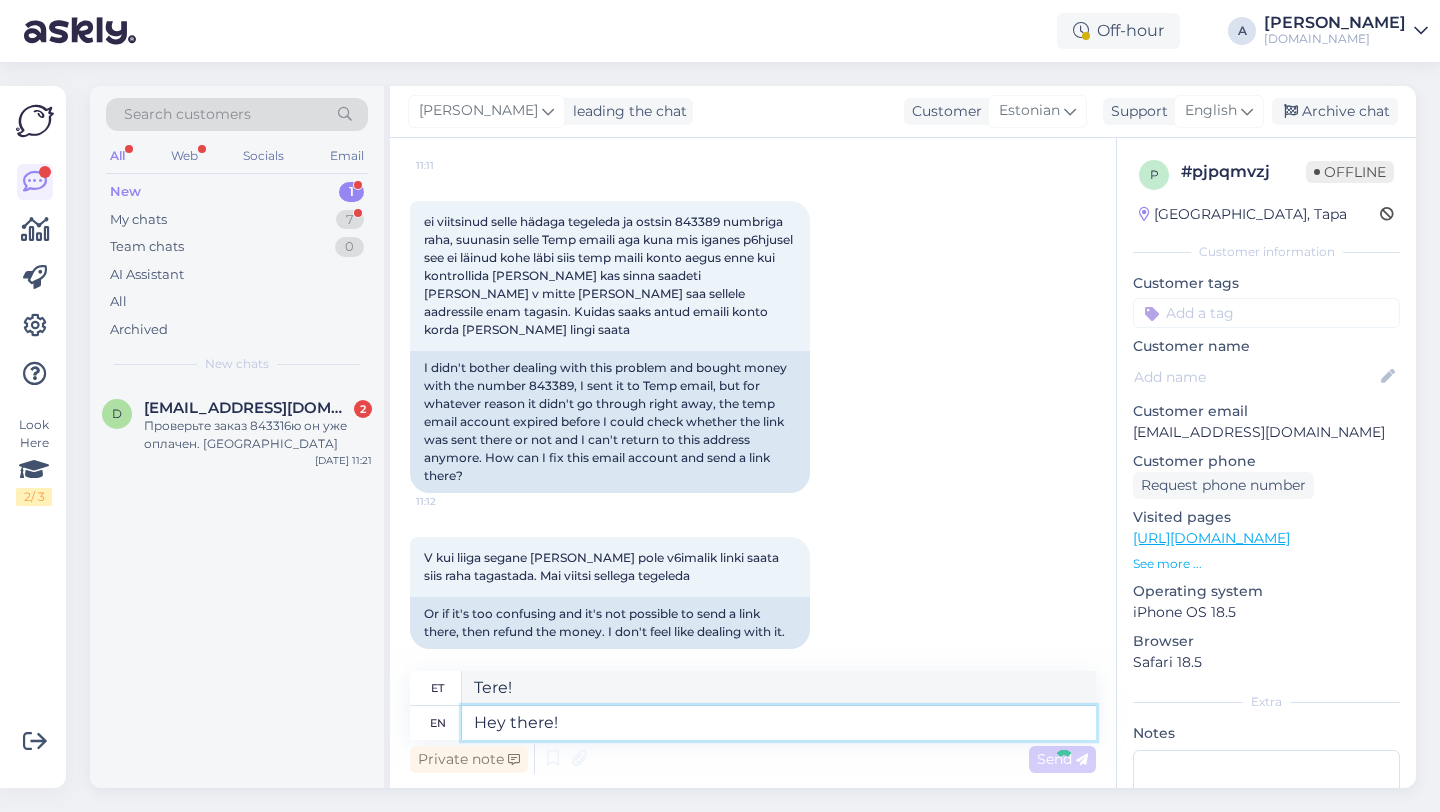 type 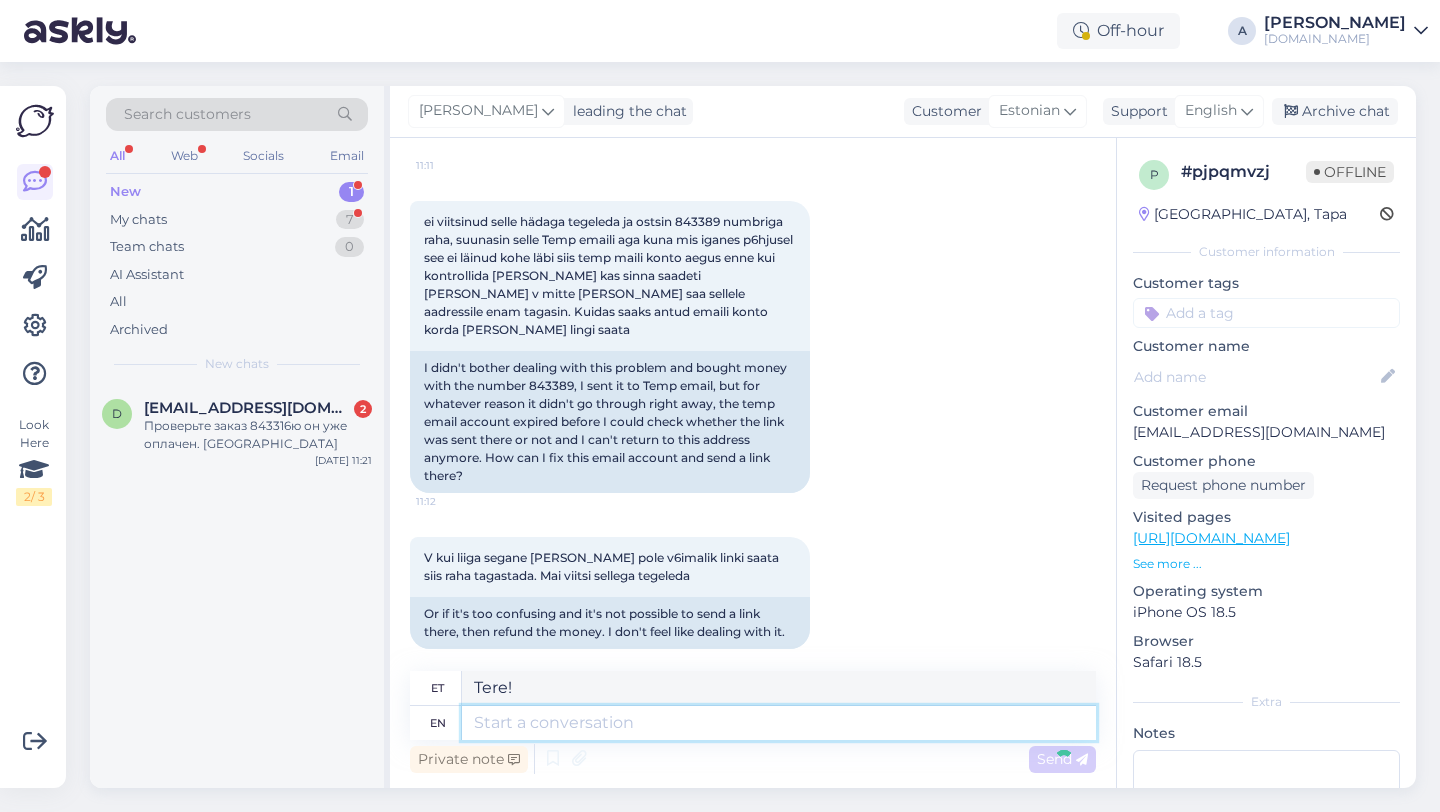 type 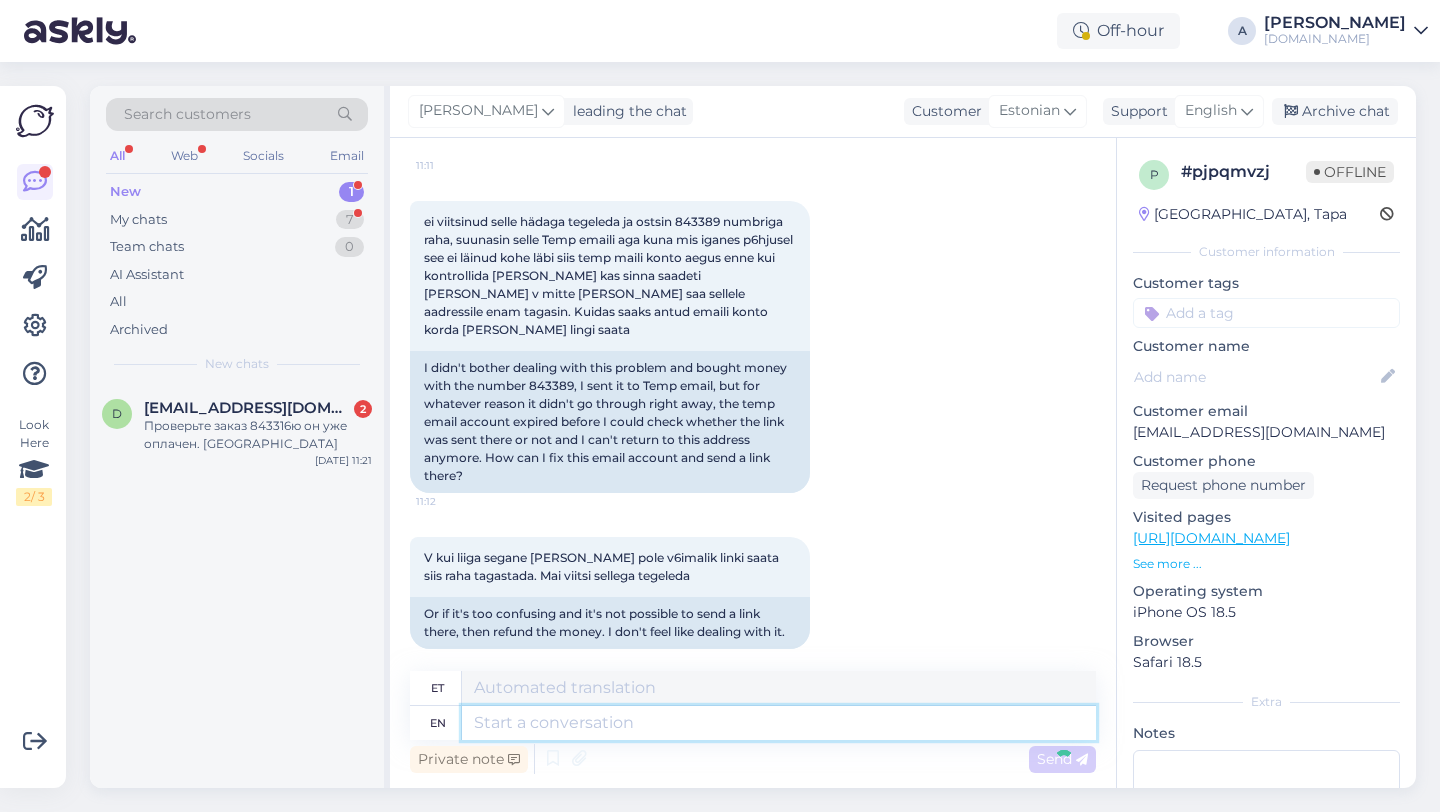 scroll, scrollTop: 843, scrollLeft: 0, axis: vertical 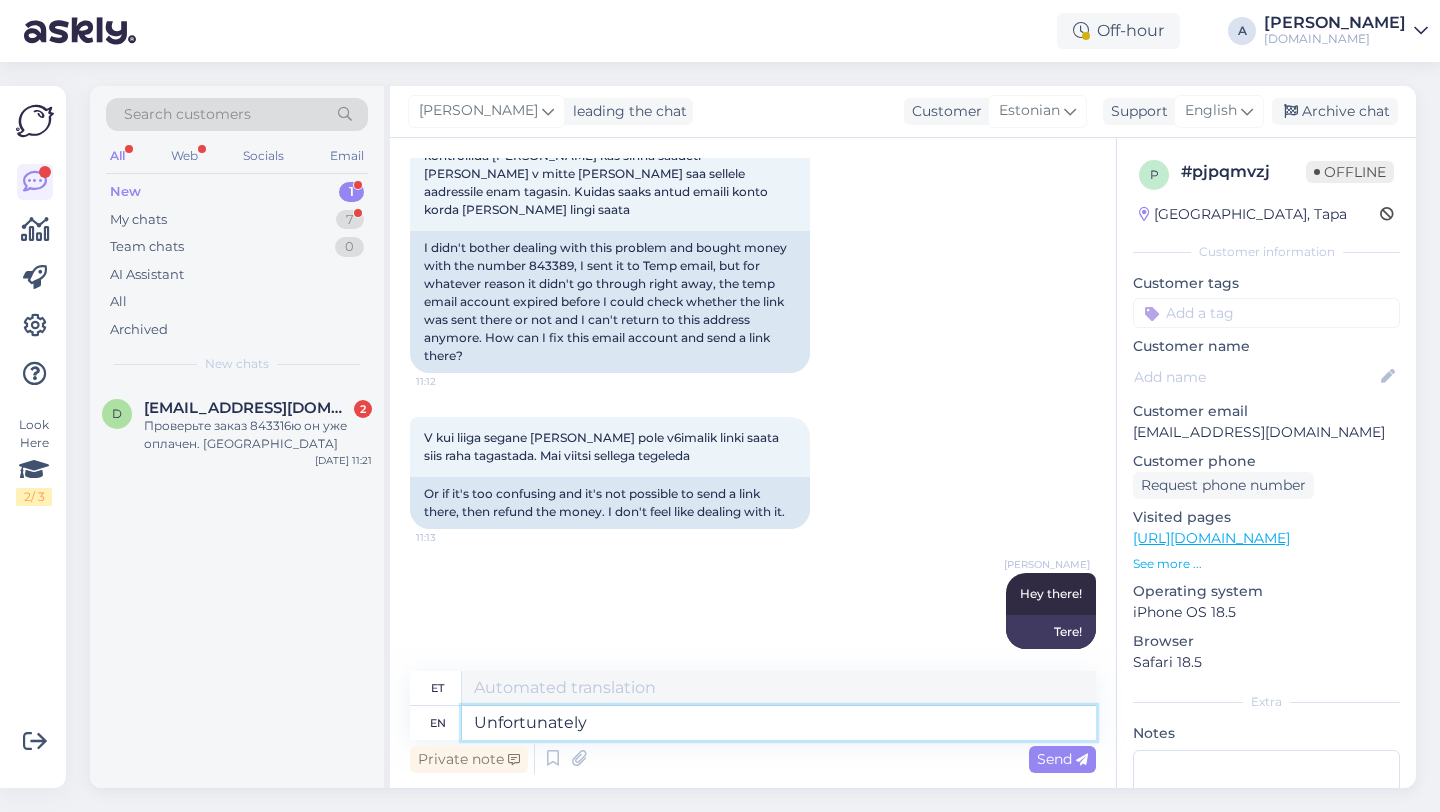 type on "Unfortunately" 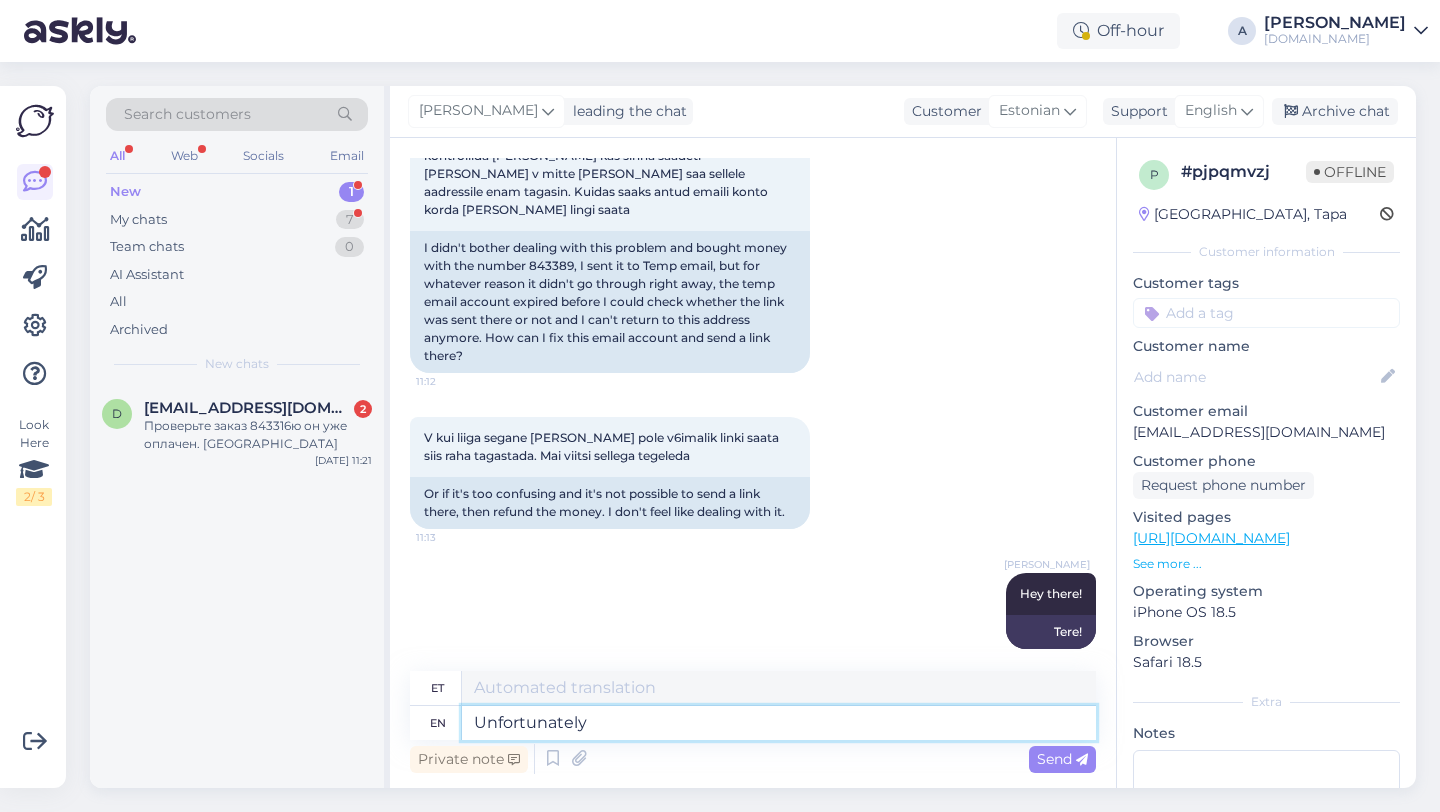 type on "Kahjuks" 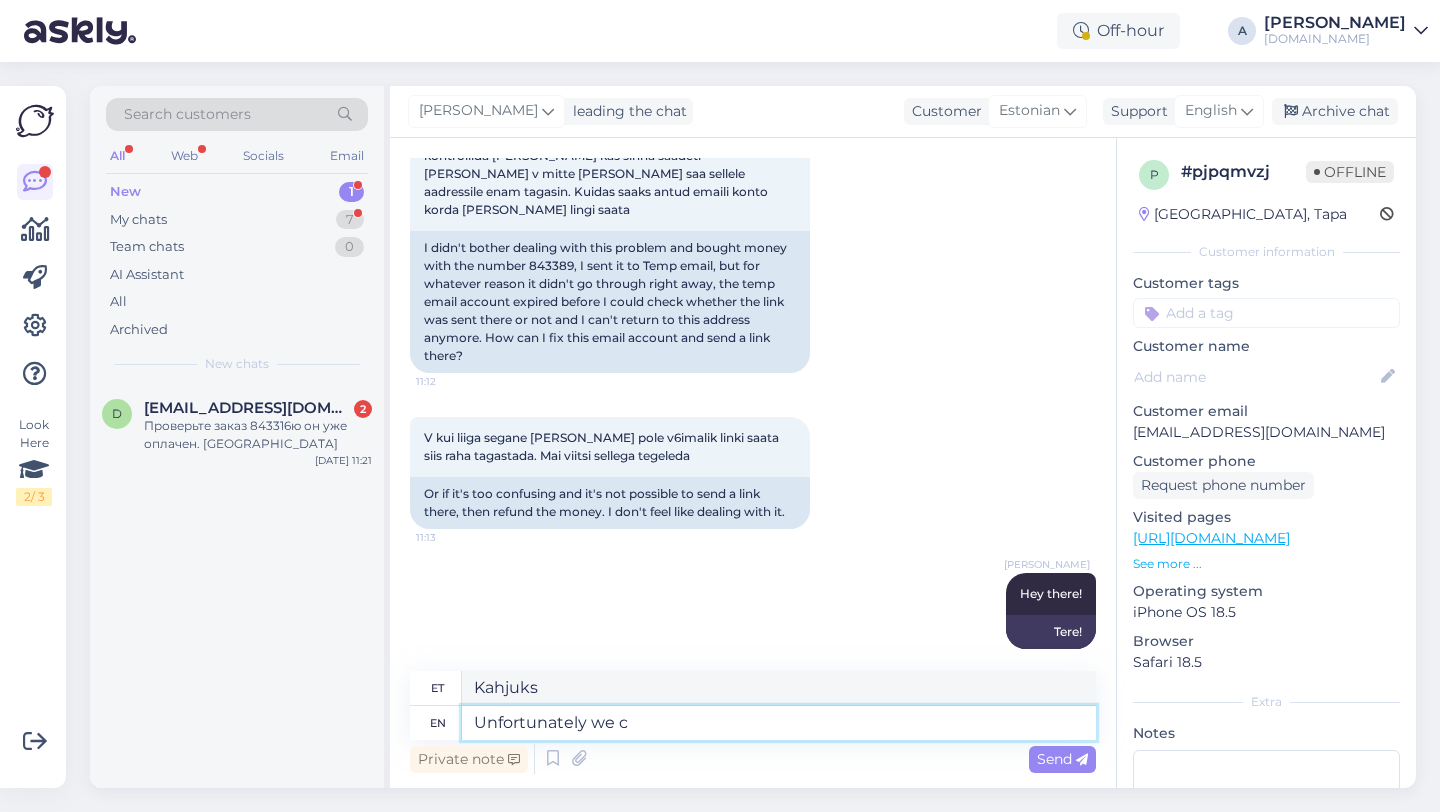 type on "Unfortunately we ca" 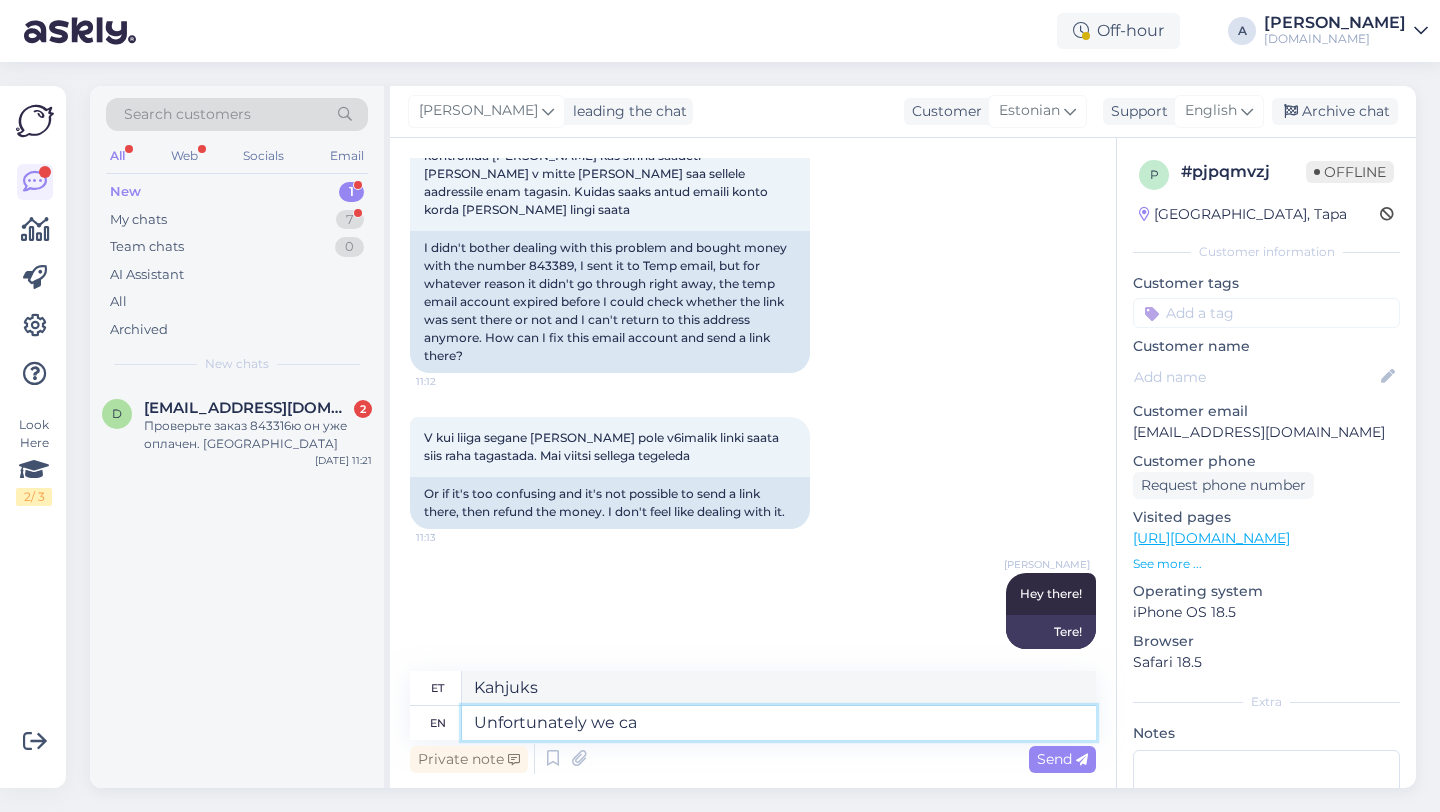 type on "Kahjuks me" 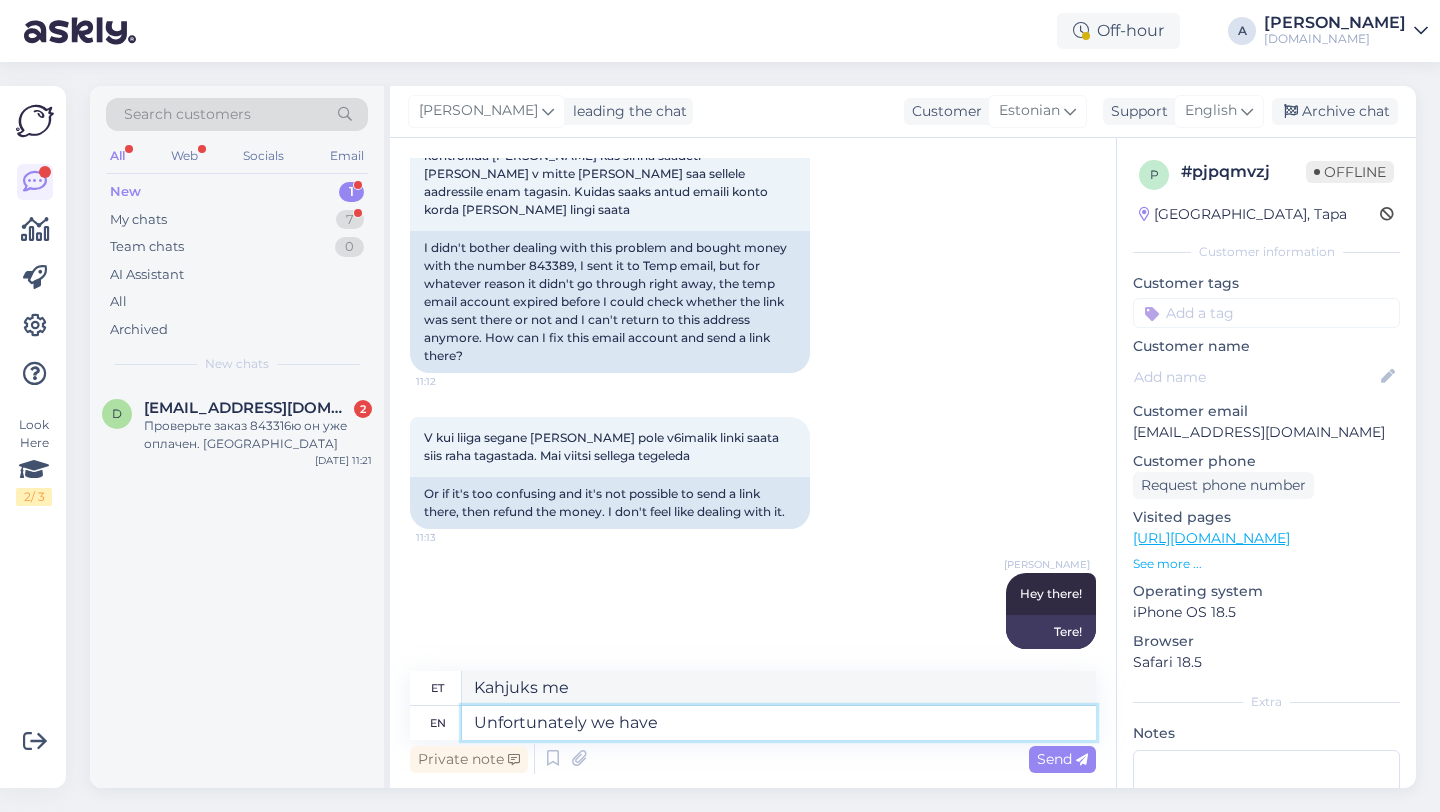 type on "Unfortunately we have t" 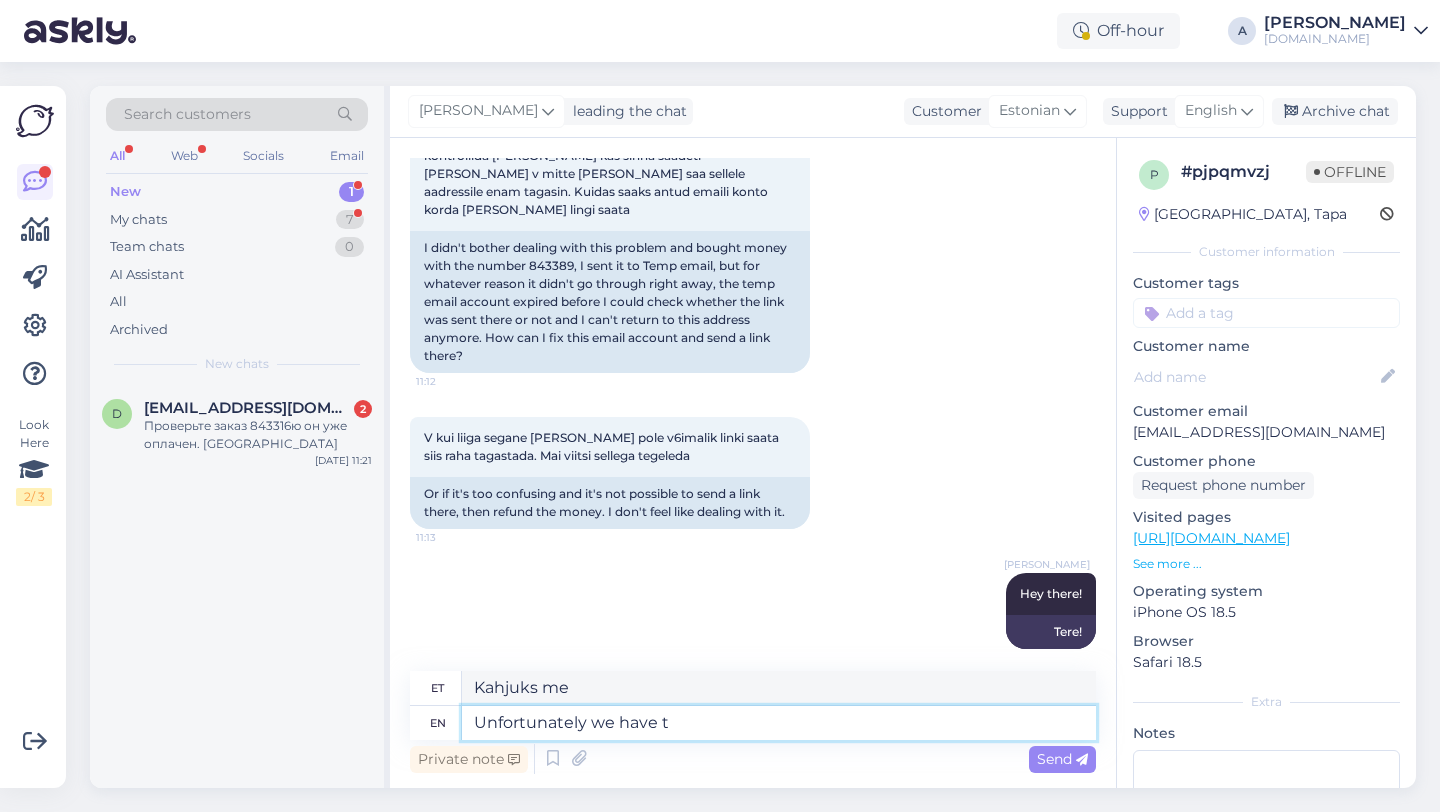 type on "Kahjuks on meil" 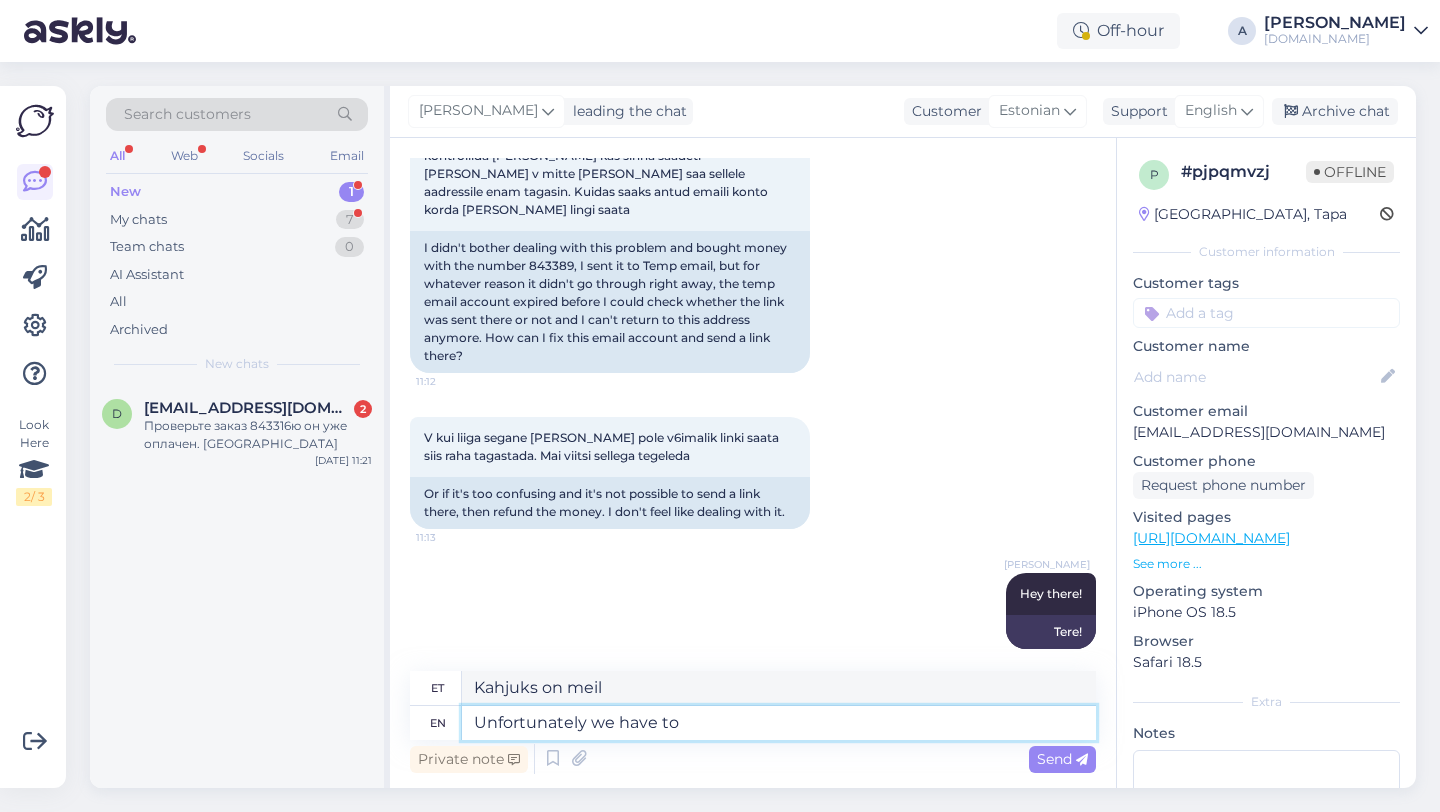 type on "Unfortunately we have to" 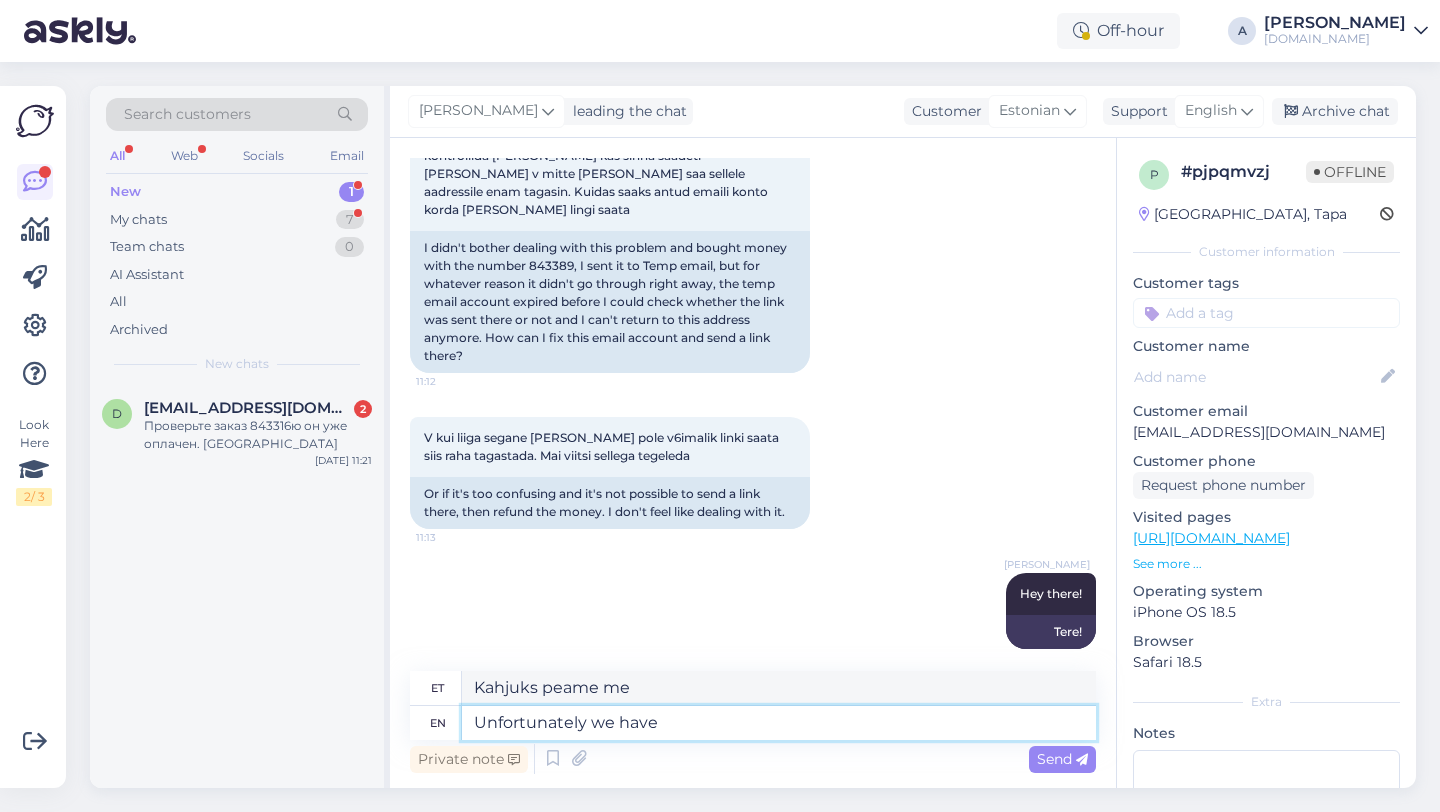 type on "Unfortunately we have" 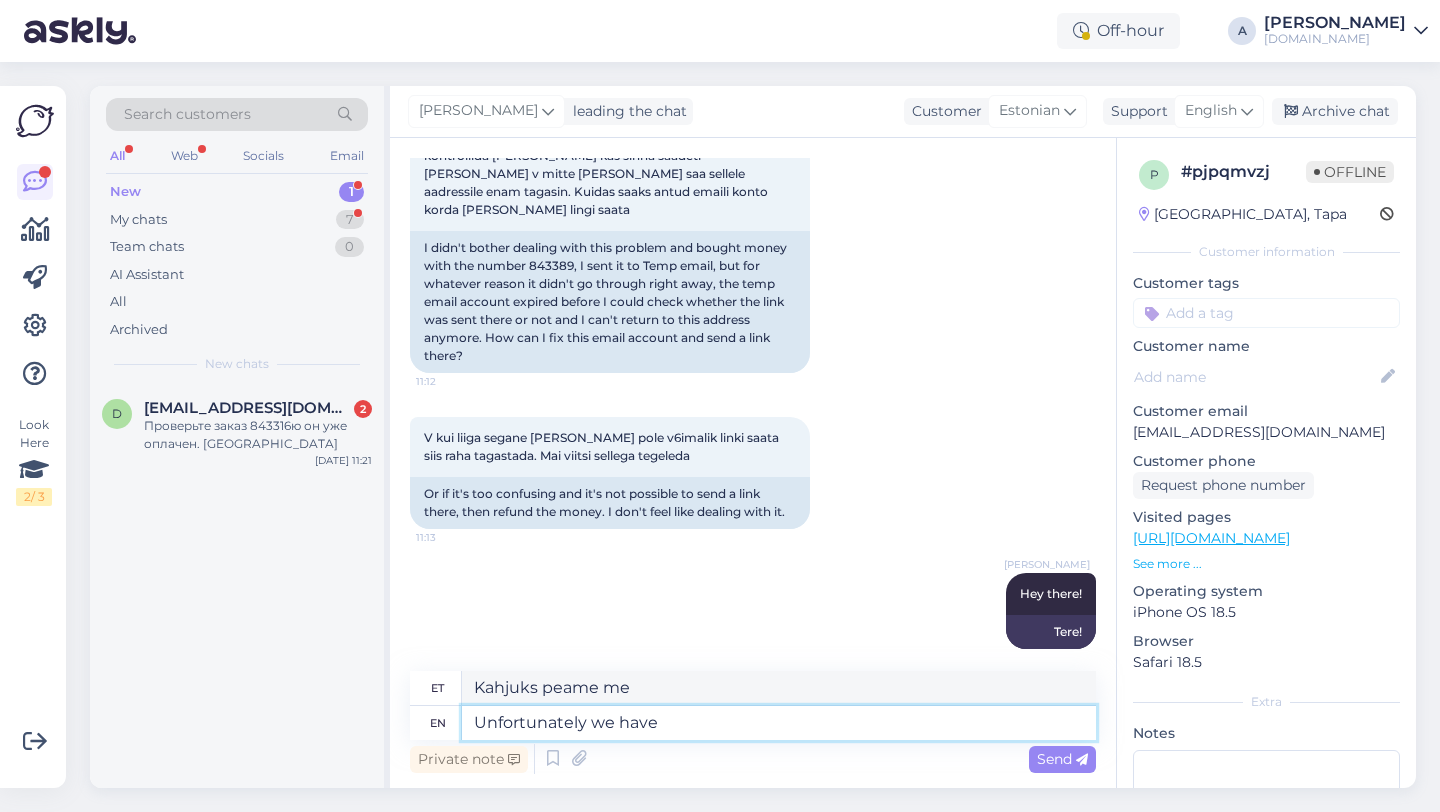 type on "Kahjuks on meil" 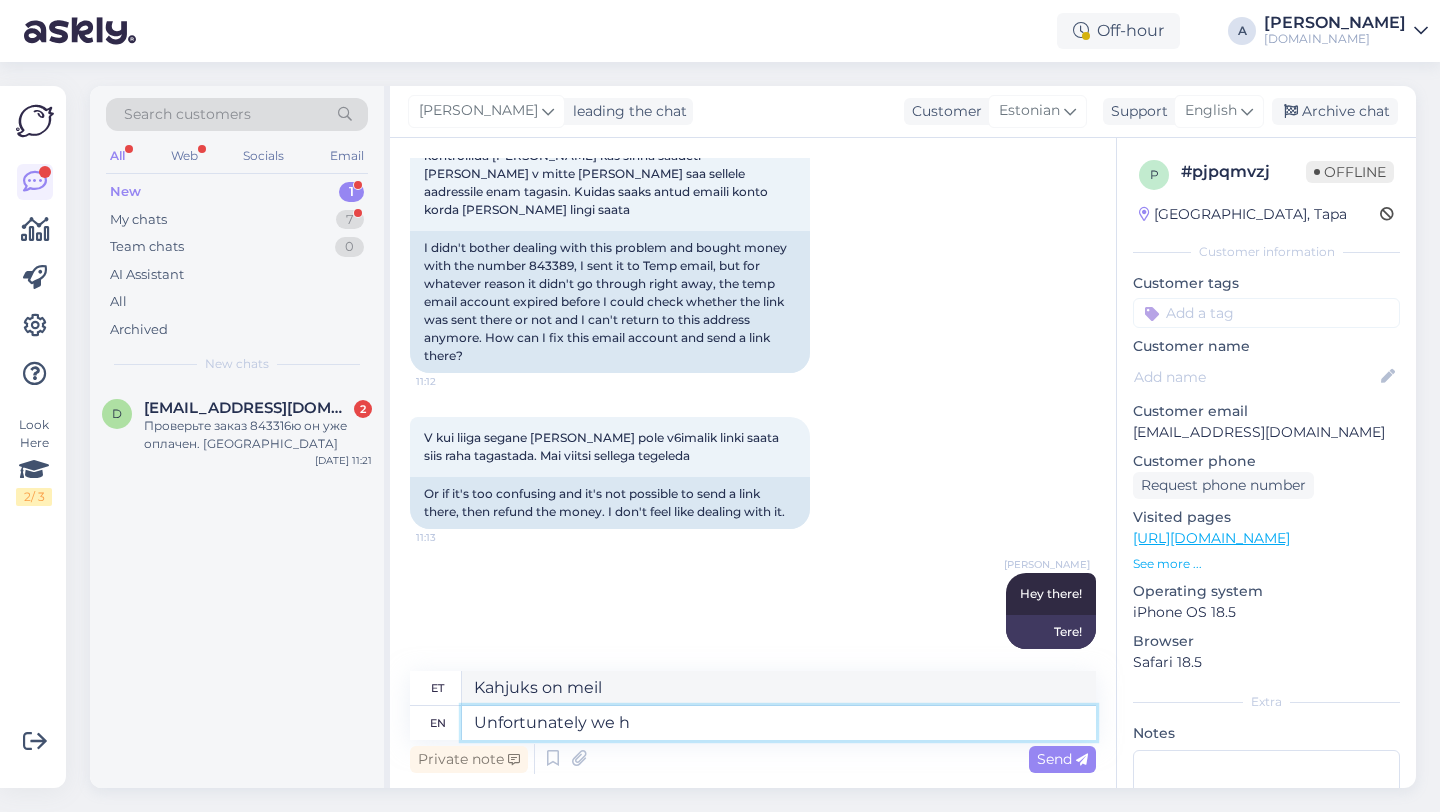 type on "Unfortunately we" 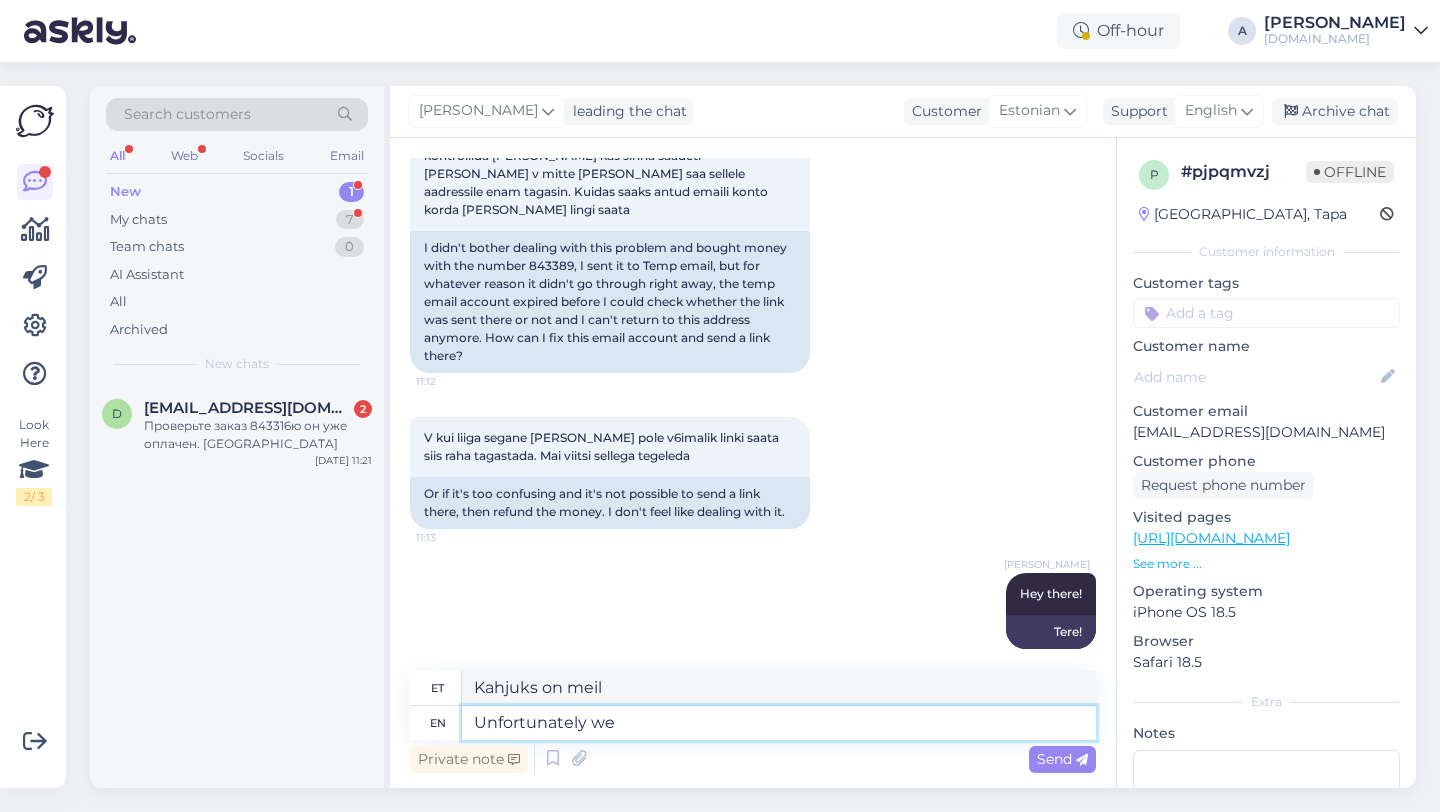 type on "Kahjuks me" 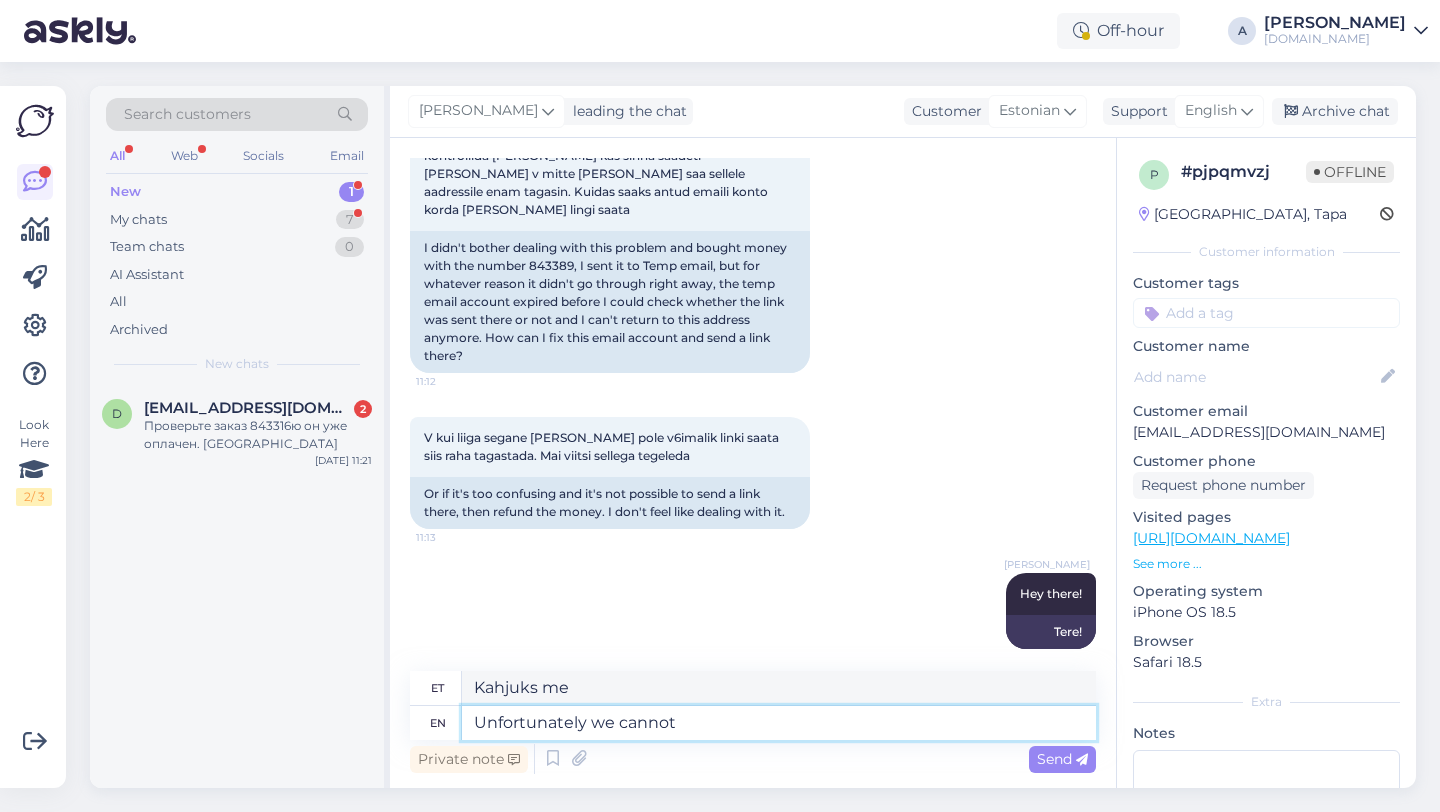 type on "Unfortunately we cannot s" 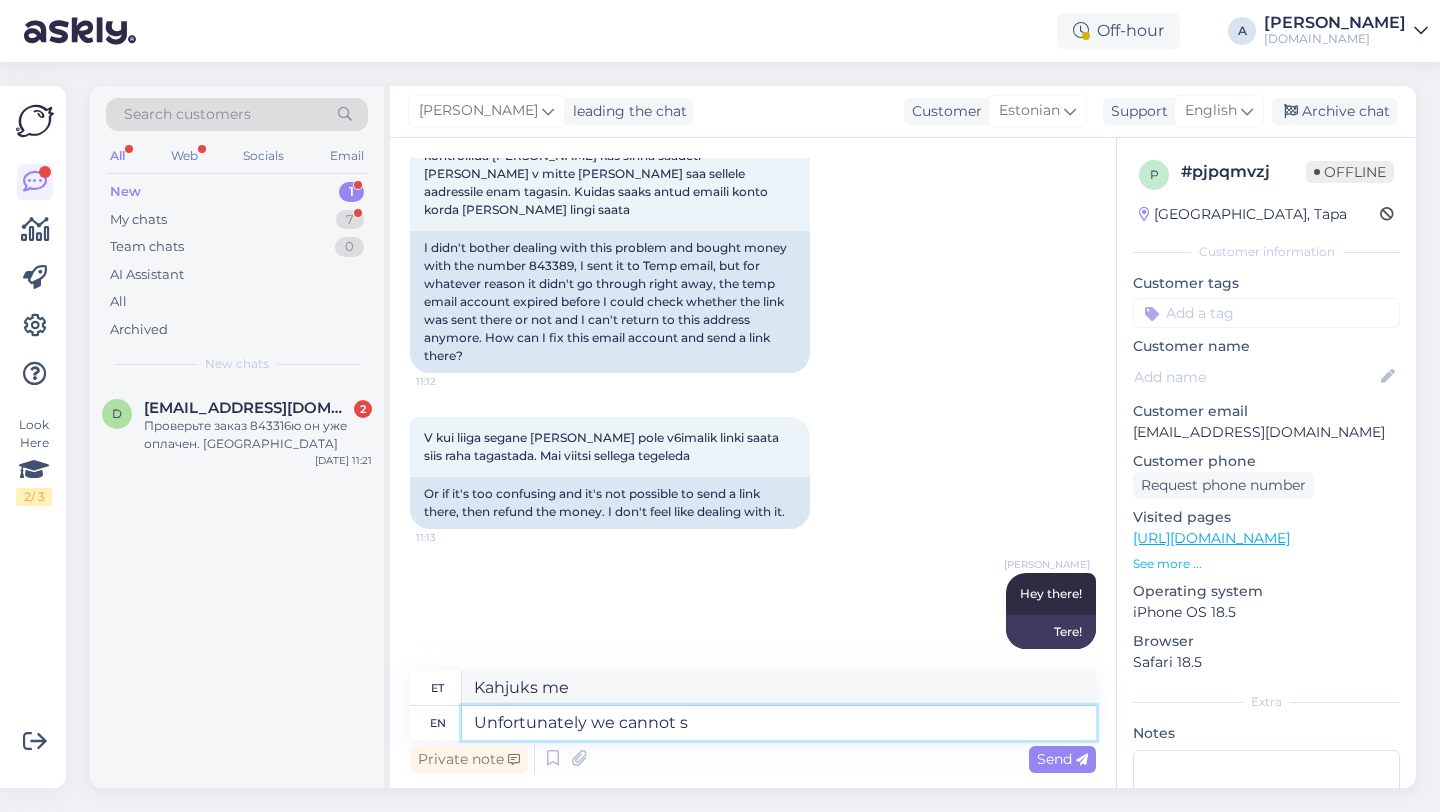 type on "Kahjuks me ei saa" 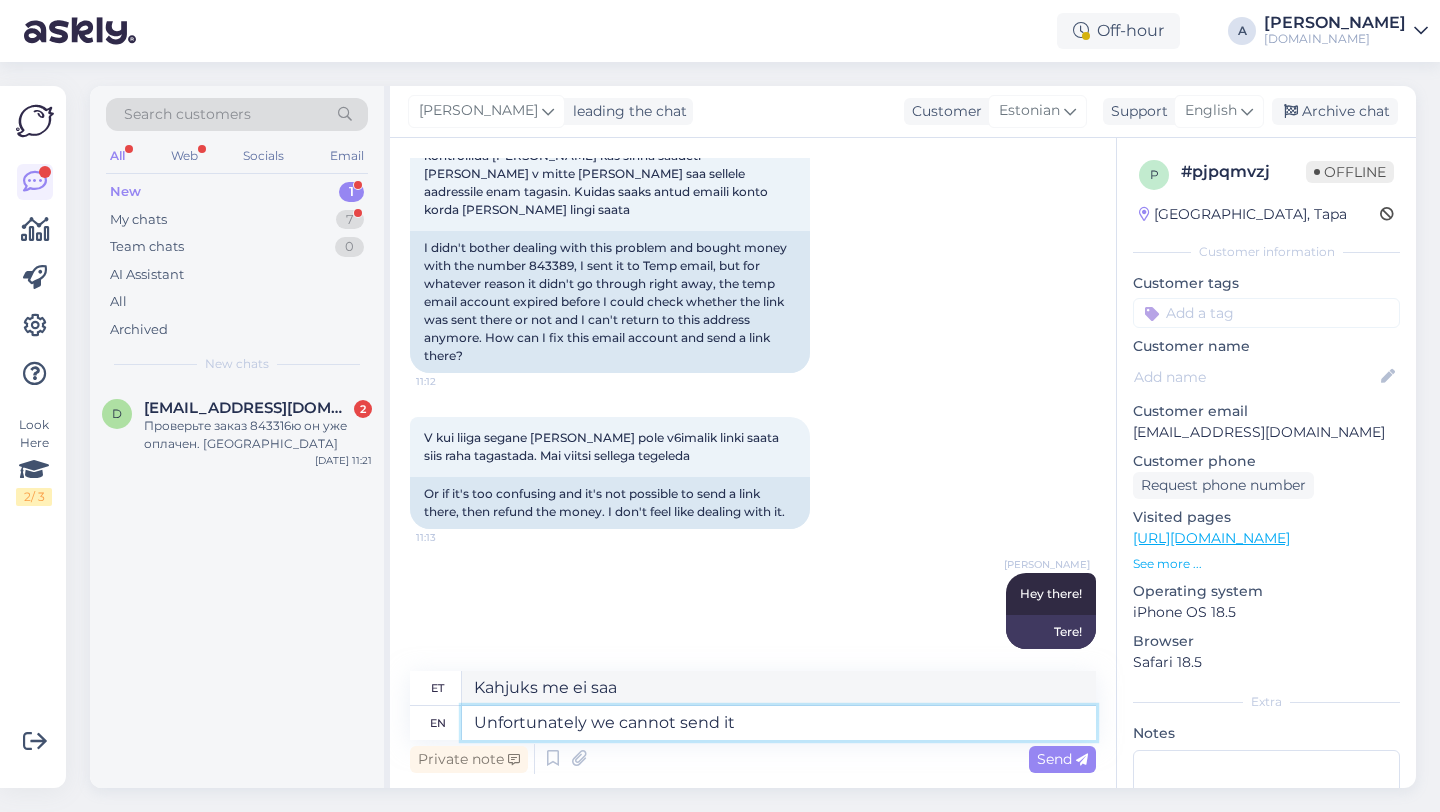 type on "Unfortunately we cannot send it" 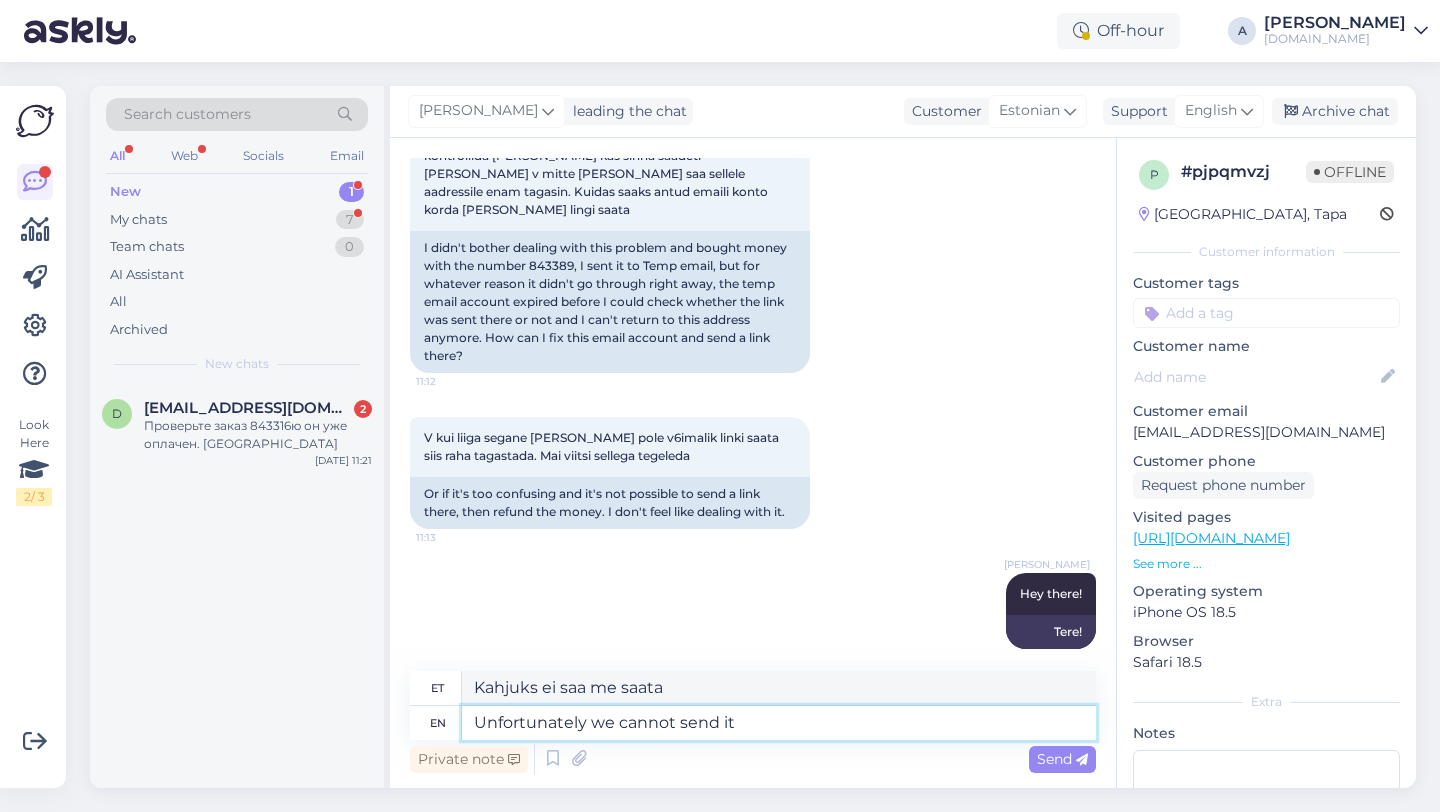 type on "Kahjuks me ei saa seda saata" 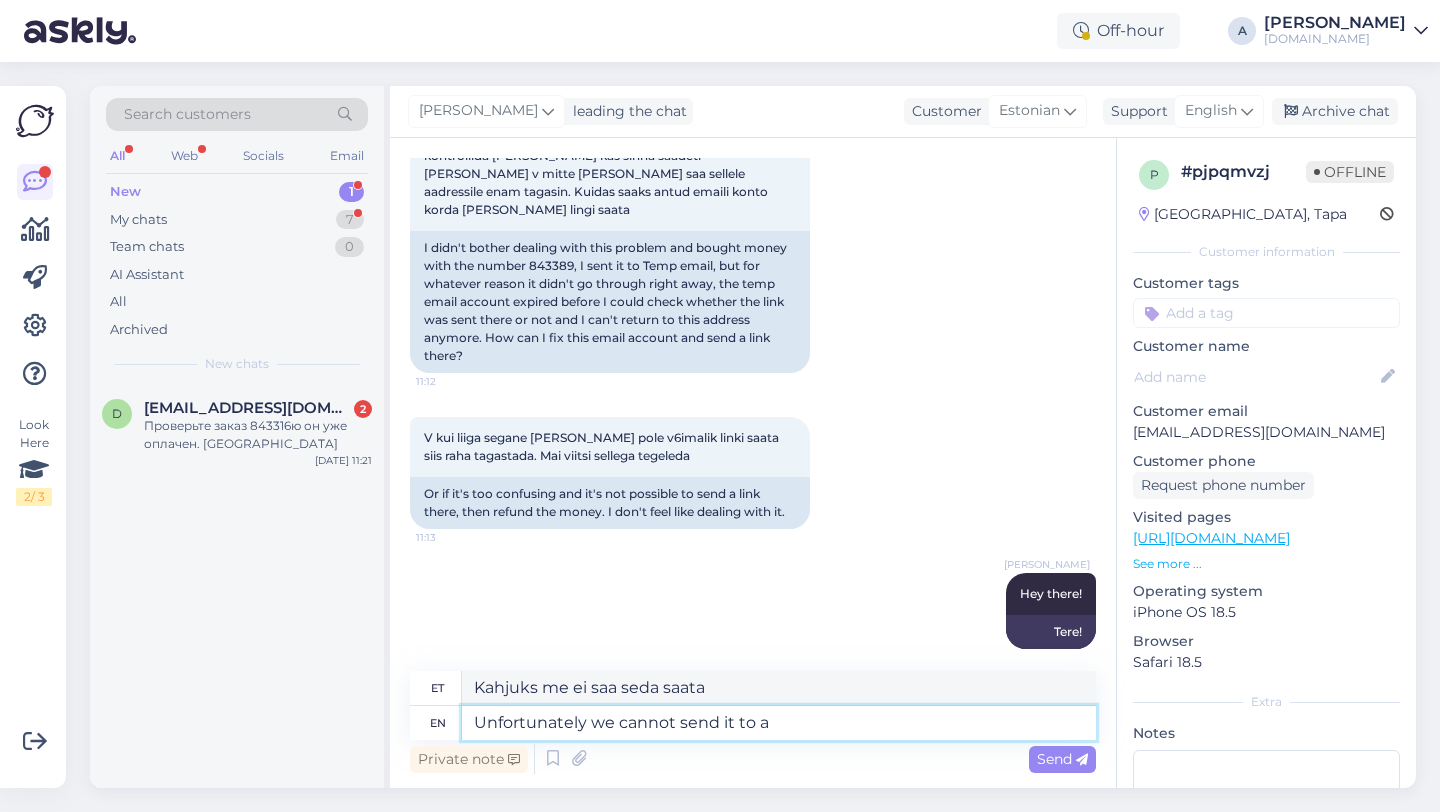 type on "Unfortunately we cannot send it to a d" 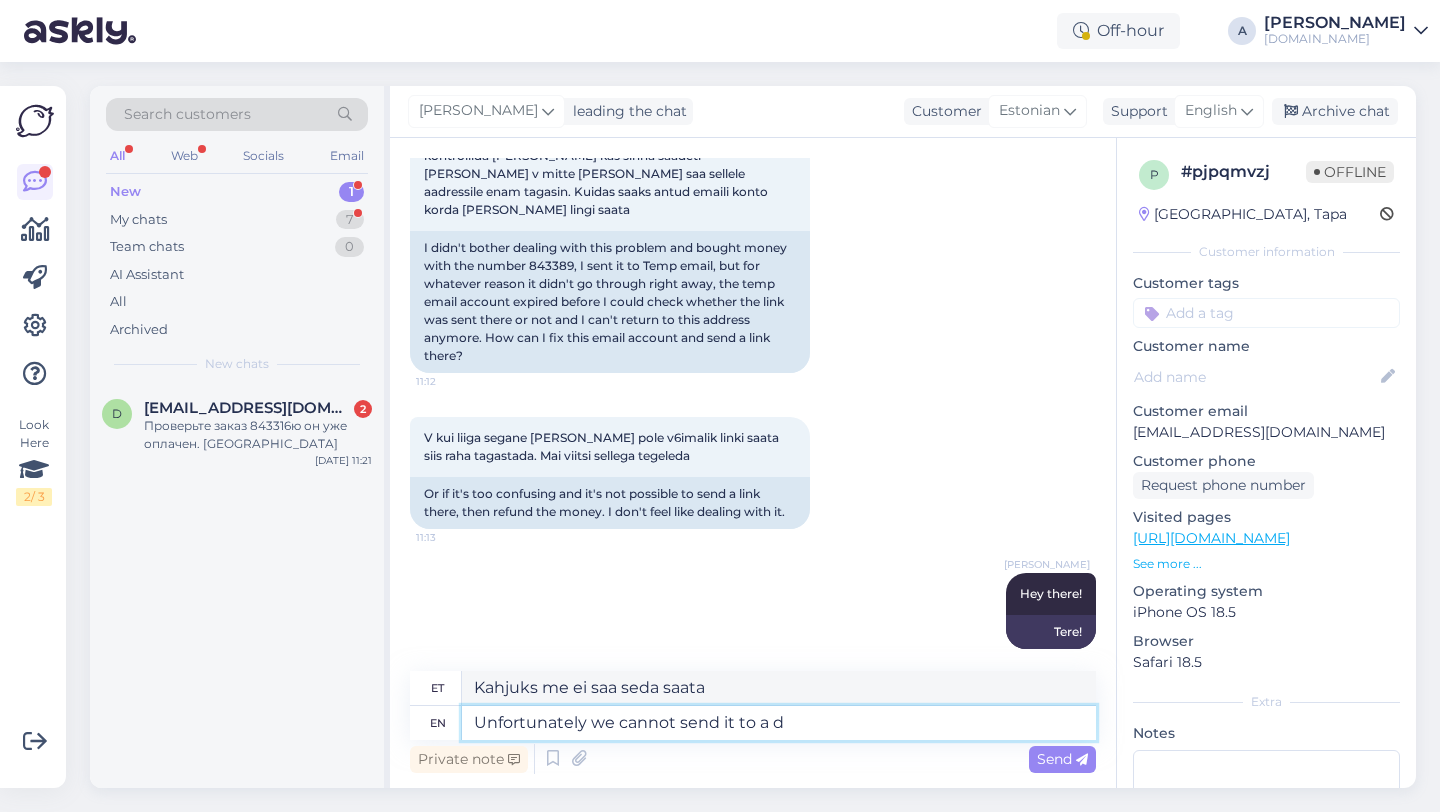 type on "Kahjuks ei saa me seda saata" 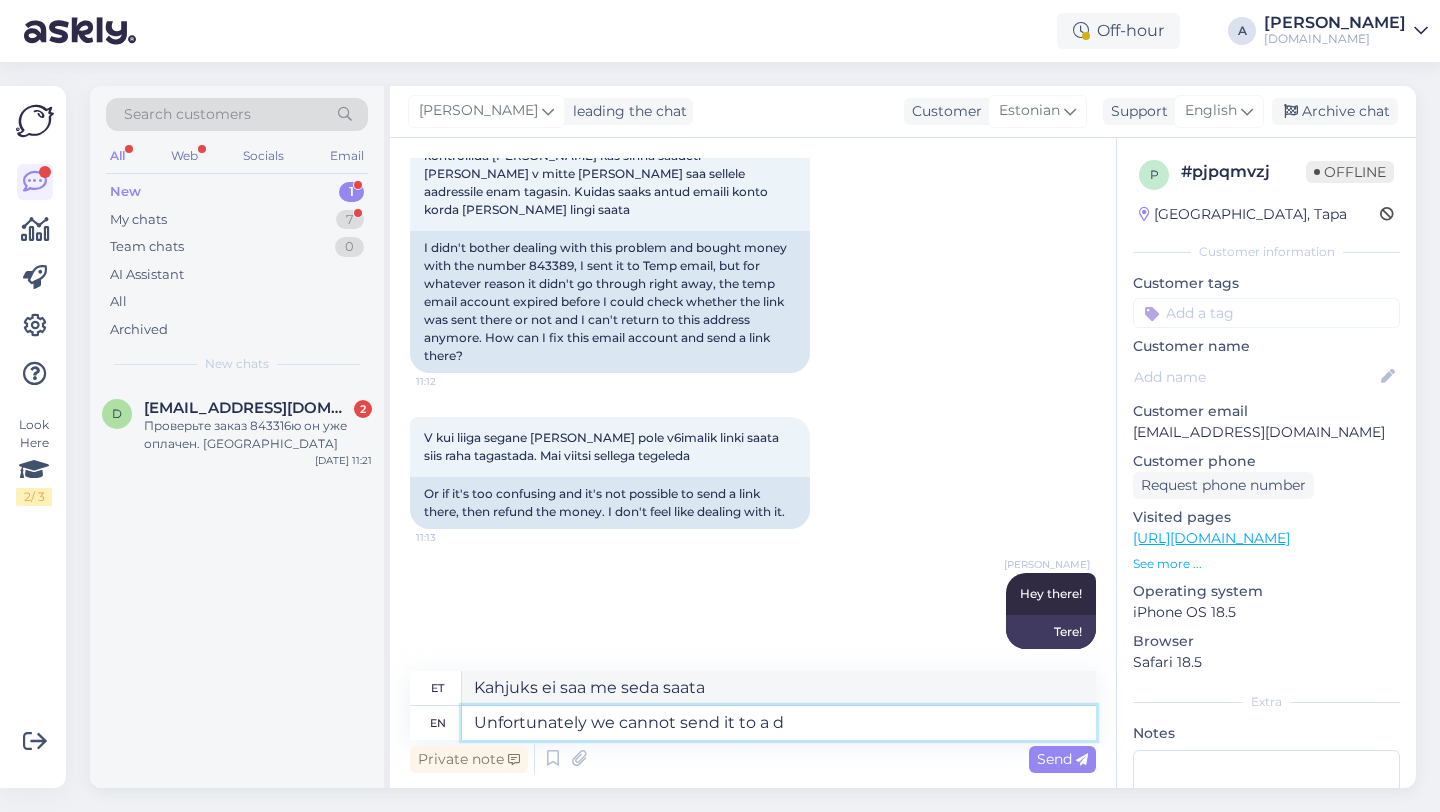 type on "Unfortunately we cannot send it to a di" 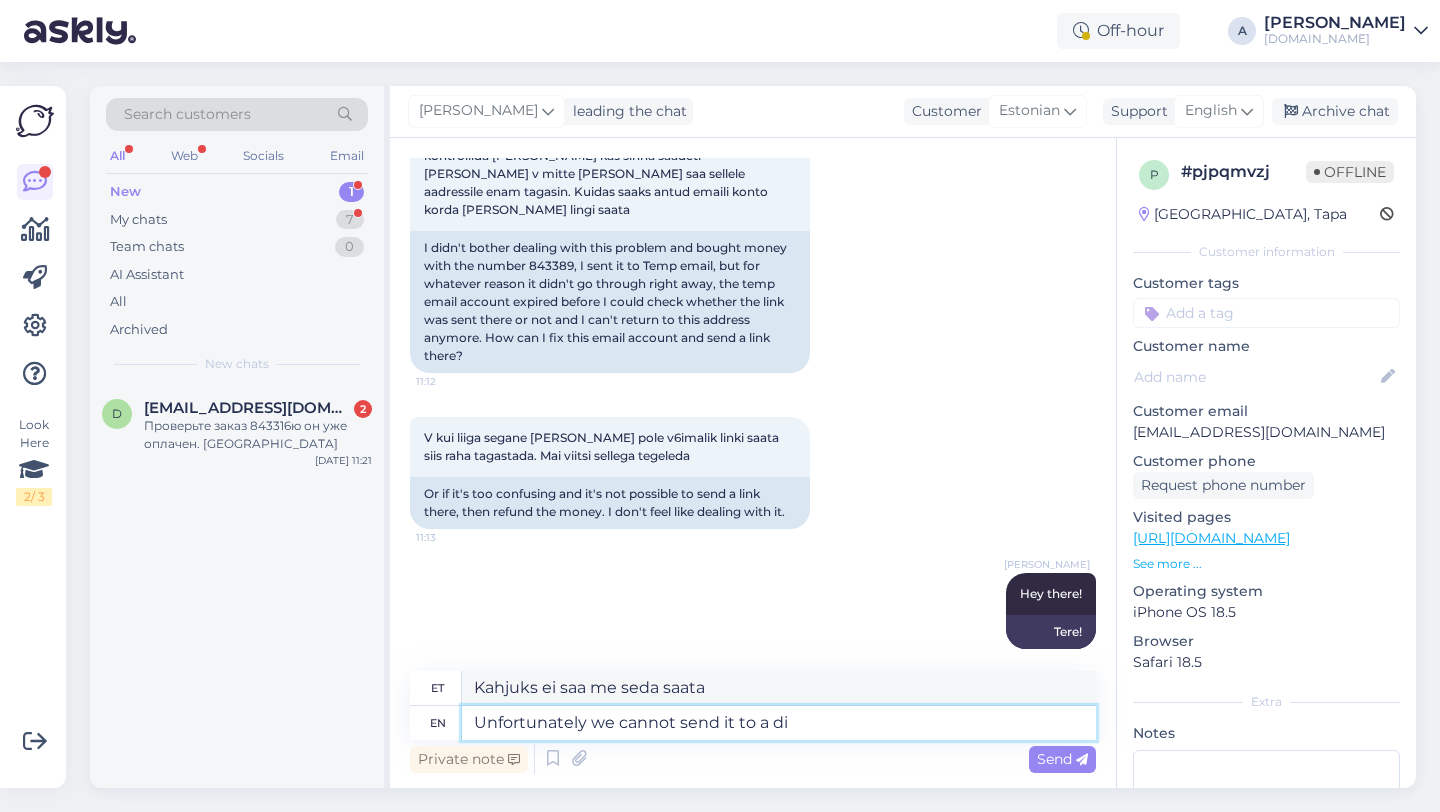 type on "Kahjuks ei saa me seda aadressile saata" 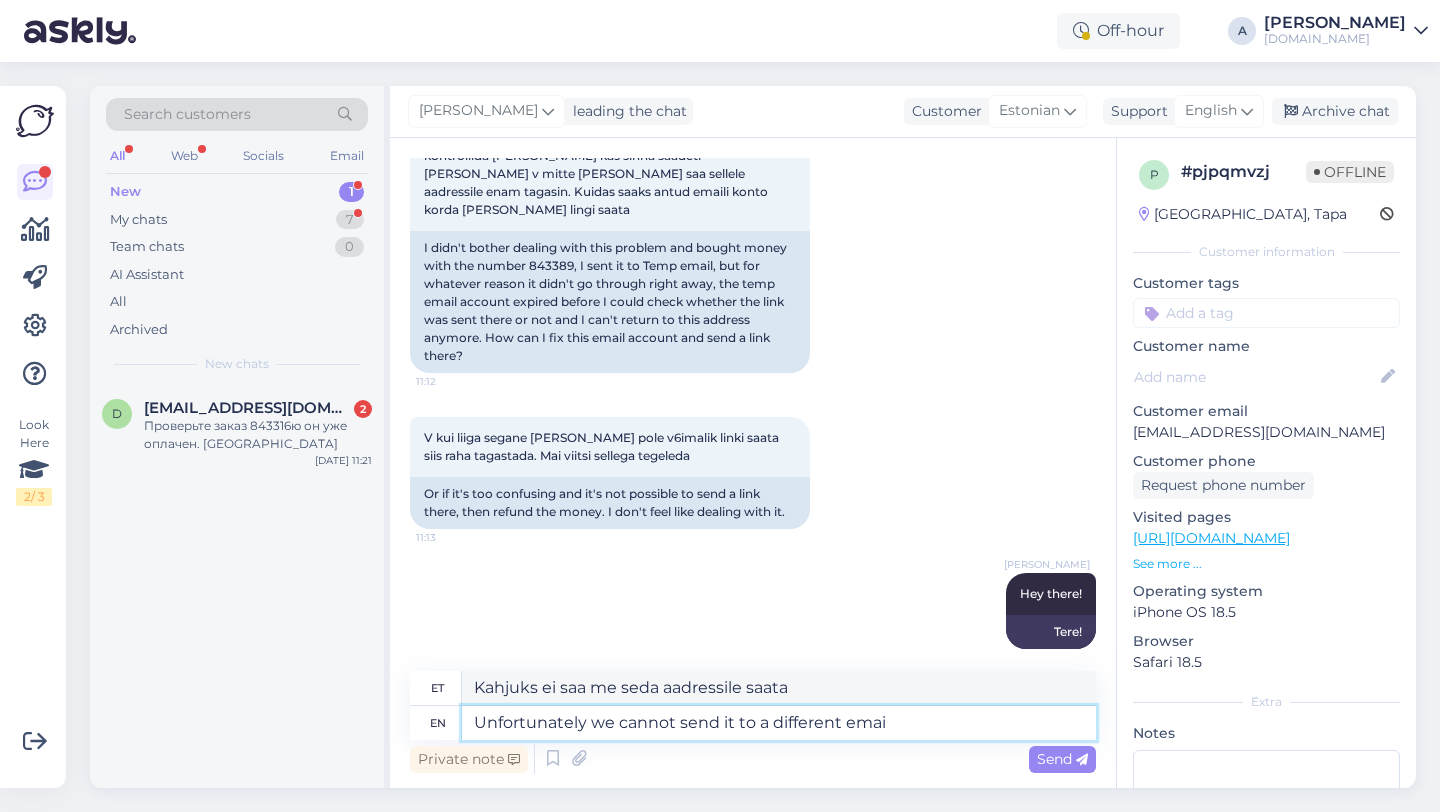 type on "Unfortunately we cannot send it to a different email" 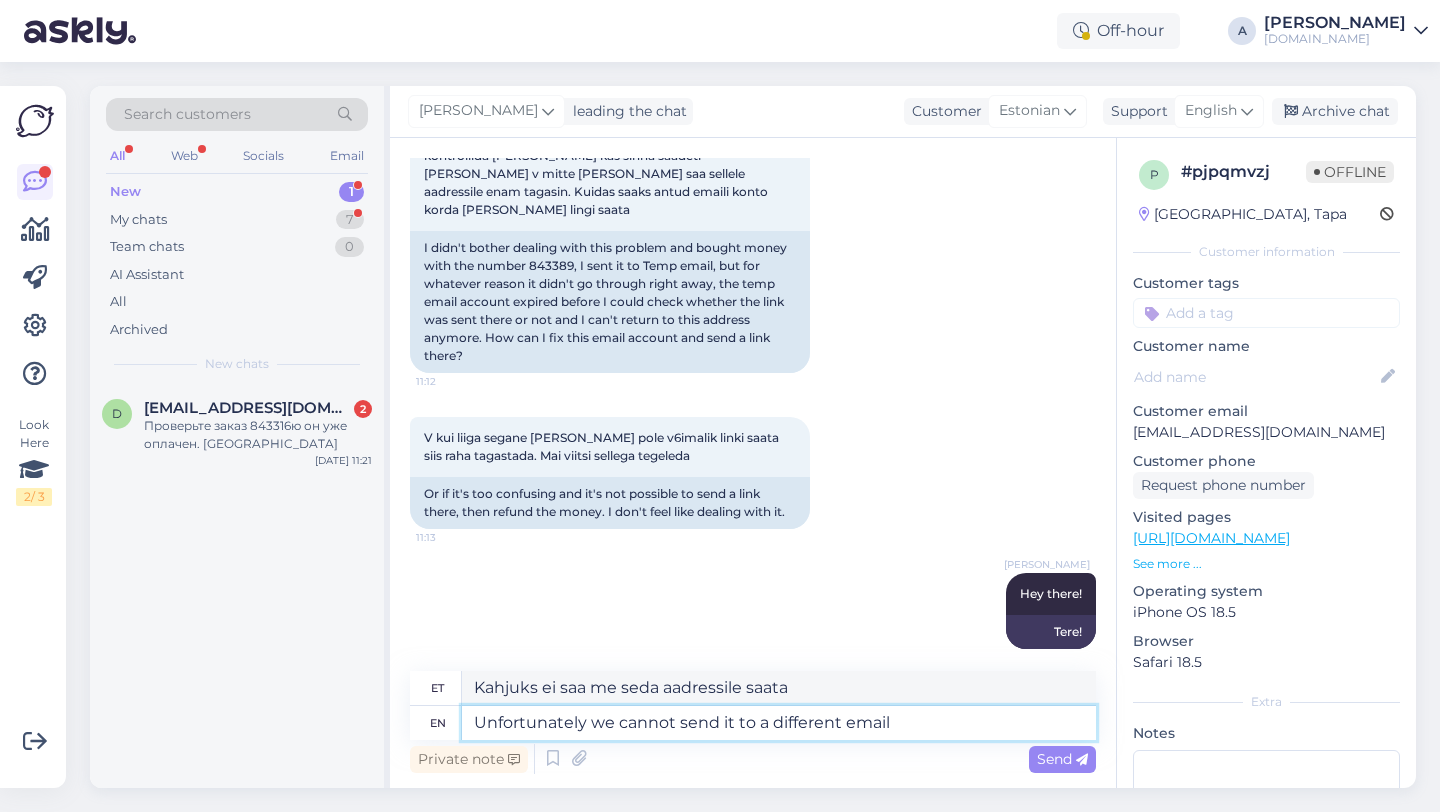 type on "Kahjuks ei saa me seda teisele aadressile saata" 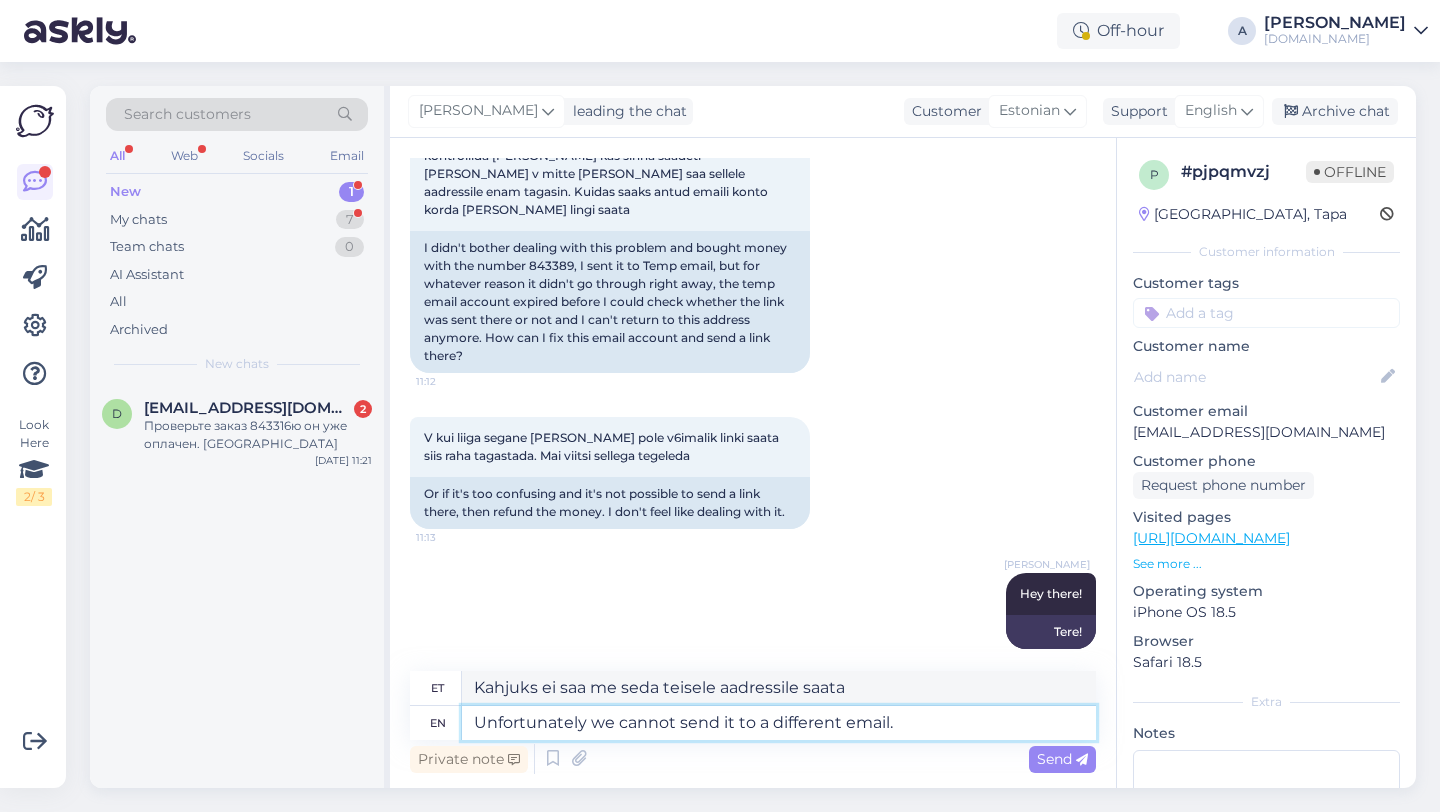 type on "Unfortunately we cannot send it to a different email." 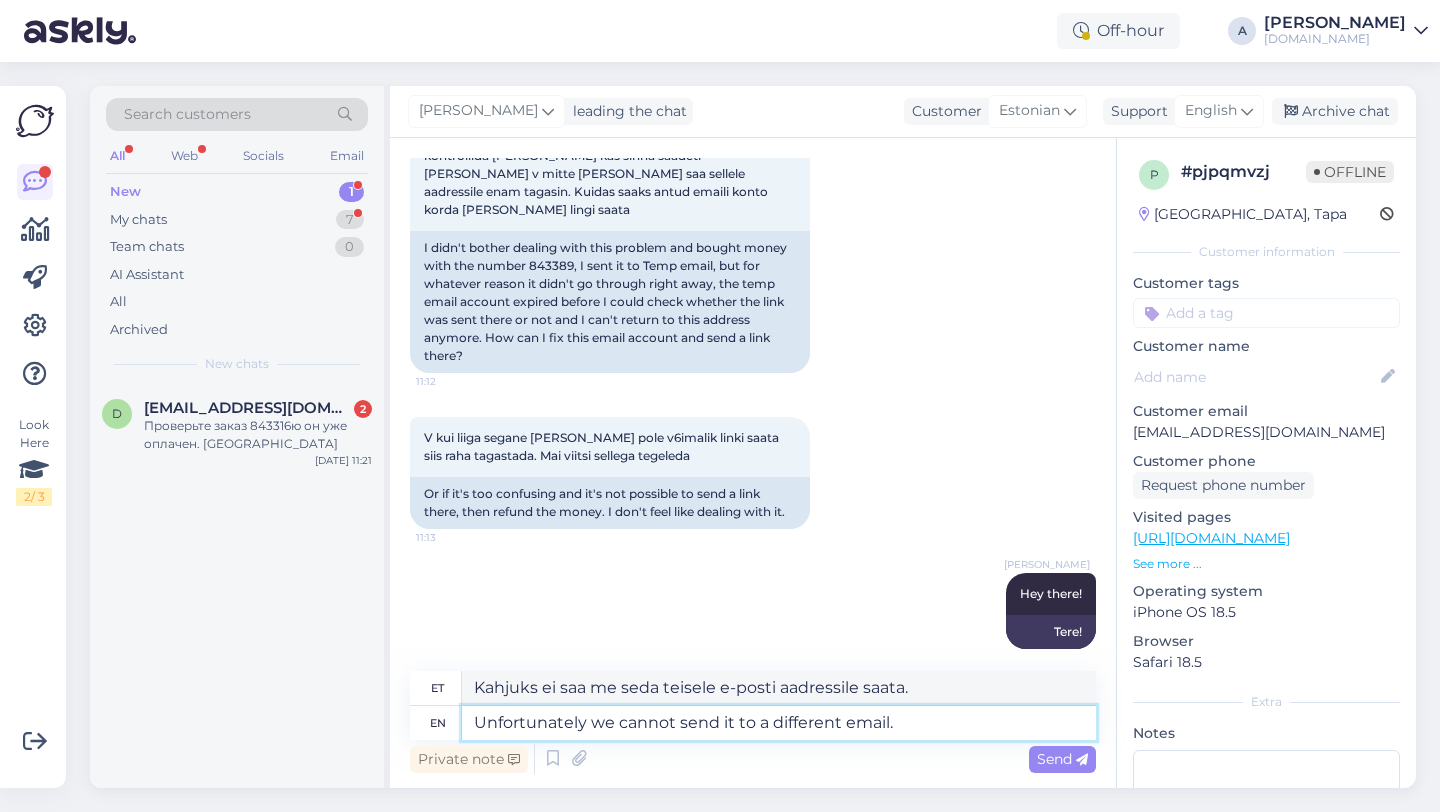 type 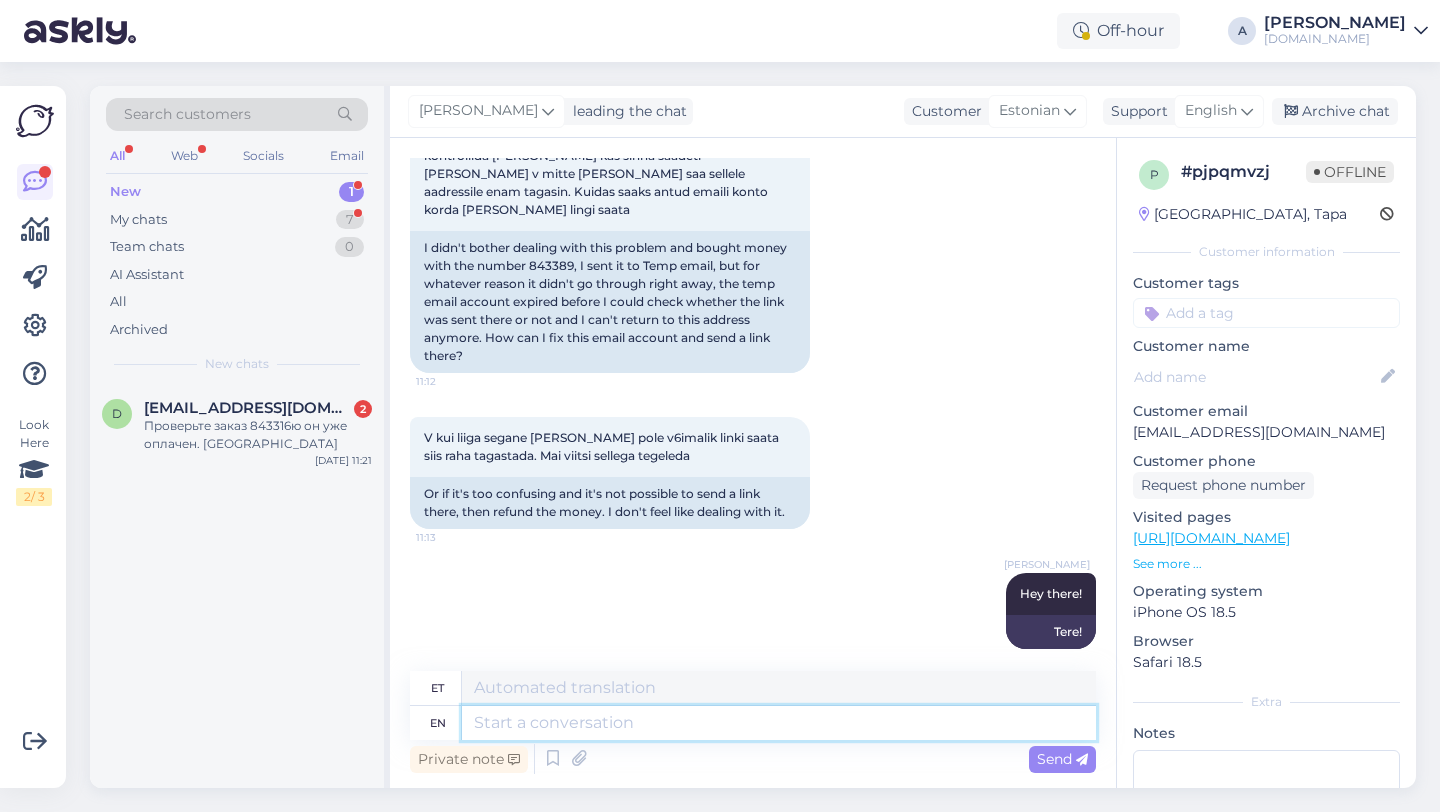 scroll, scrollTop: 963, scrollLeft: 0, axis: vertical 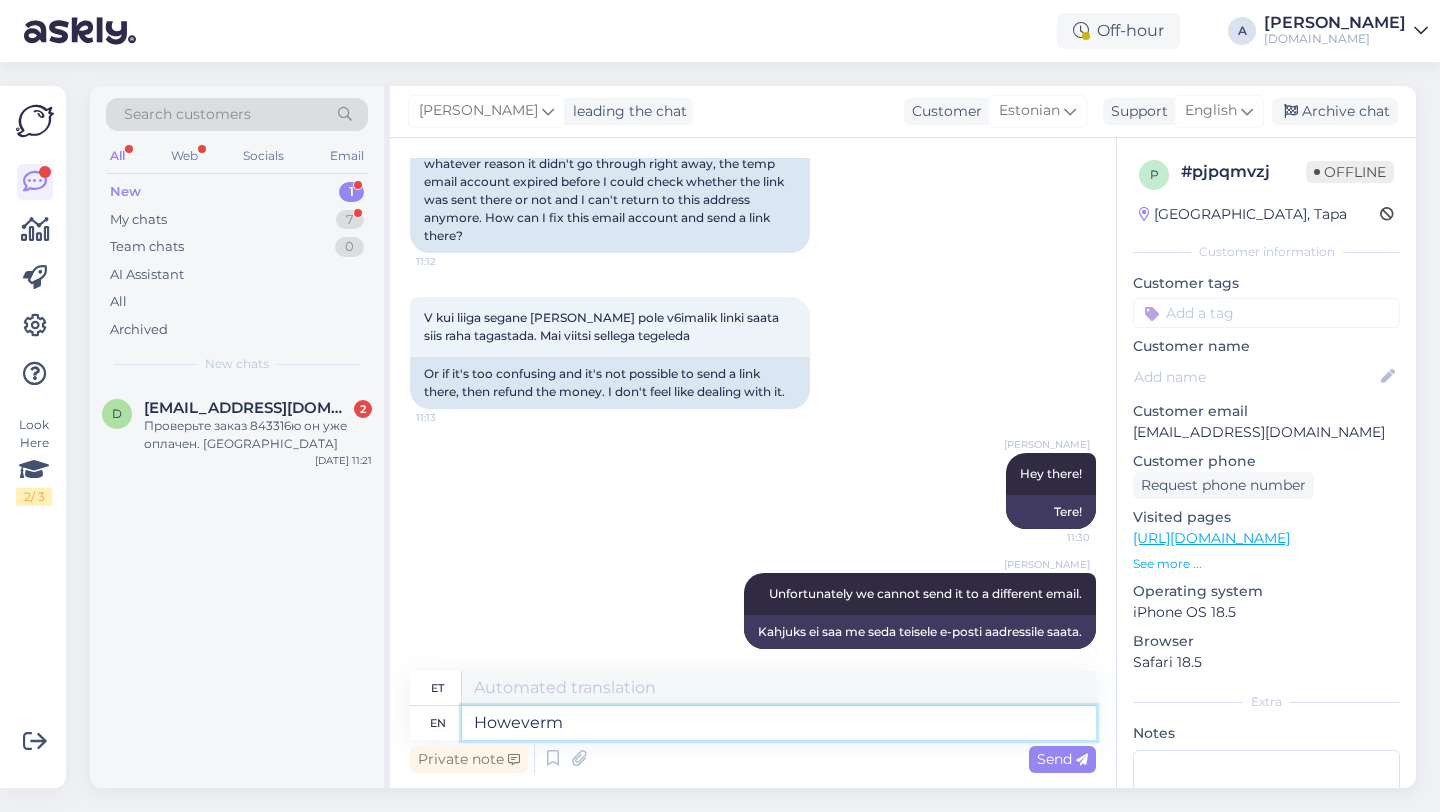 type on "Howeverm" 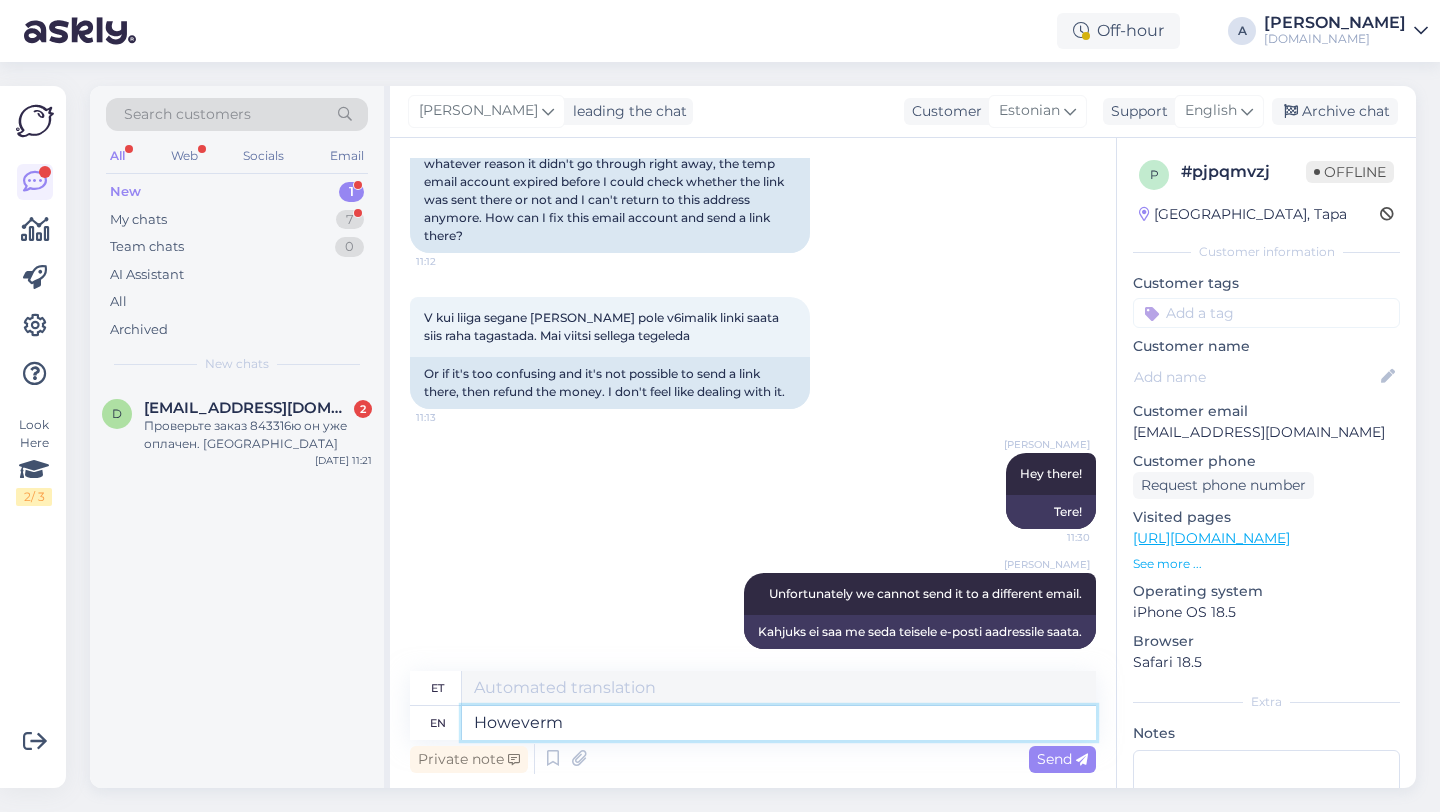 type on "Siiski" 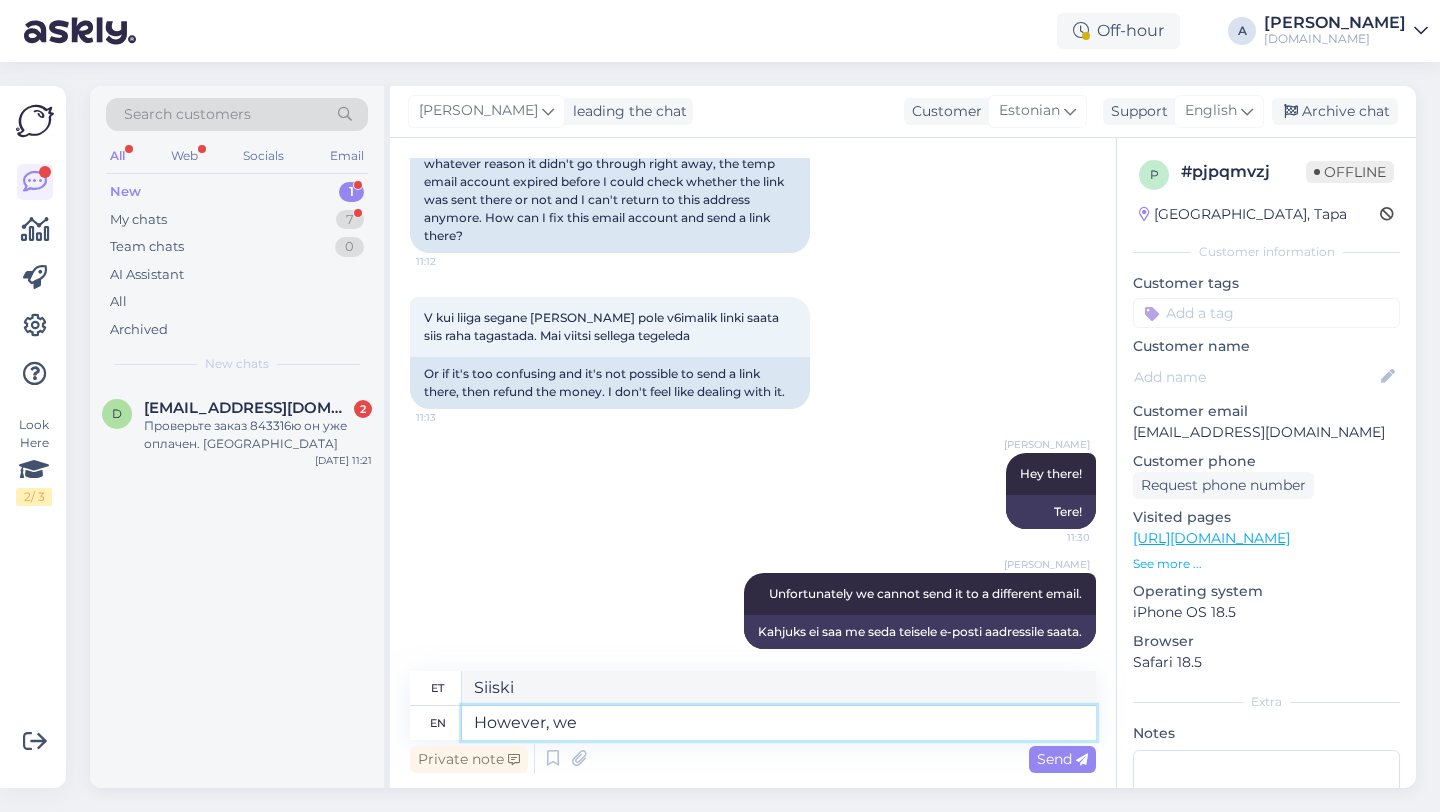 type on "However, we c" 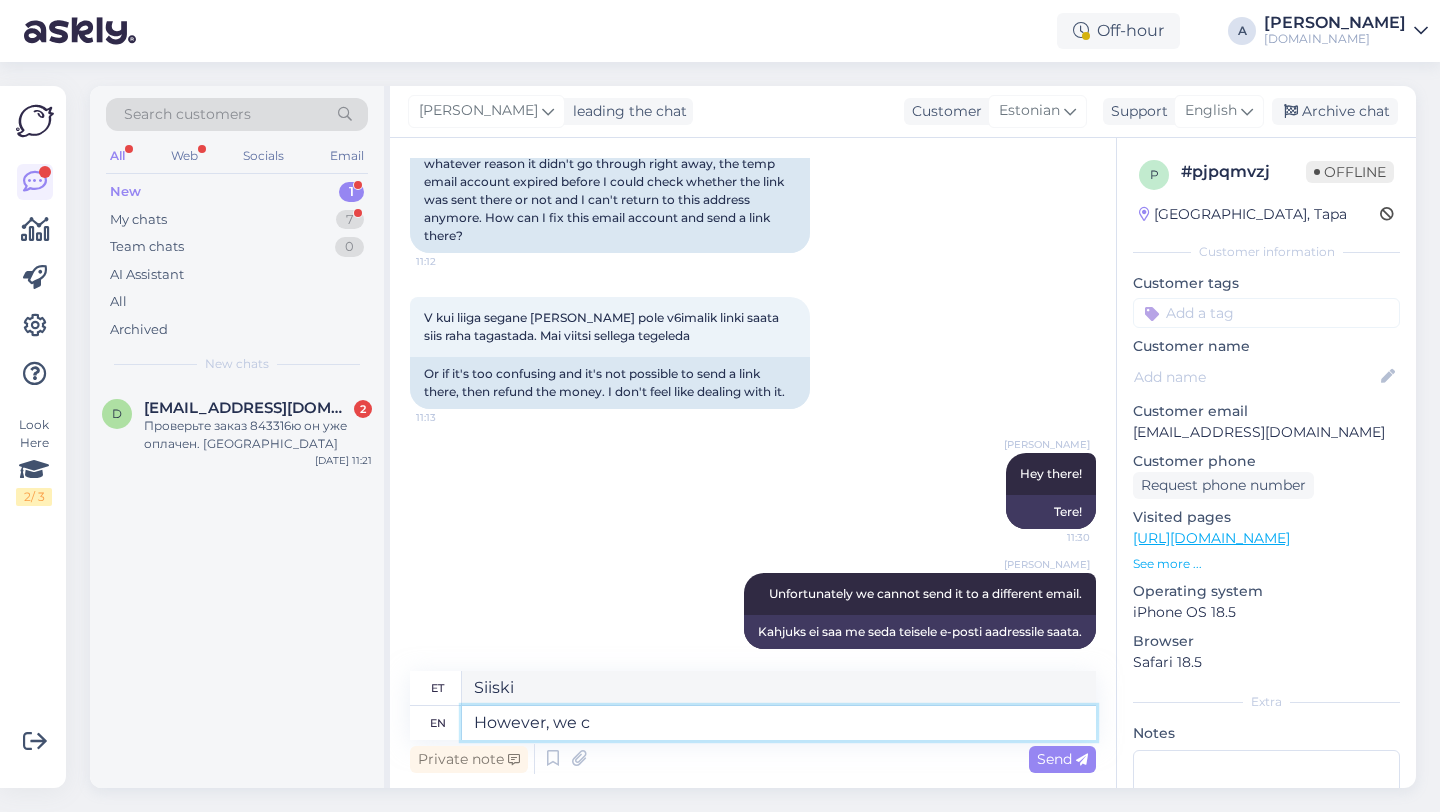 type on "Siiski, meie" 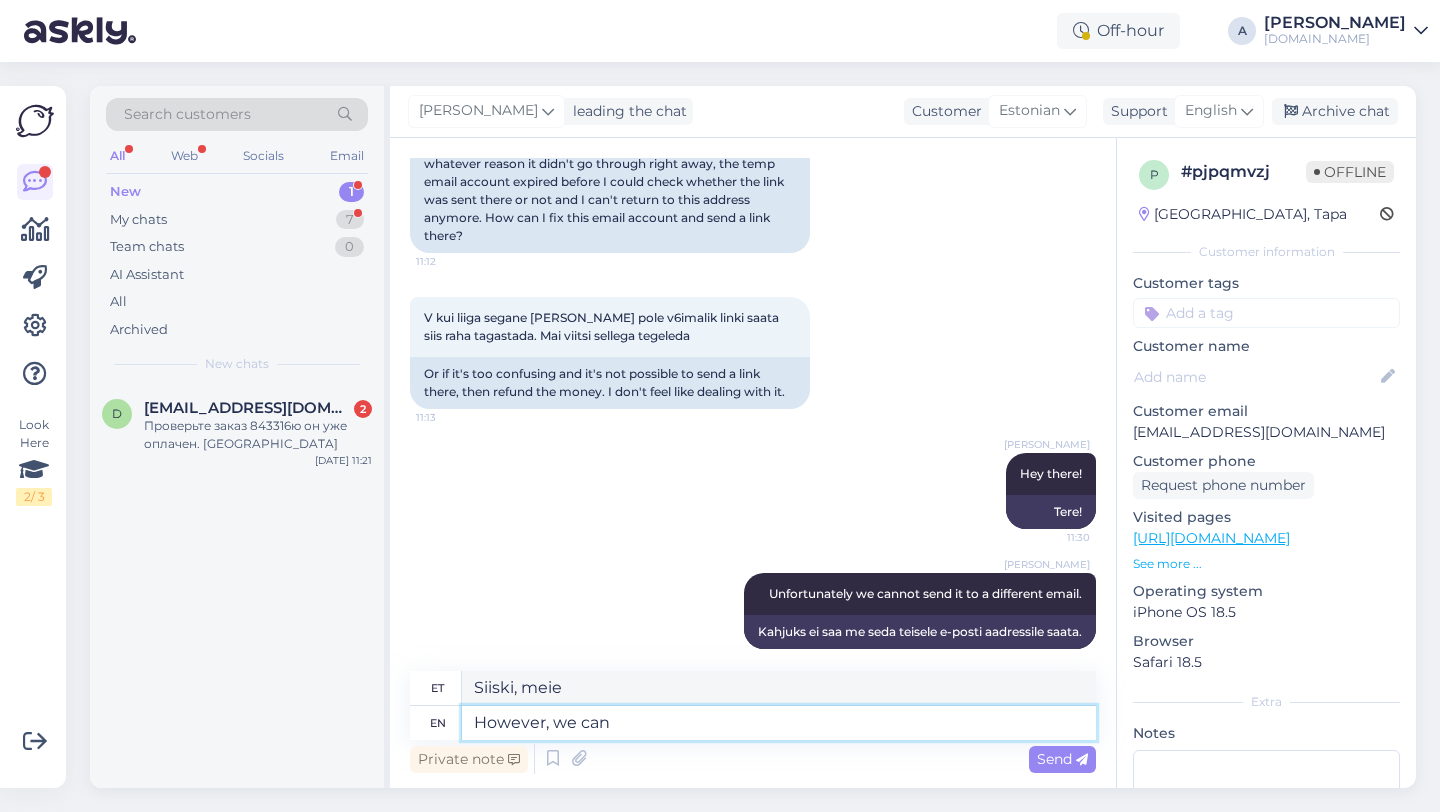 type on "However, we can" 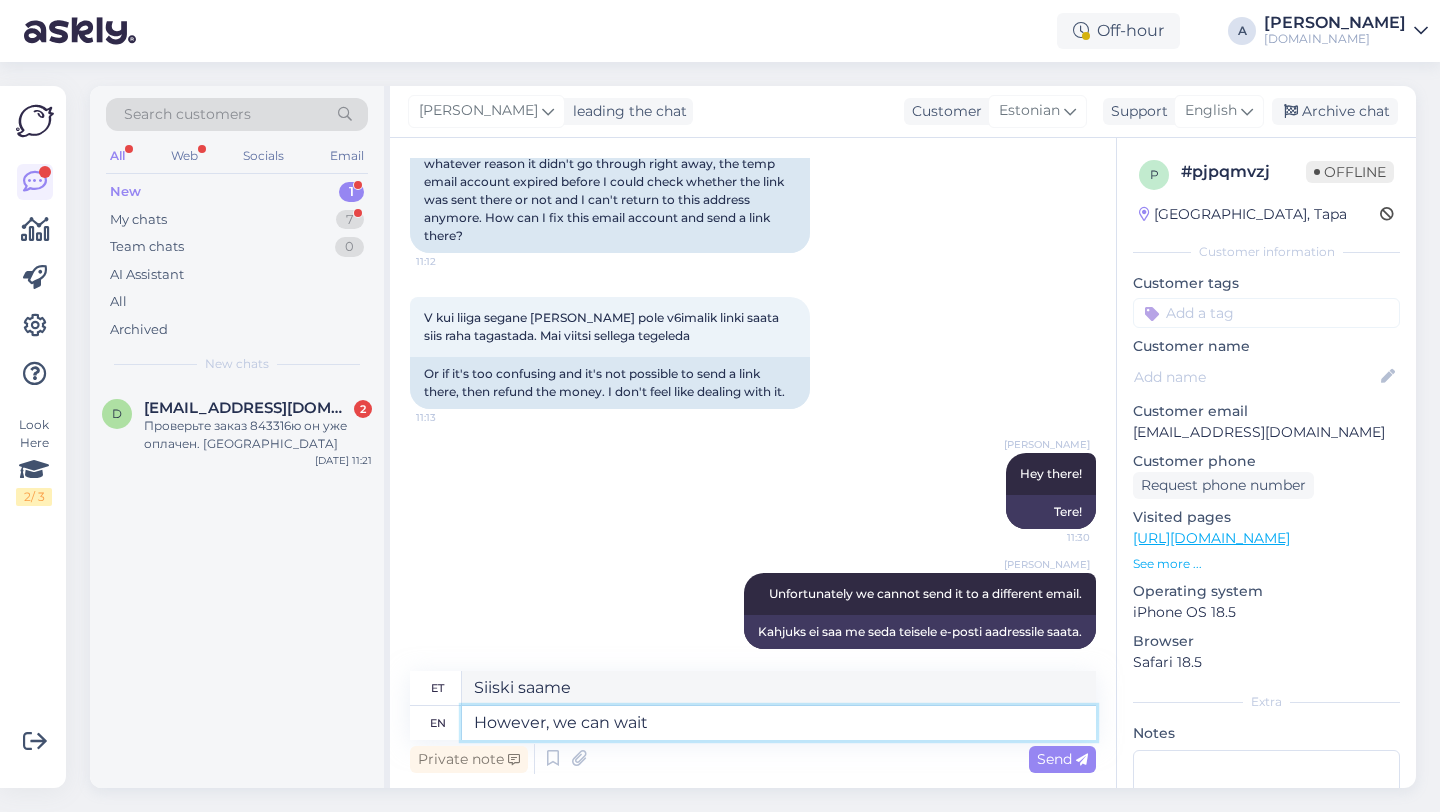 type on "However, we can wait" 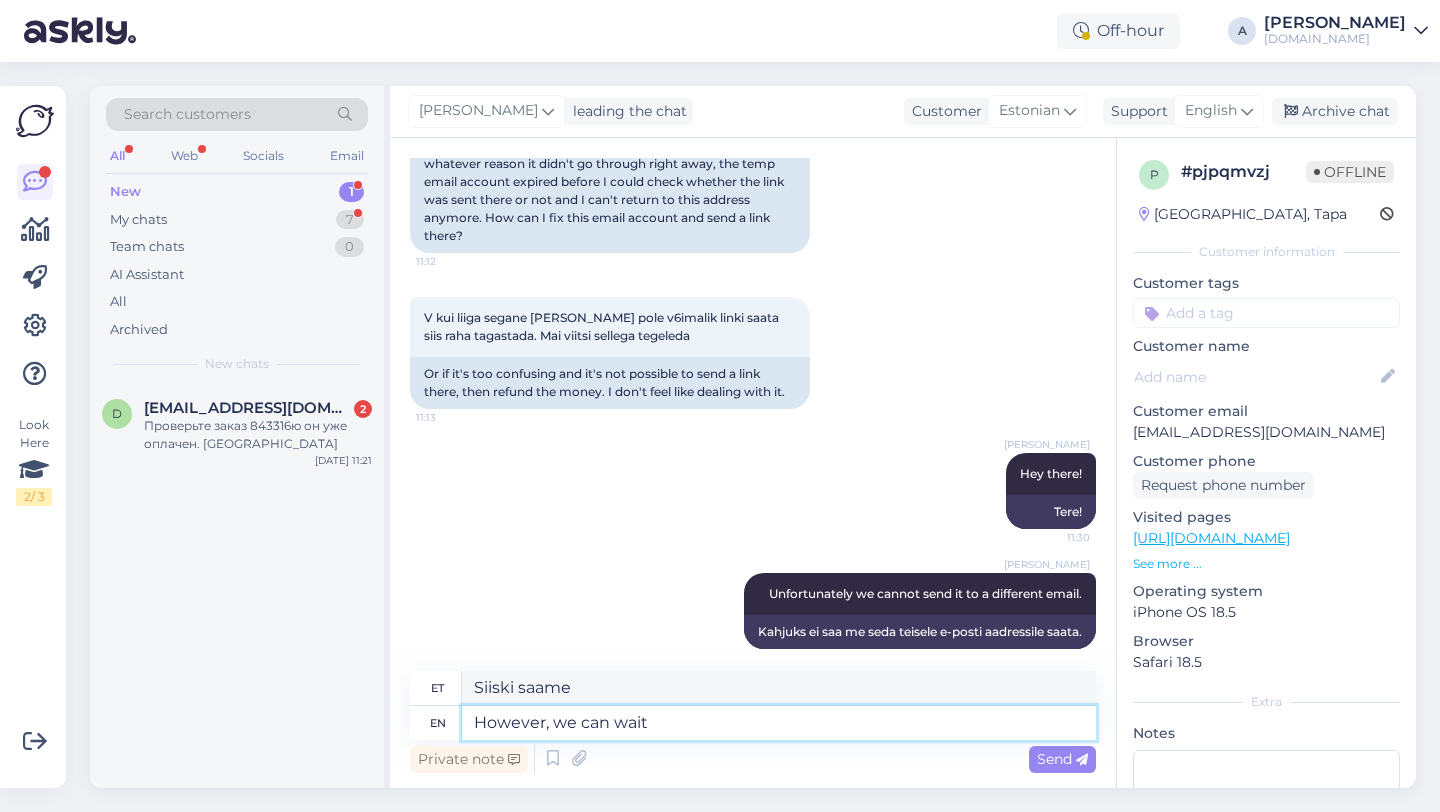 type on "Siiski võime oodata" 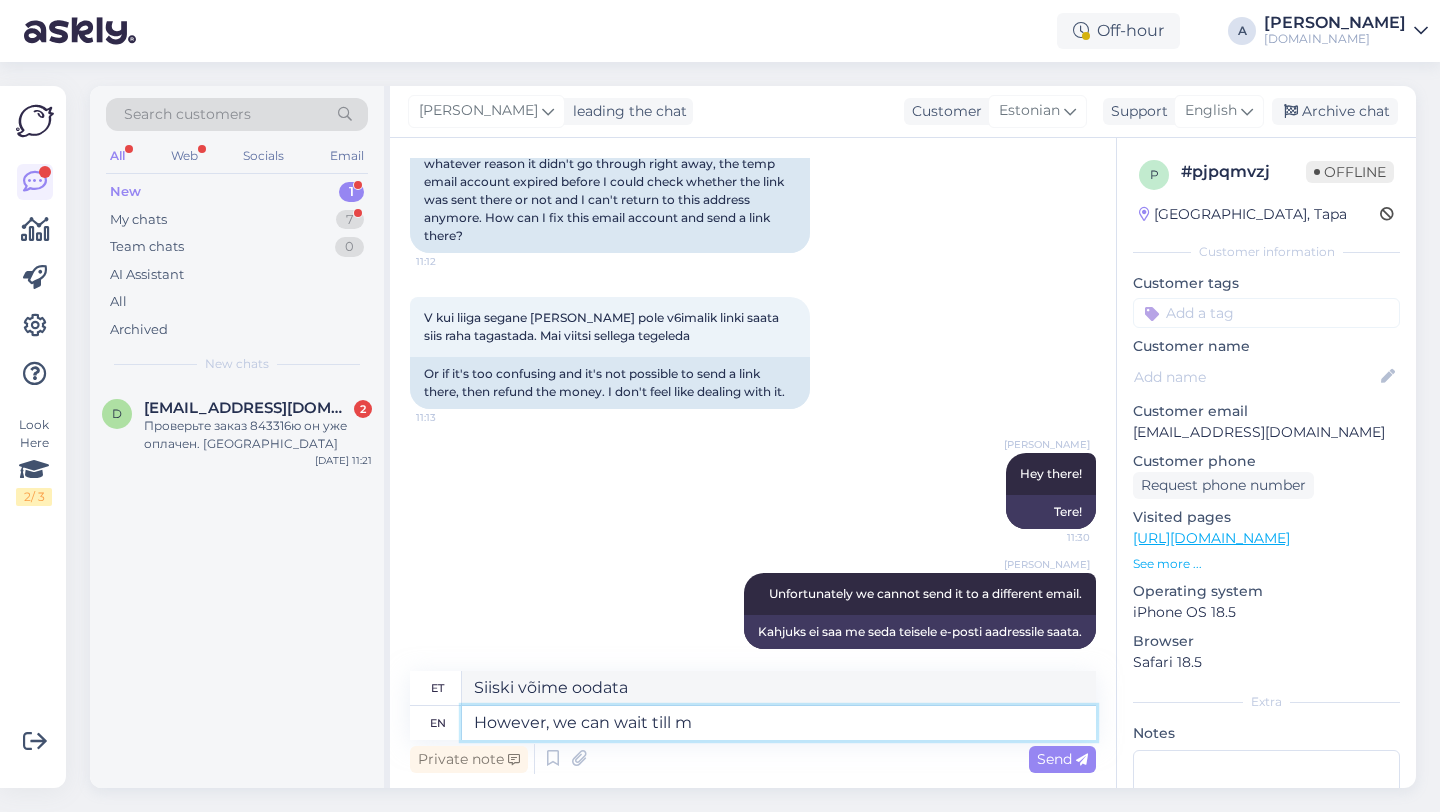 type on "However, we can wait till mo" 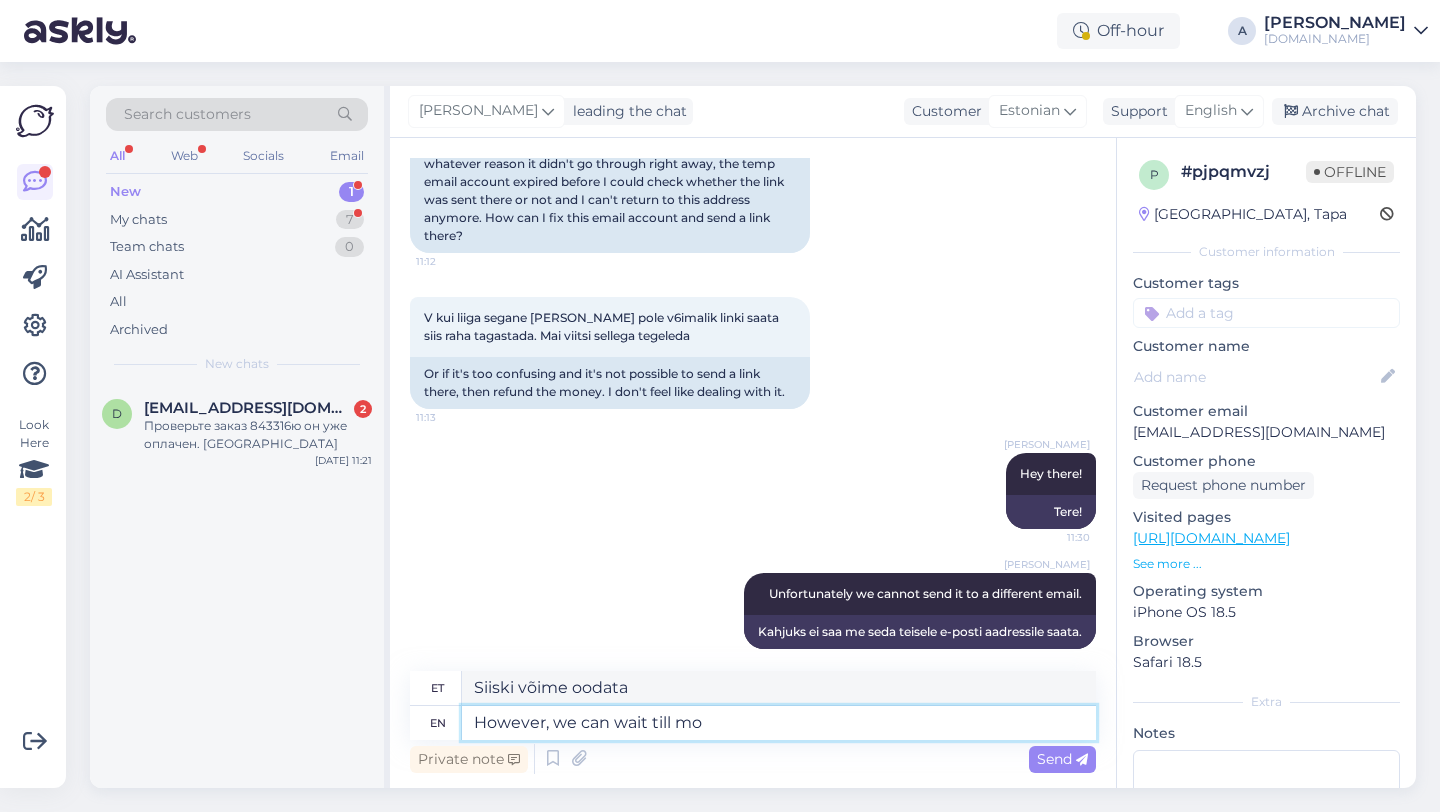 type on "Siiski võime oodata, kuni" 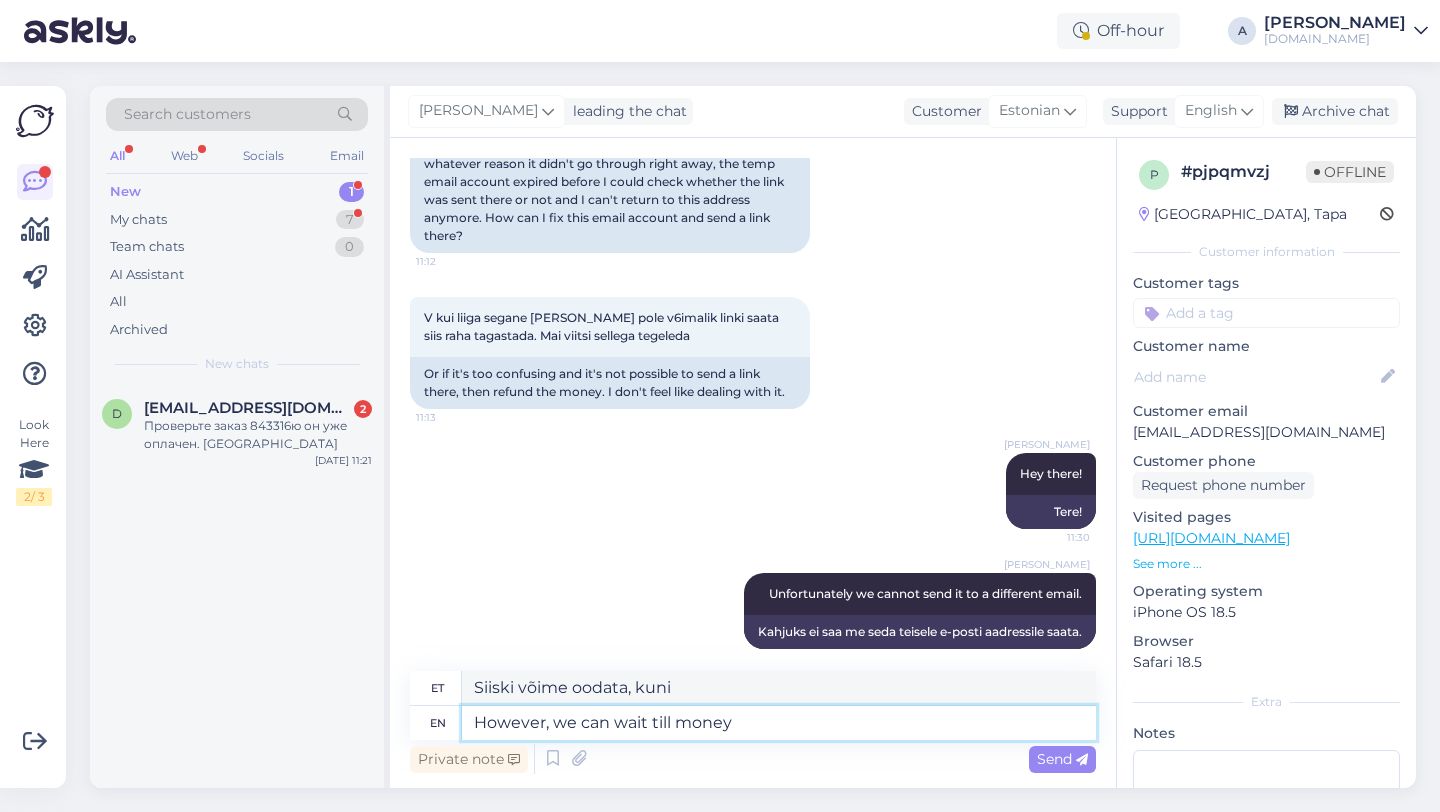type on "However, we can wait till money" 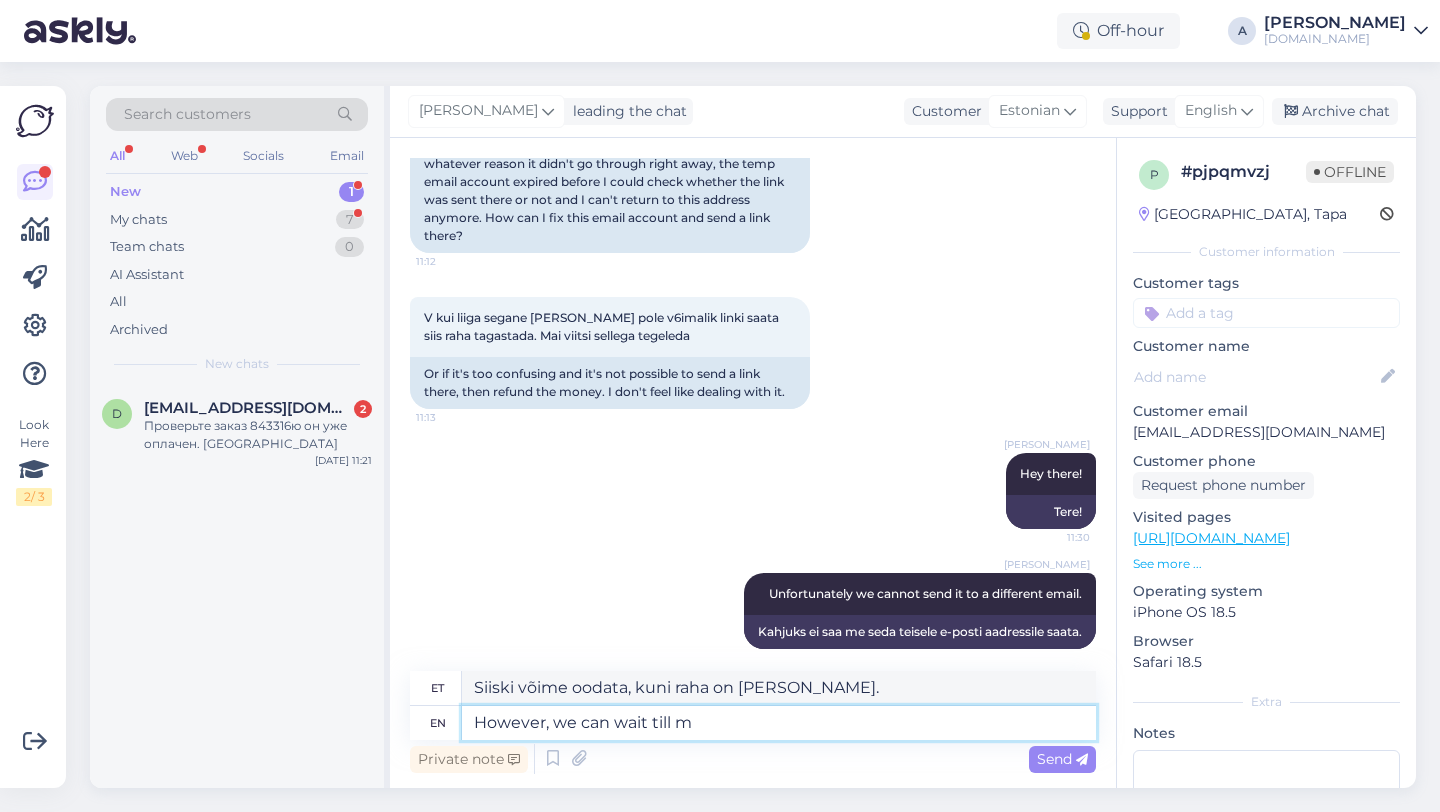 type on "However, we can wait till" 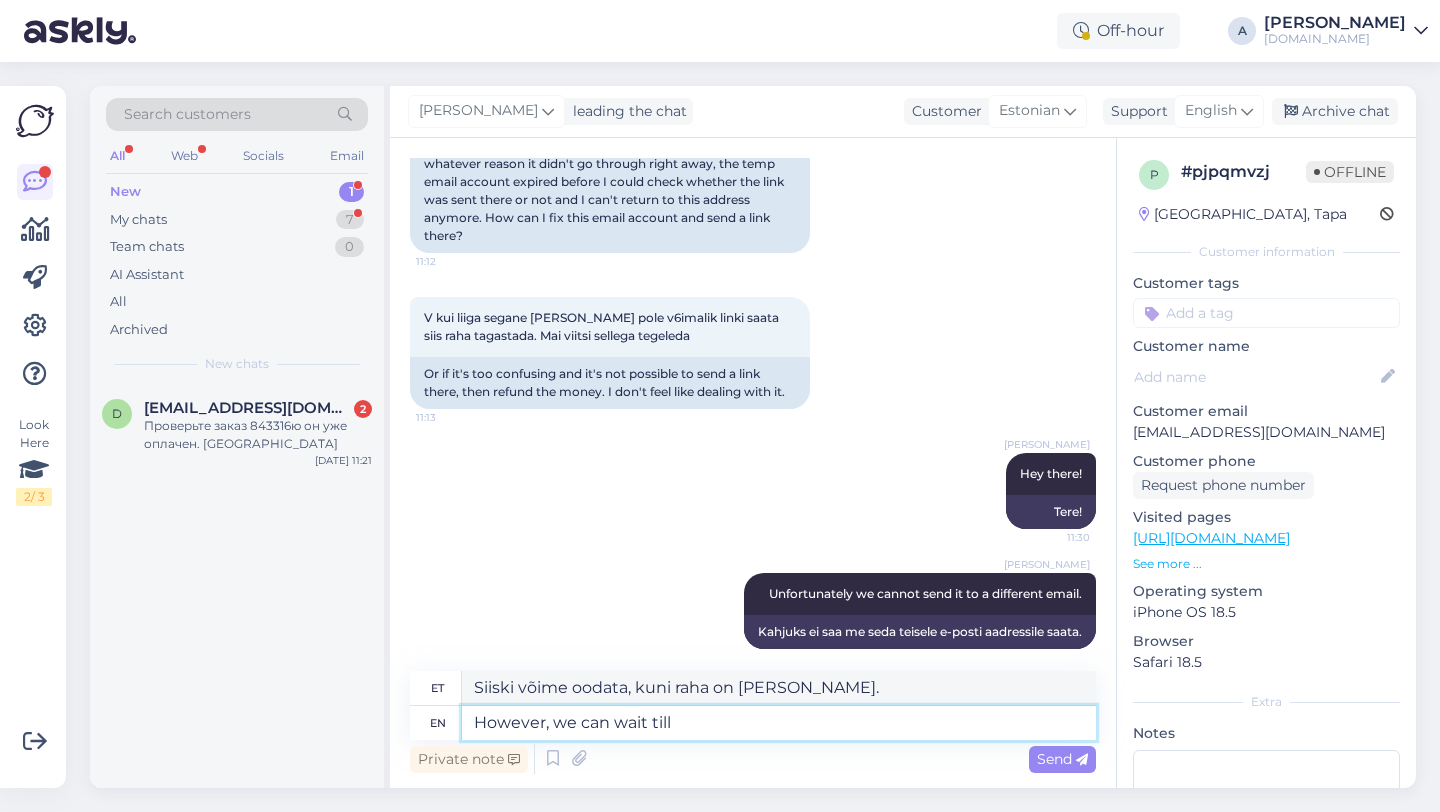 type on "Siiski võime oodata, kuni" 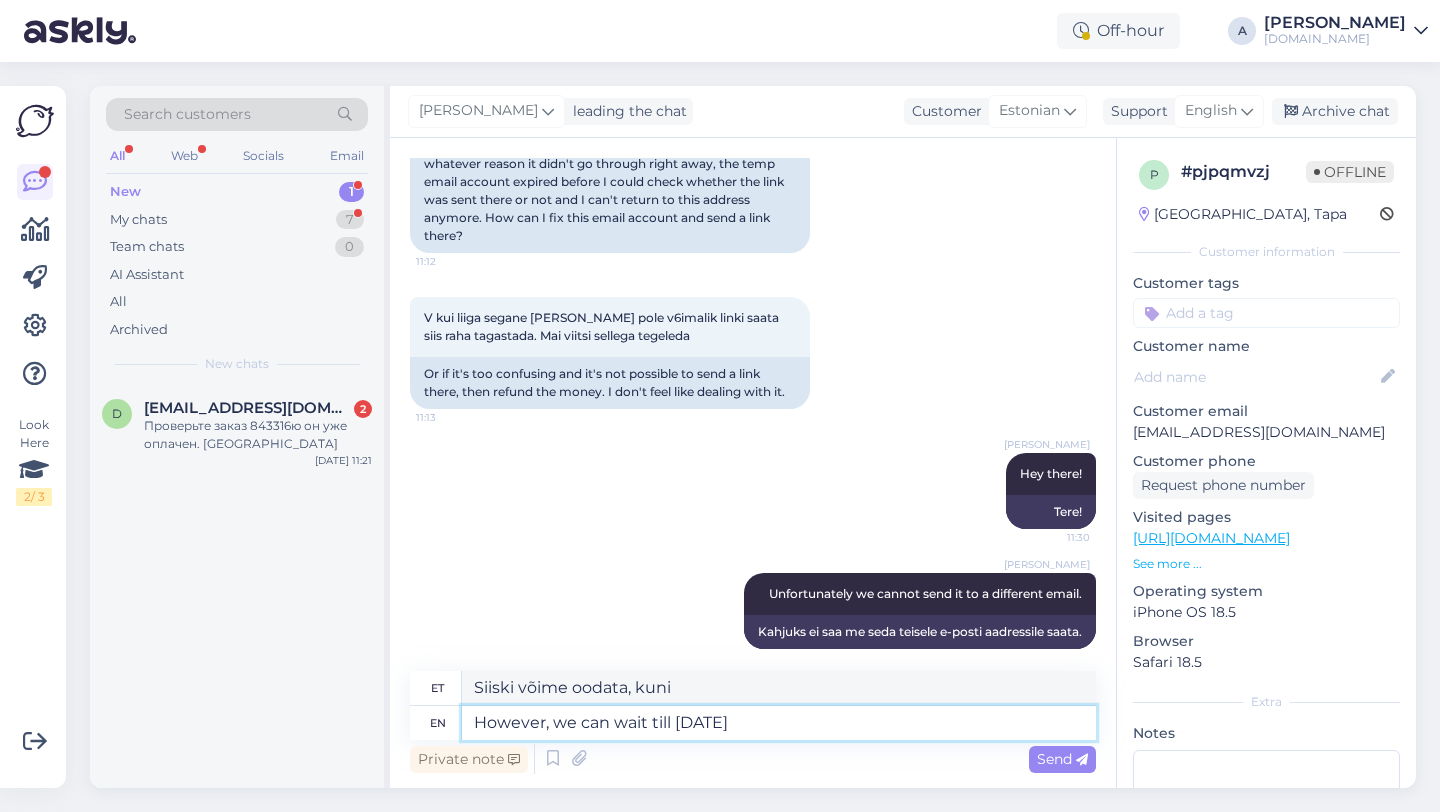 type on "However, we can wait till tomorrow" 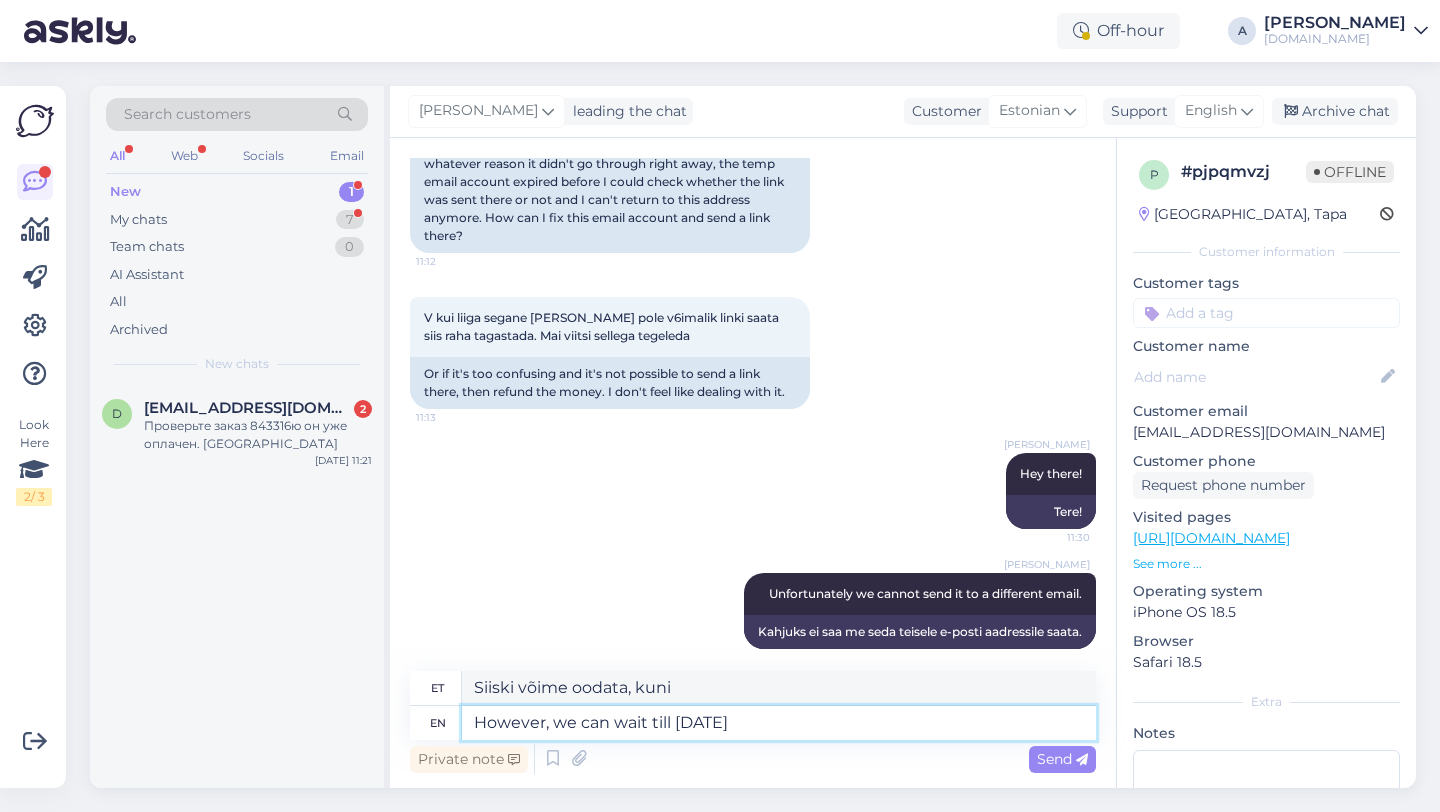 type on "Siiski võime homseni oodata" 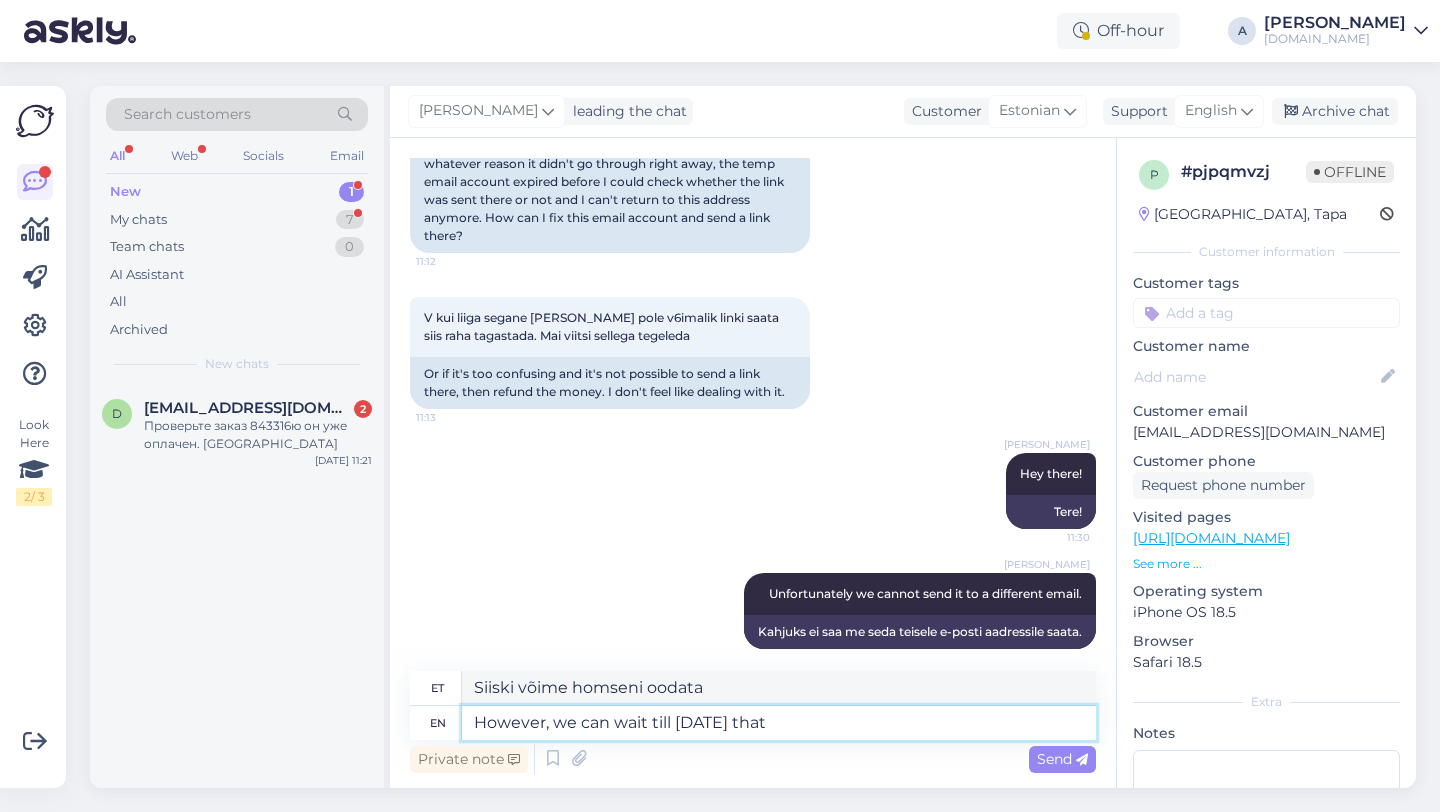 type on "However, we can wait till tomorrow that" 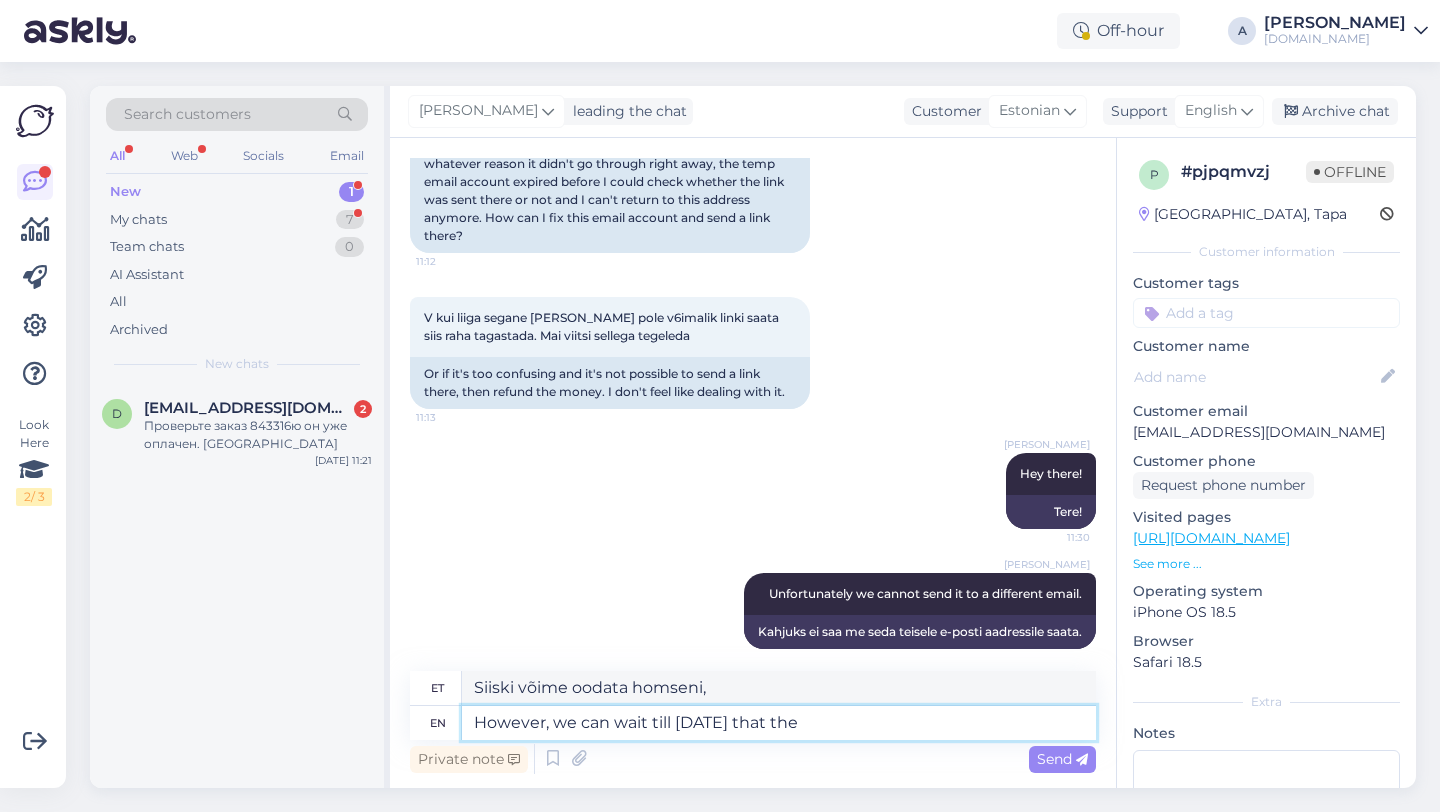 type on "However, we can wait till tomorrow that the o" 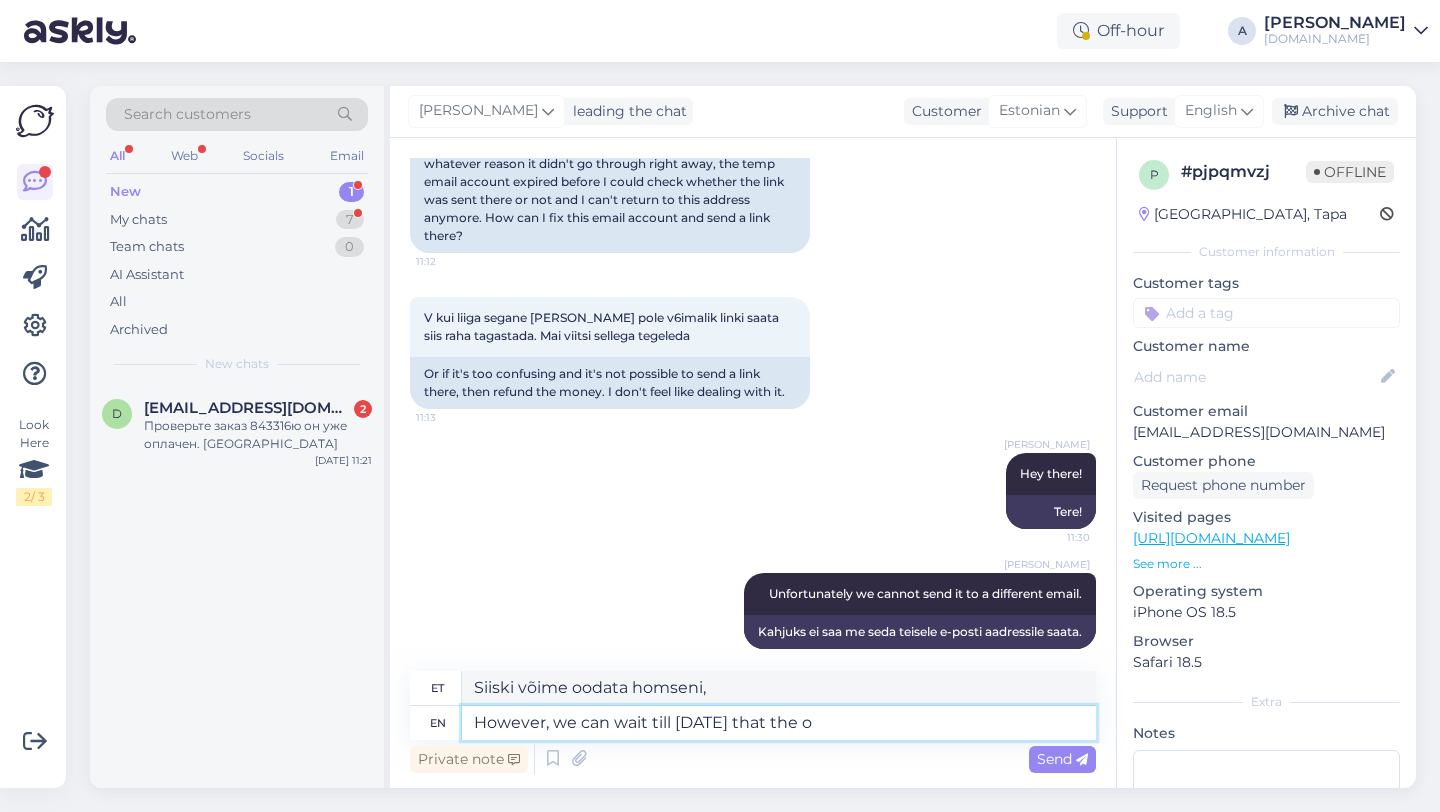 type on "Siiski võime oodata homseni, et" 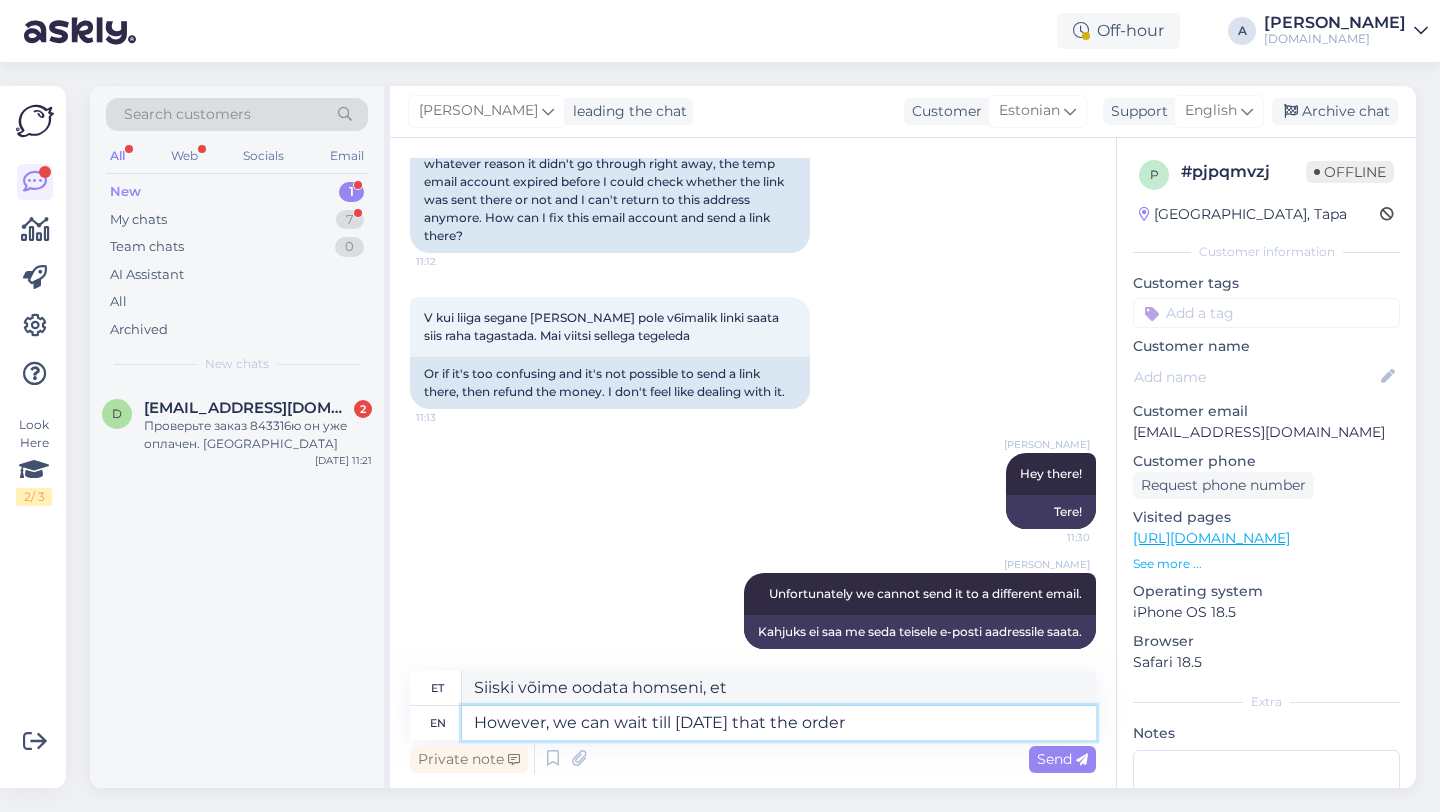 type on "However, we can wait till tomorrow that the order" 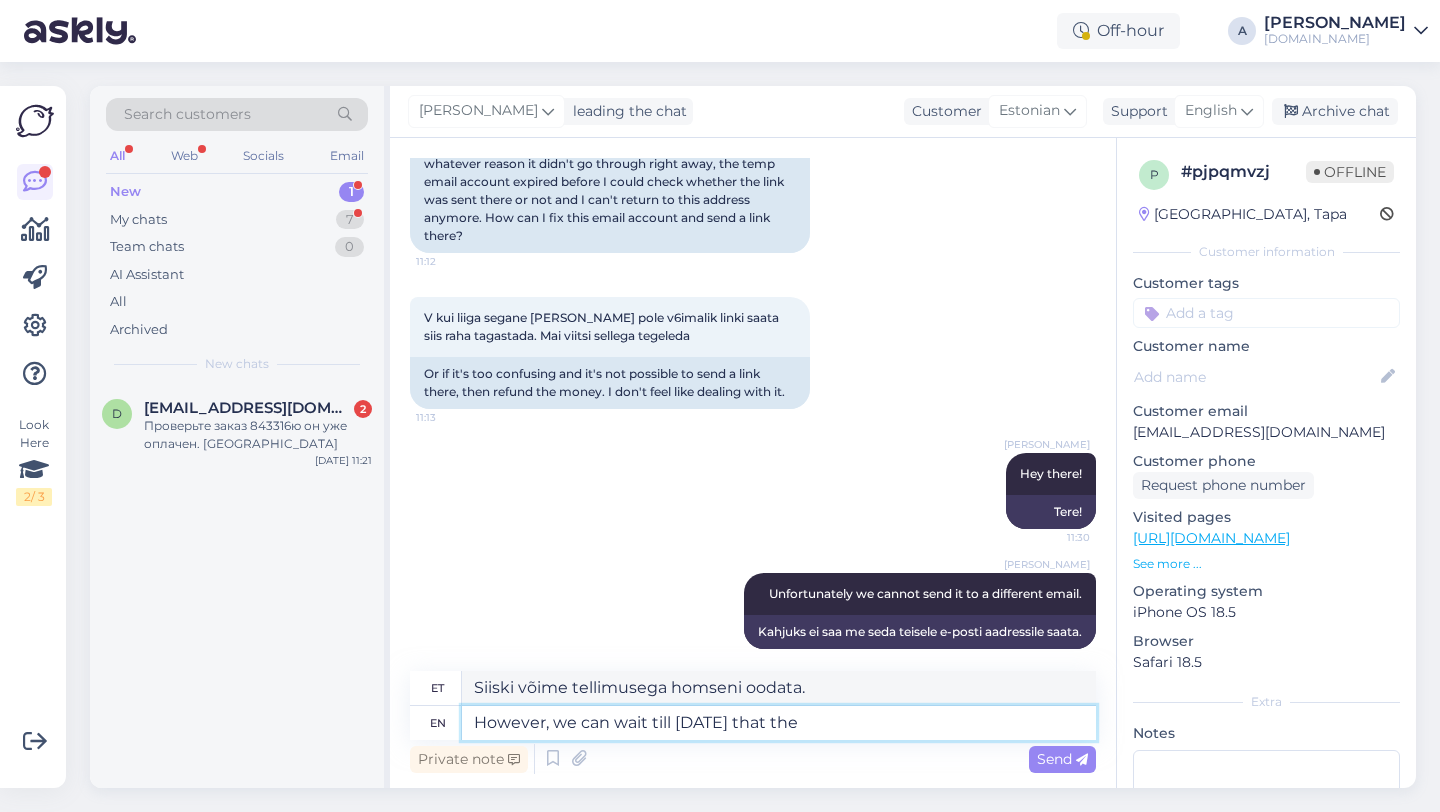 type on "However, we can wait till tomorrow that th" 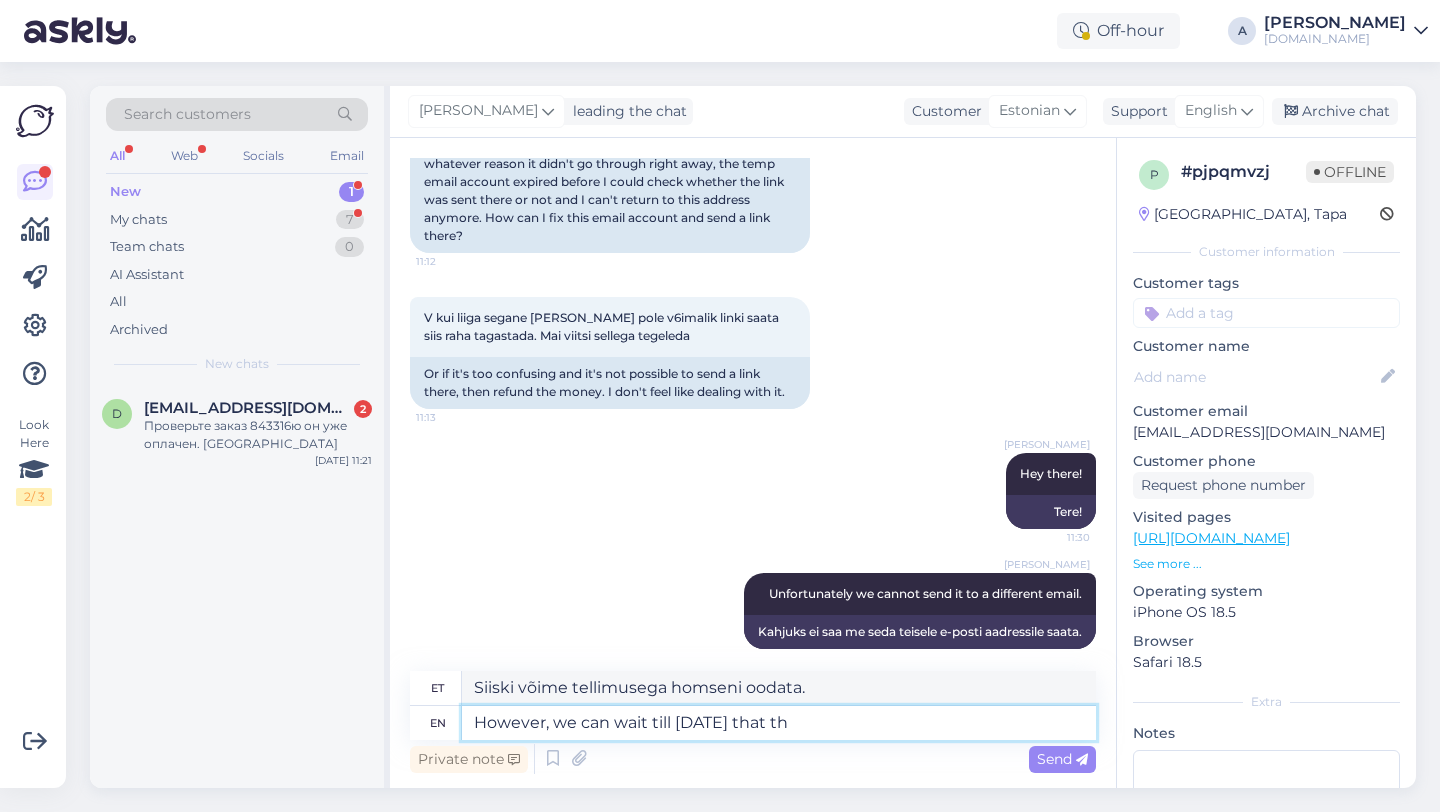 type on "Siiski võime oodata homseni, et" 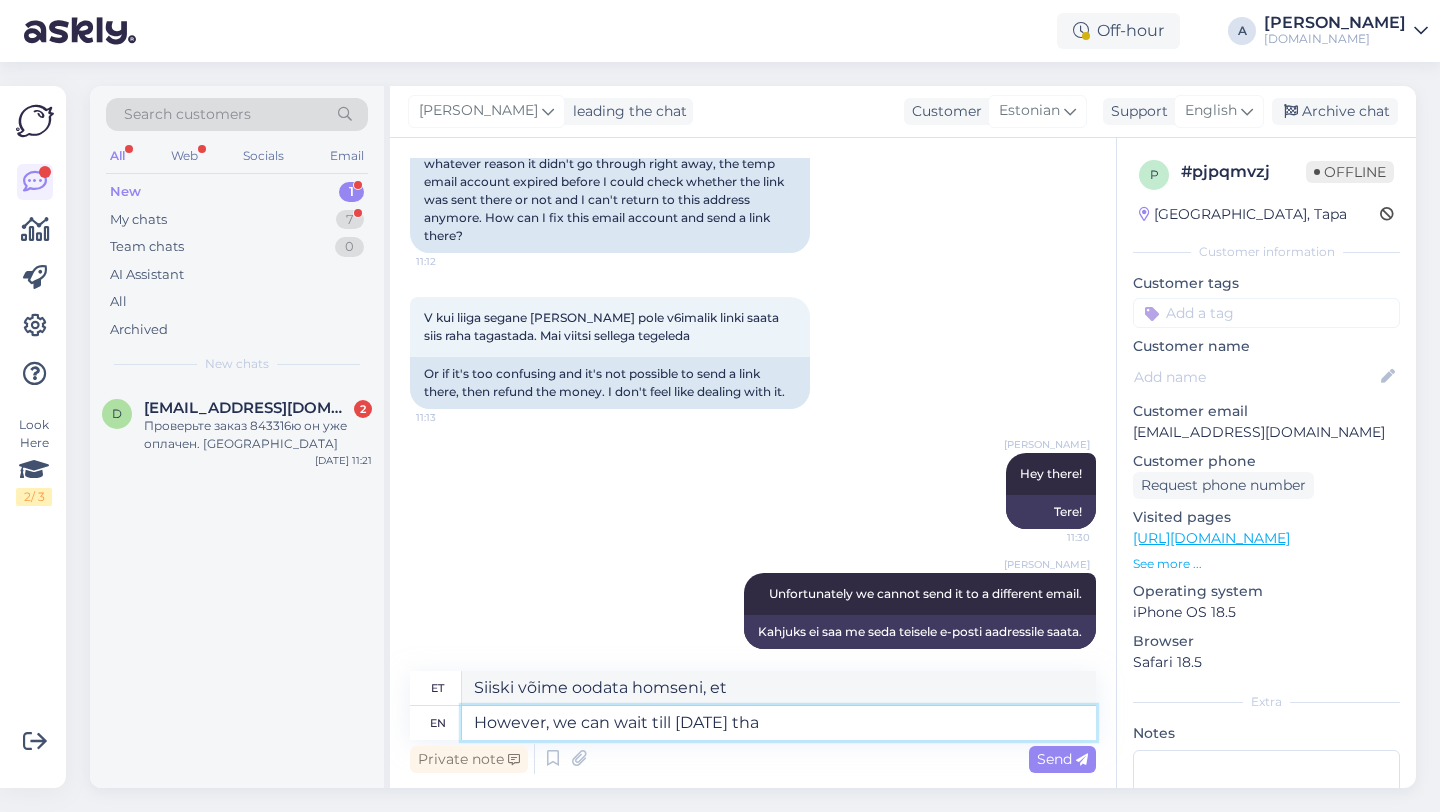 type on "However, we can wait till tomorrow th" 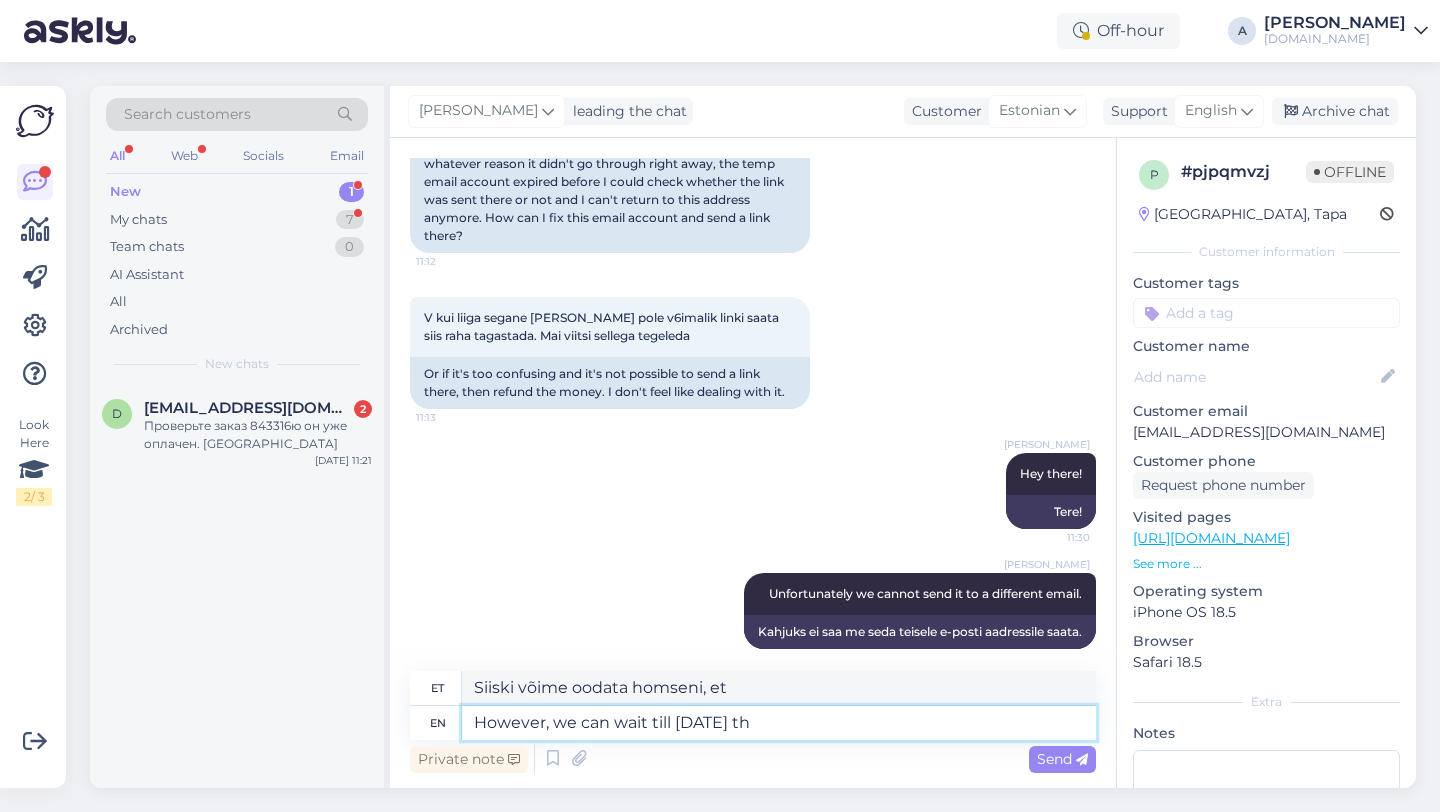 type on "Siiski võime oodata homseni," 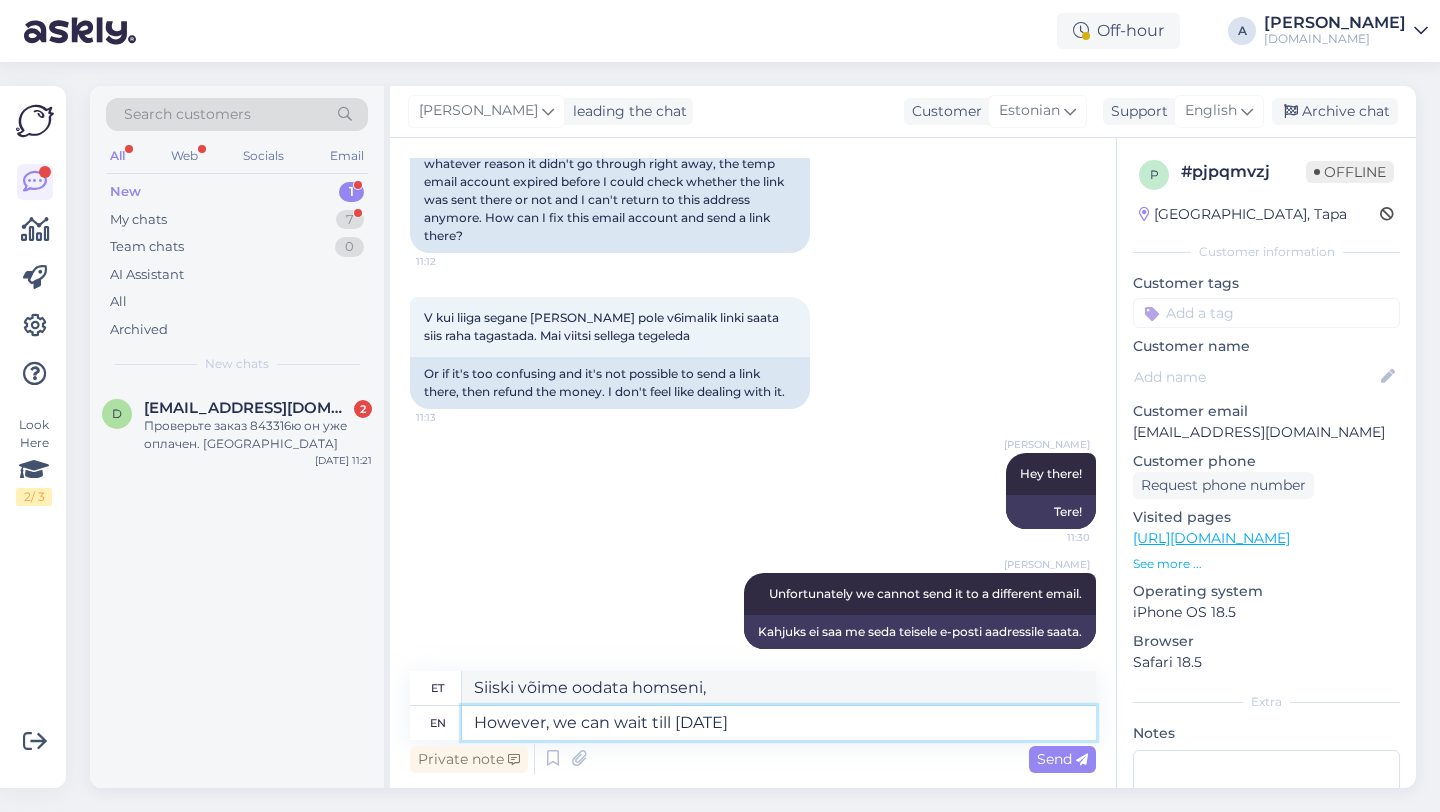 type on "However, we can wait till tomorro" 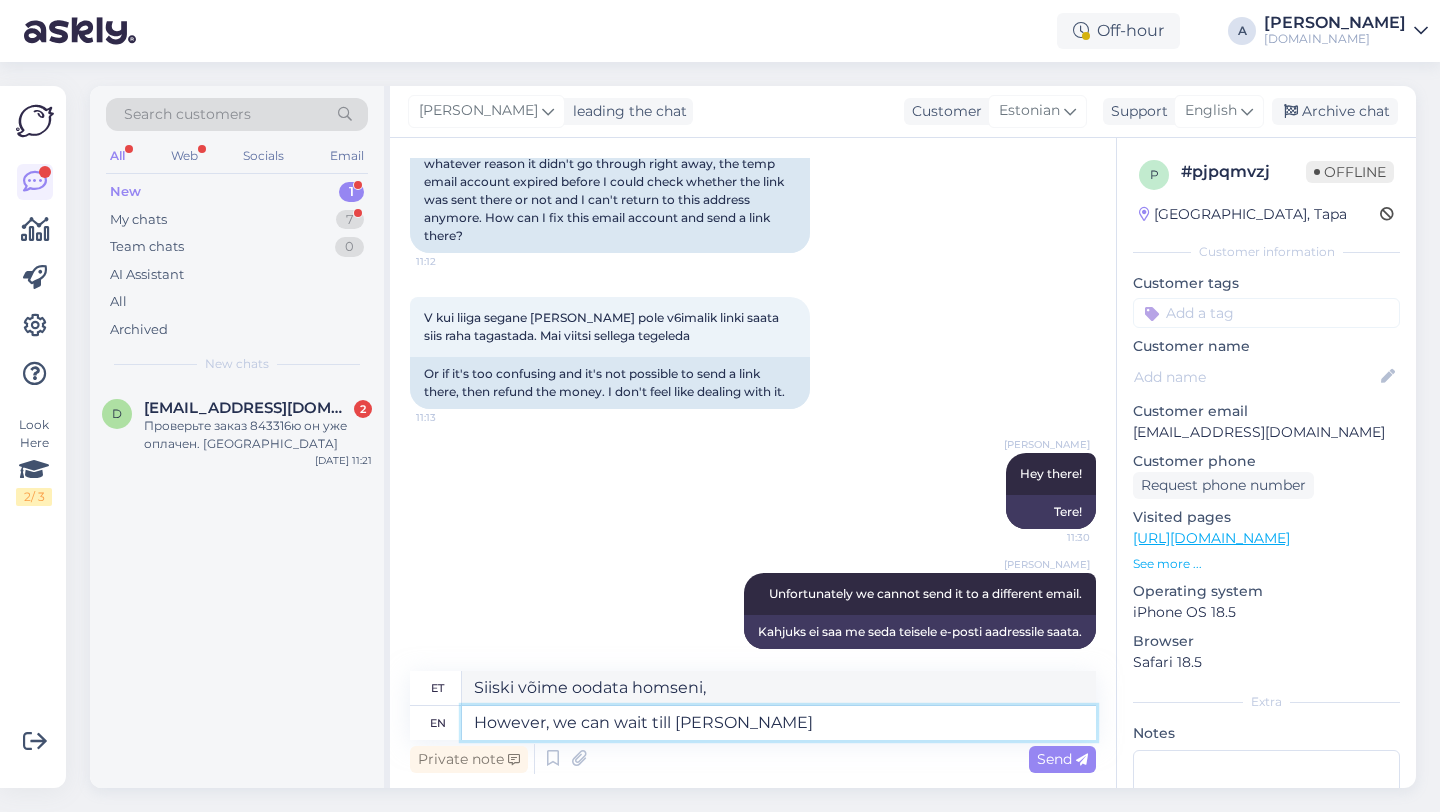 type on "Siiski võime homseni oodata" 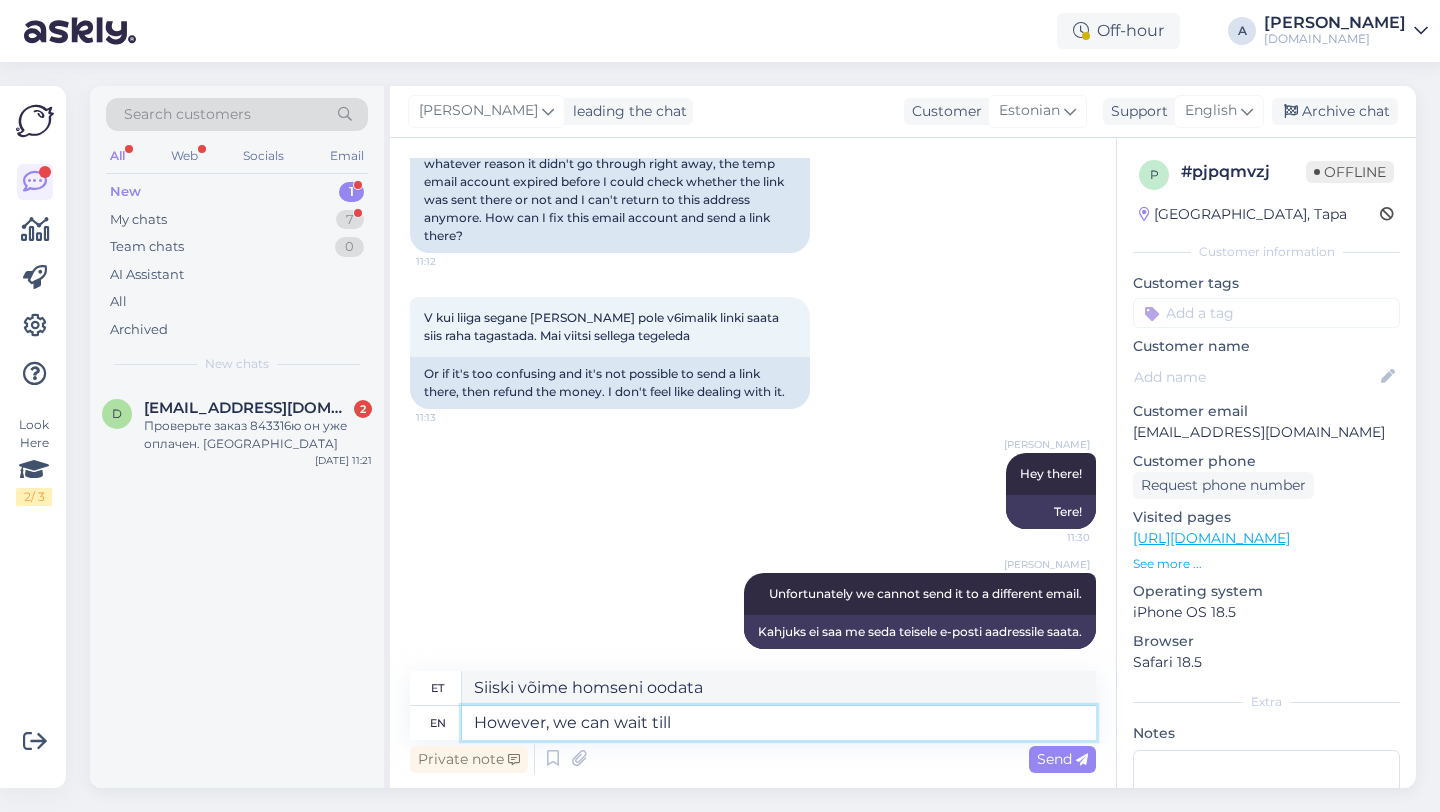 type on "However, we can wait till" 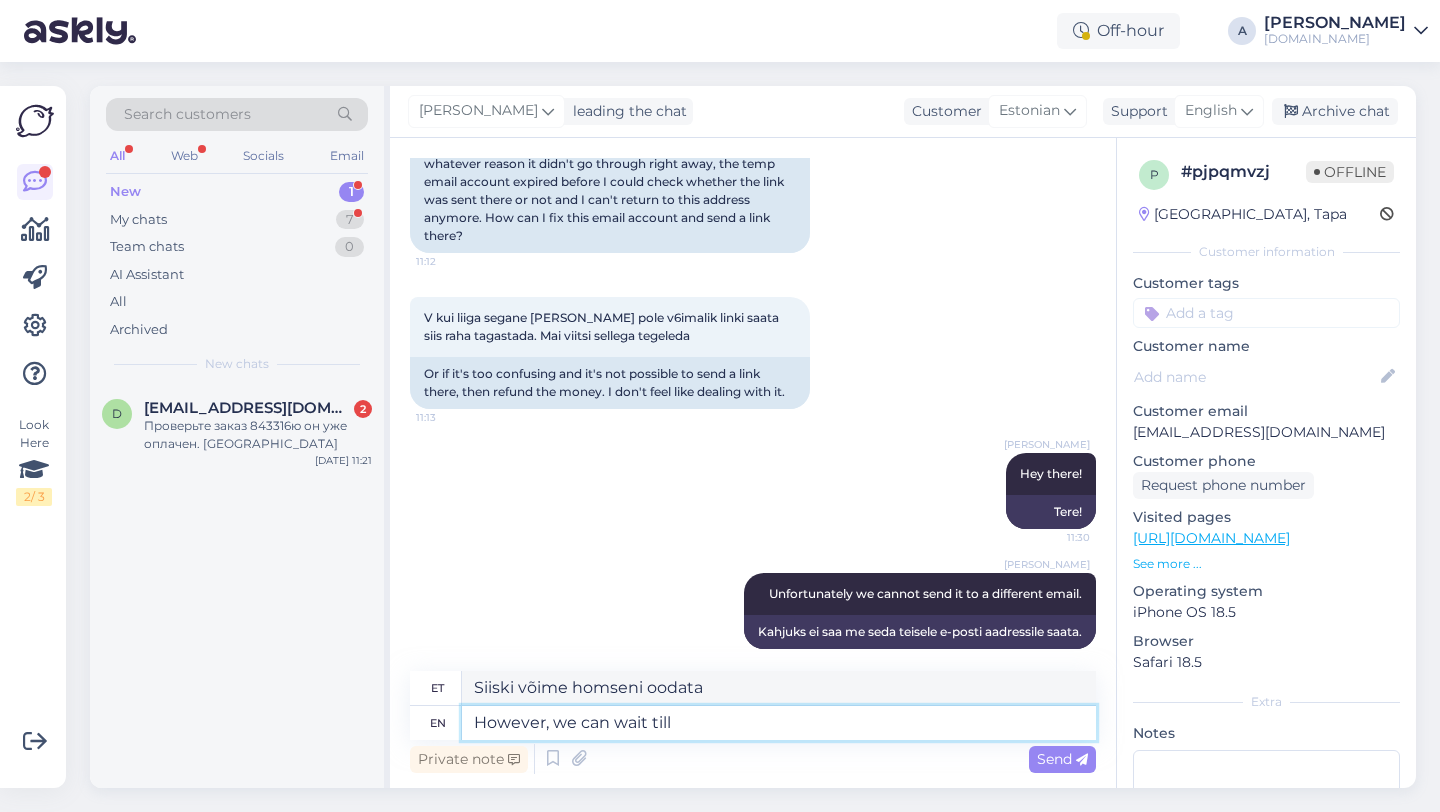 type on "Siiski võime oodata, kuni" 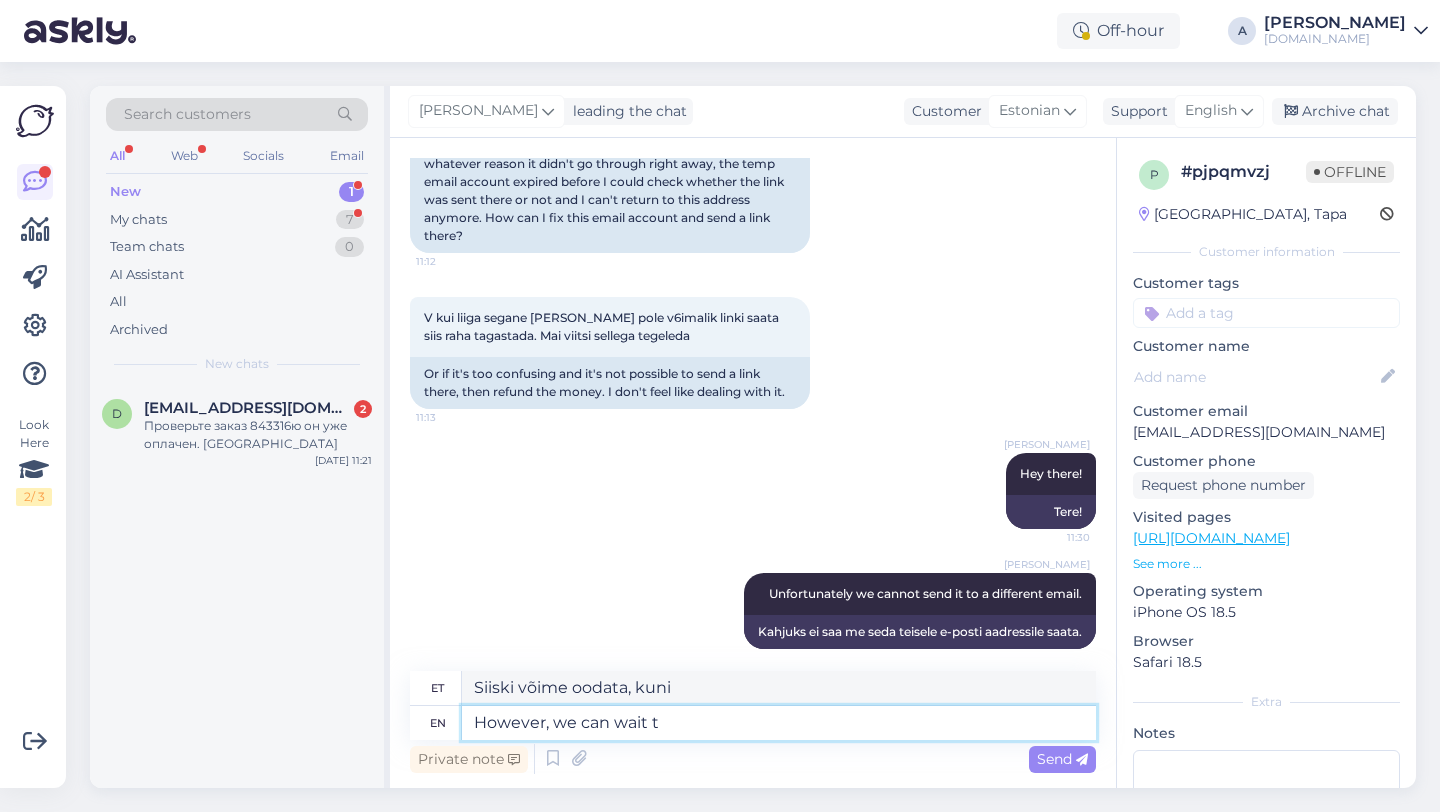 type on "However, we can wait" 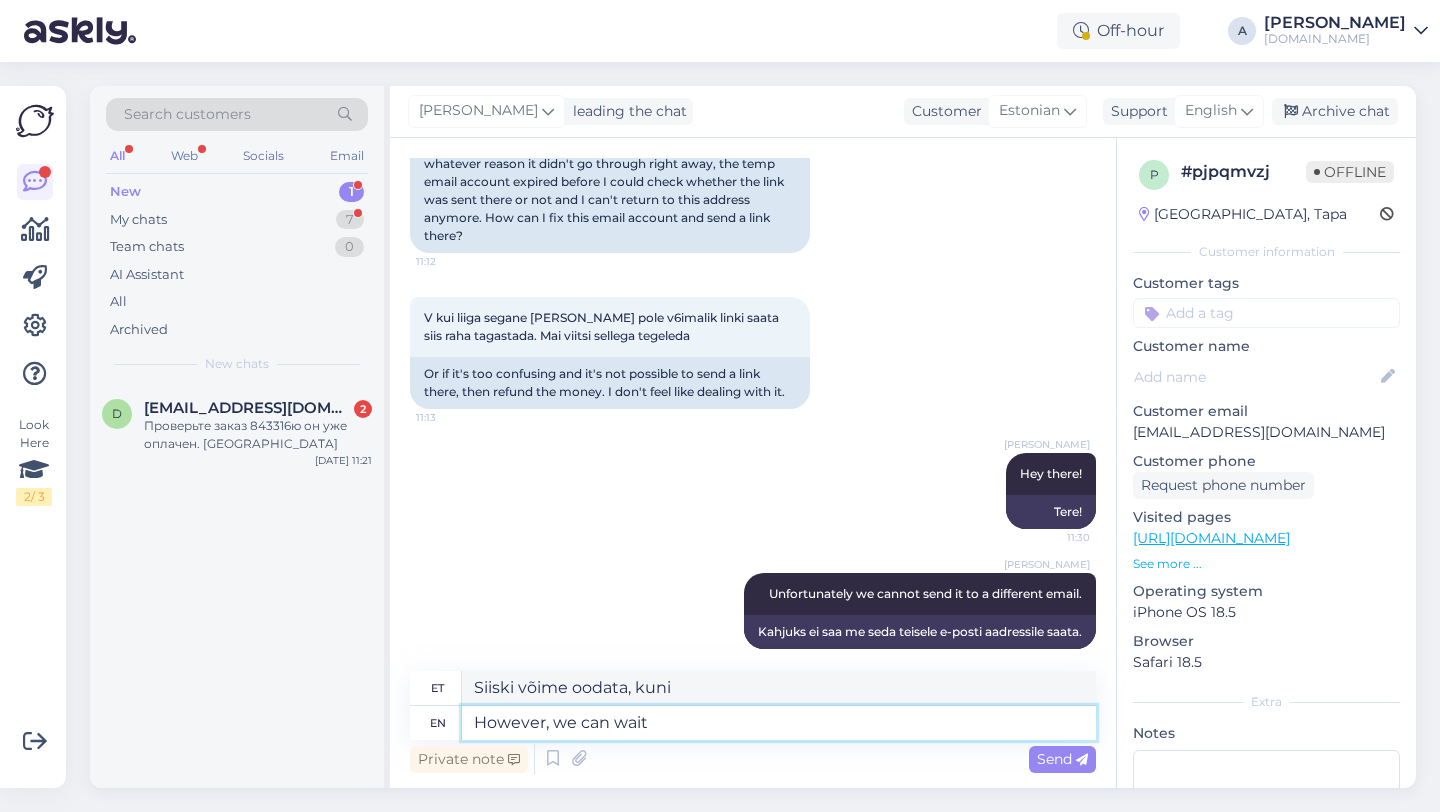 type on "Siiski võime oodata" 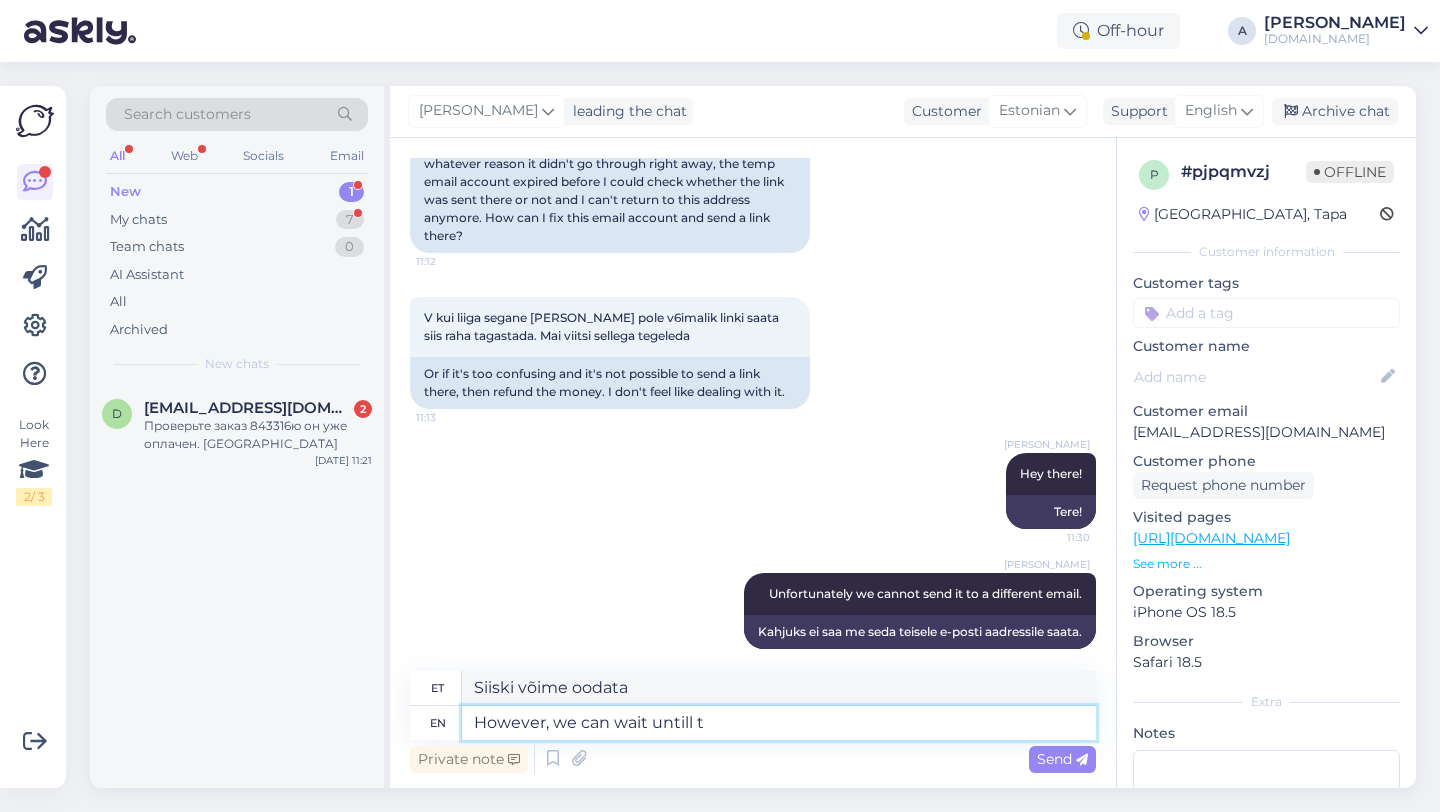 type on "However, we can wait untill th" 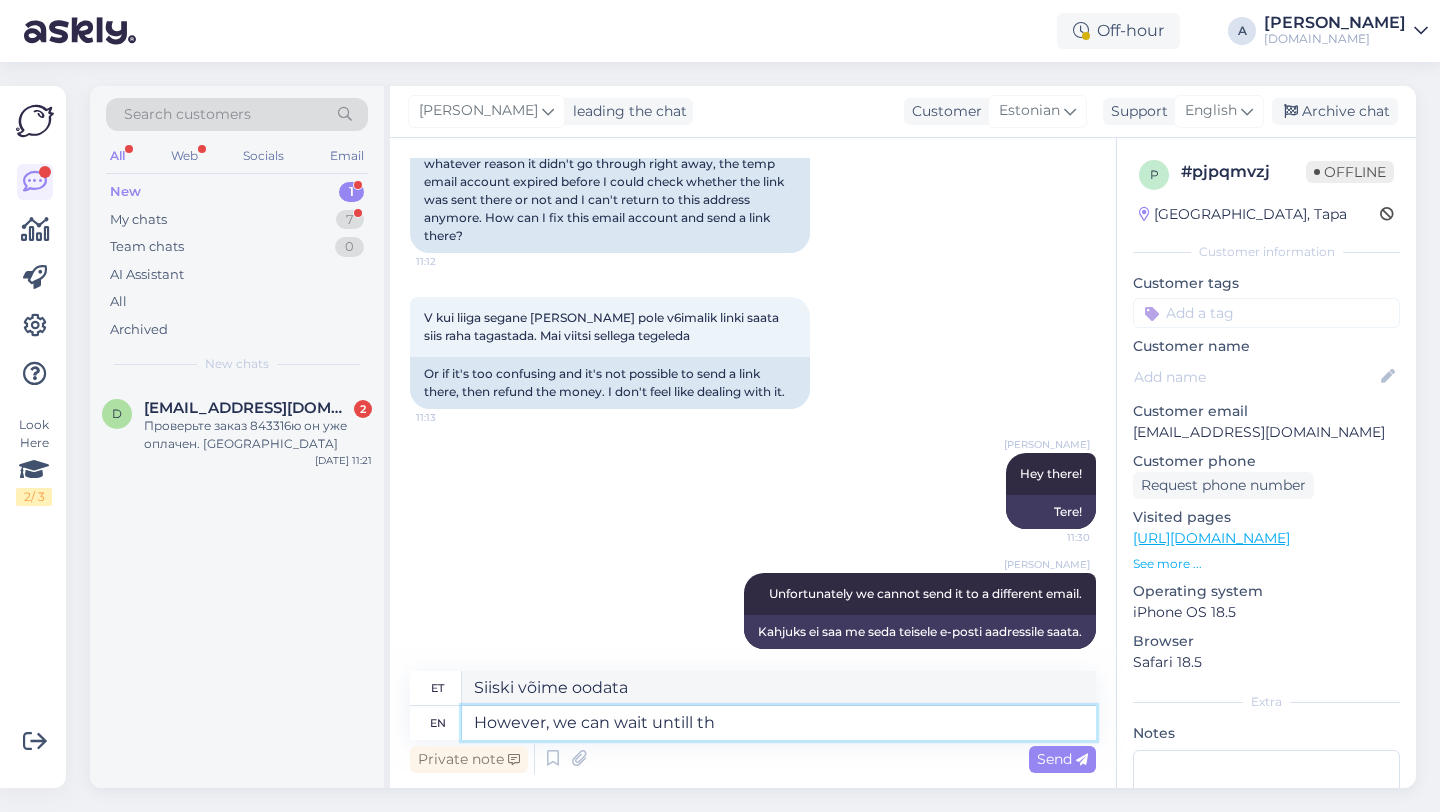 type on "Siiski võime oodata, kuni" 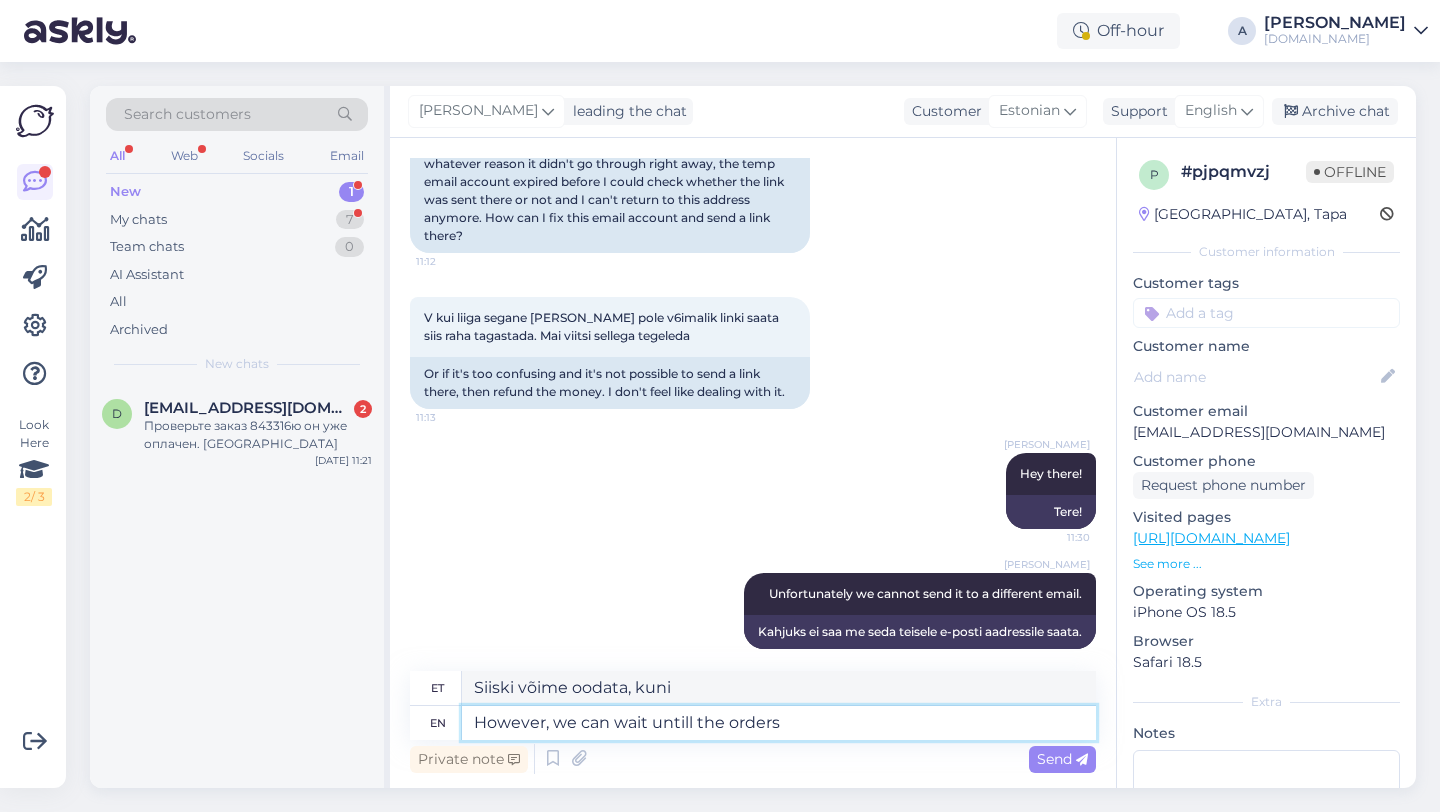 type on "However, we can wait untill the orders g" 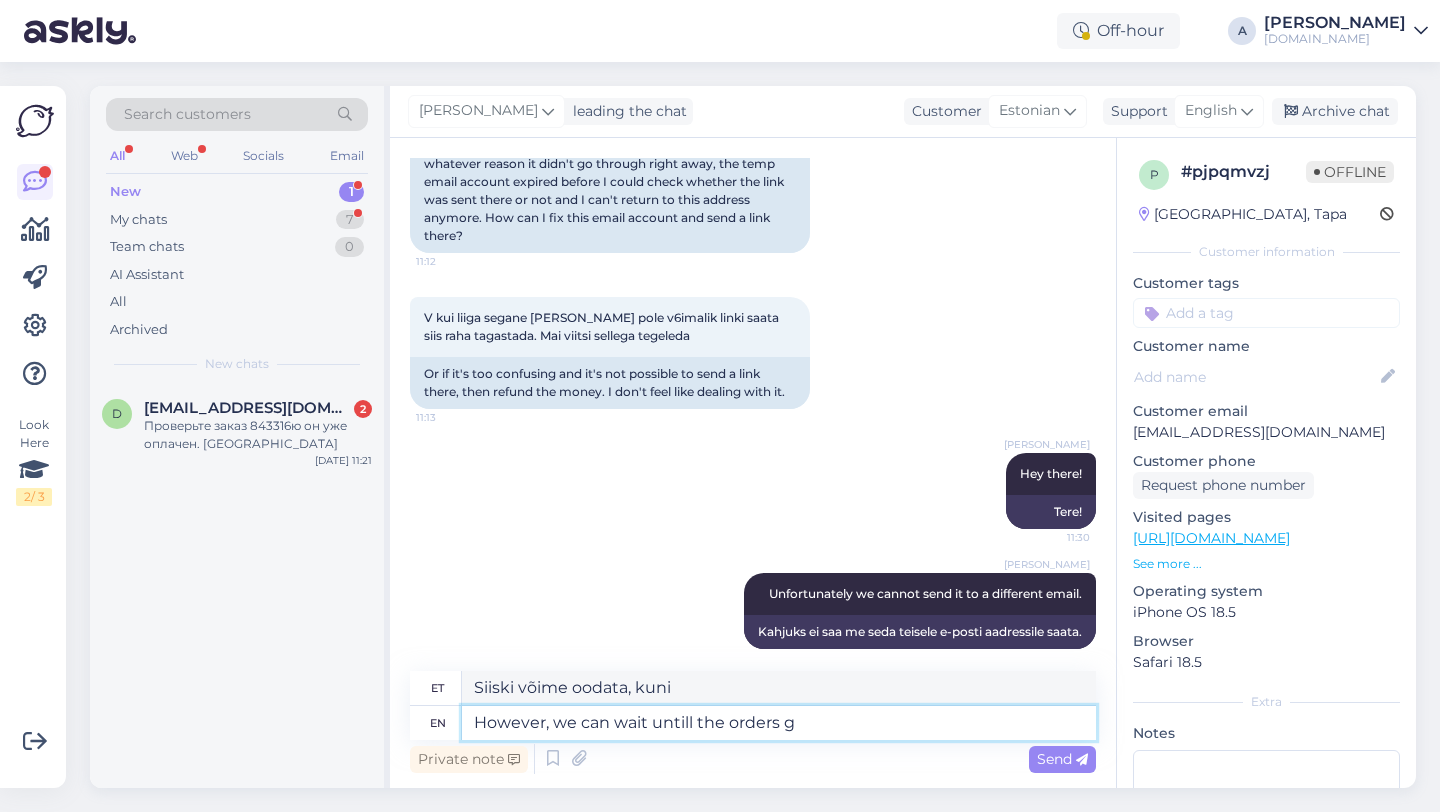 type on "Siiski võime oodata tellimuste saabumist." 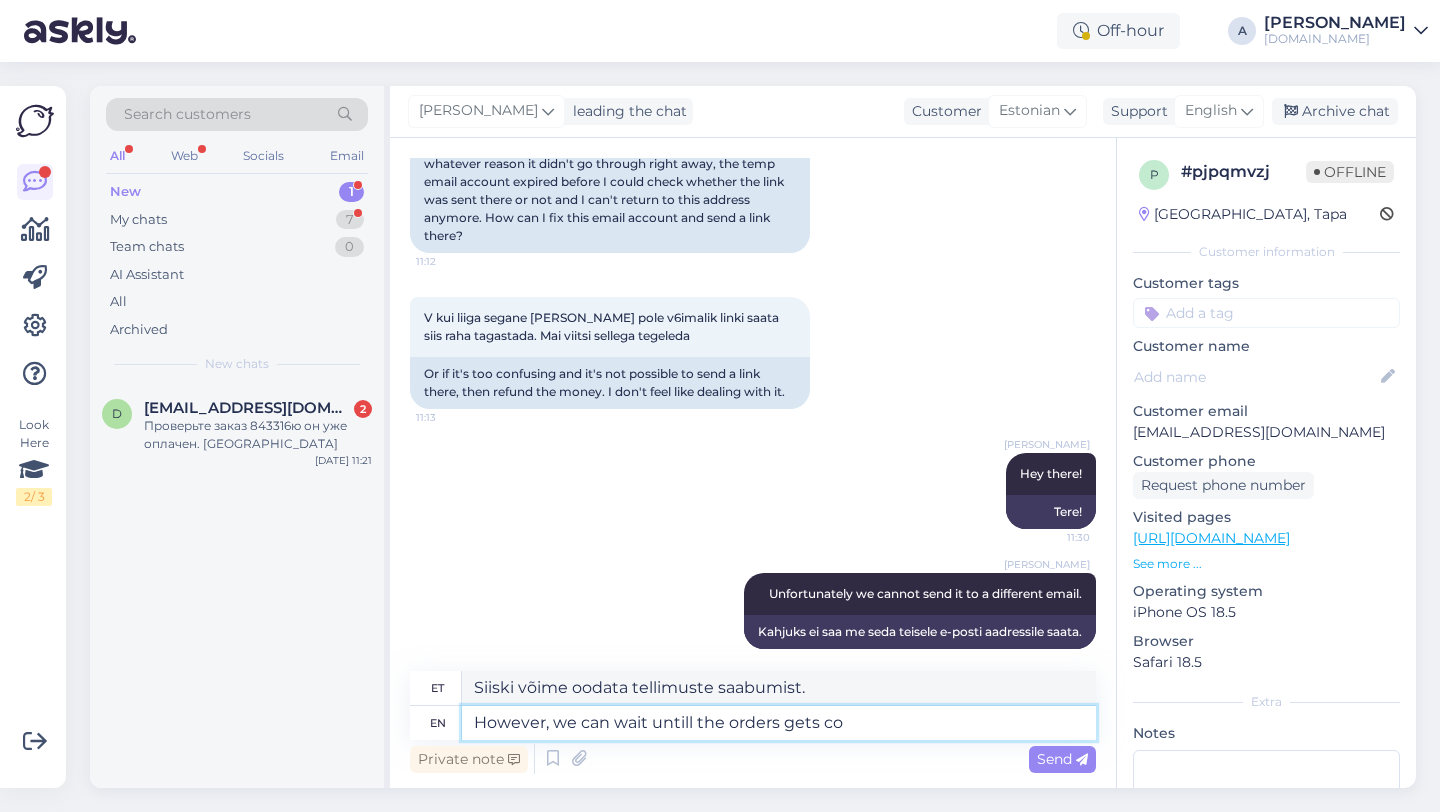 type on "However, we can wait untill the orders gets com" 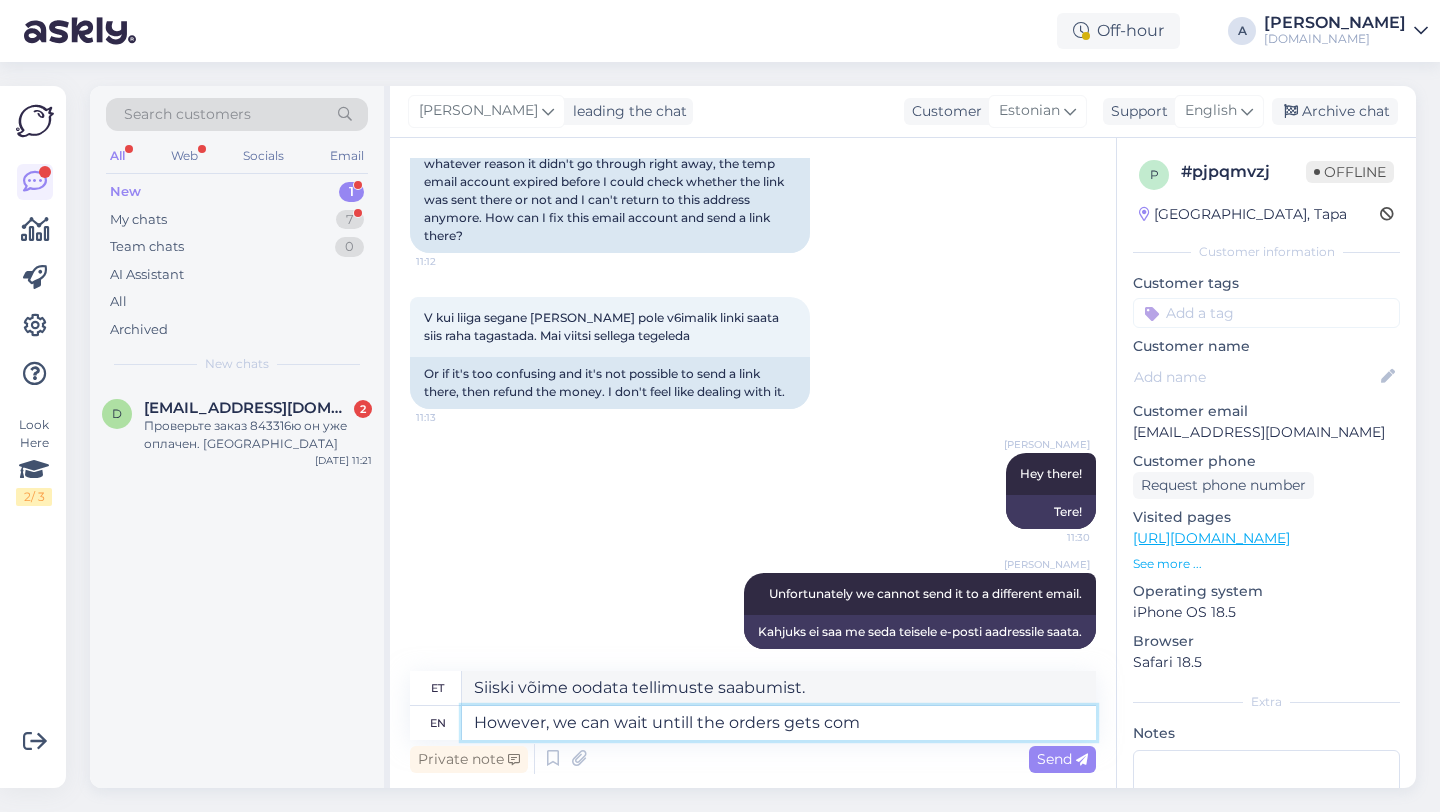 type on "Siiski võime oodata, kuni tellimused saabuvad." 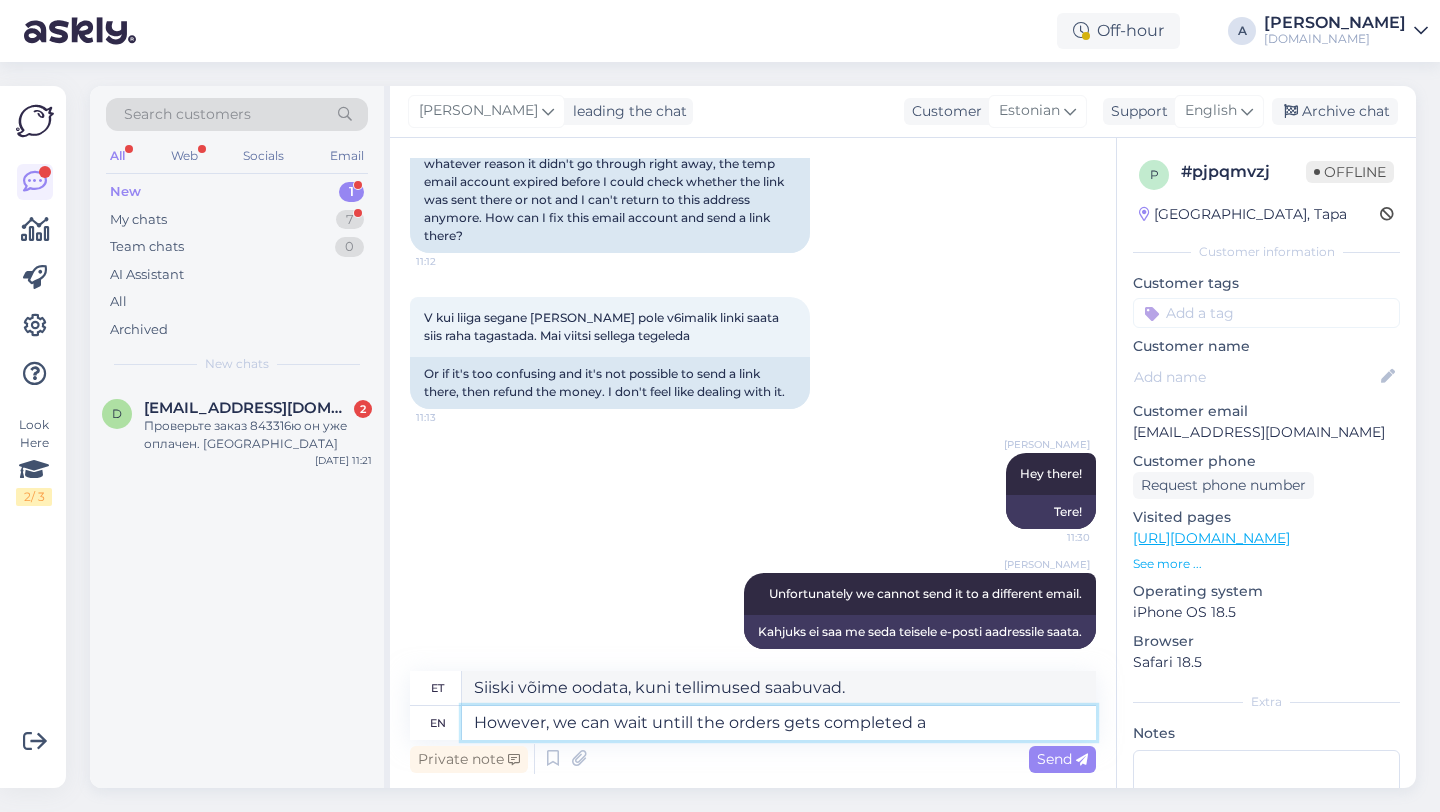 type on "However, we can wait untill the orders gets completed an" 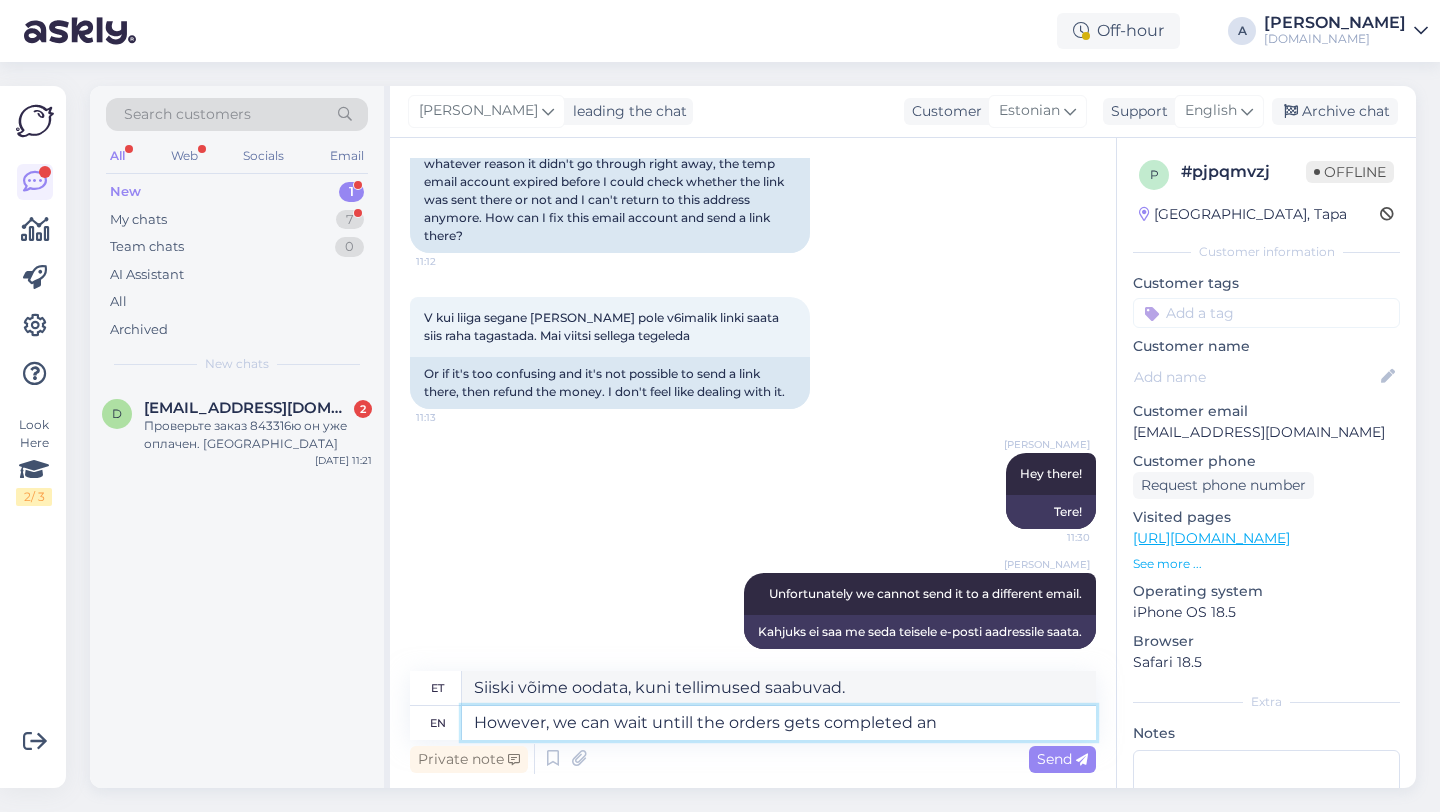 type on "Siiski võime oodata, kuni tellimused on täidetud." 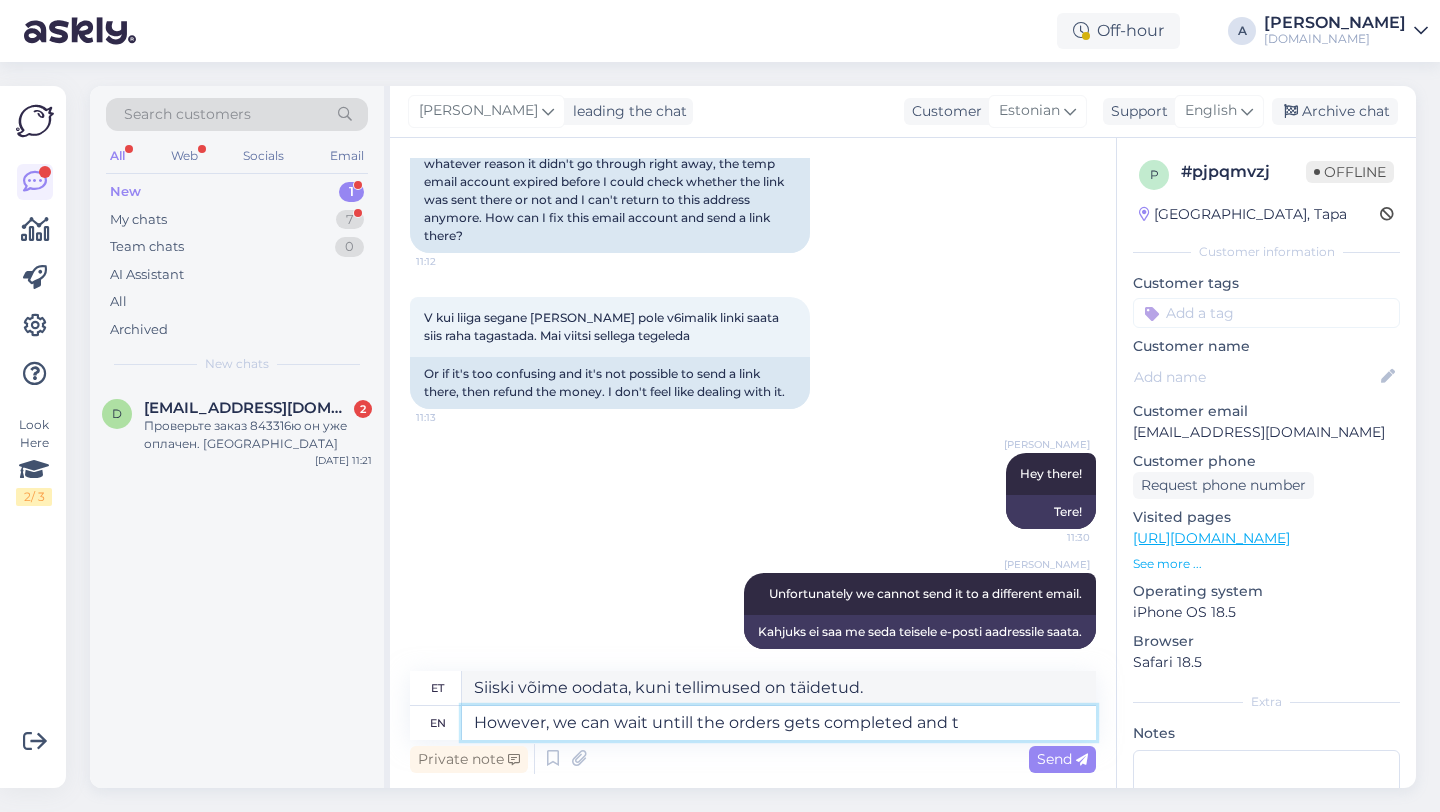 type on "However, we can wait untill the orders gets completed and th" 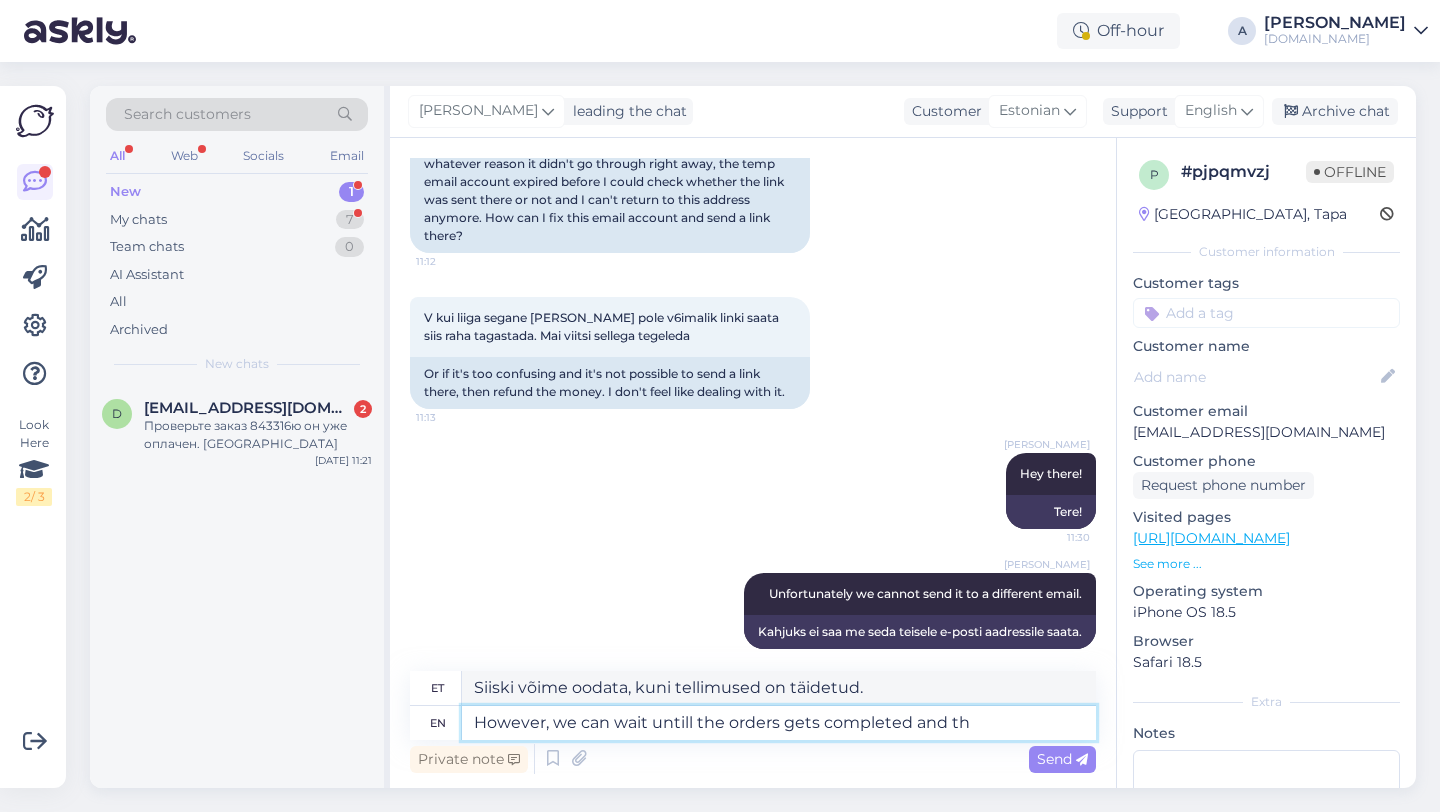 type on "Siiski võime oodata, kuni tellimused on täidetud ja" 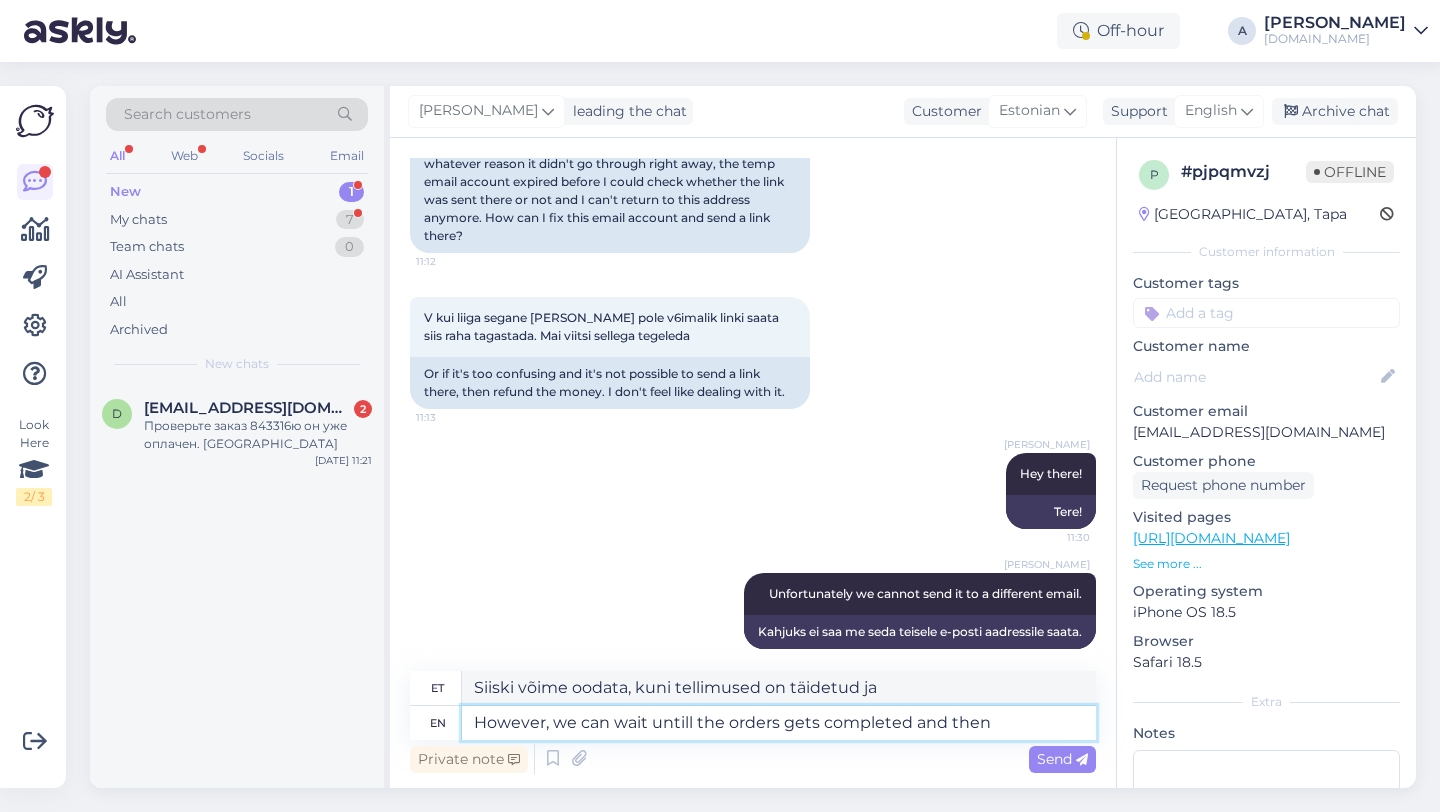 type on "However, we can wait untill the orders gets completed and then w" 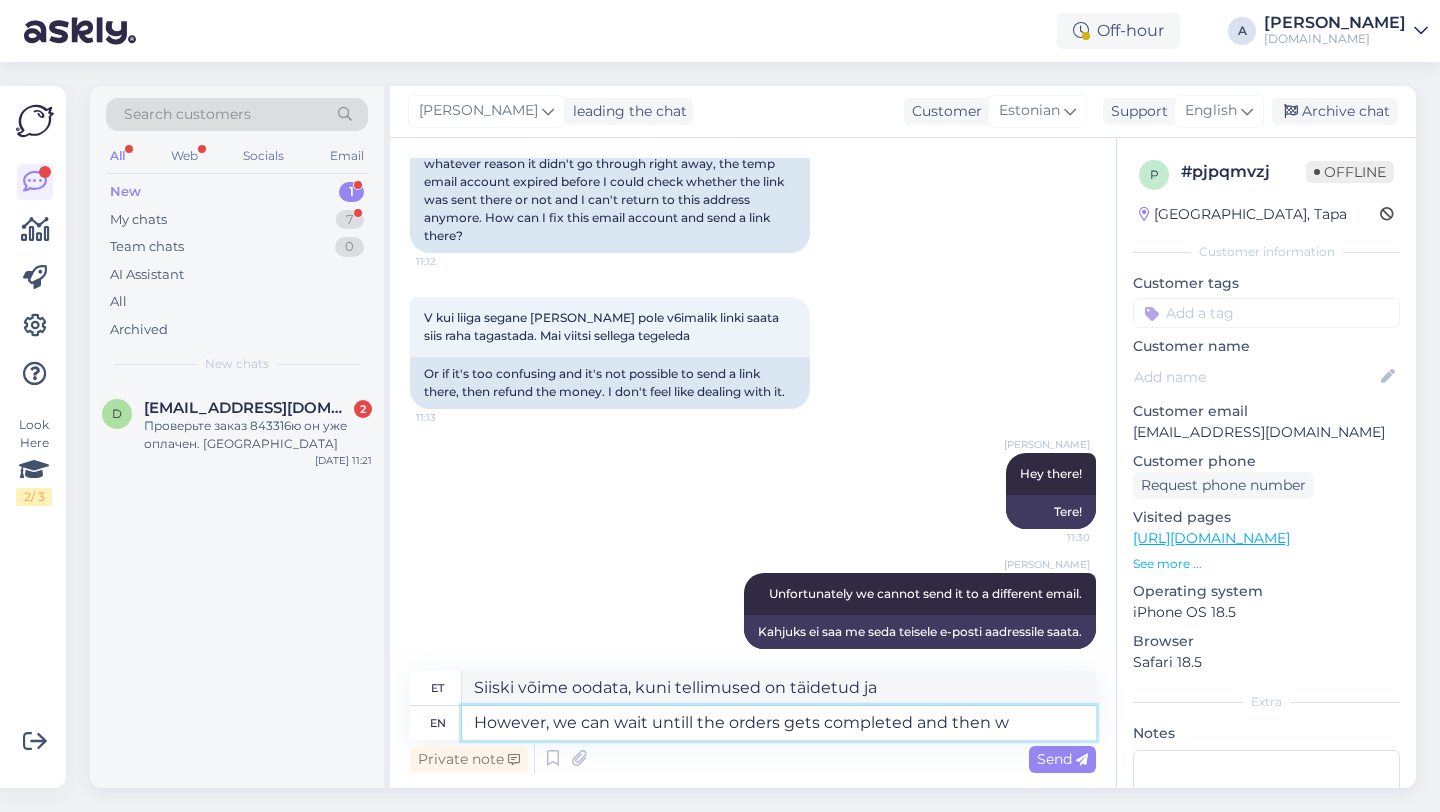 type on "Siiski võime oodata, kuni tellimused on täidetud, ja siis" 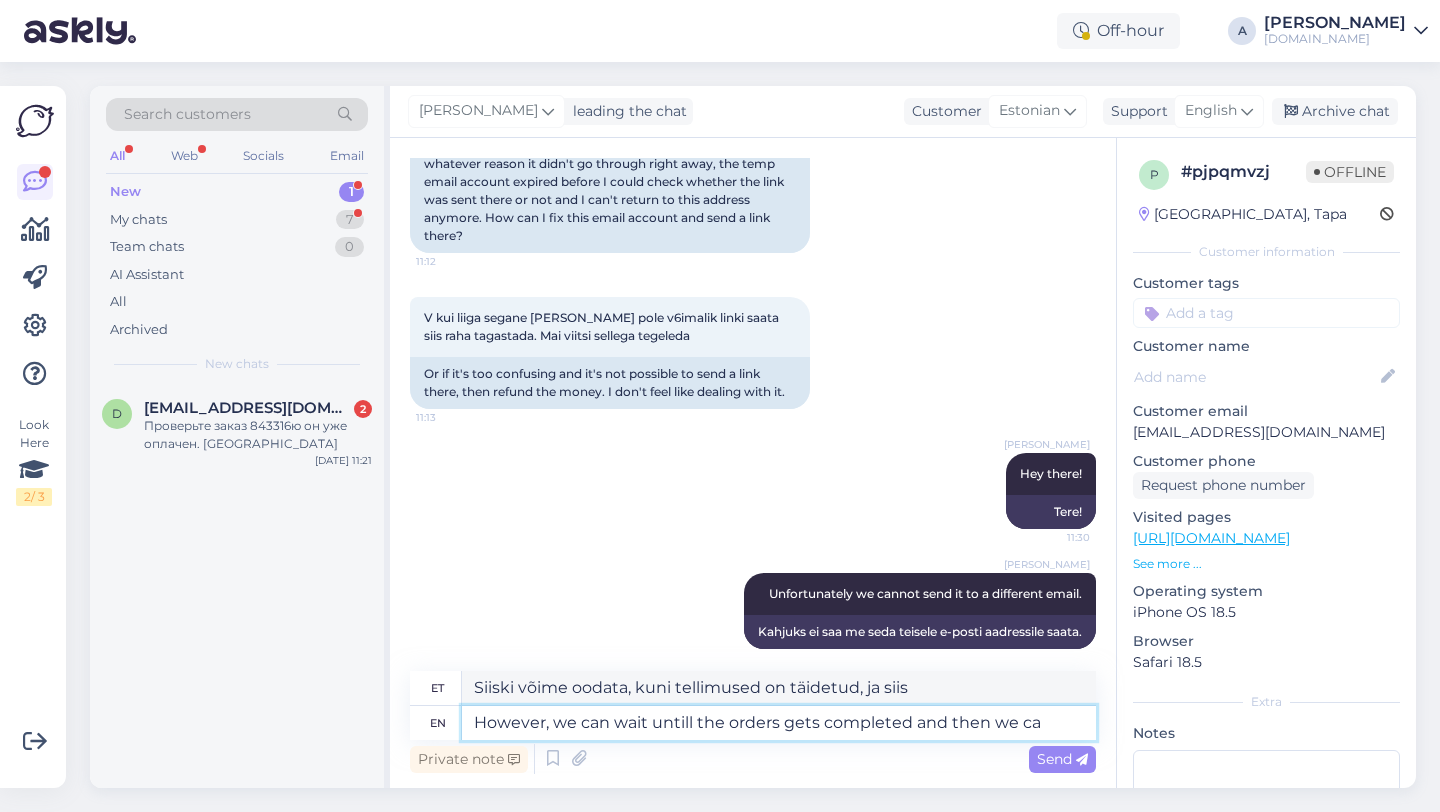 type on "However, we can wait untill the orders gets completed and then we can" 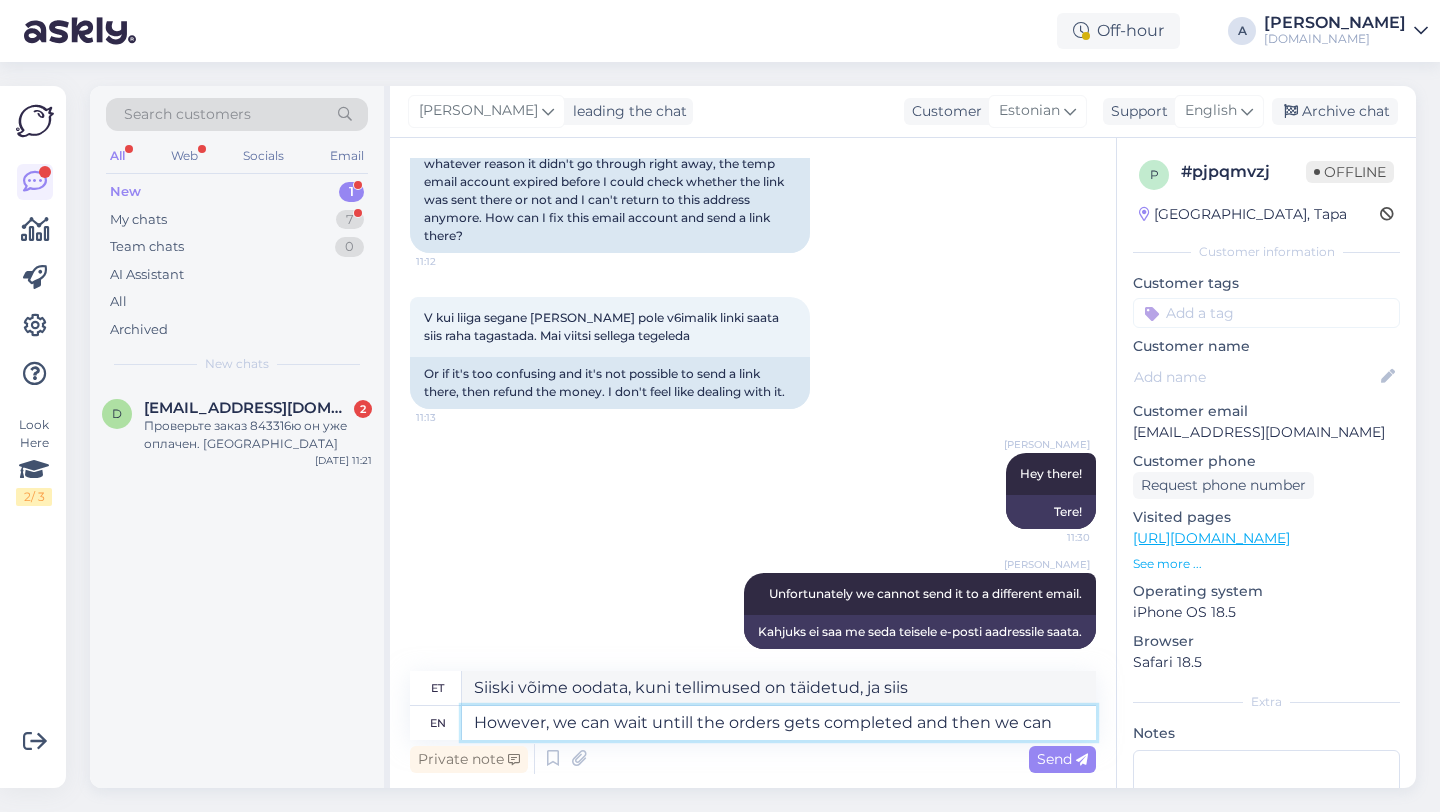 type on "Siiski võime oodata, kuni tellimused on täidetud, ja siis me..." 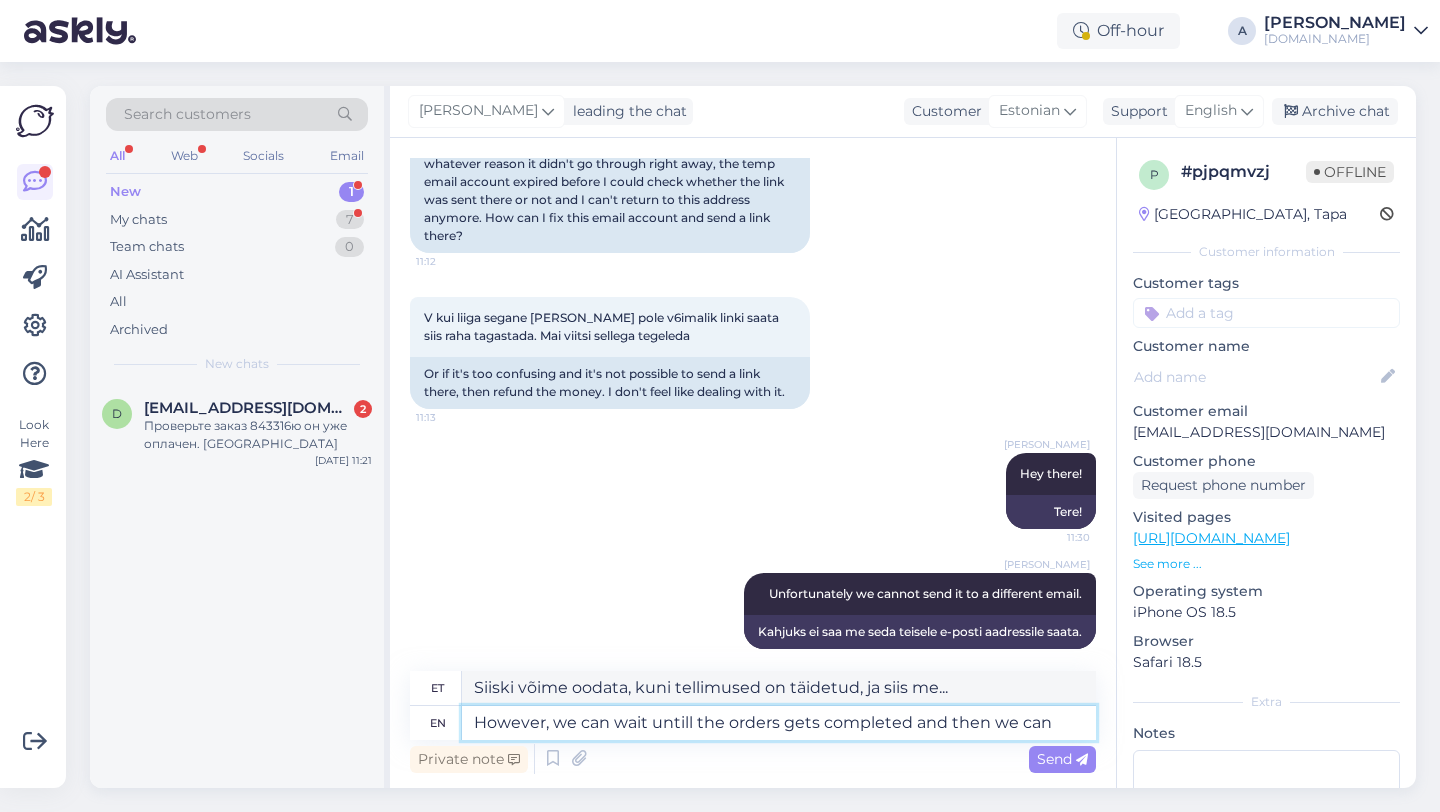 type on "However, we can wait untill the orders gets completed and then we can m" 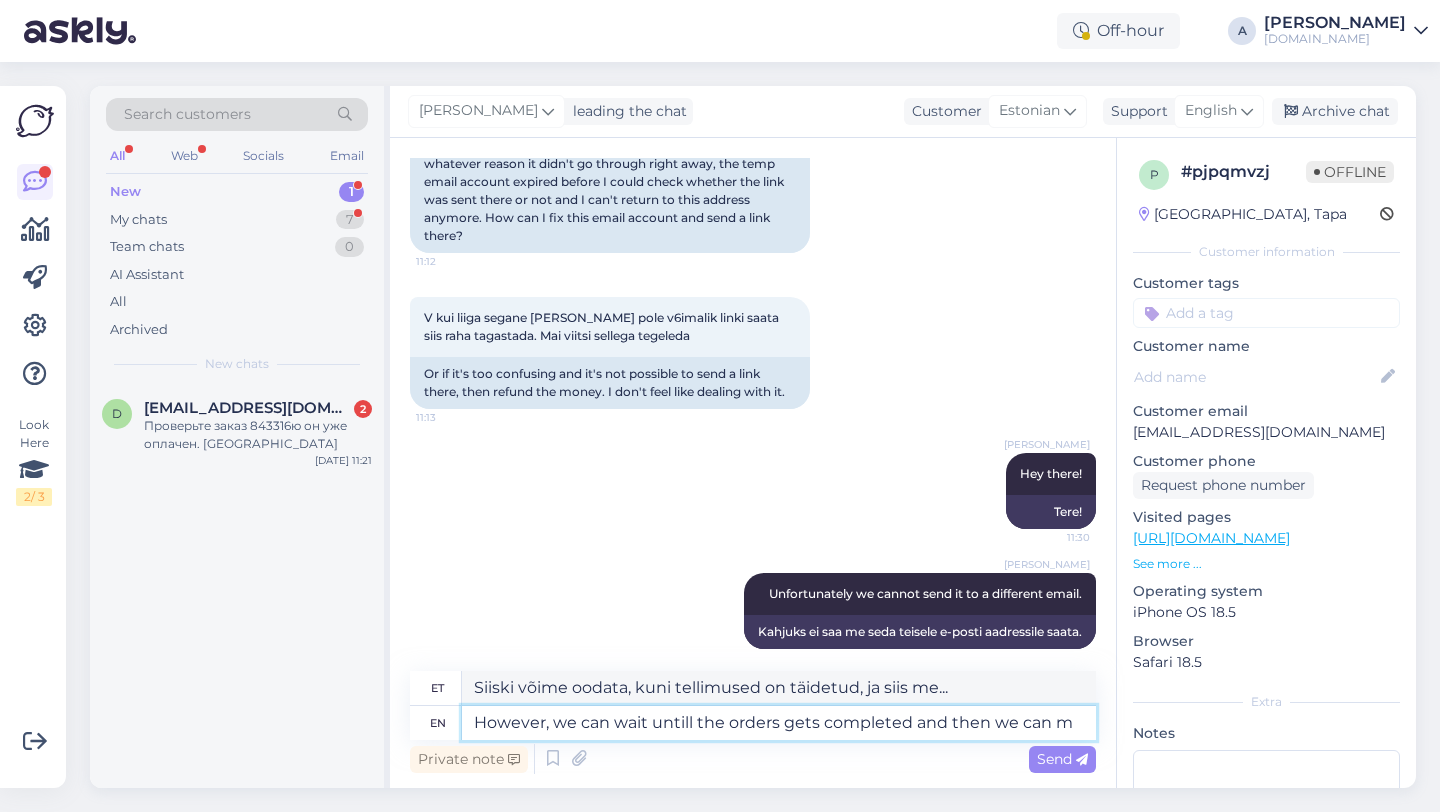 type on "Siiski võime oodata, kuni tellimused on täidetud, ja siis saame..." 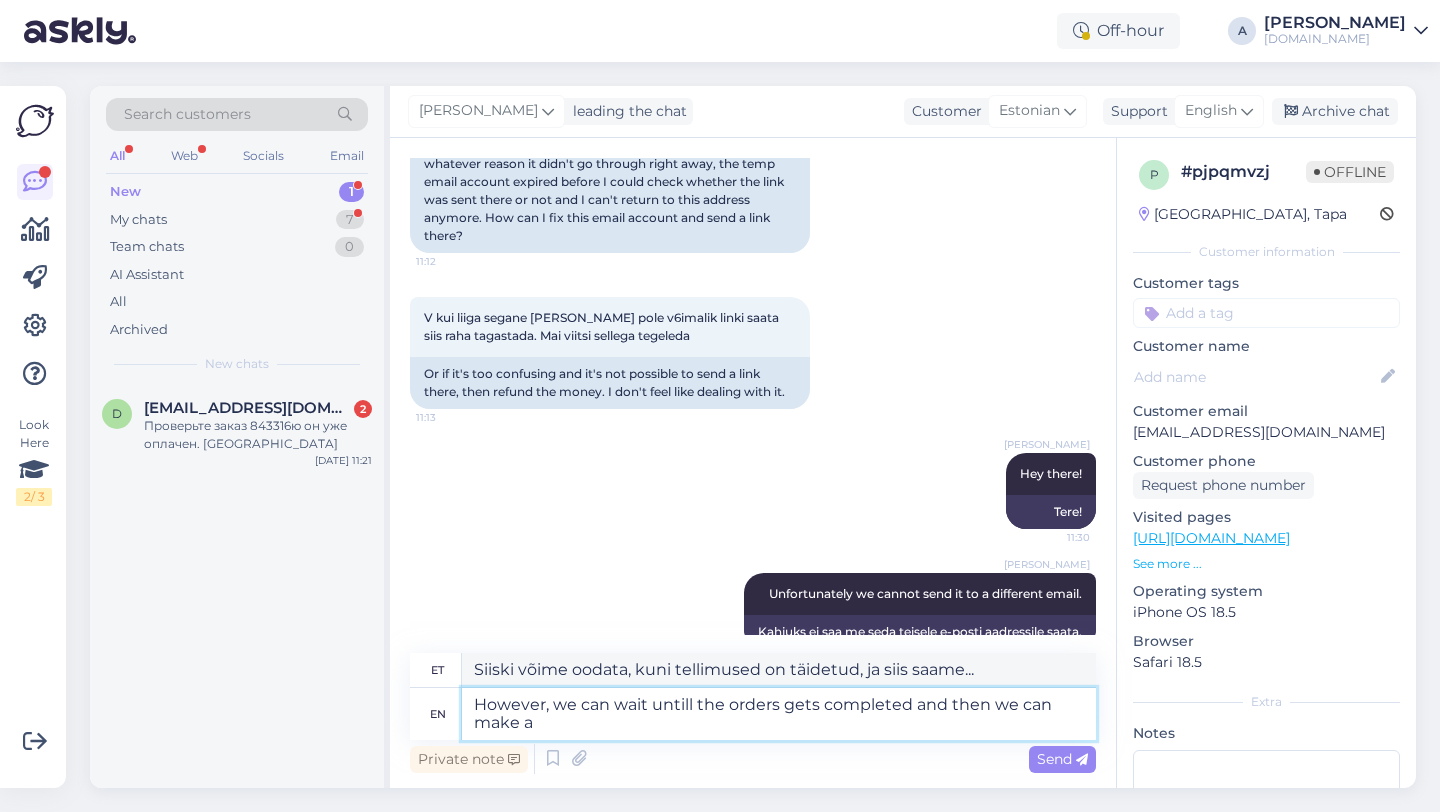 type on "However, we can wait untill the orders gets completed and then we can make an" 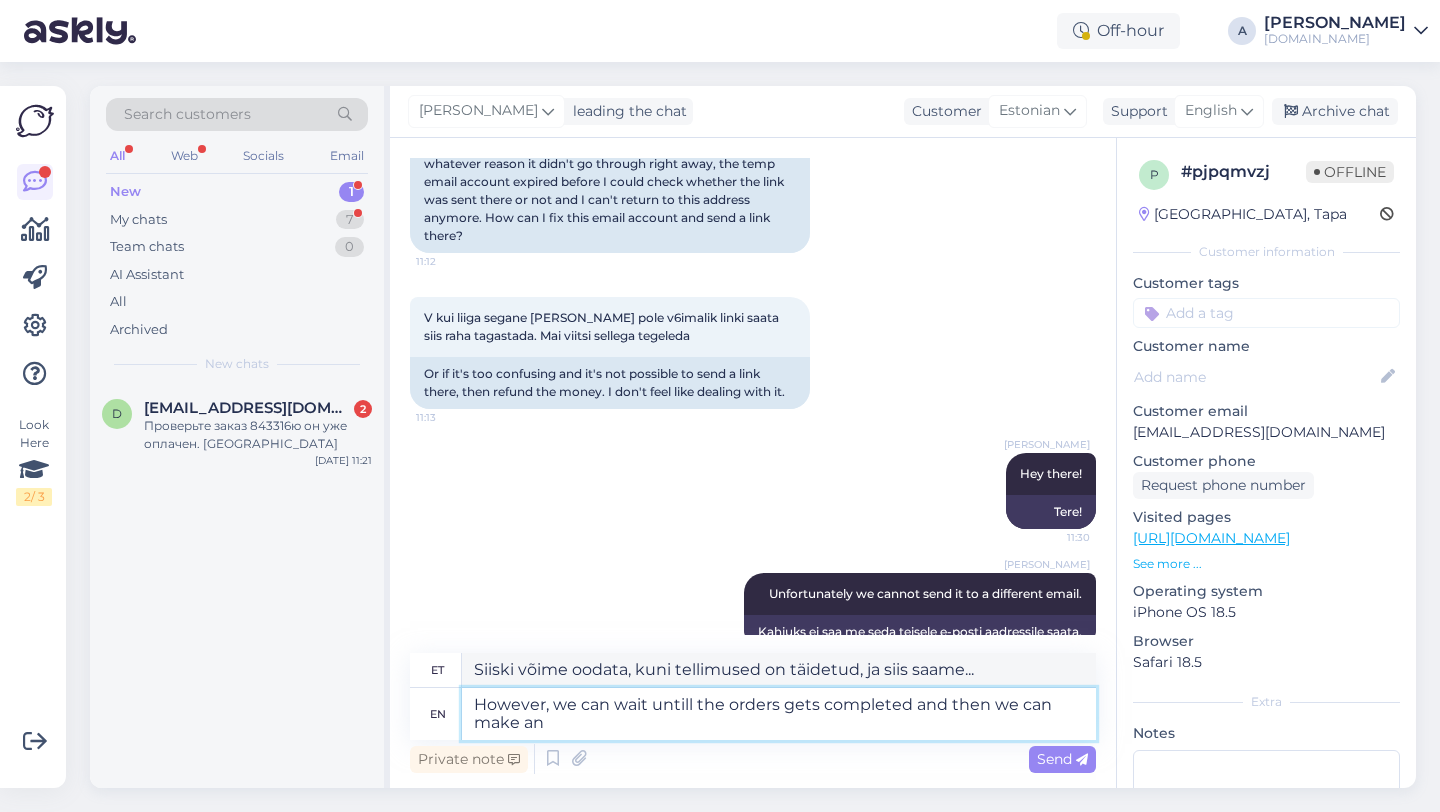 type on "Siiski võime oodata, kuni tellimused on täidetud, ja siis saame teha." 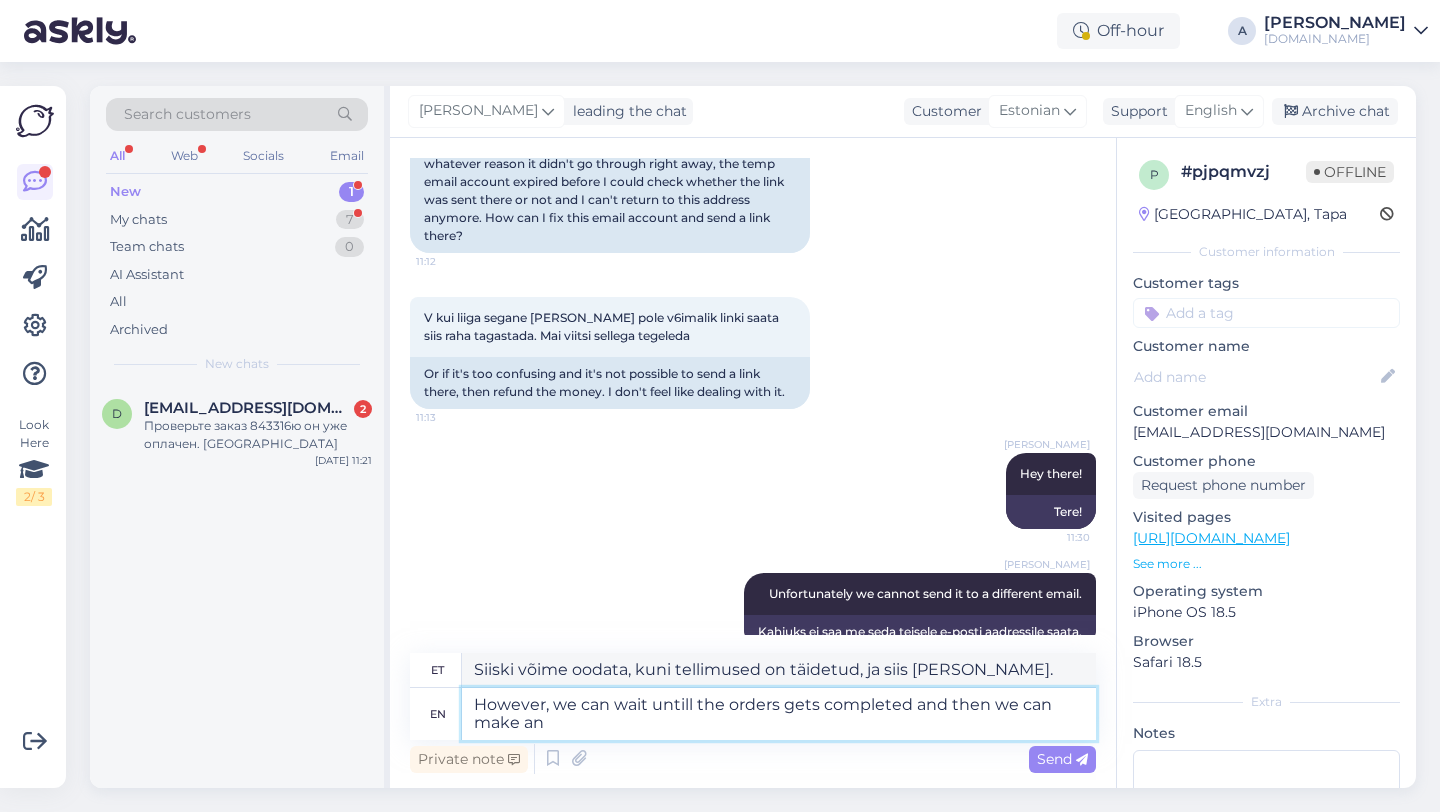 type on "However, we can wait untill the orders gets completed and then we can make an e" 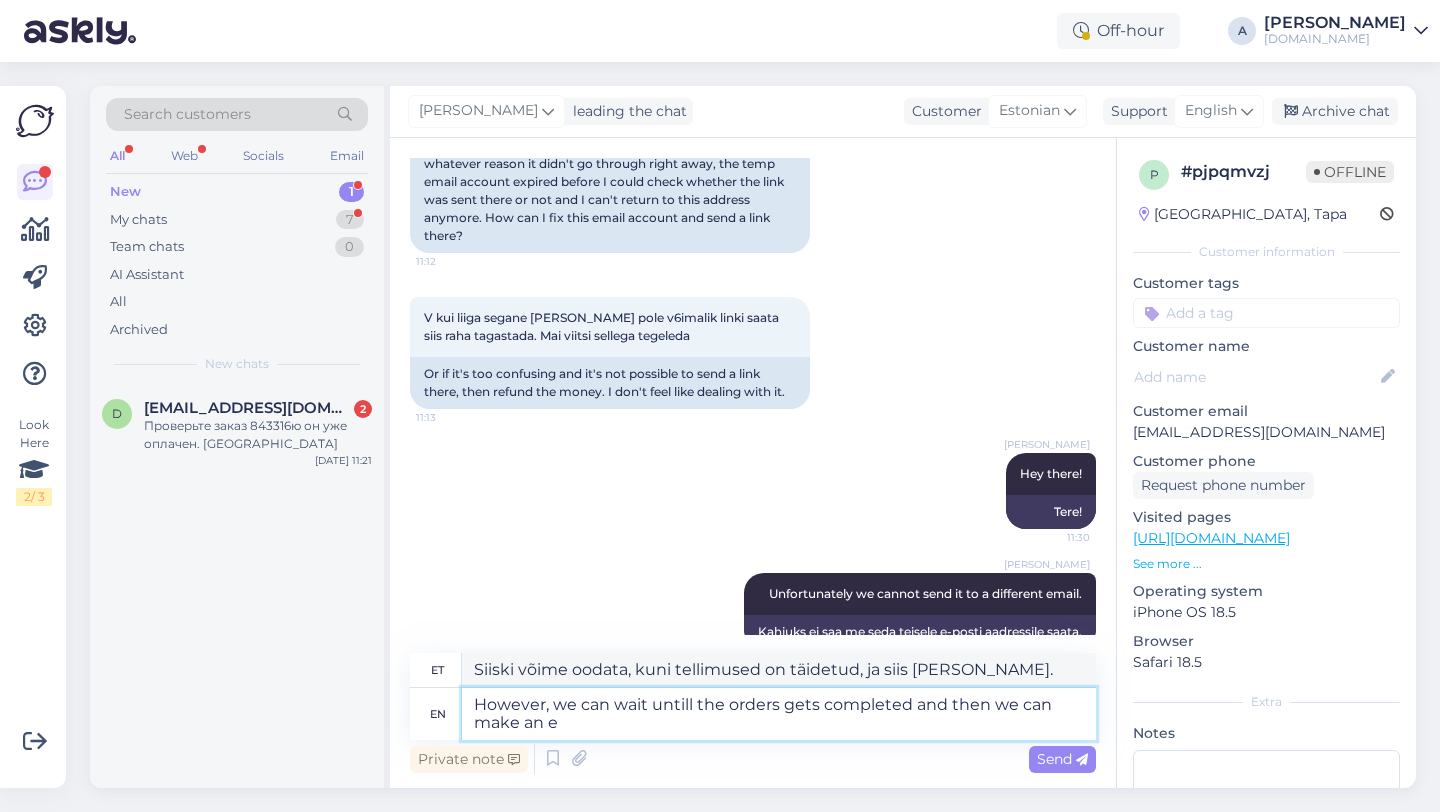 type on "Siiski võime oodata, kuni tellimused on täidetud, ja siis saame midagi teha." 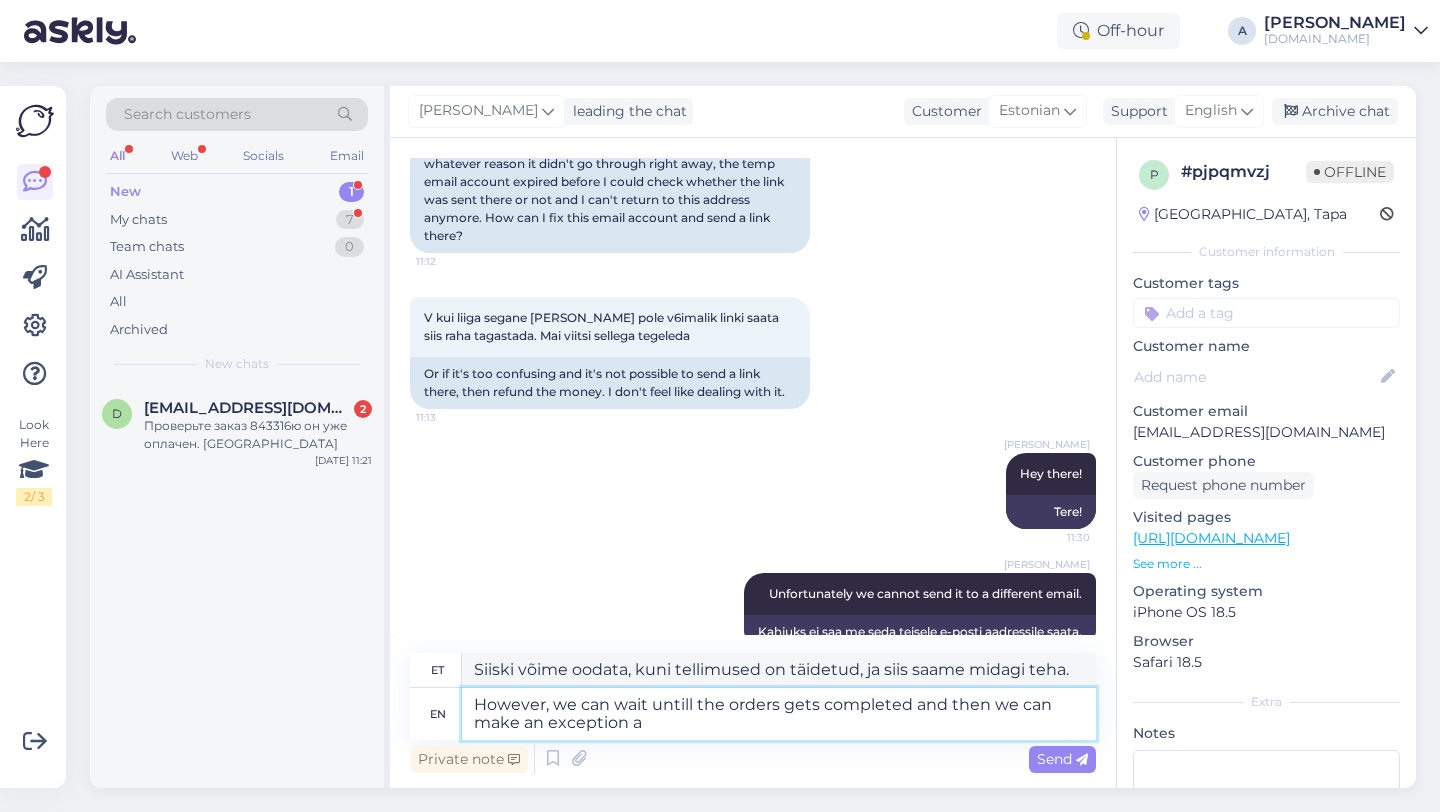 type on "However, we can wait untill the orders gets completed and then we can make an exception an" 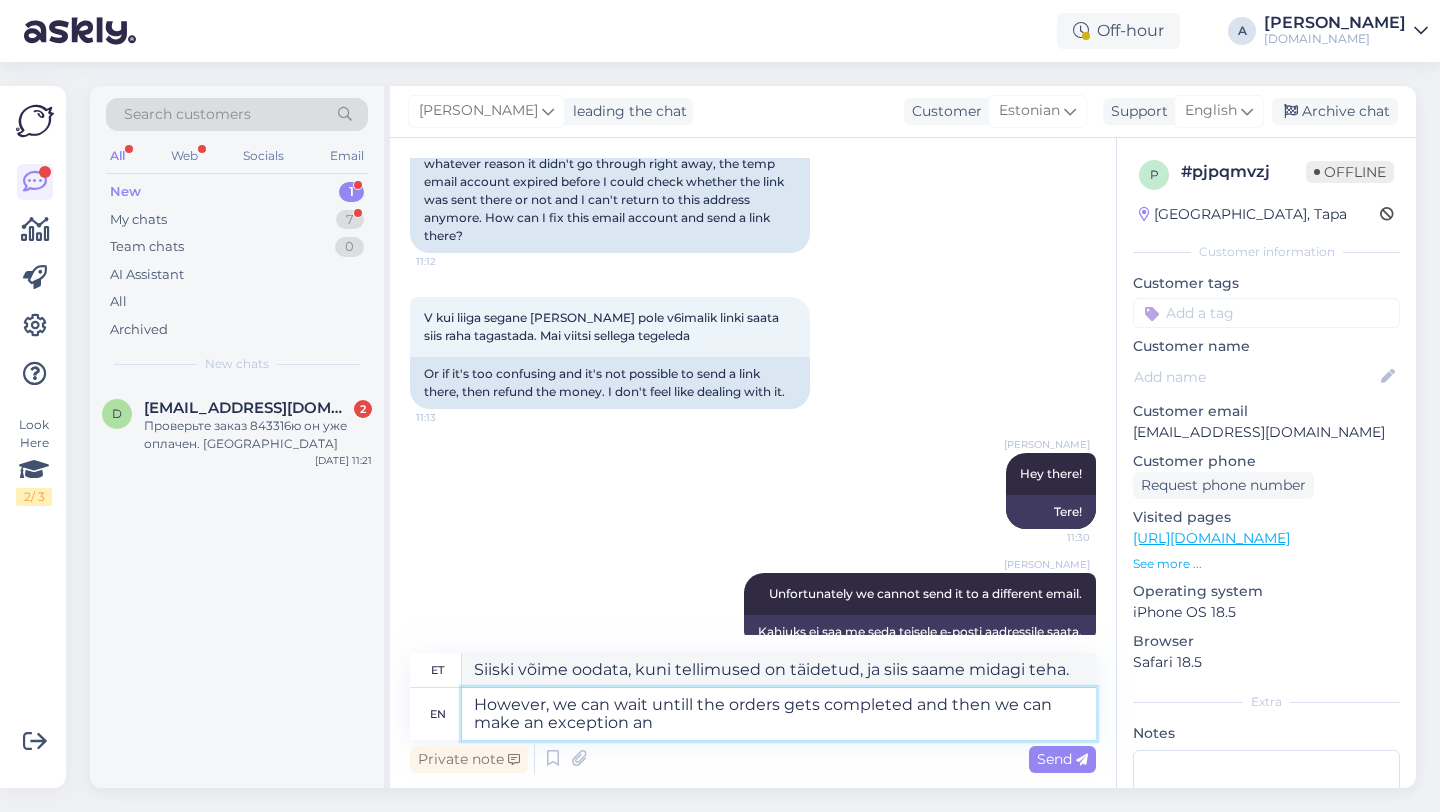 type on "Siiski võime oodata, kuni tellimused on täidetud, ja siis saame teha erandi." 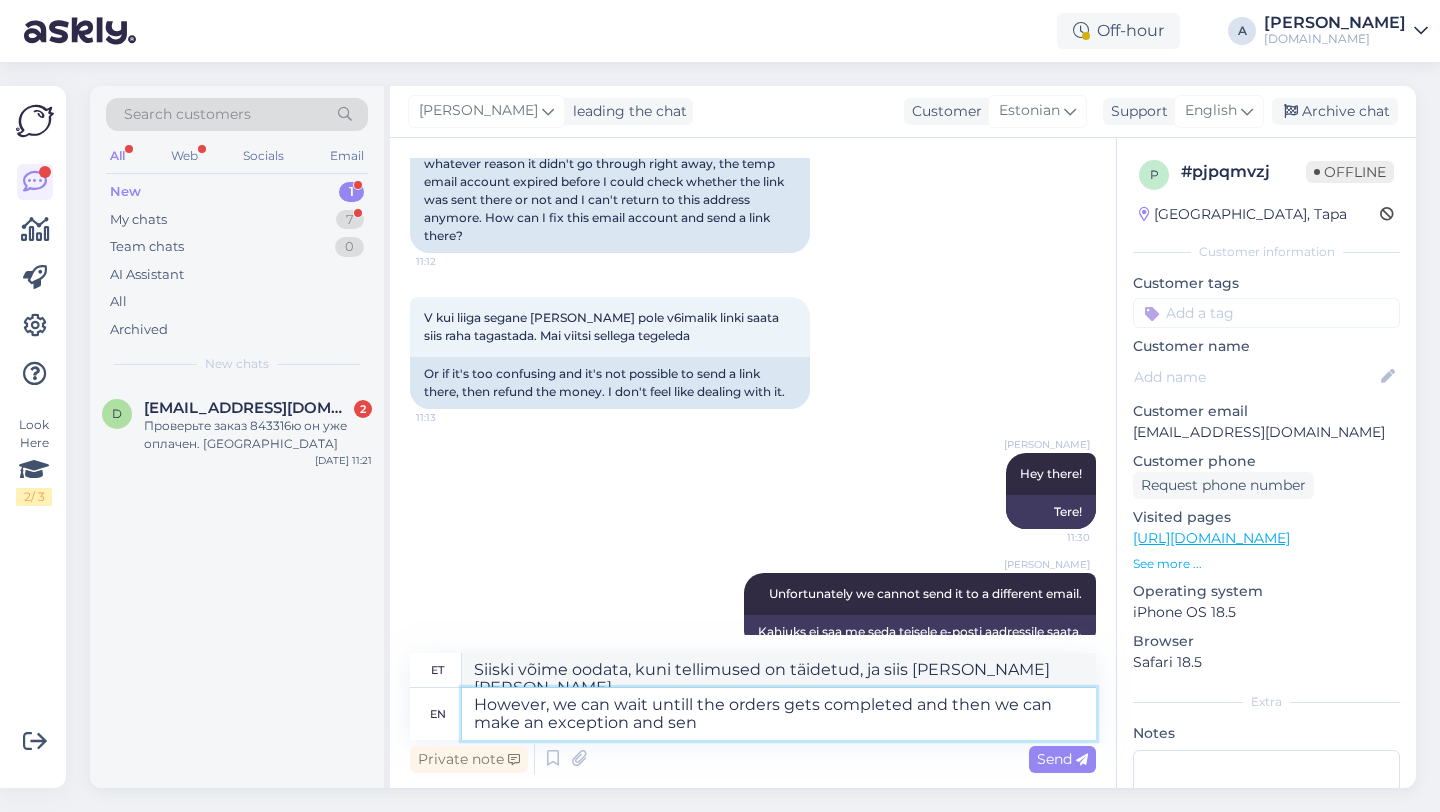 type on "However, we can wait untill the orders gets completed and then we can make an exception and send" 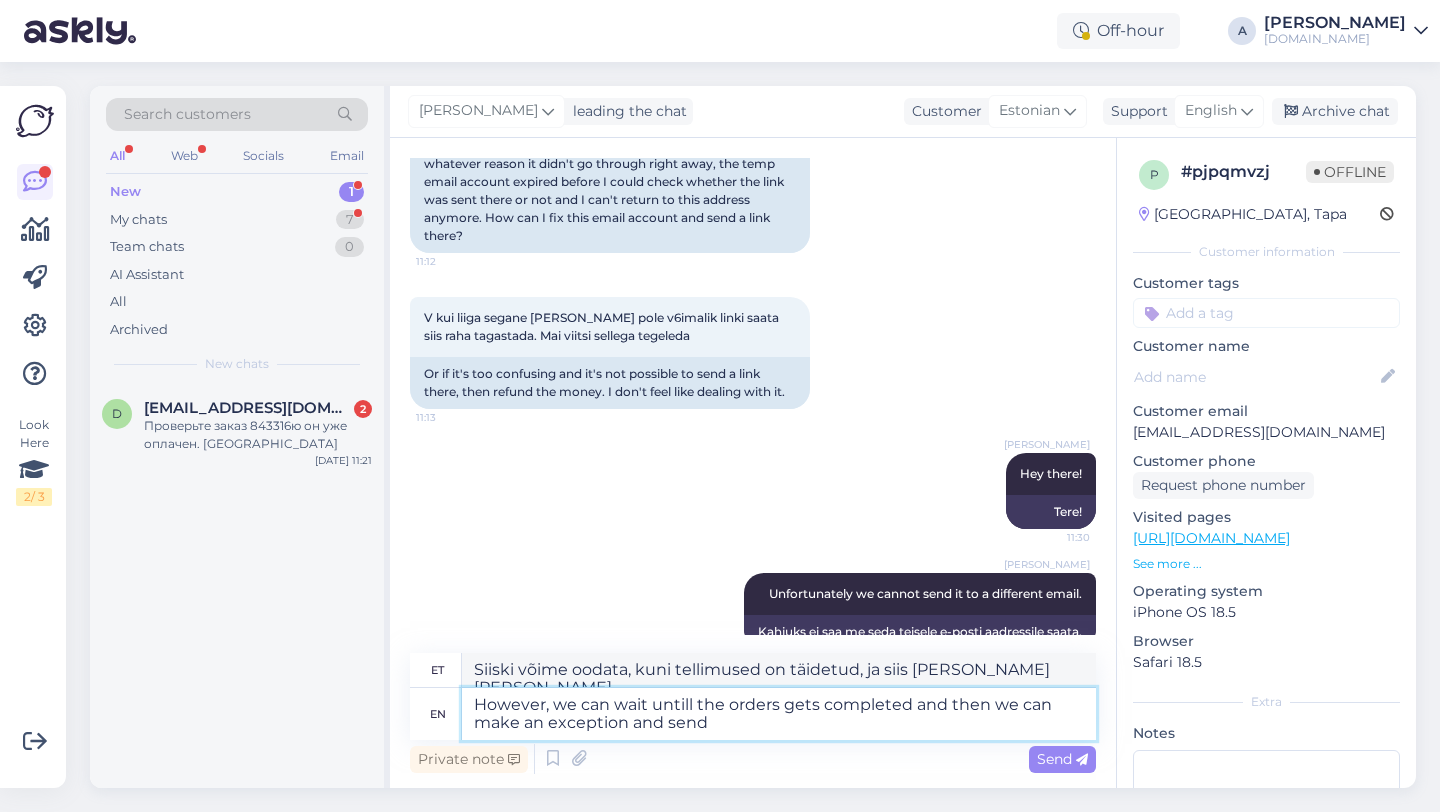 type on "Siiski võime oodata, kuni tellimused on täidetud, ja siis saame teha erandi ning saata." 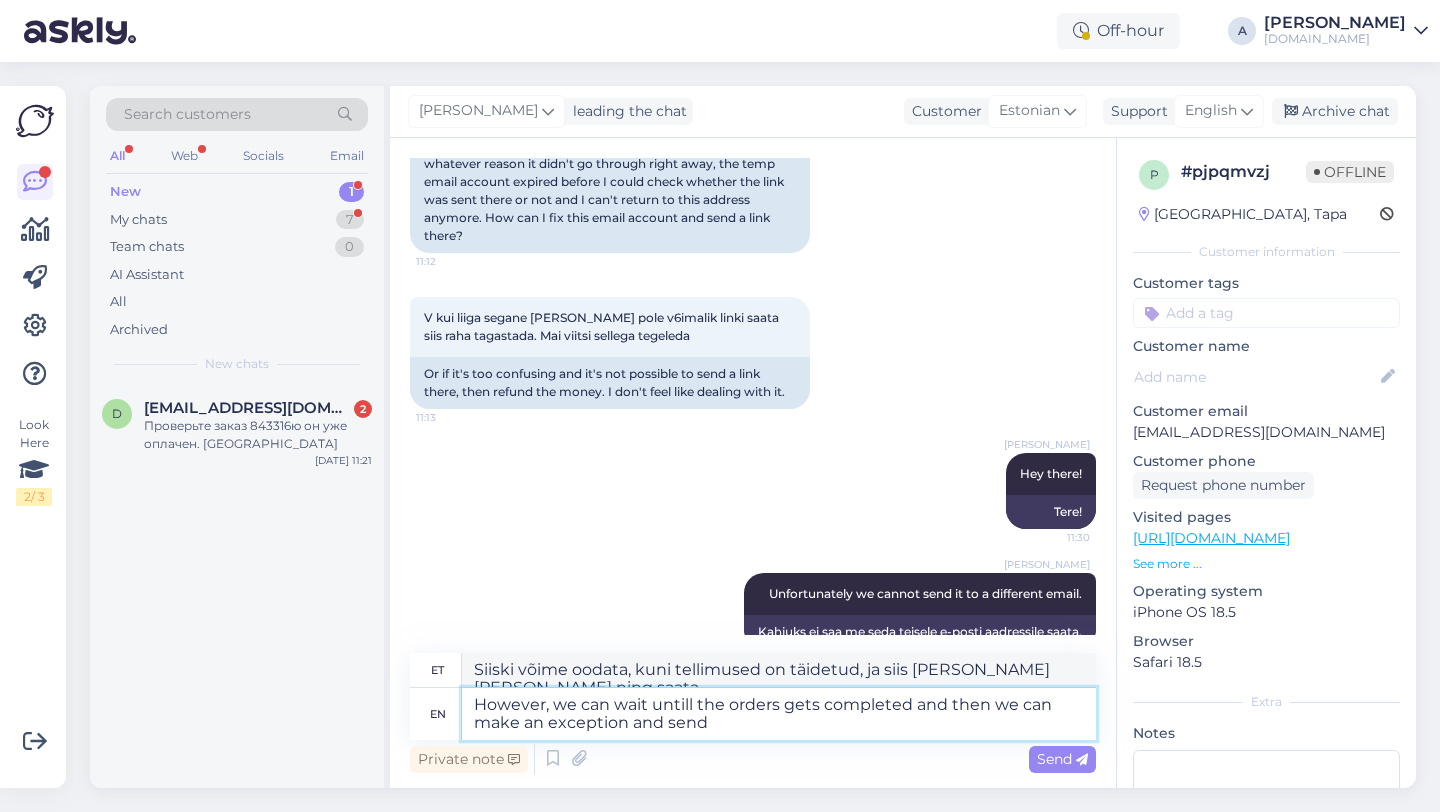 type on "However, we can wait untill the orders gets completed and then we can make an exception and send" 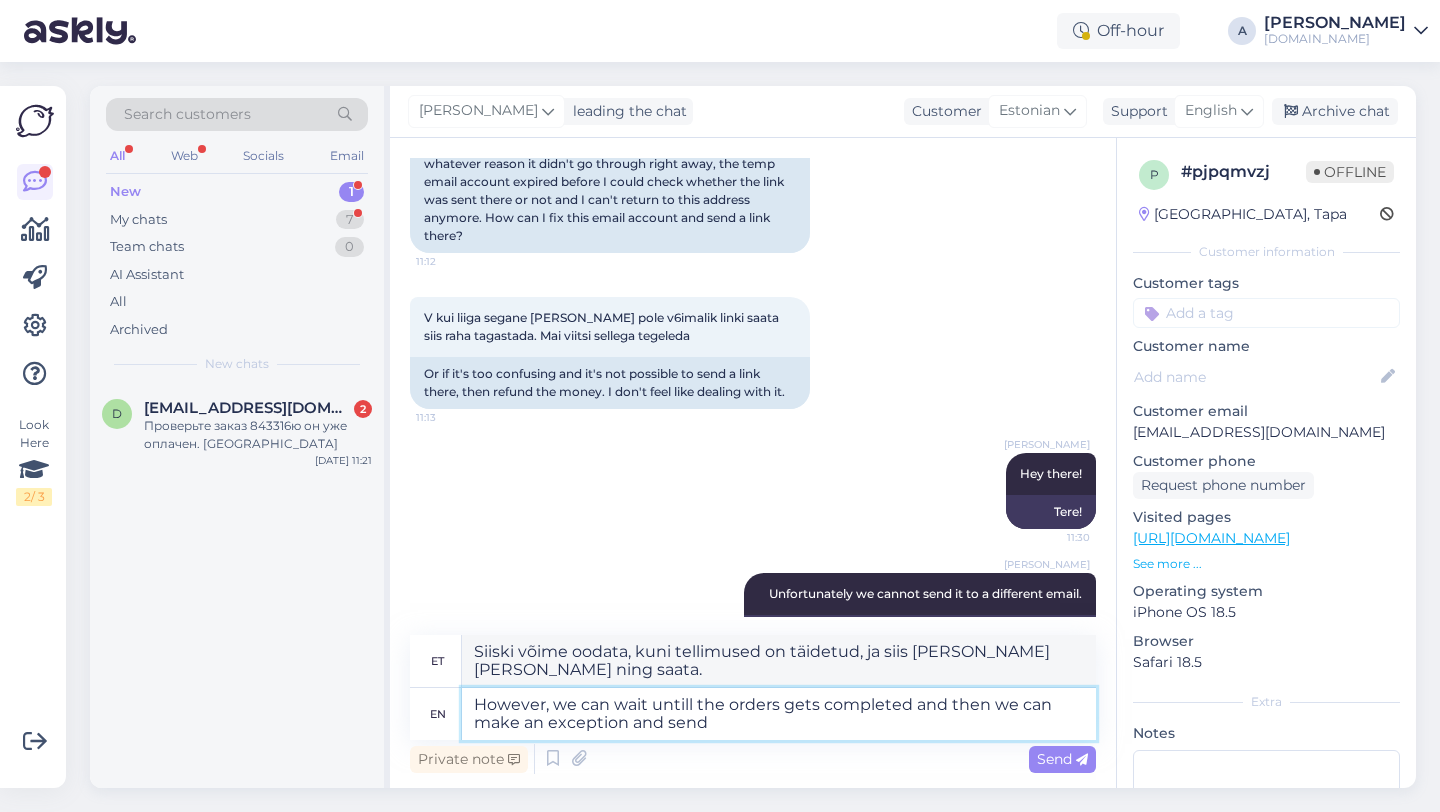 type on "Siiski võime oodata, kuni tellimused on täidetud, ja siis teha erandi ning saata." 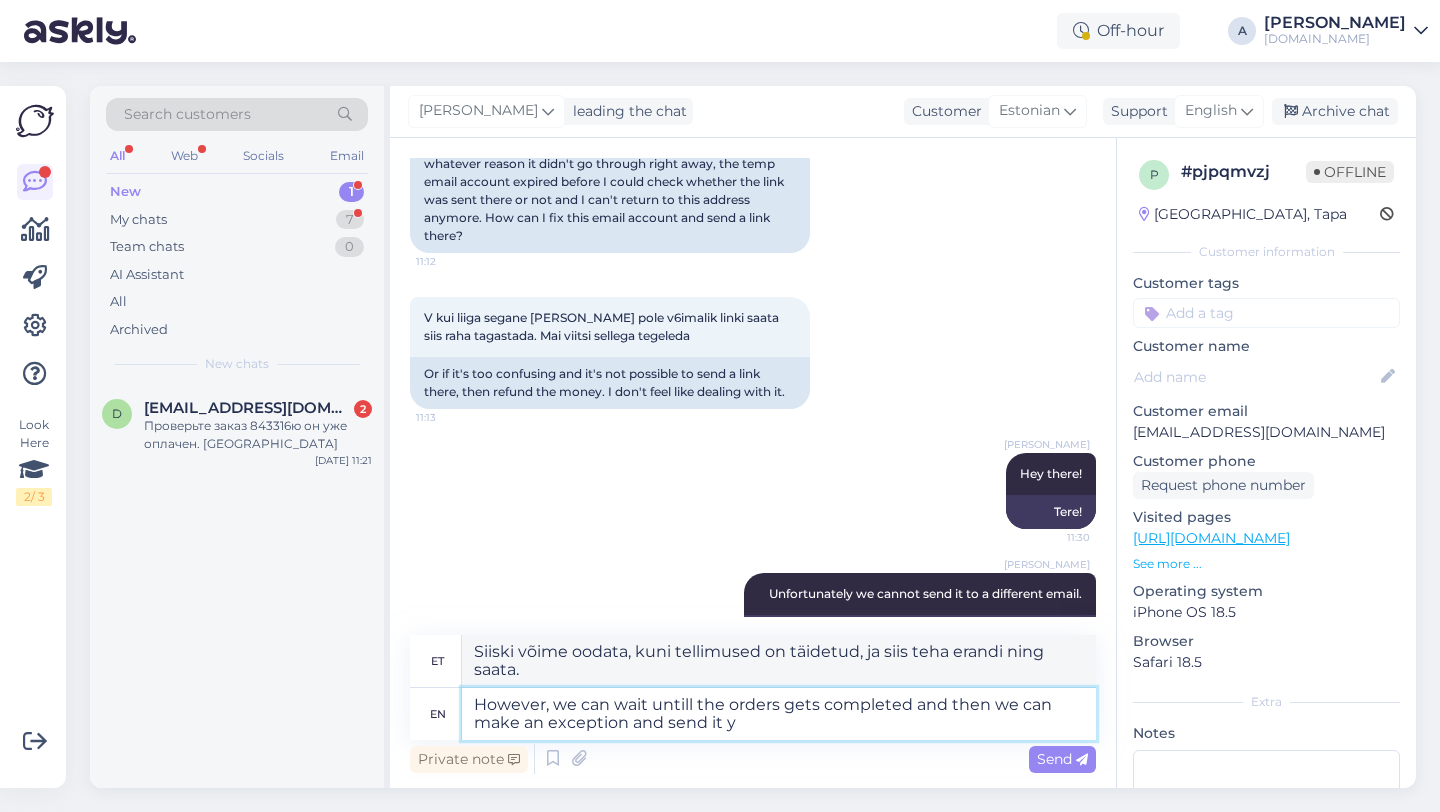 type on "However, we can wait untill the orders gets completed and then we can make an exception and send it yo" 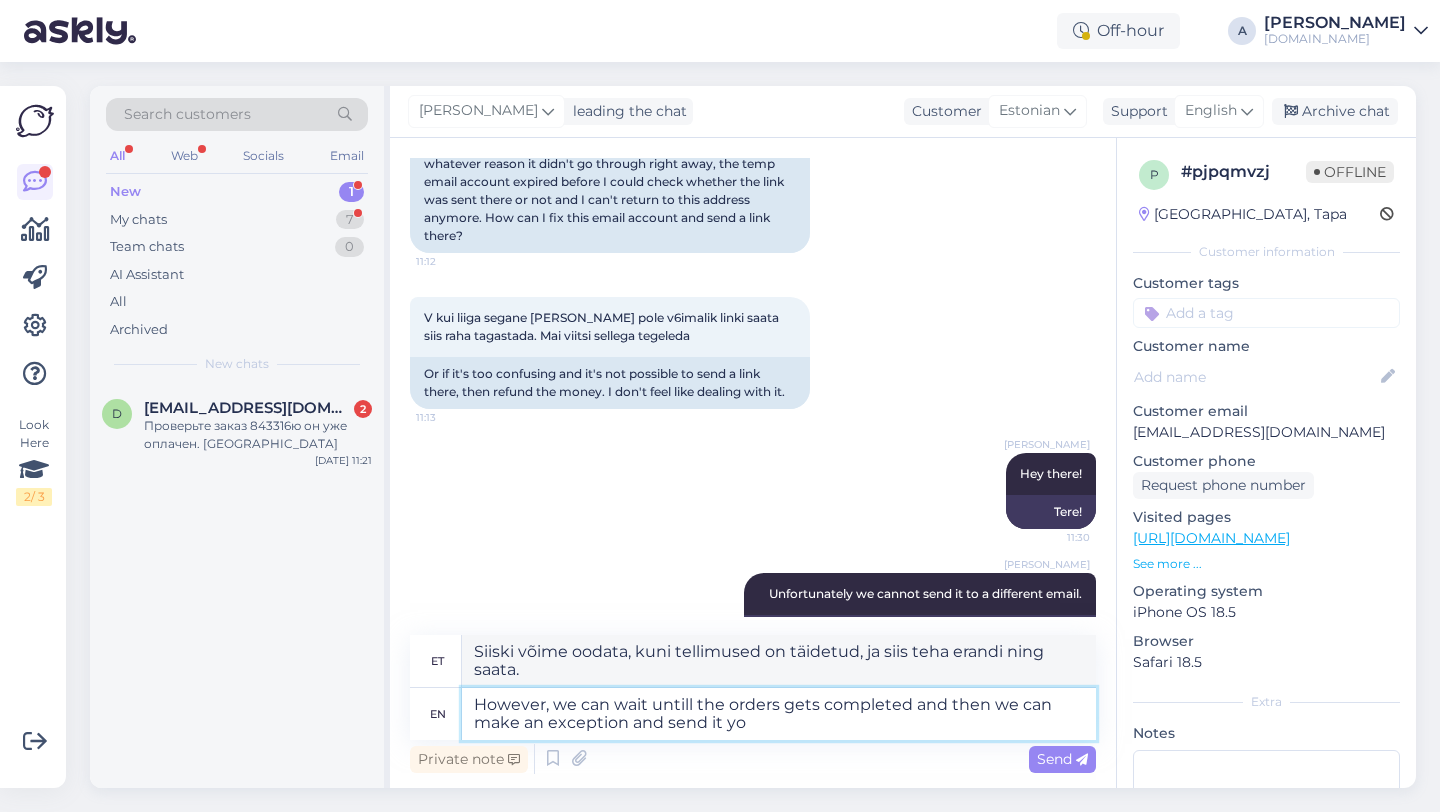 type on "Siiski võime oodata, kuni tellimused on täidetud, ja siis teha erandi ning need ära saata." 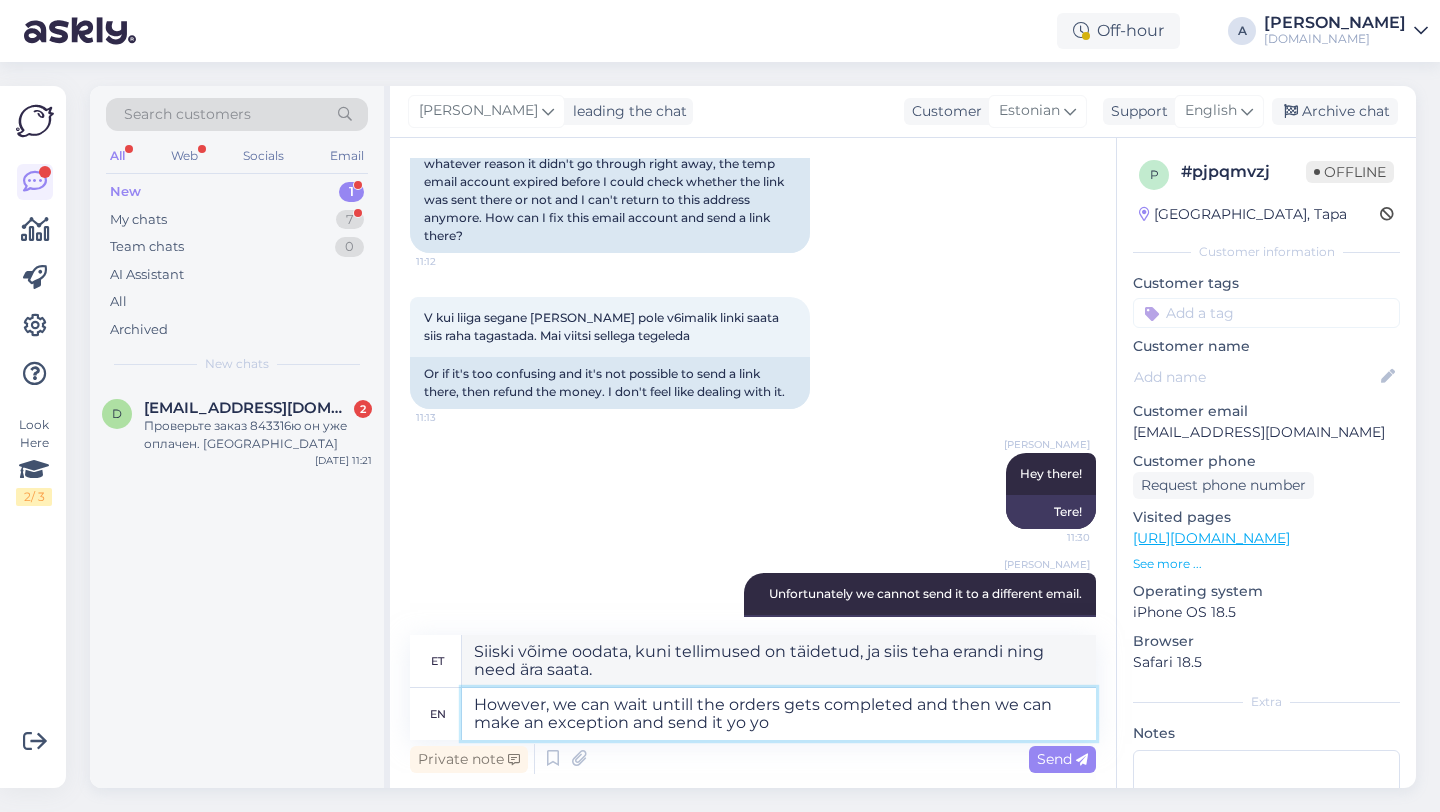 type on "However, we can wait untill the orders gets completed and then we can make an exception and send it yo you" 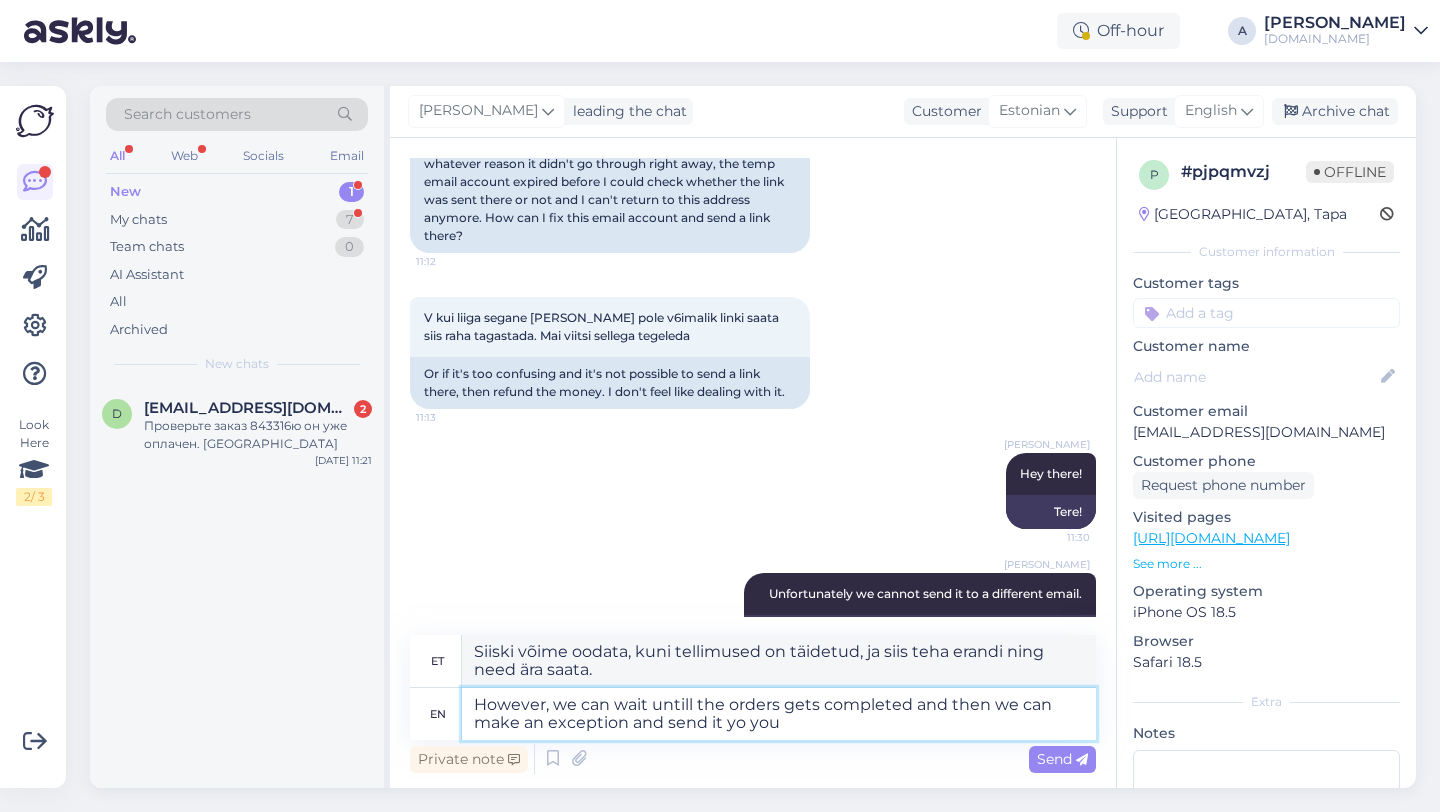 type on "Siiski võime oodata, kuni tellimus on valmis, ja siis saame teha erandi ning selle teile saata." 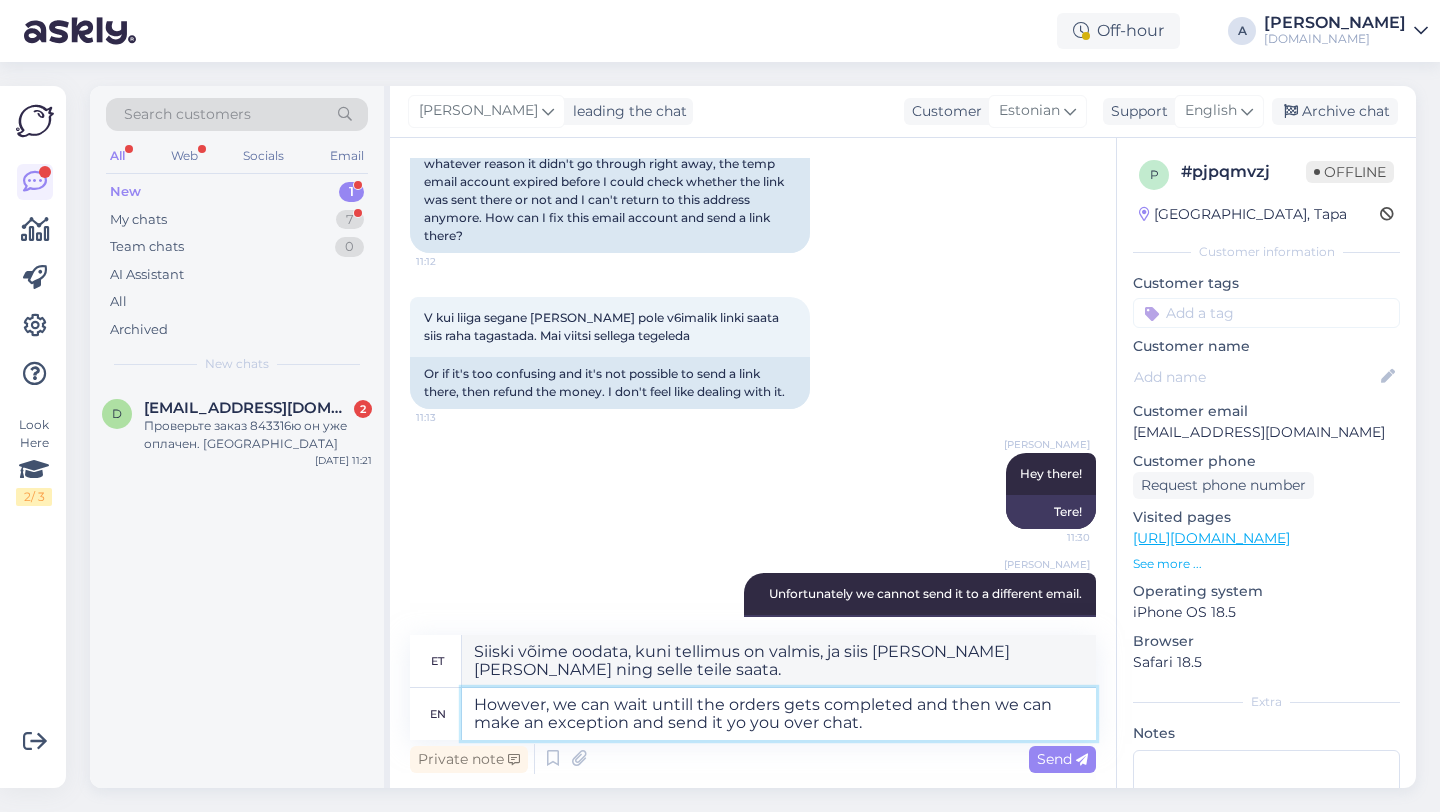 type on "However, we can wait untill the orders gets completed and then we can make an exception and send it yo you over chat." 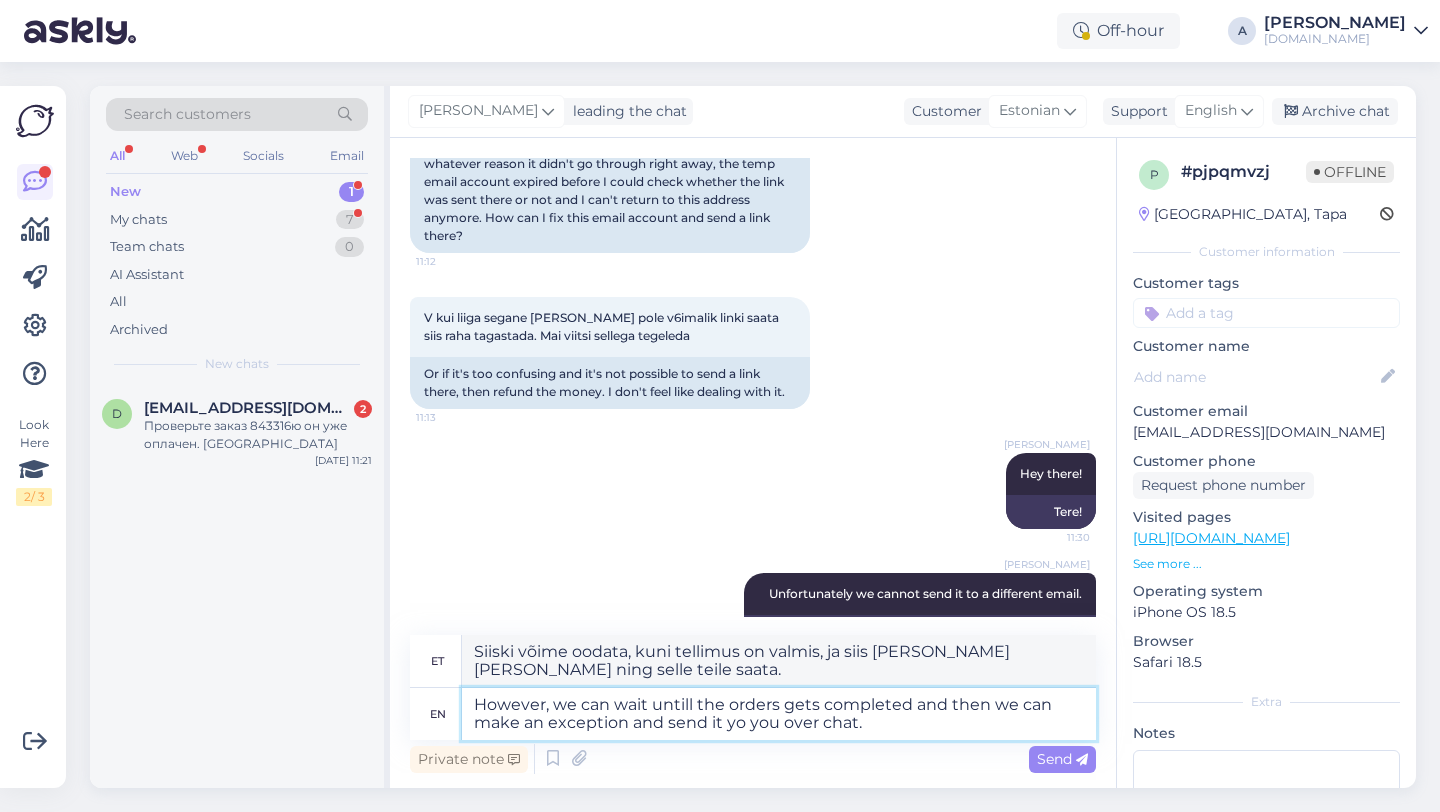 type on "Siiski võime oodata, kuni tellimused on täidetud, ja siis saame teha erandi ning saata selle teile vestluse teel." 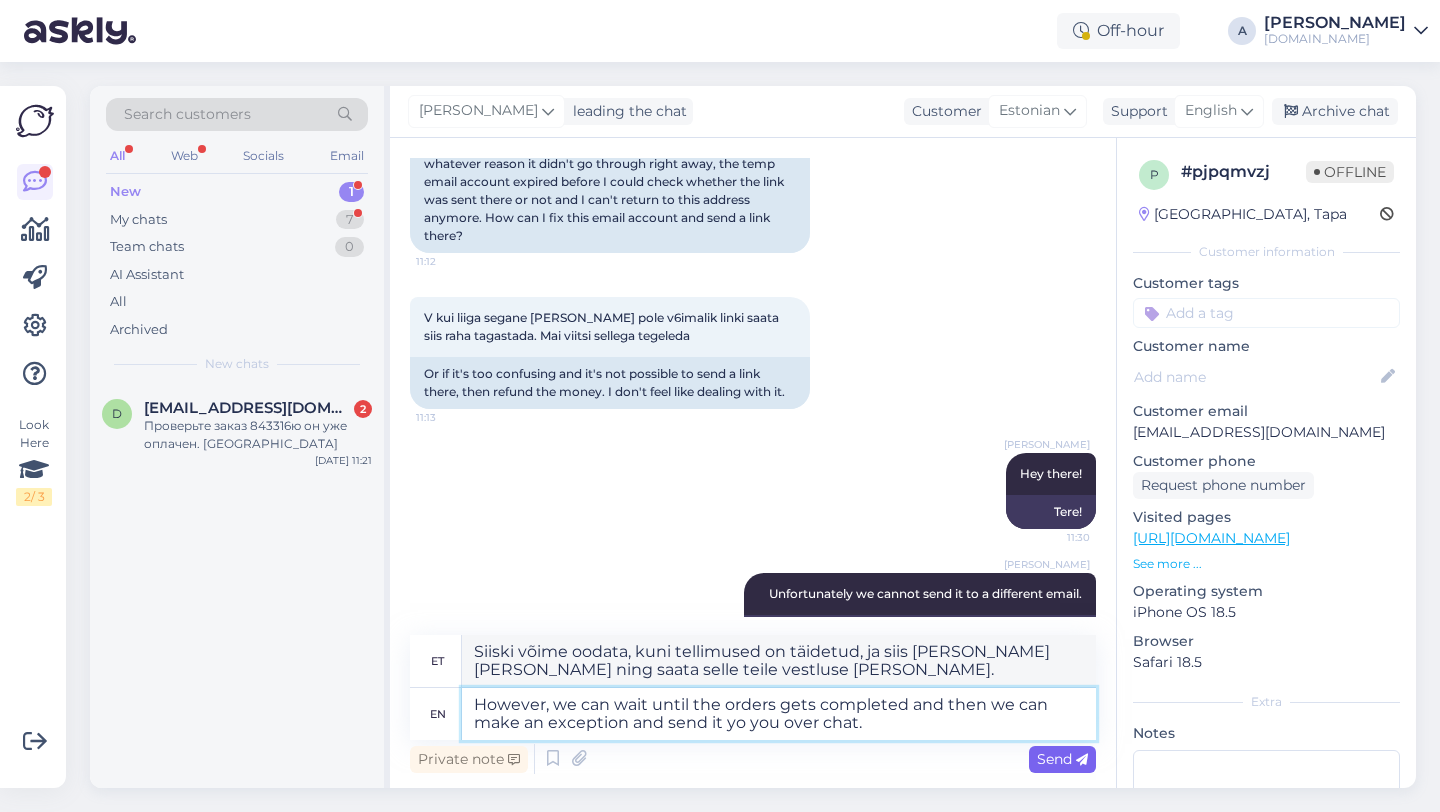 type on "However, we can wait until the orders gets completed and then we can make an exception and send it yo you over chat." 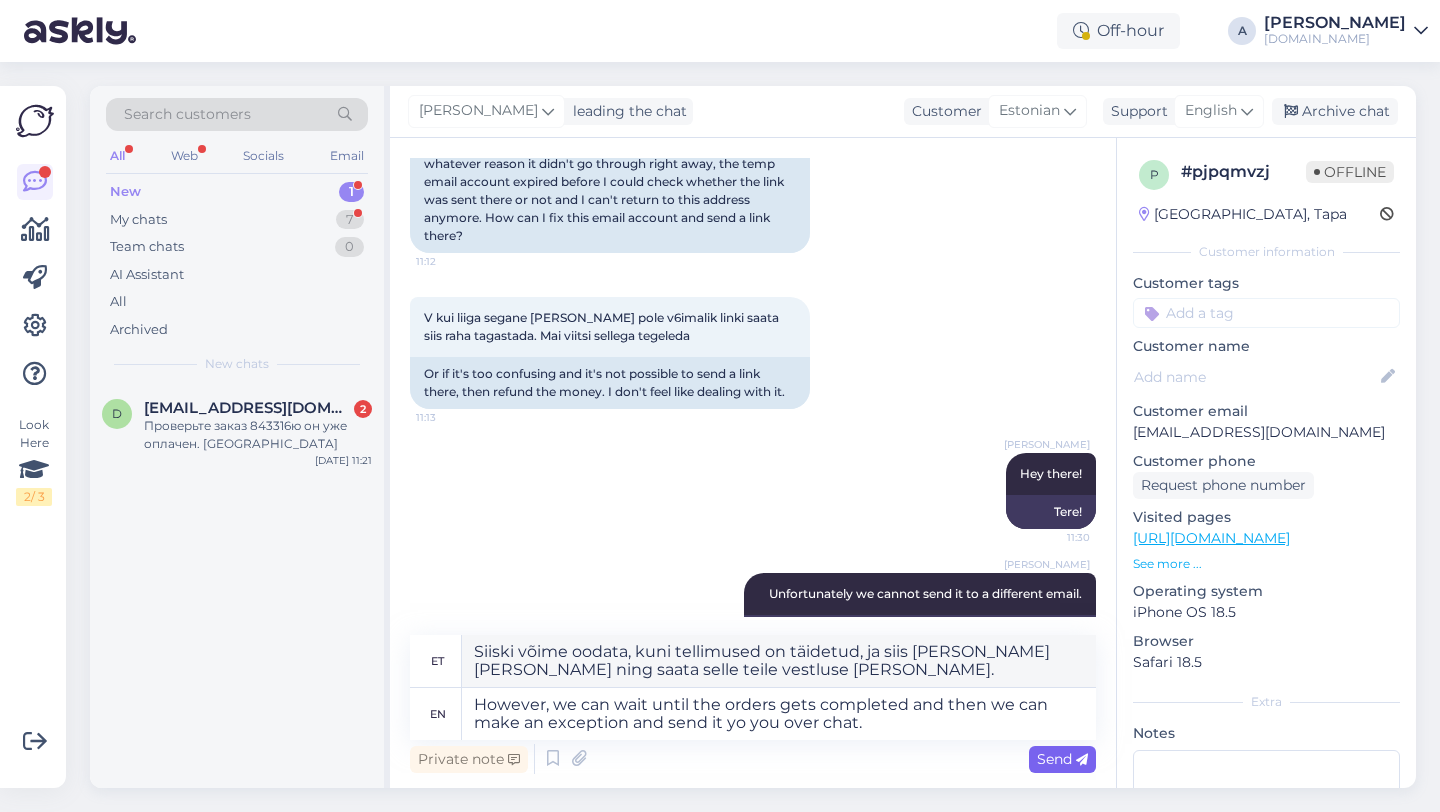click on "Send" at bounding box center [1062, 759] 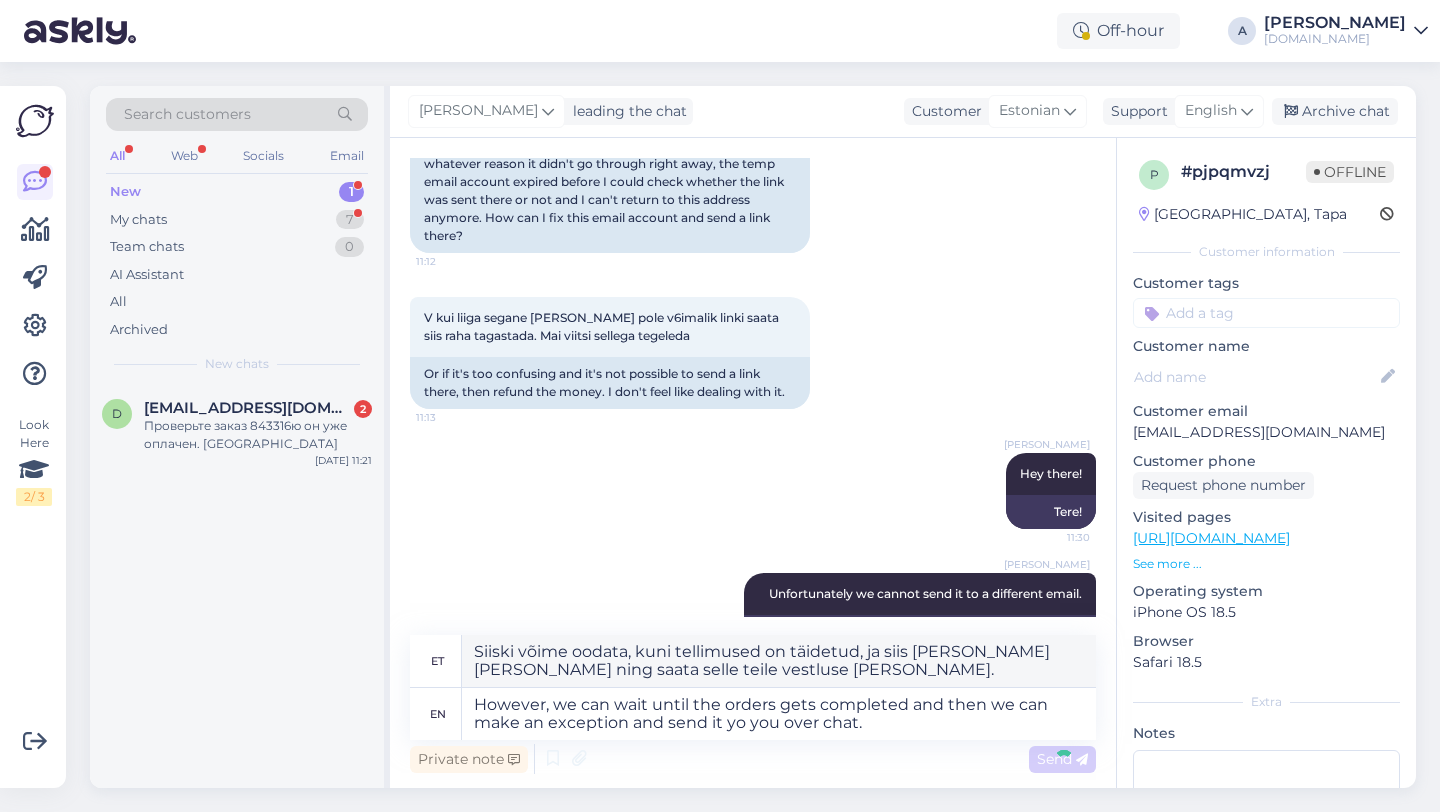 type 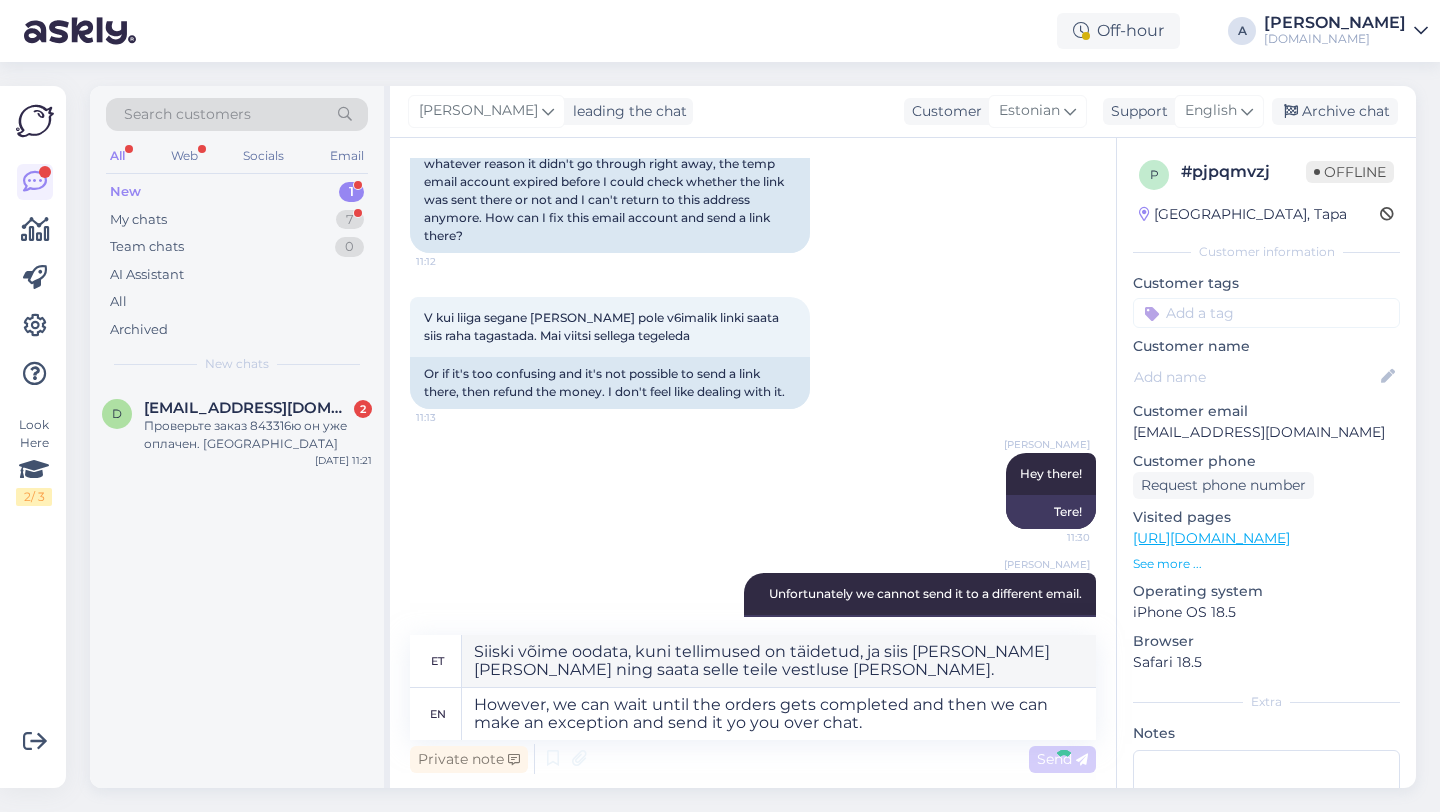 type 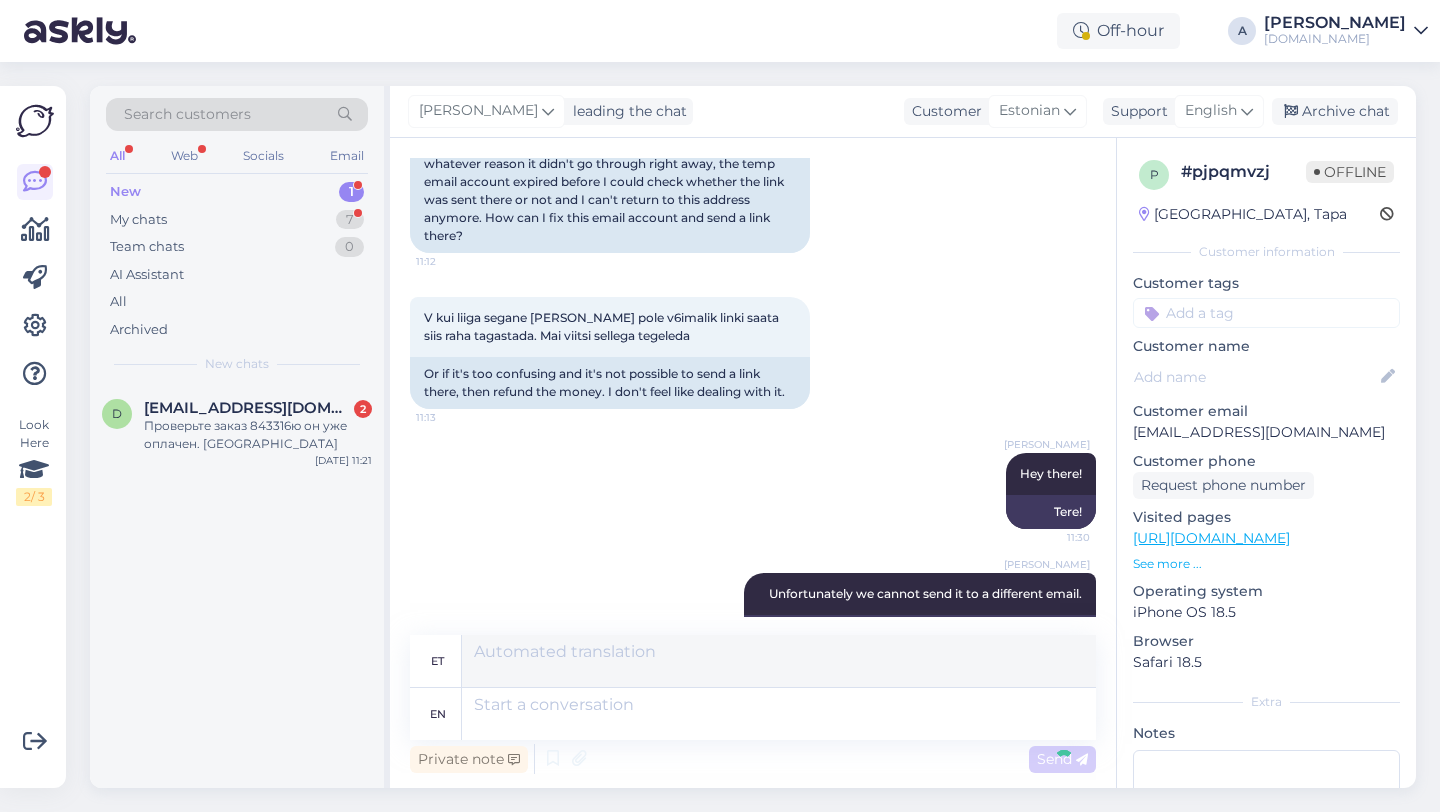 scroll, scrollTop: 1119, scrollLeft: 0, axis: vertical 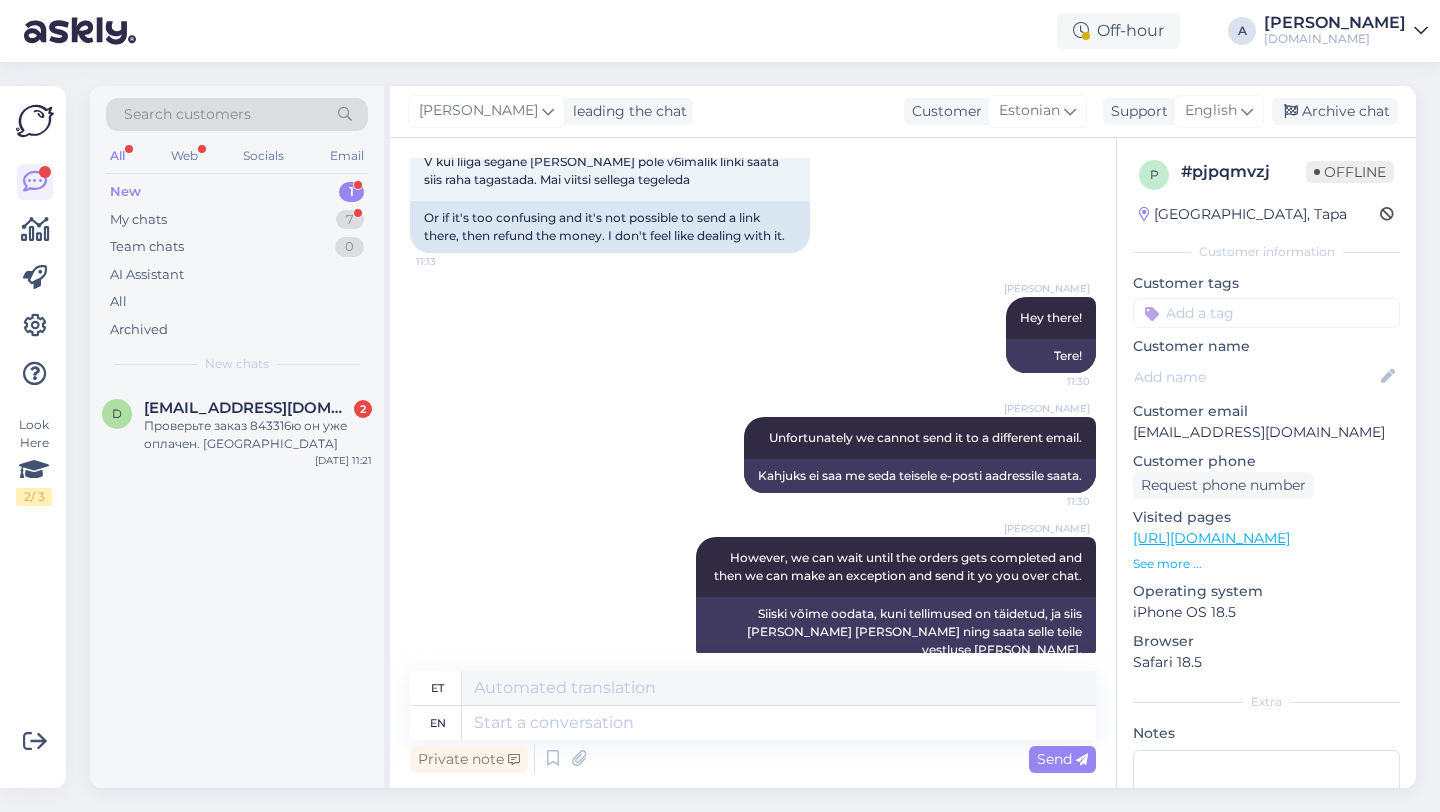 click at bounding box center (1266, 313) 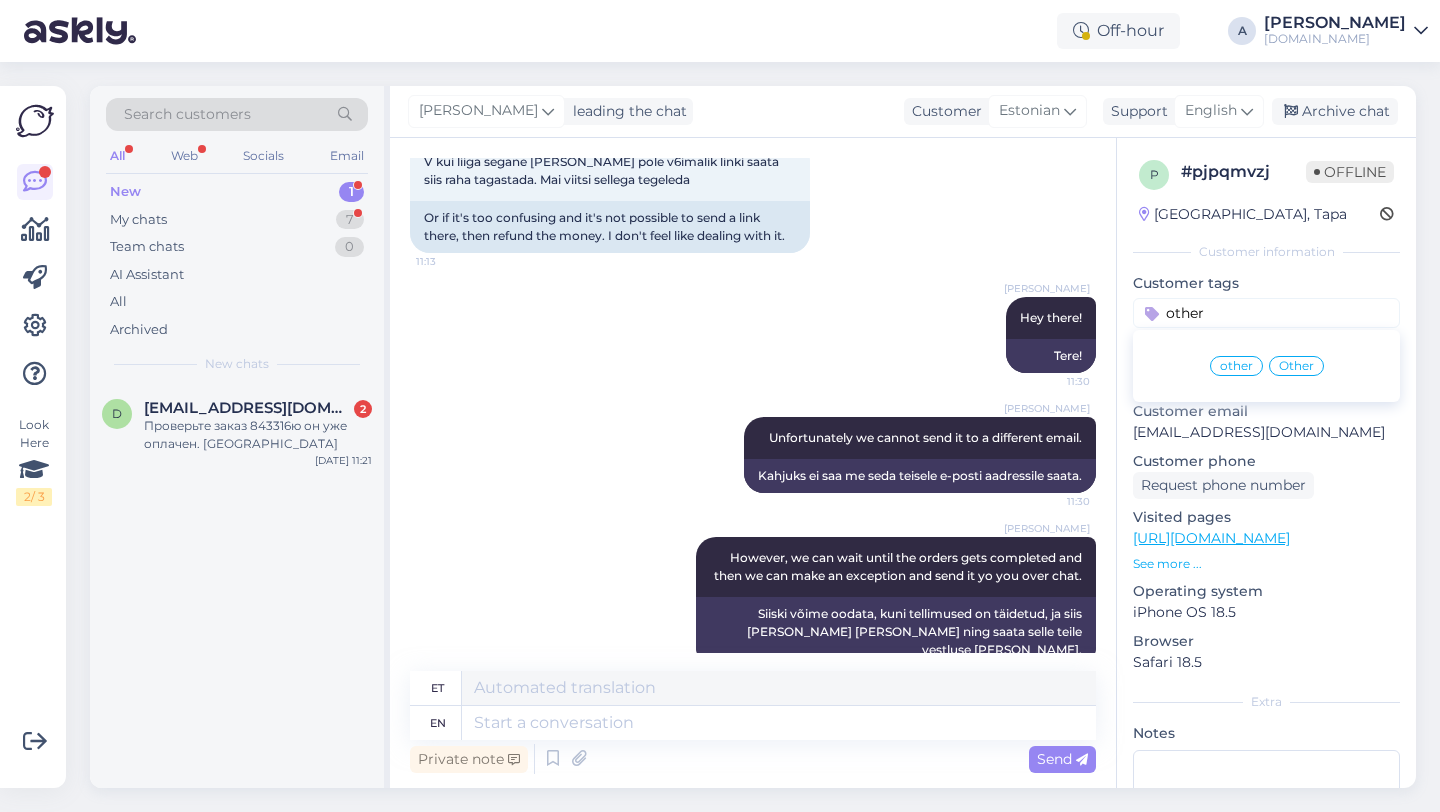 type on "other" 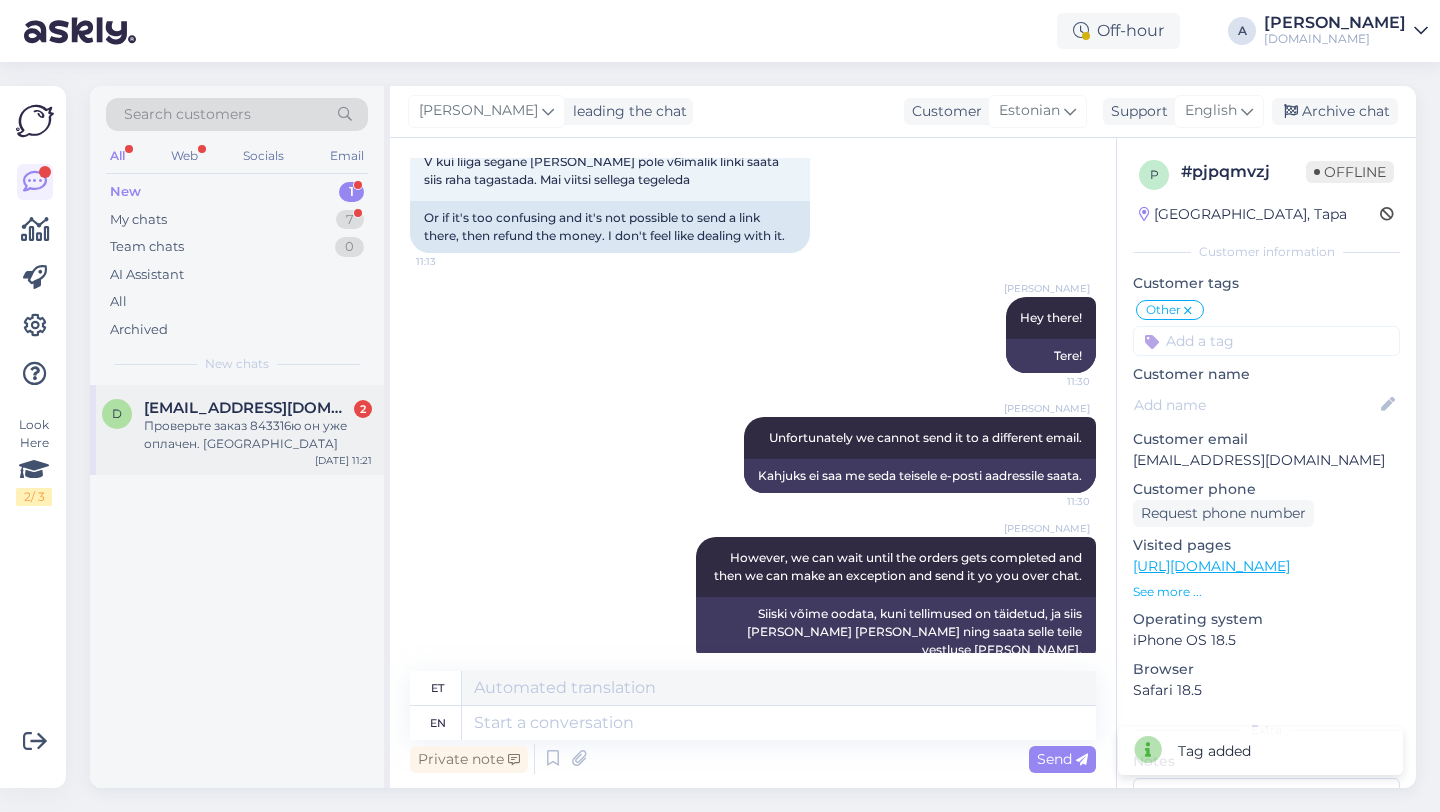 click on "Проверьте заказ 843316ю он уже оплачен. Спасибо" at bounding box center [258, 435] 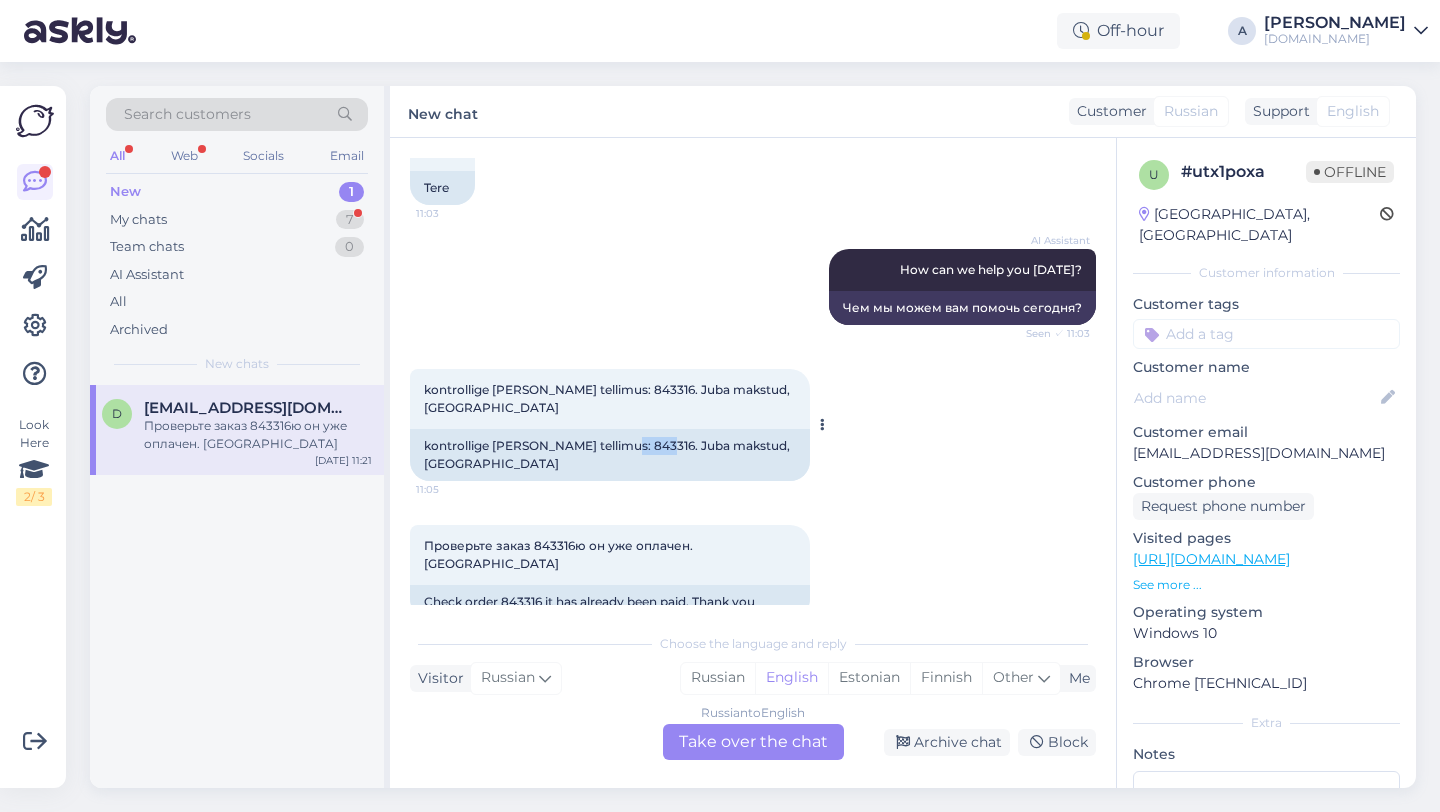 drag, startPoint x: 658, startPoint y: 447, endPoint x: 620, endPoint y: 447, distance: 38 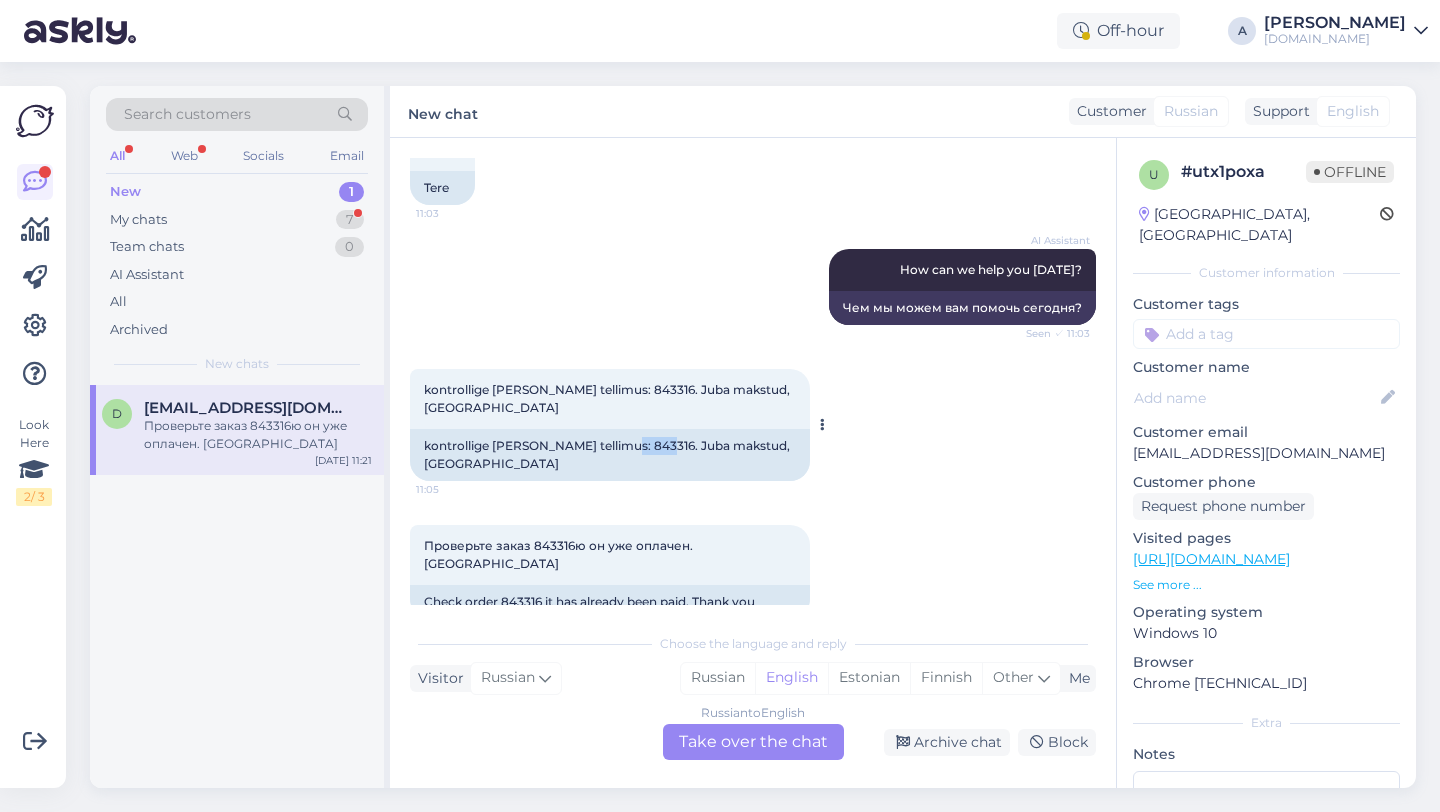 copy on "843316" 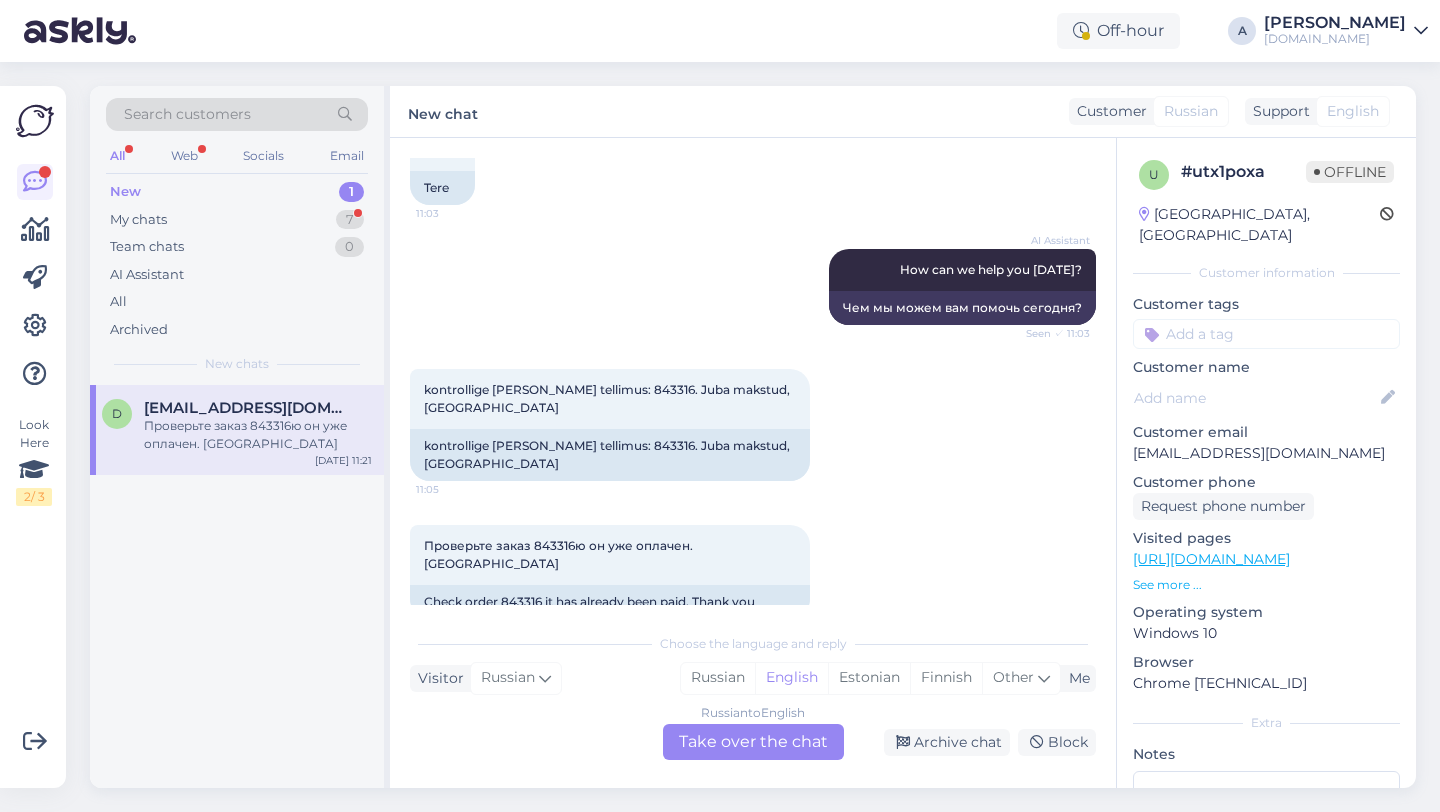 click on "Russian  to  English Take over the chat" at bounding box center [753, 742] 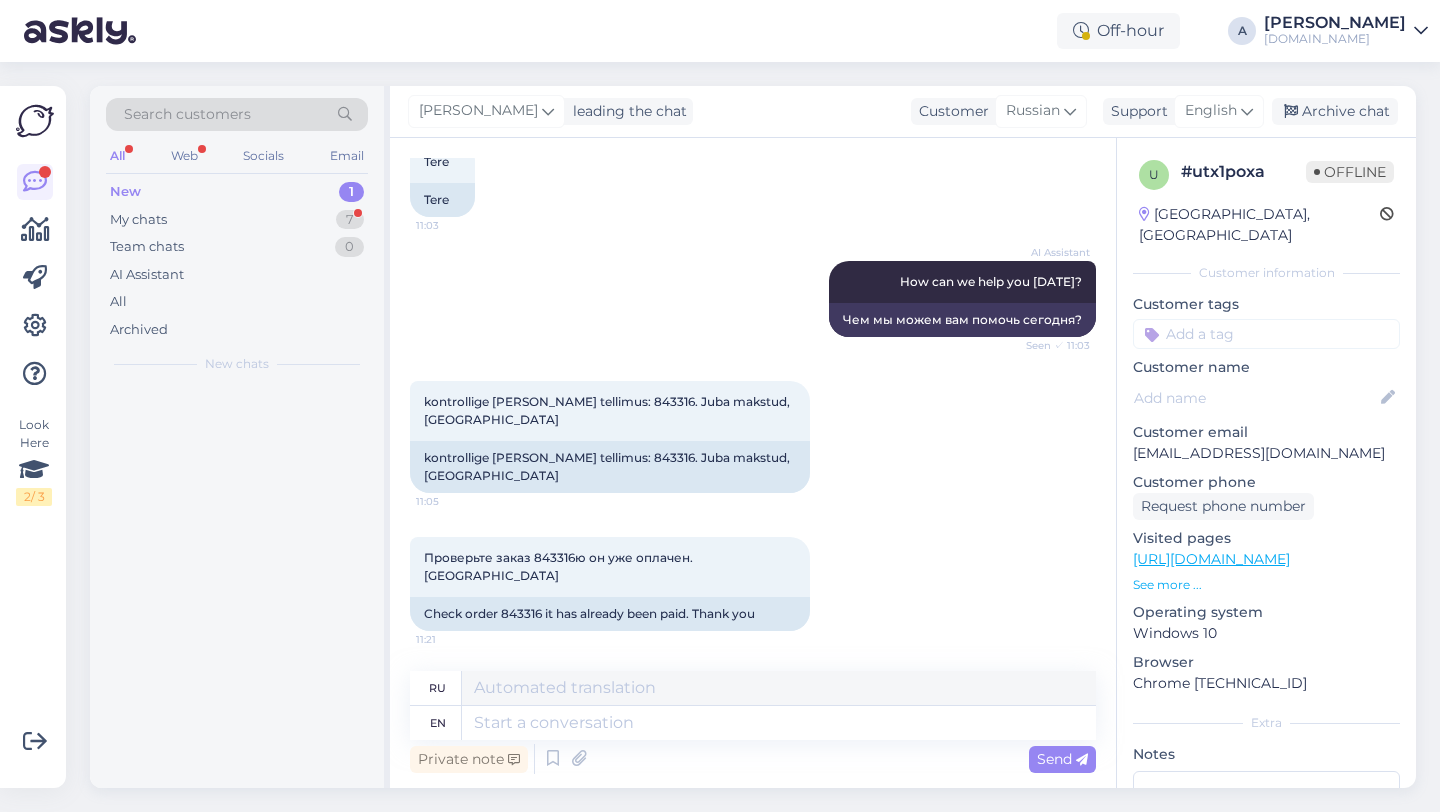 scroll, scrollTop: 2091, scrollLeft: 0, axis: vertical 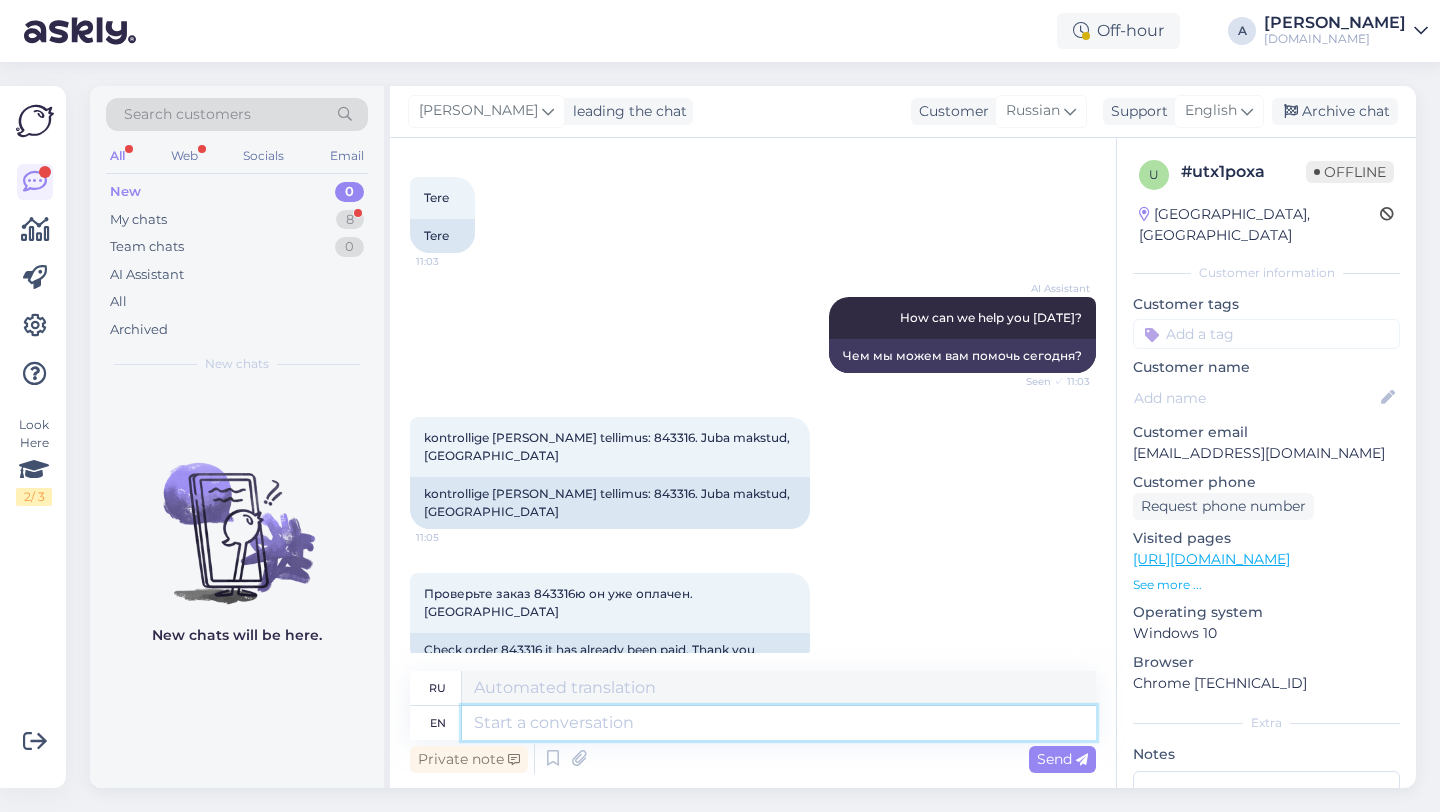 click at bounding box center [779, 723] 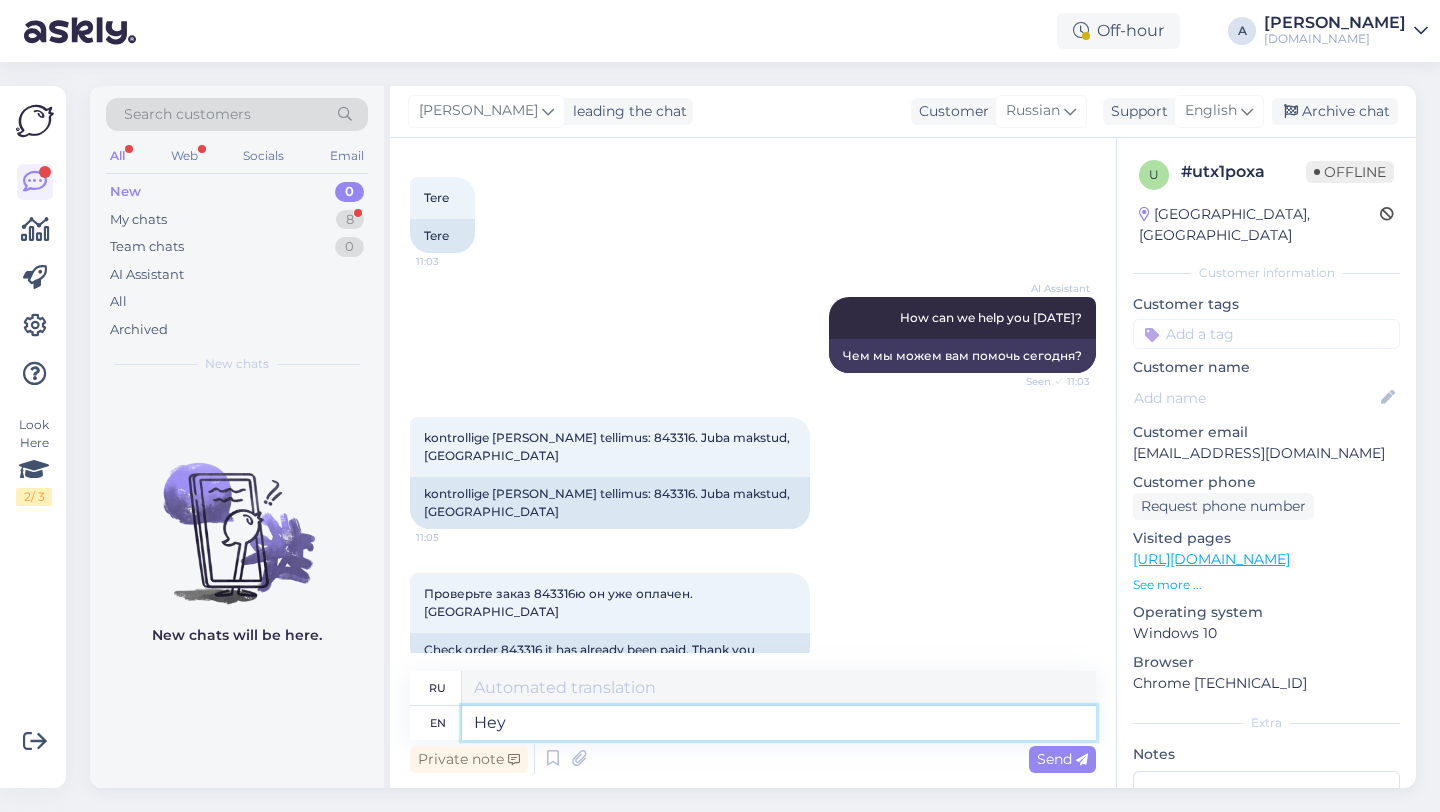 type on "Hey t" 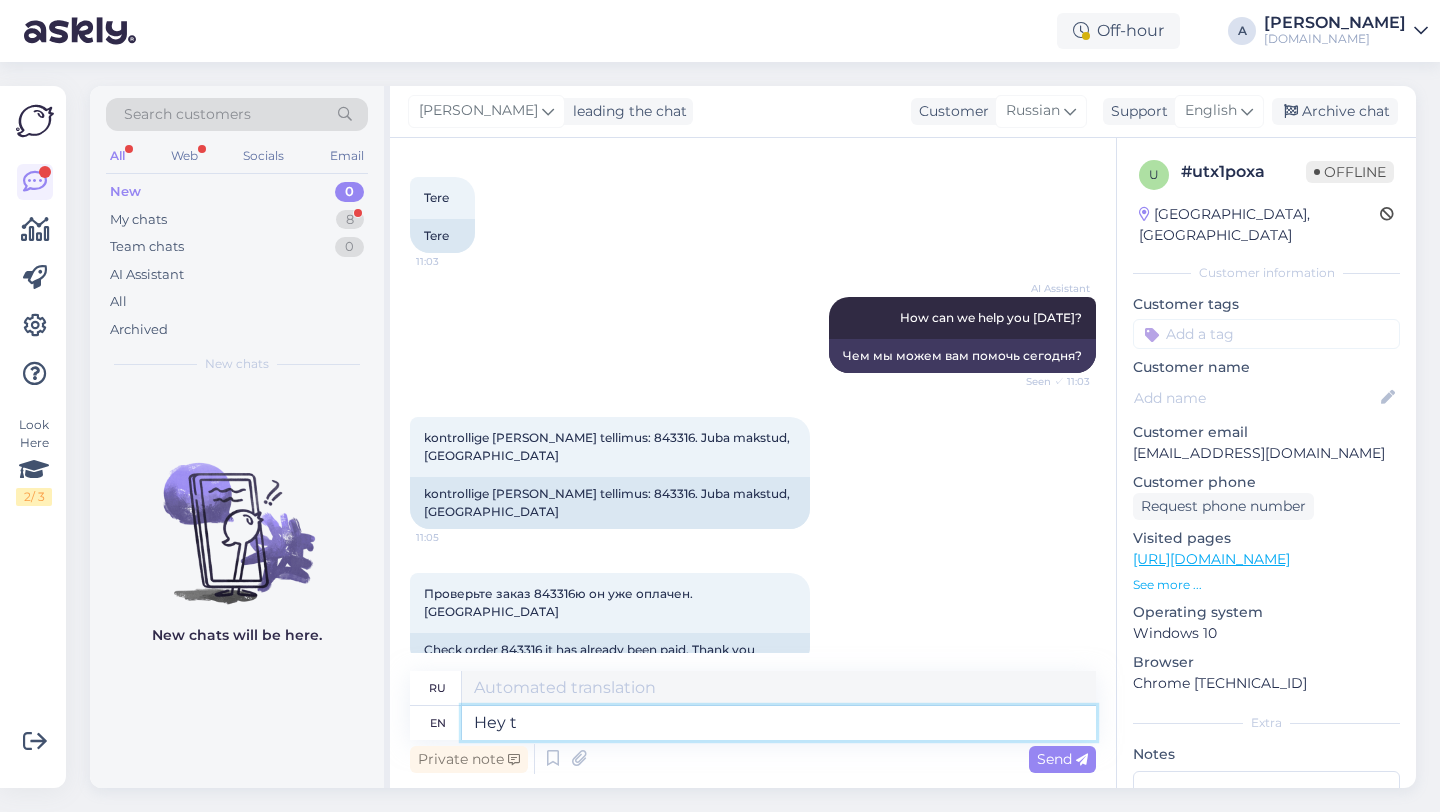 type on "Привет" 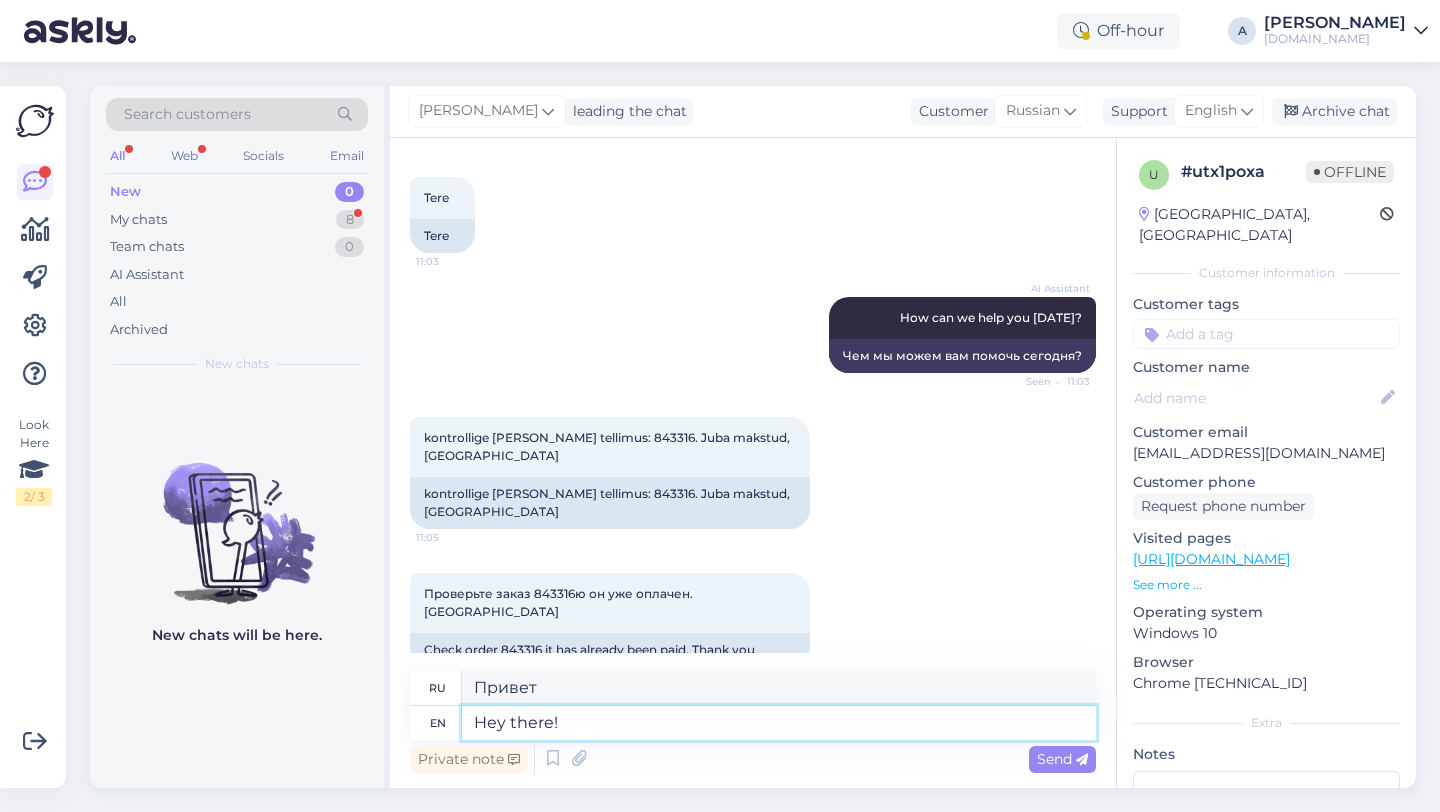 type on "Hey there!" 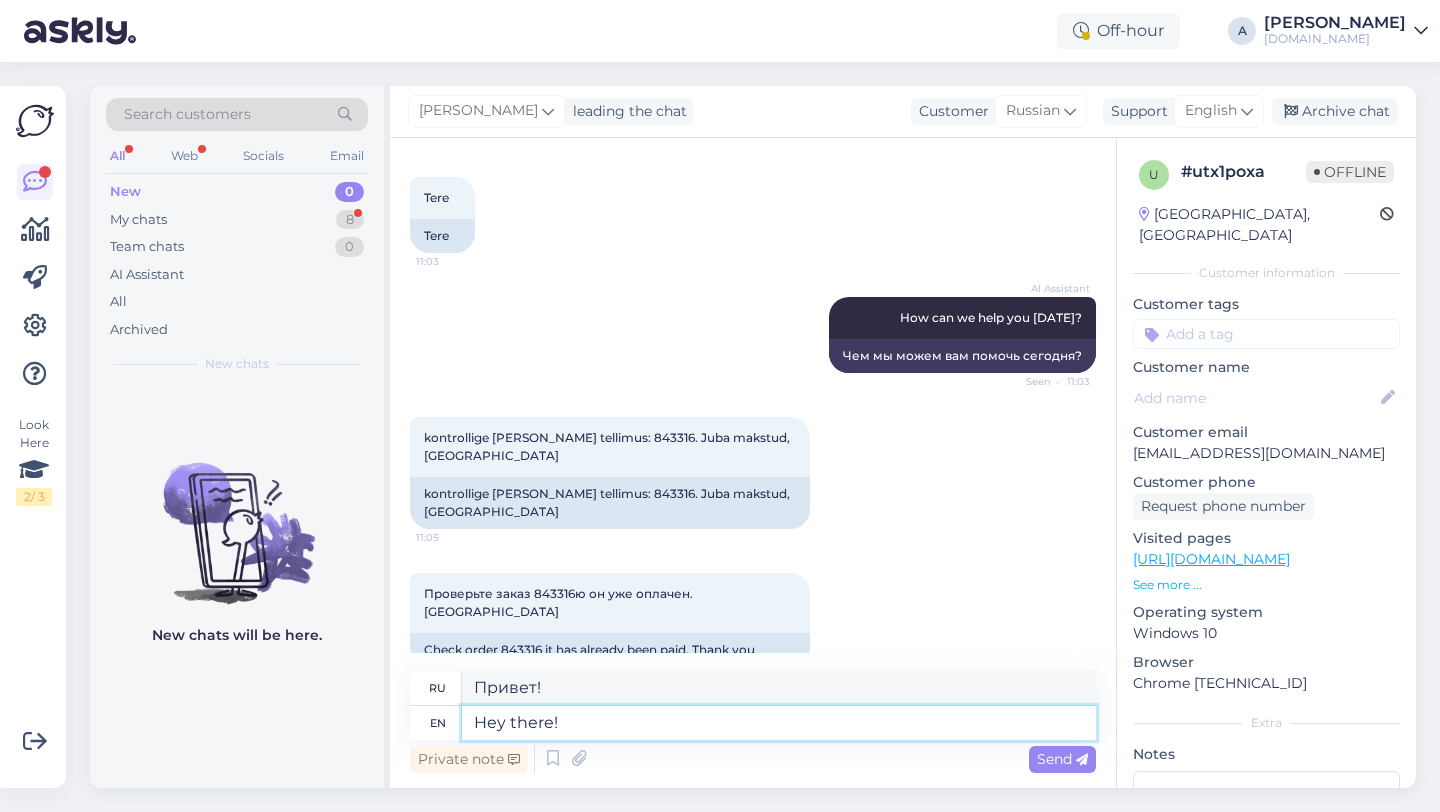 type 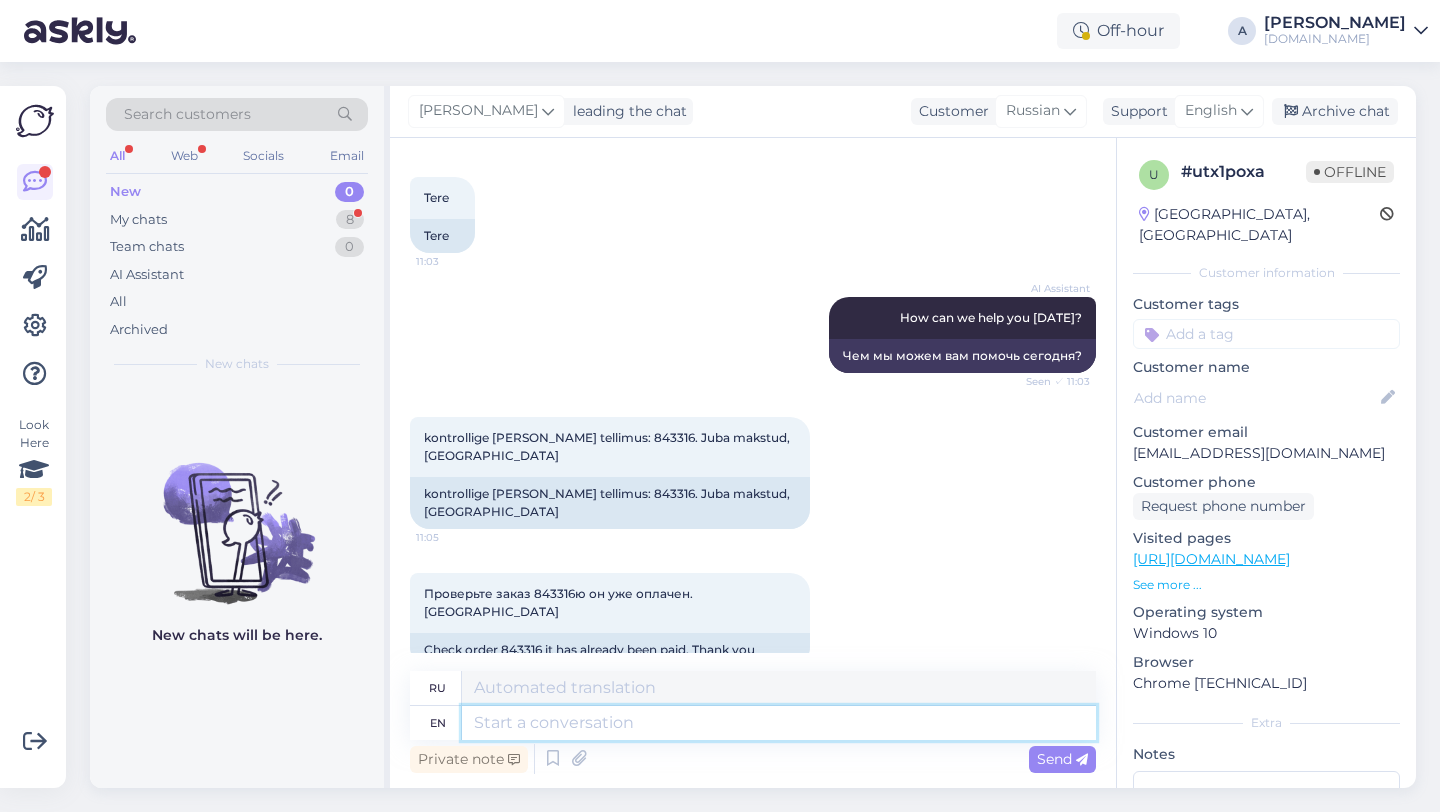 scroll, scrollTop: 2211, scrollLeft: 0, axis: vertical 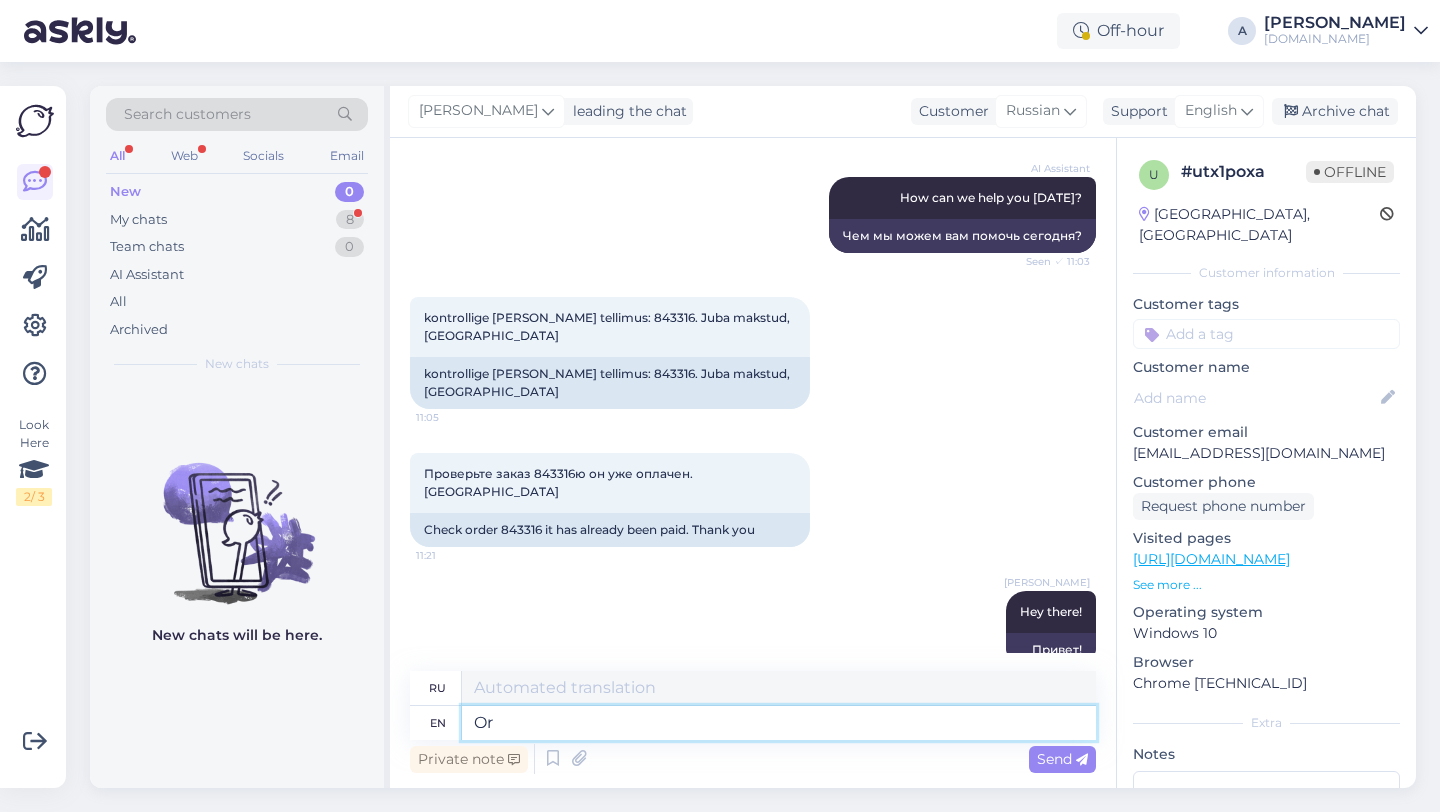 type on "Or" 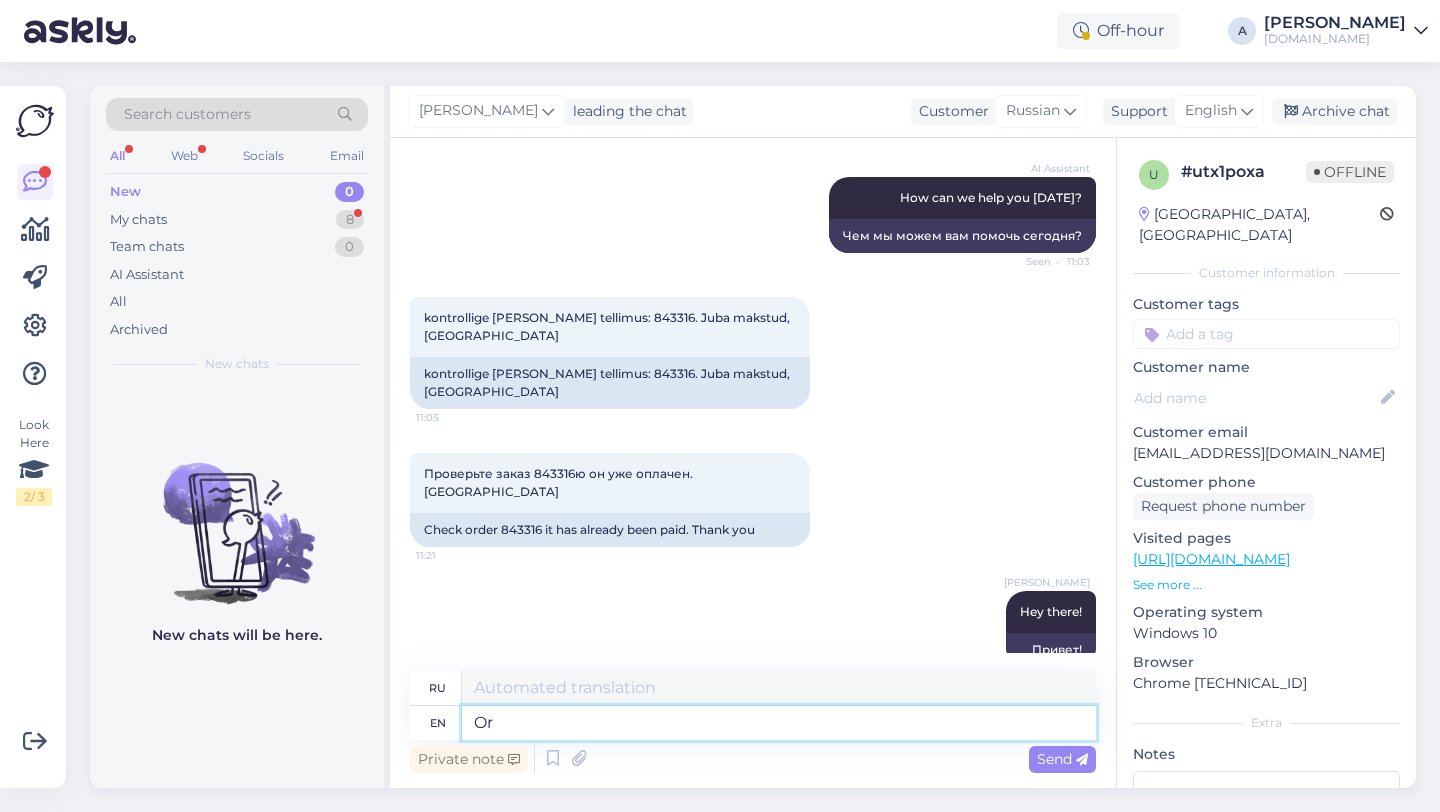 type on "Или" 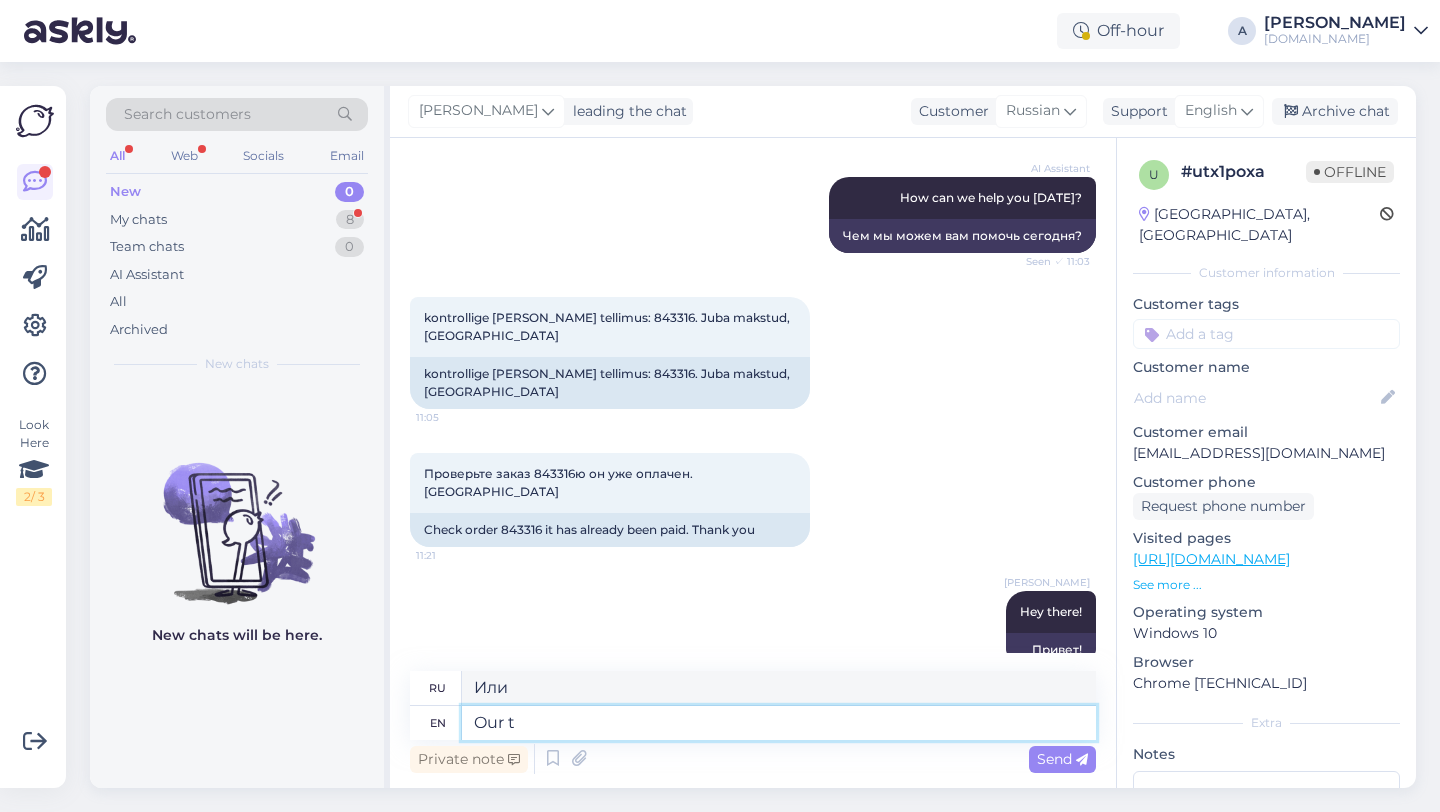 type on "Our te" 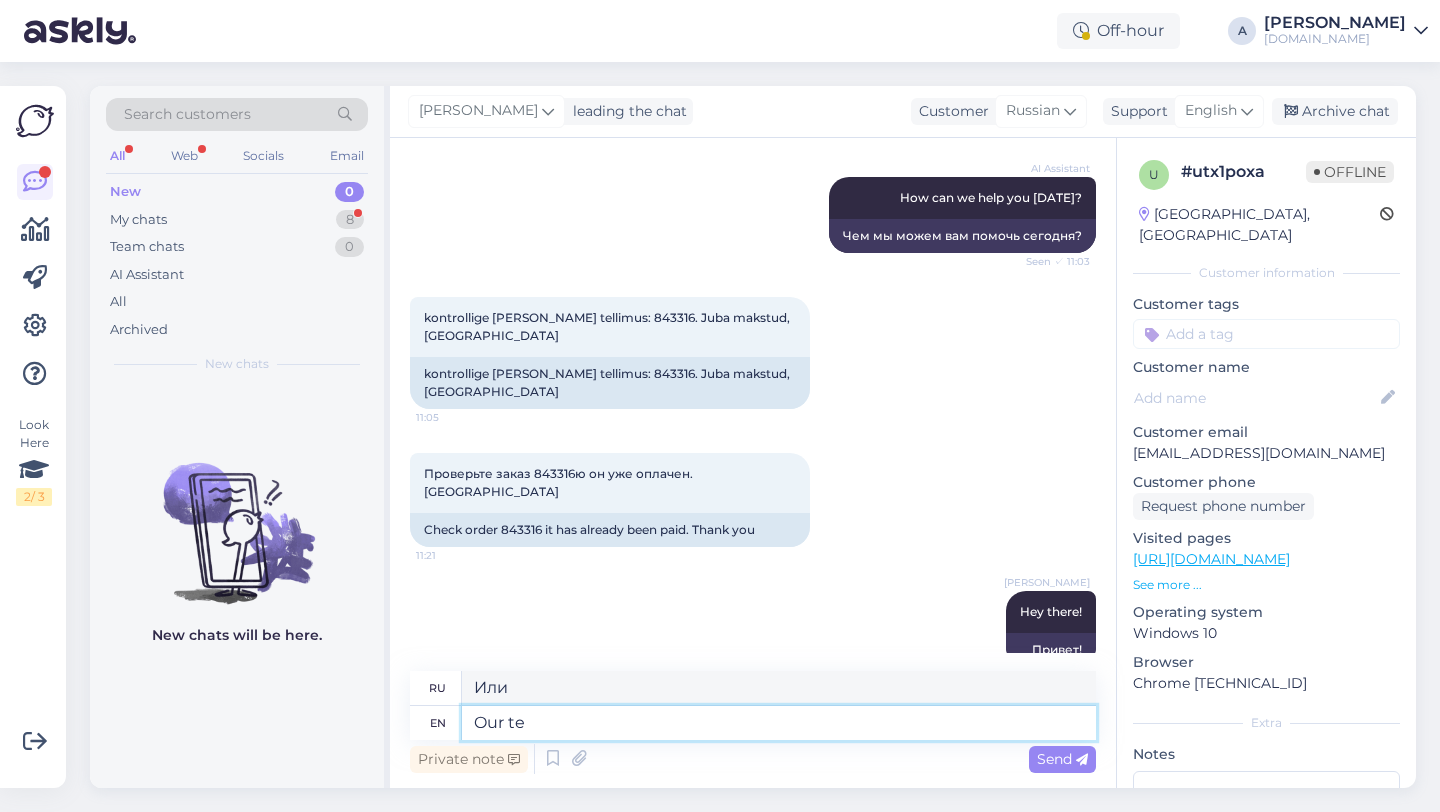 type on "Наш" 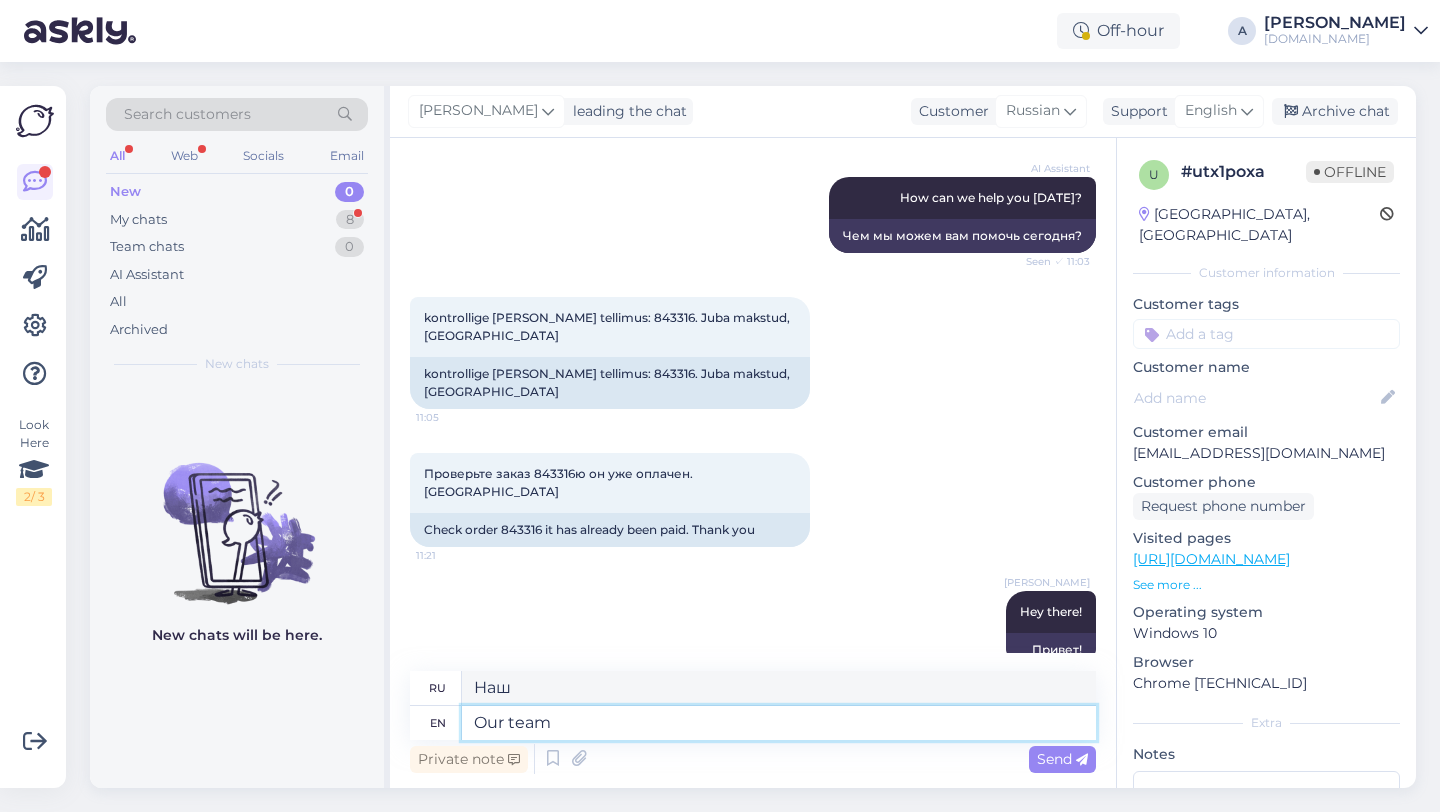 type on "Our team" 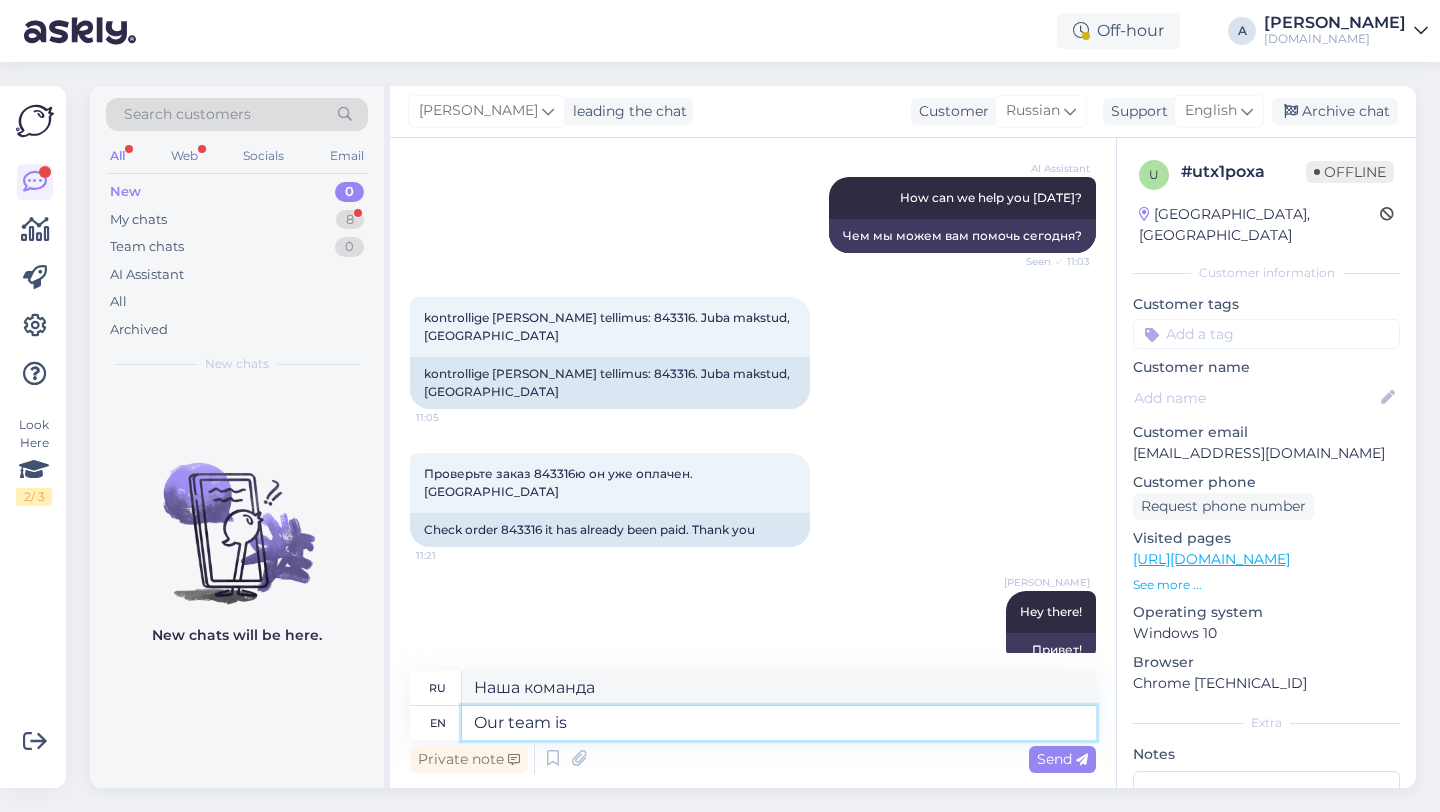 type on "Our team is" 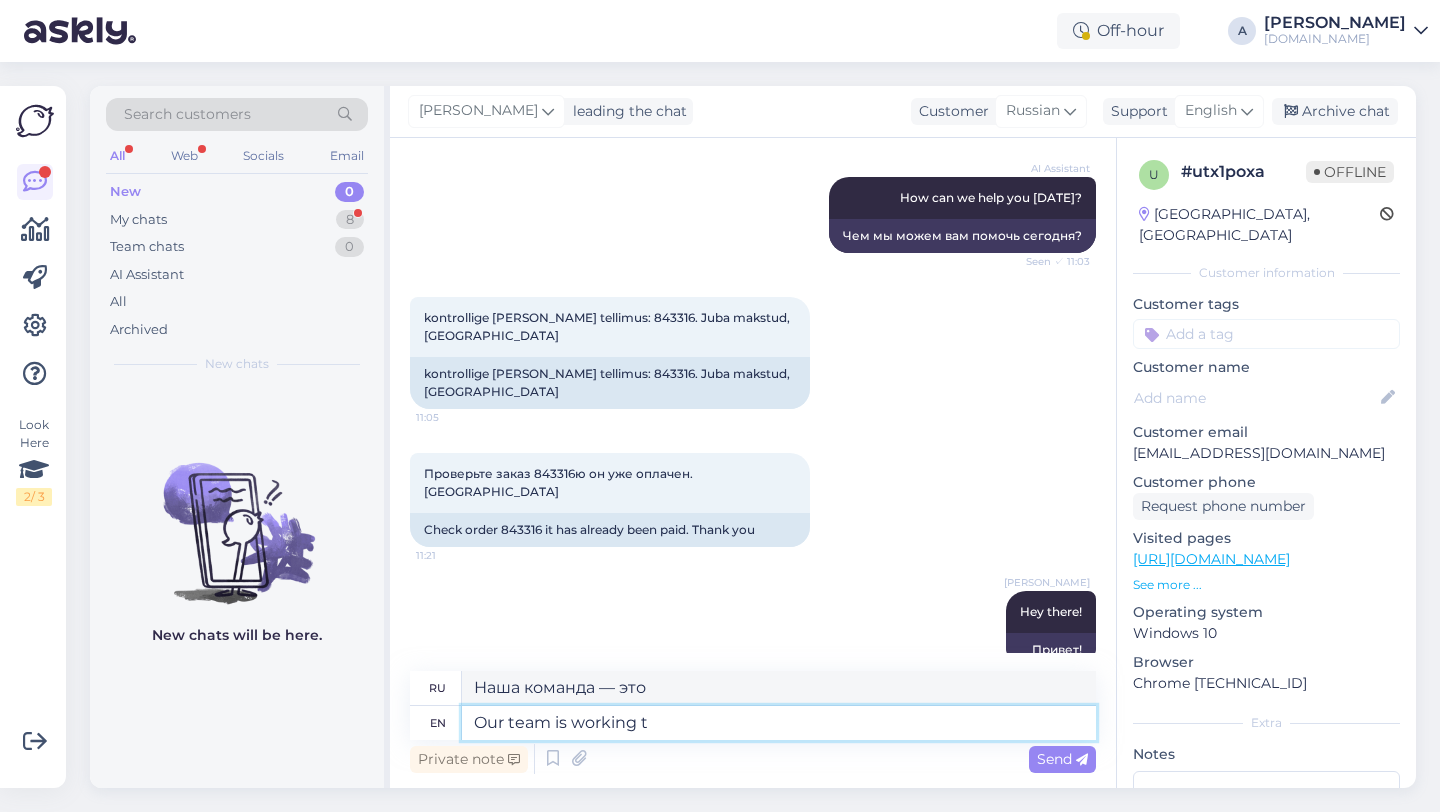 type on "Our team is working to" 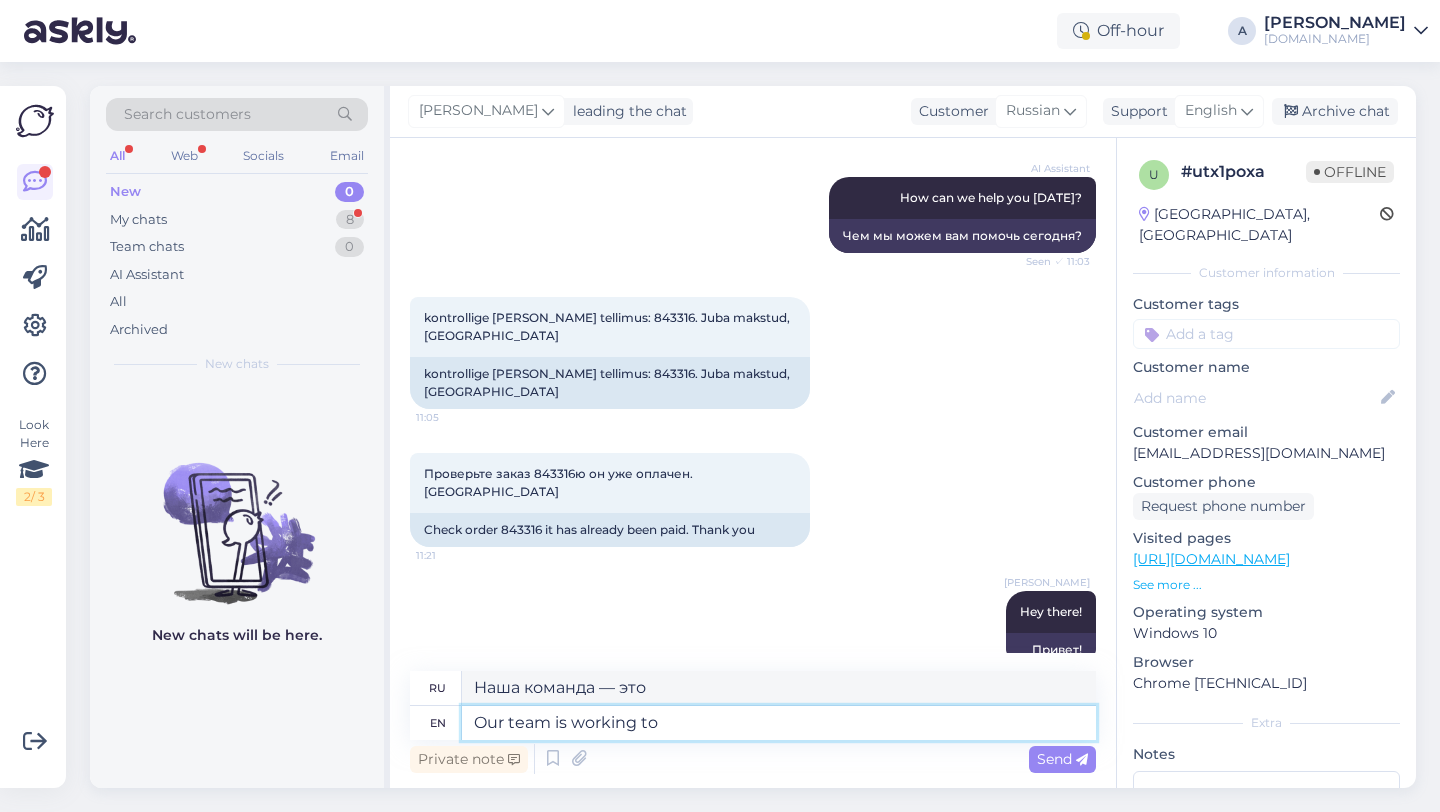 type on "Наша команда работает" 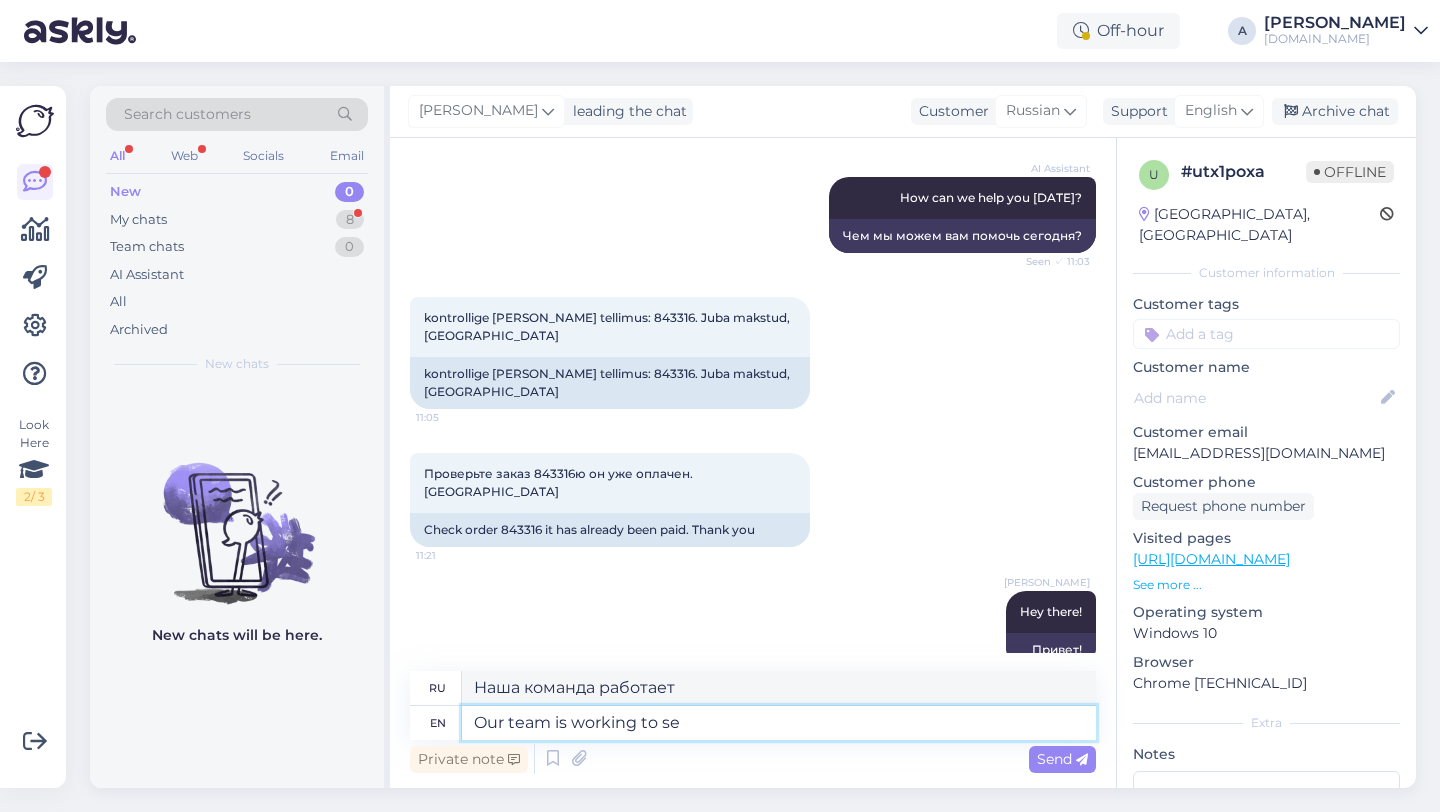 type on "Our team is working to sen" 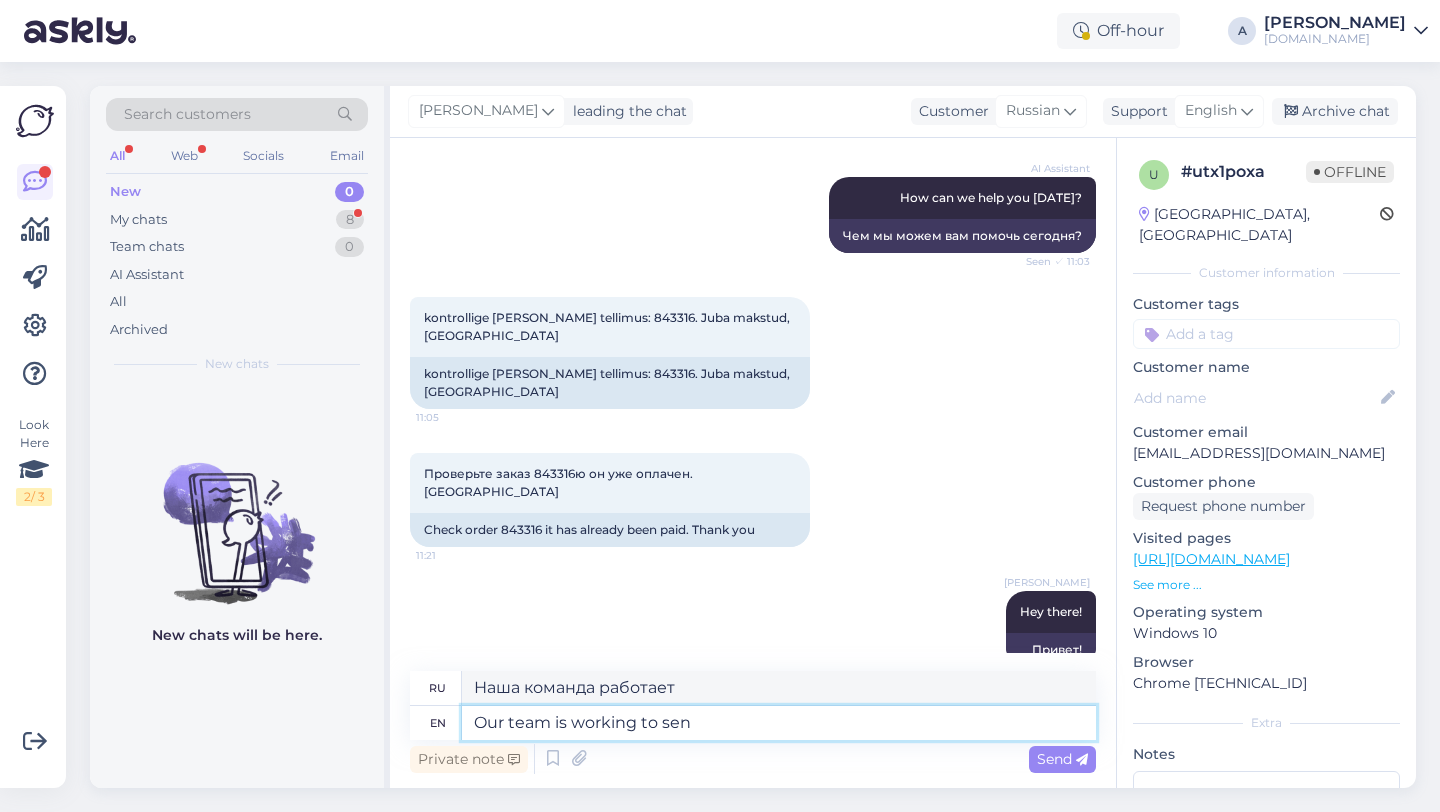 type on "Наша команда работает над тем, чтобы" 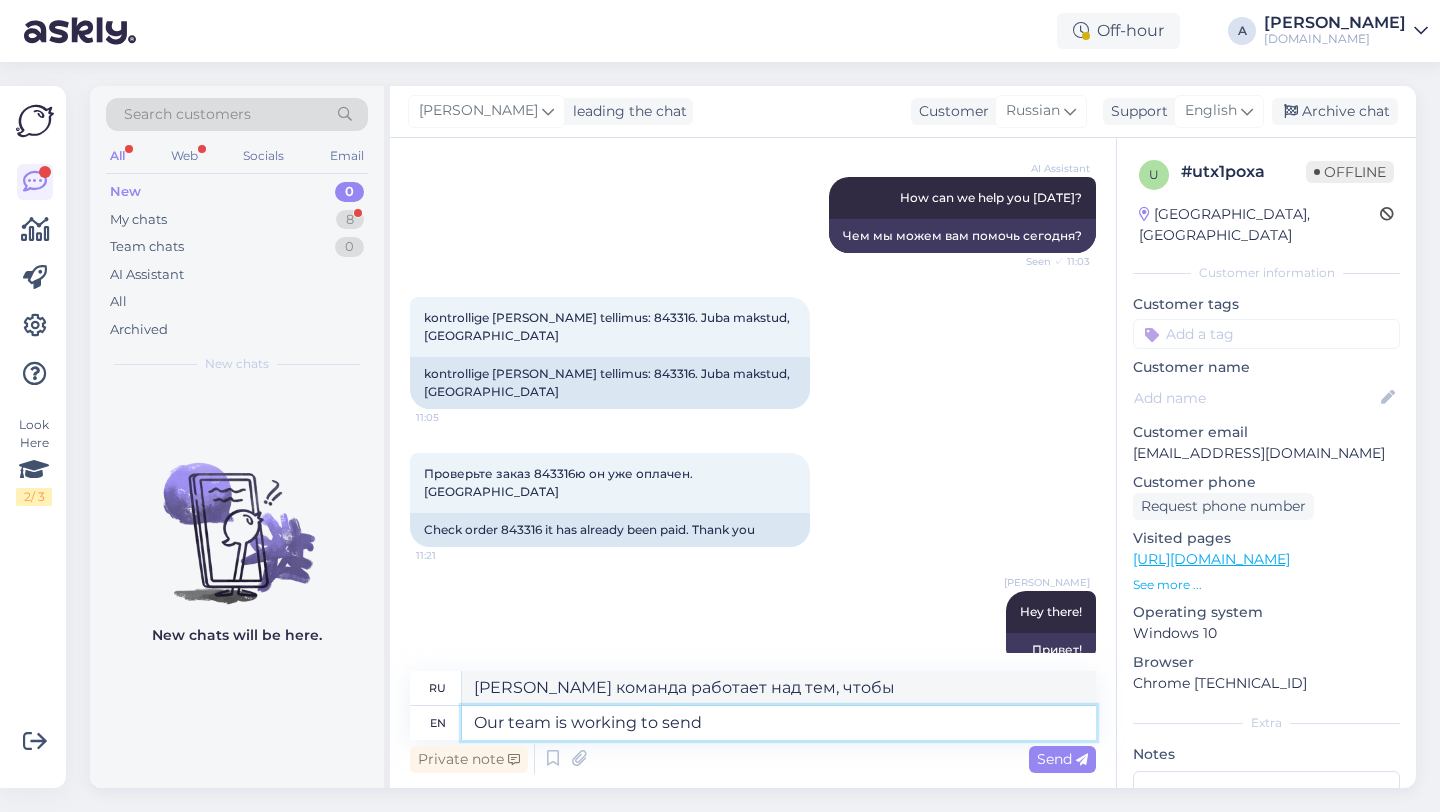 type on "Our team is working to send" 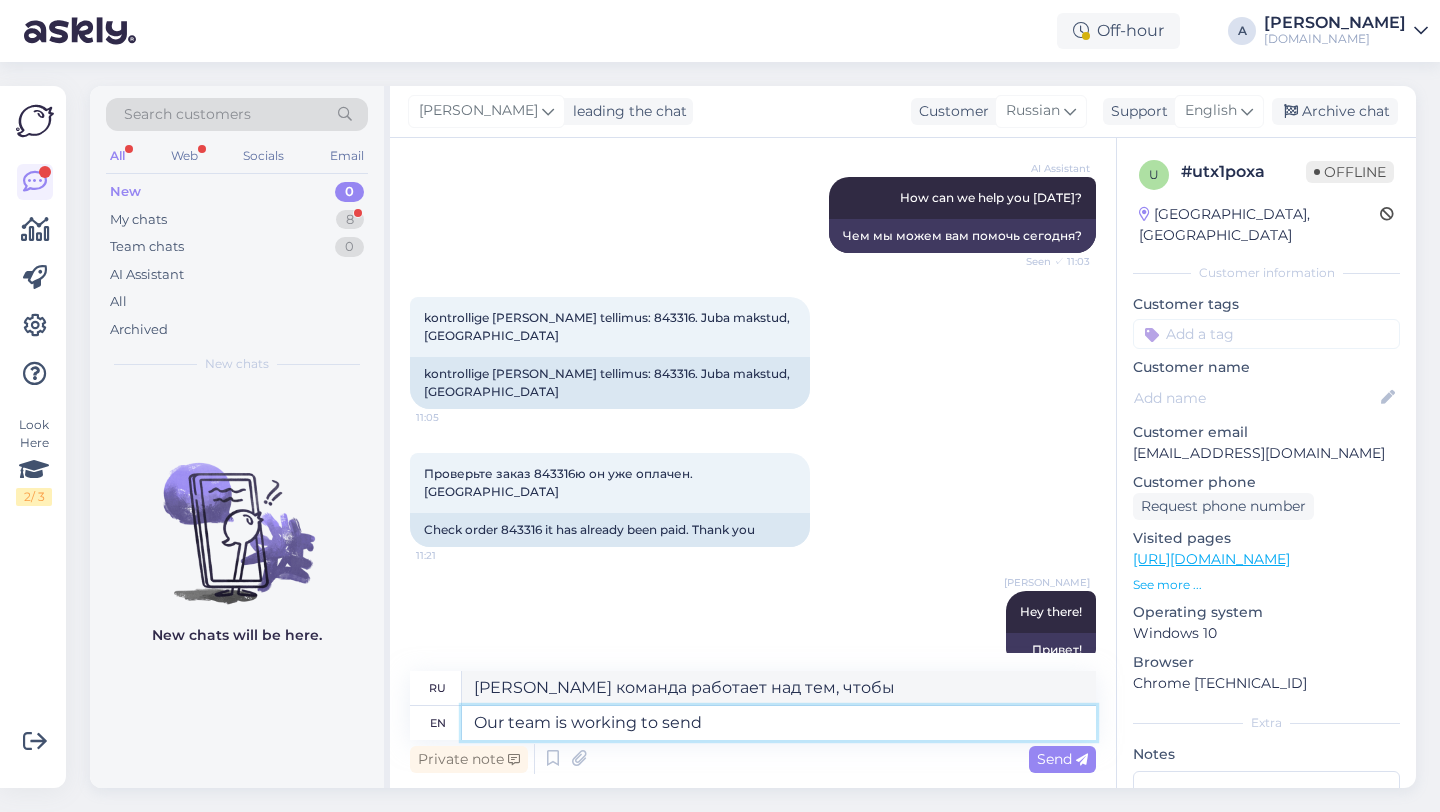 type on "Наша команда работает над отправкой" 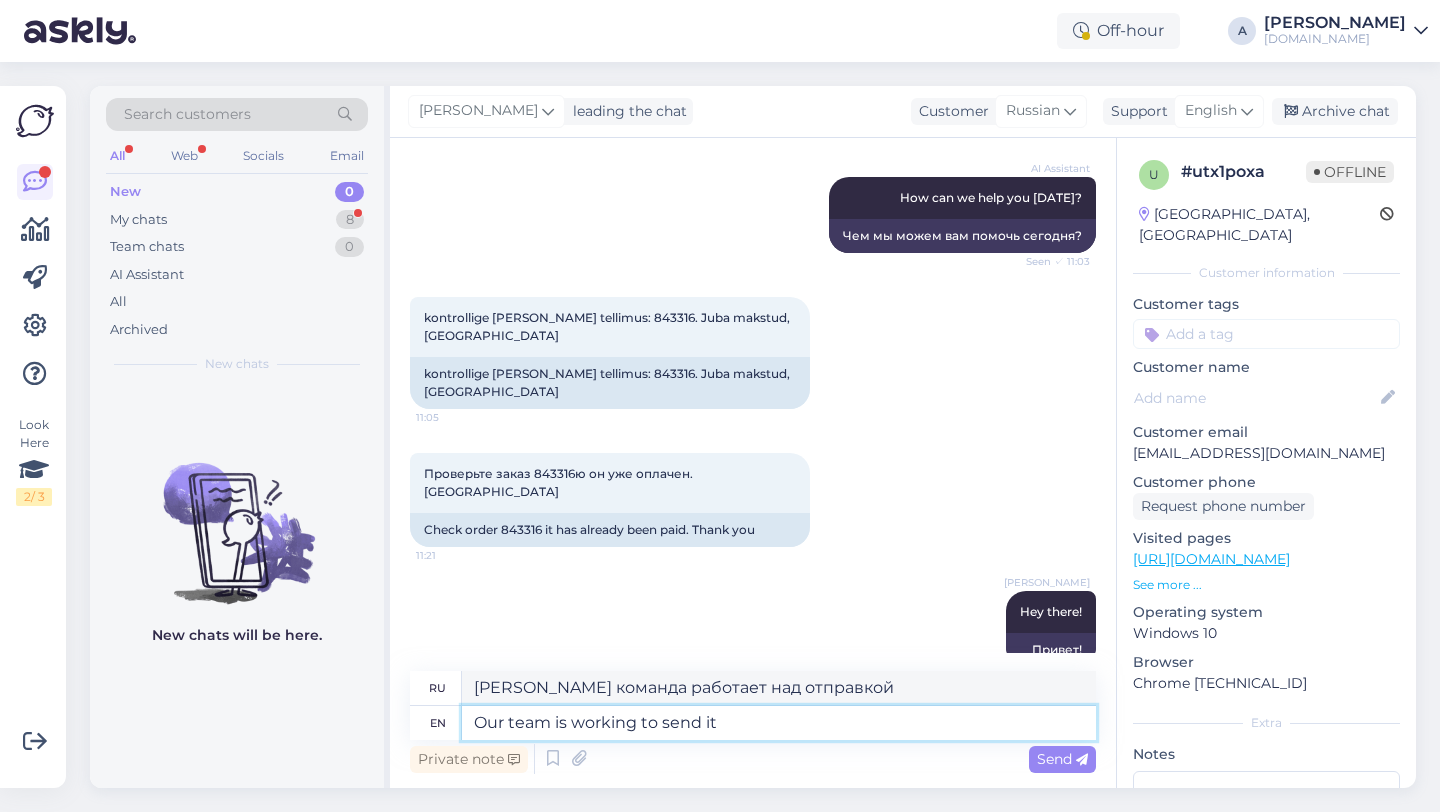 type on "Our team is working to send it a" 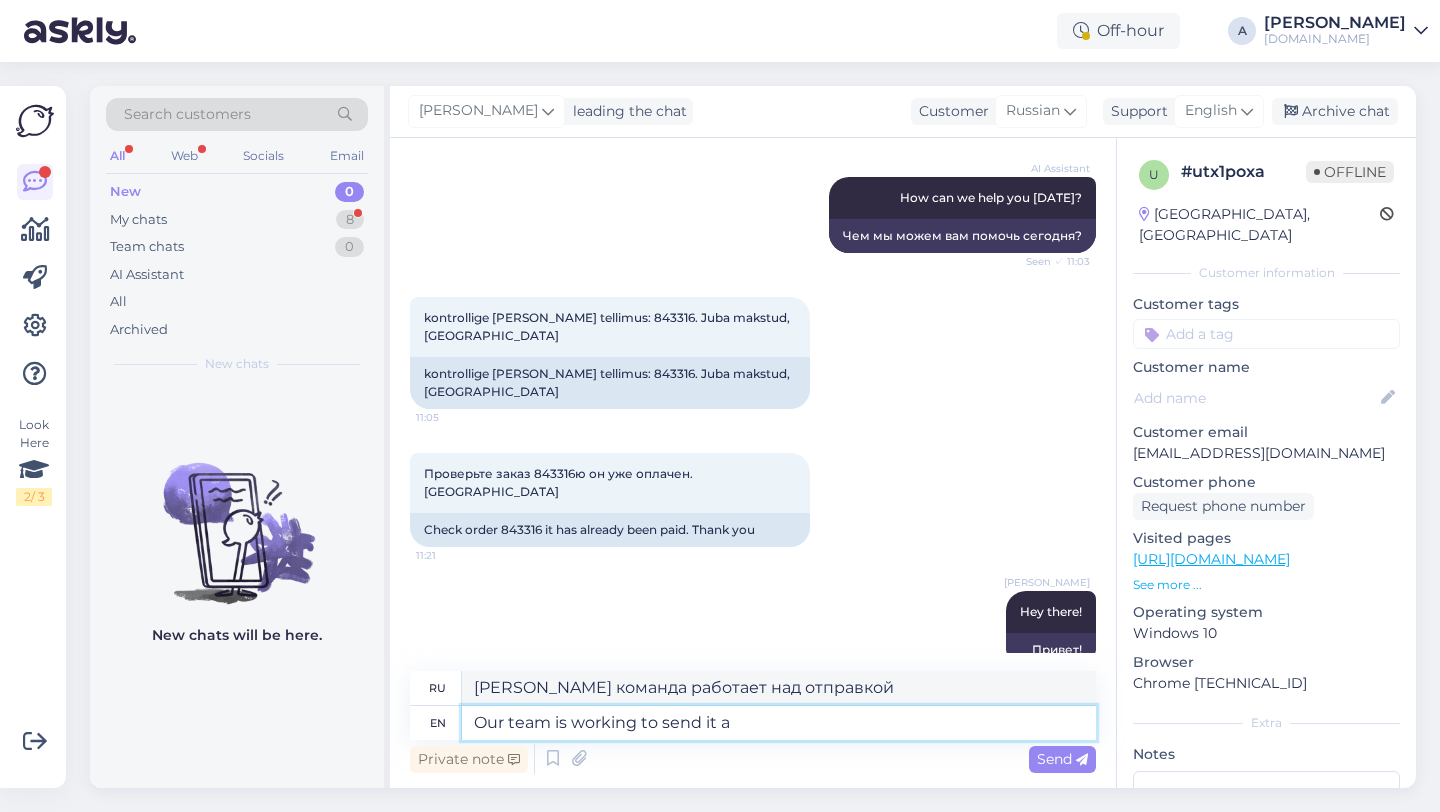 type on "Наша команда работает над его отправкой." 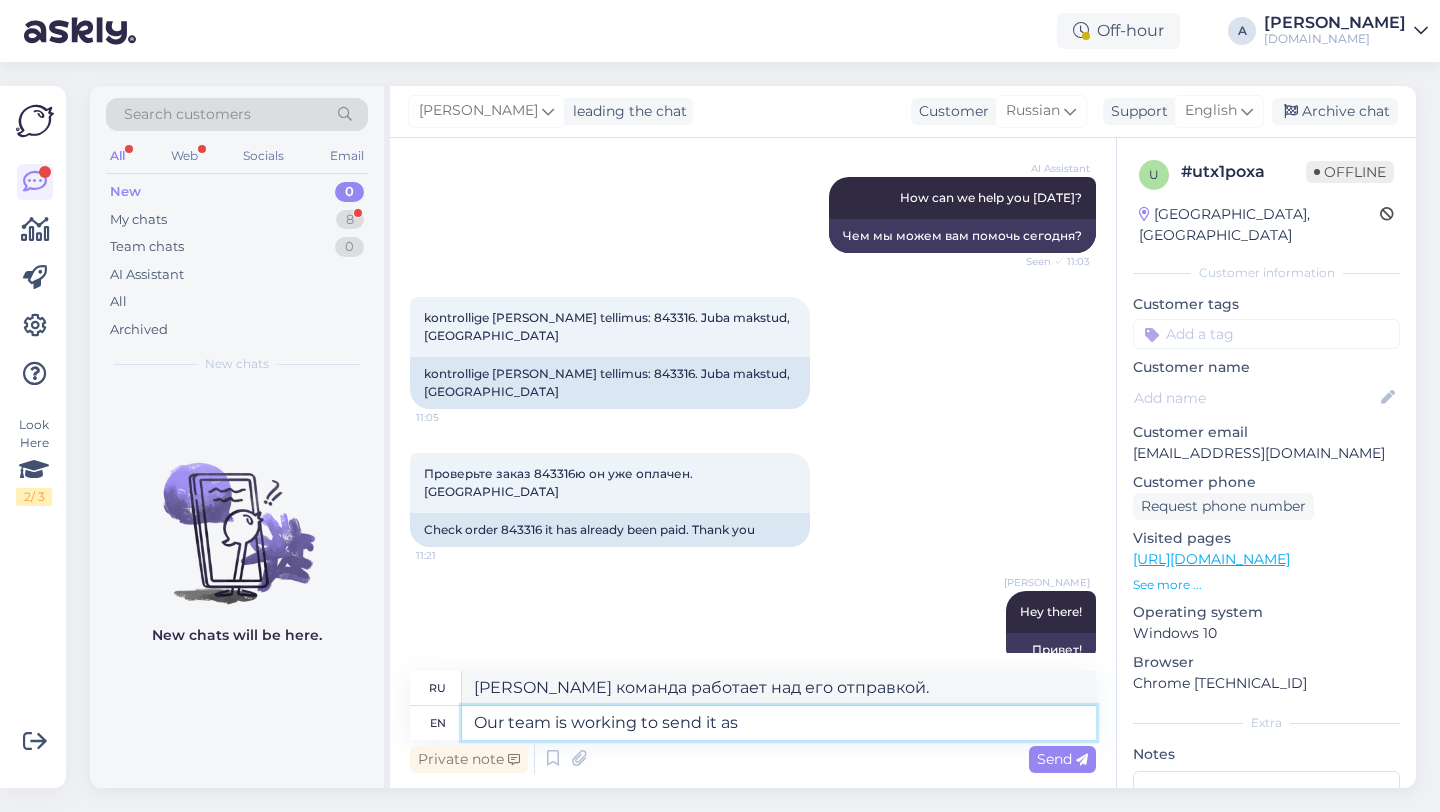type on "Our team is working to send it as s" 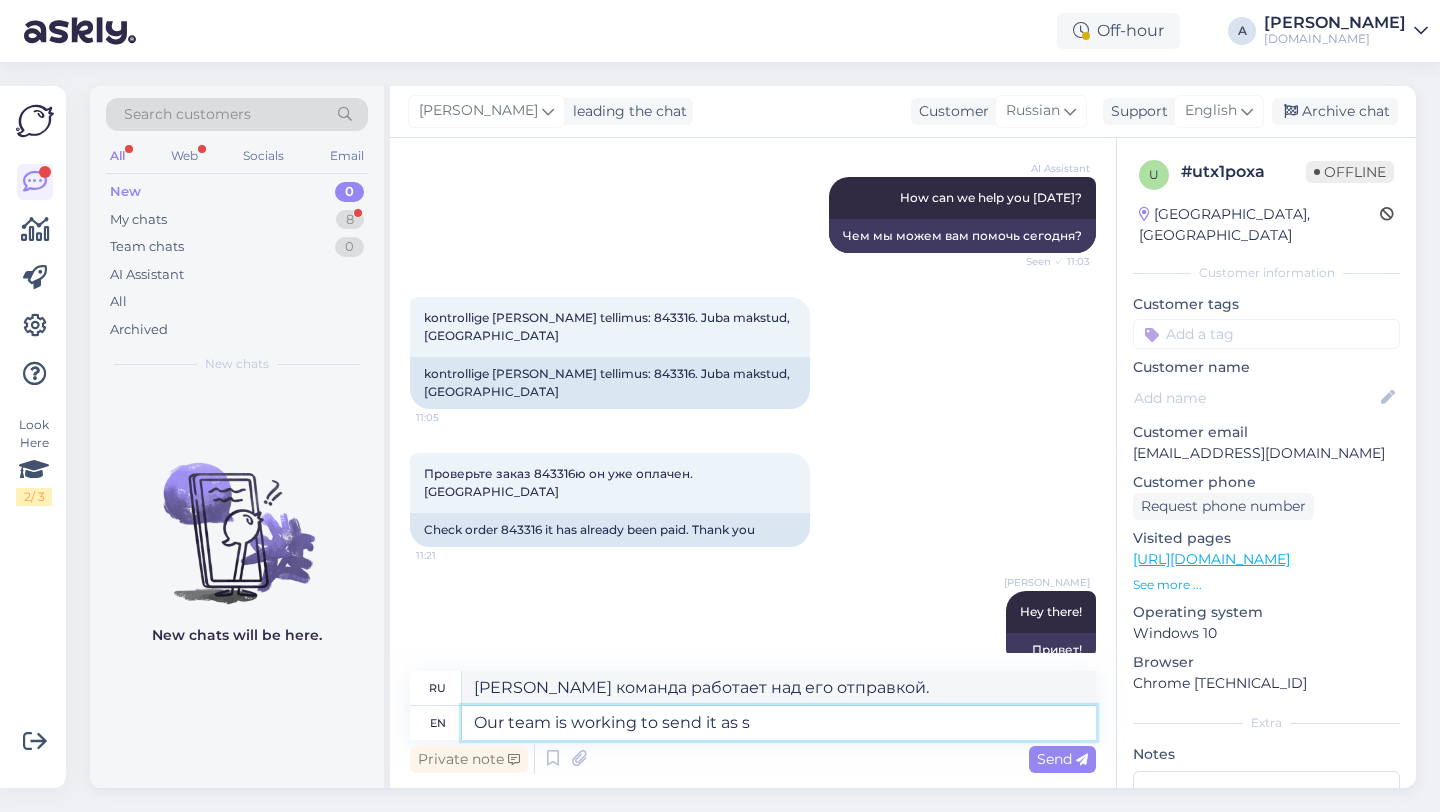 type on "Наша команда работает над тем, чтобы отправить его как можно скорее." 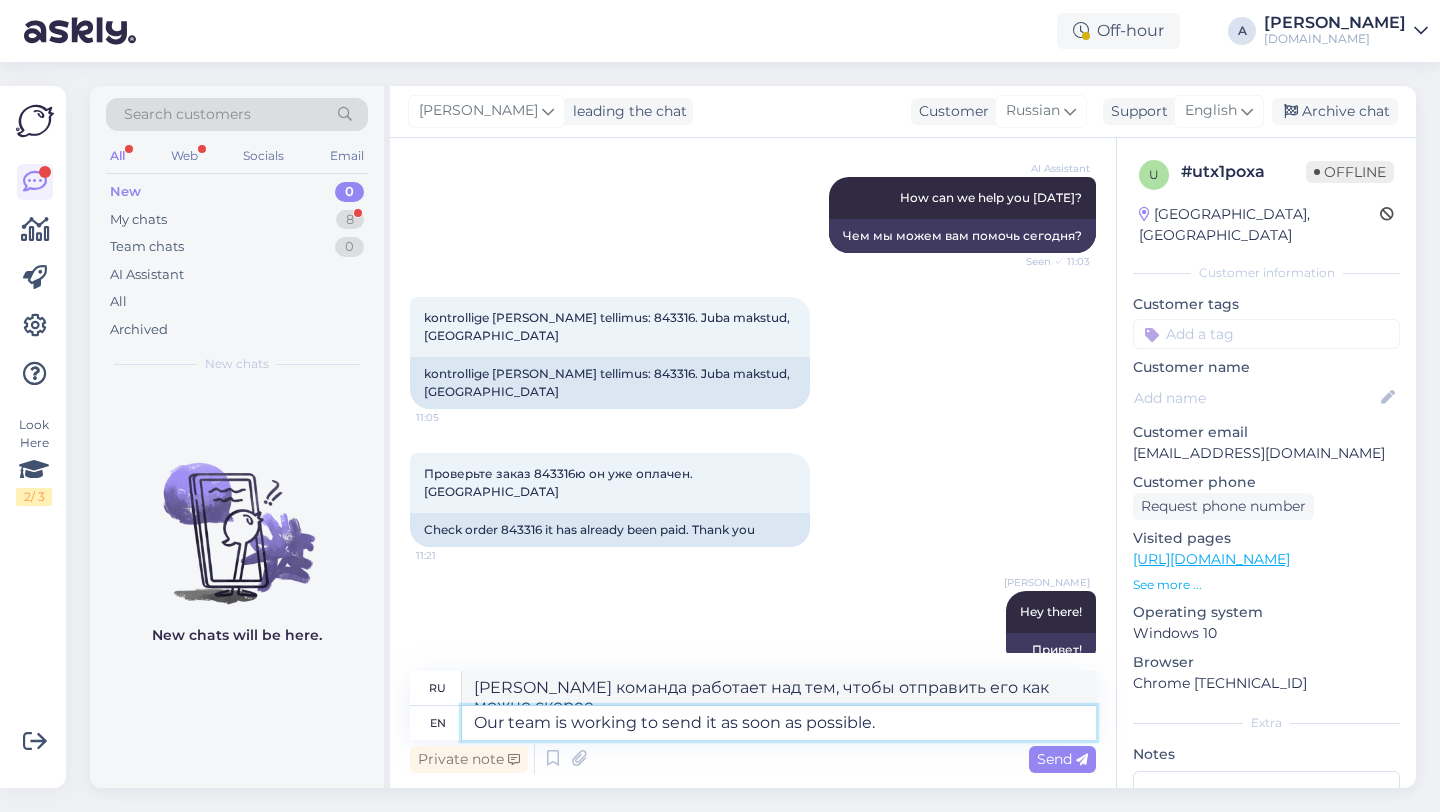 type on "Our team is working to send it as soon as possible." 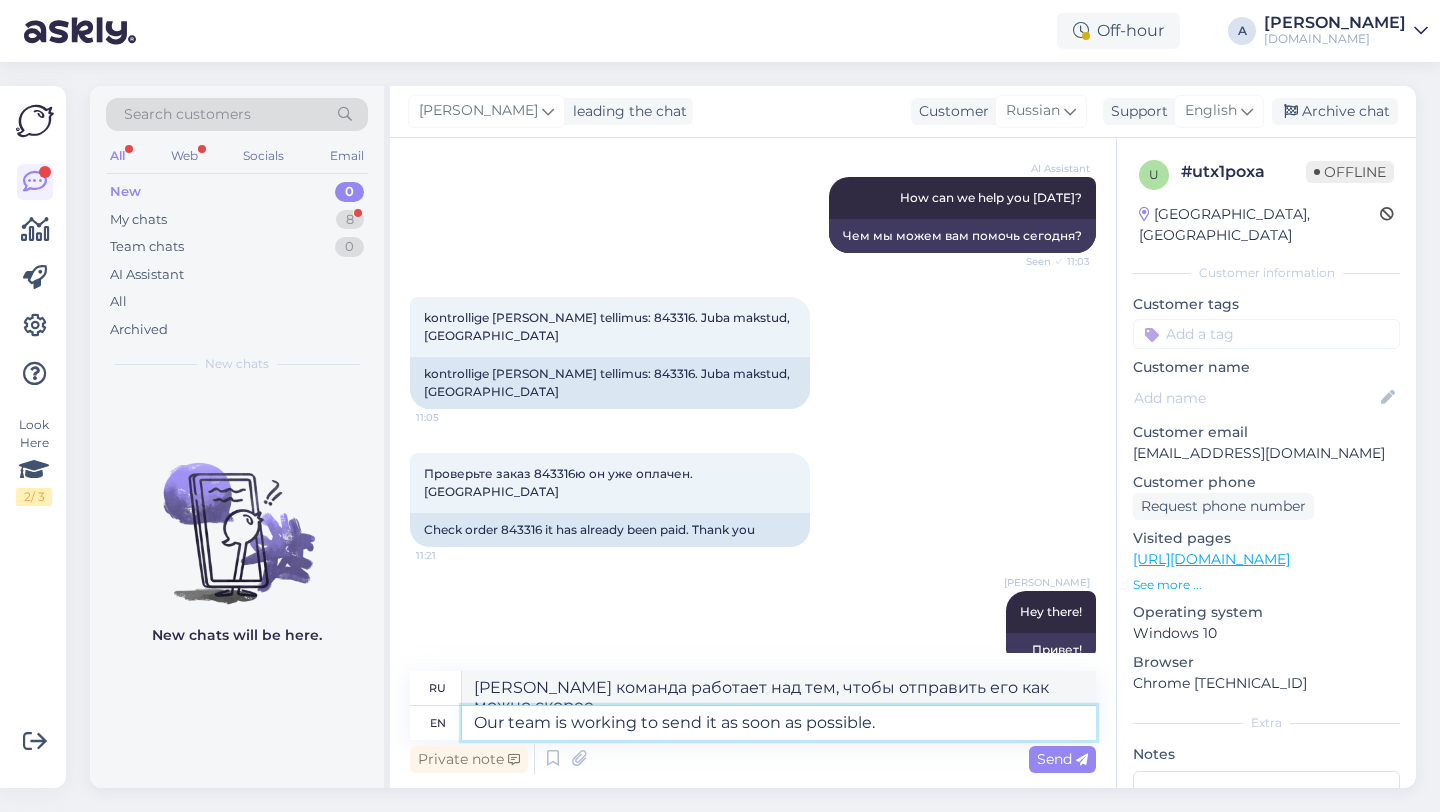 type 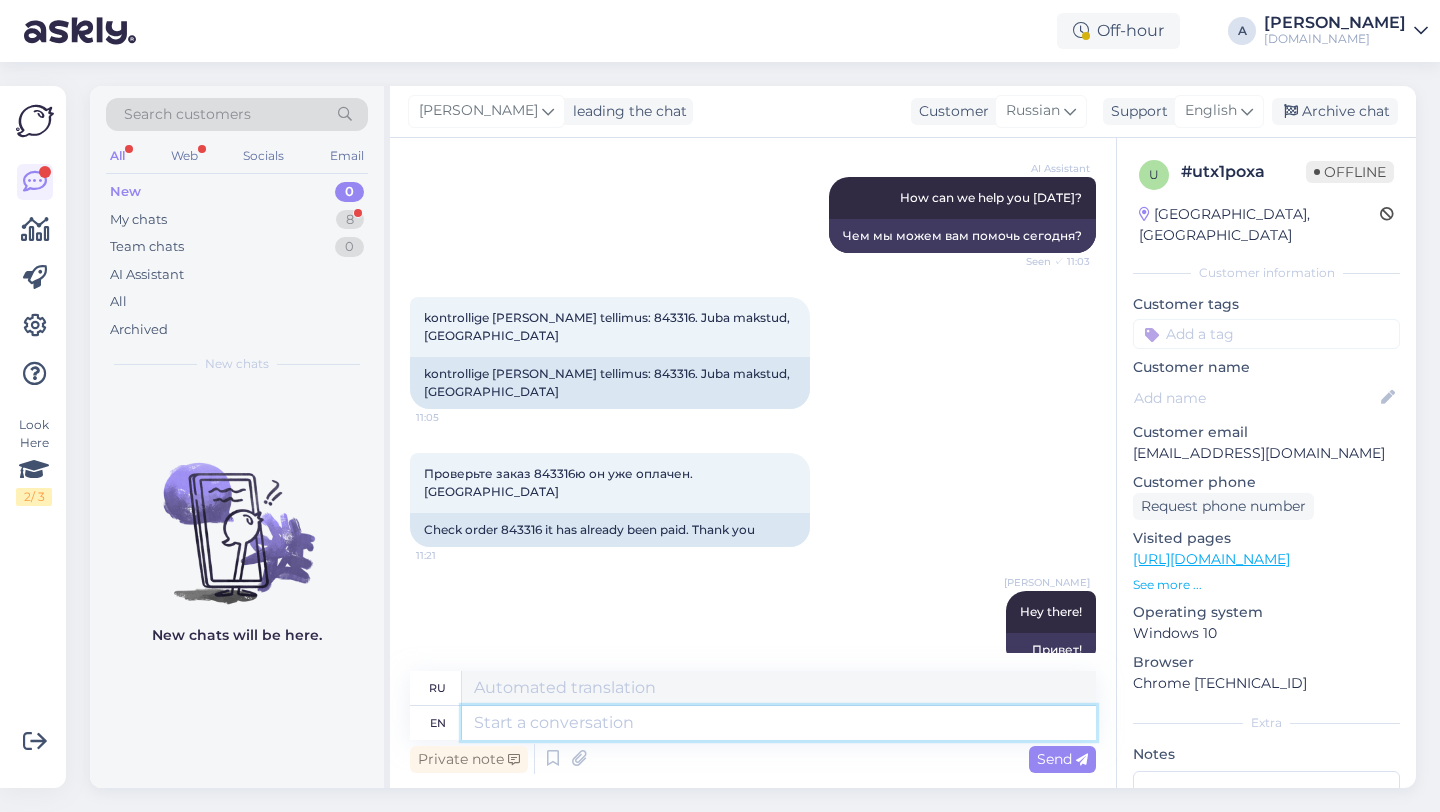 scroll, scrollTop: 2349, scrollLeft: 0, axis: vertical 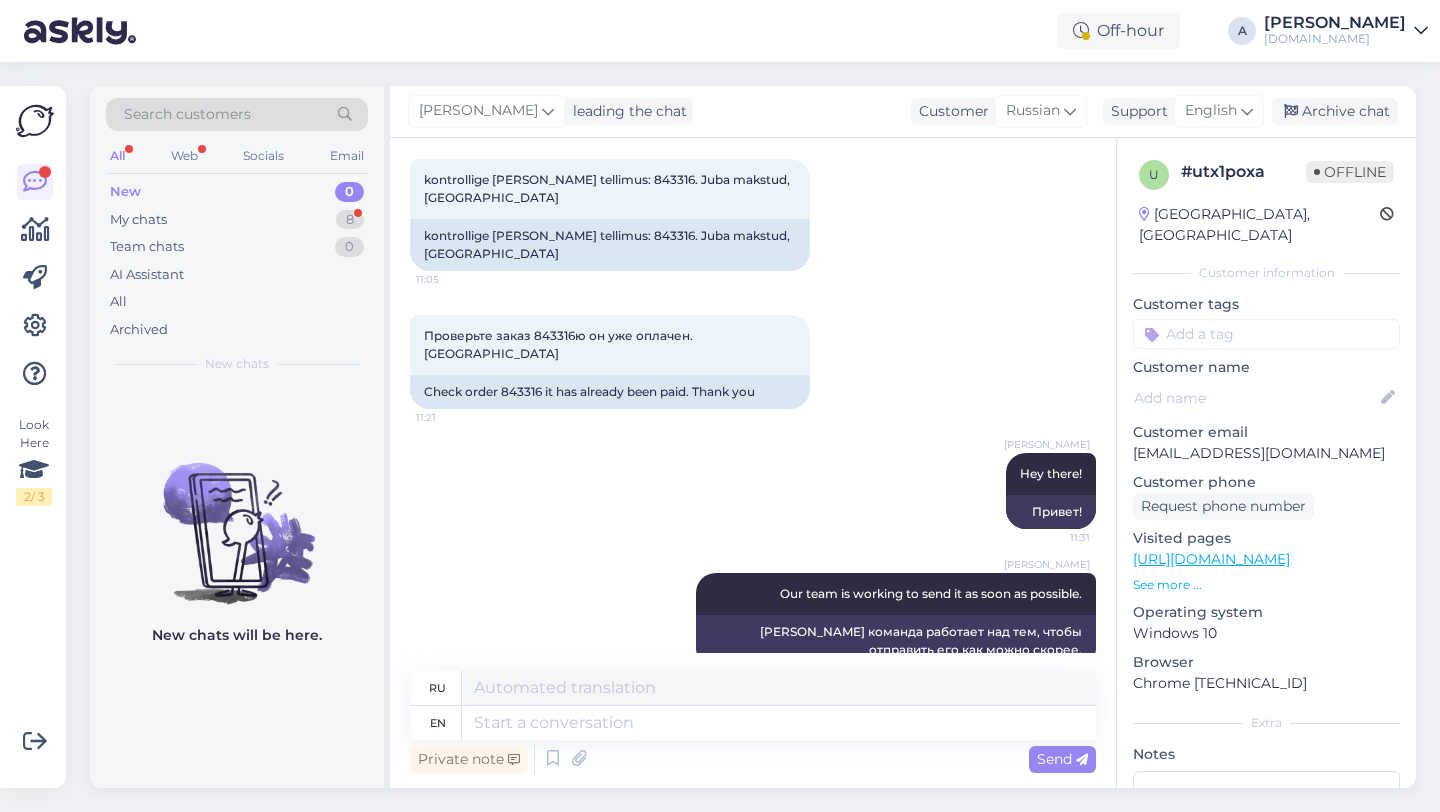 click at bounding box center (1266, 334) 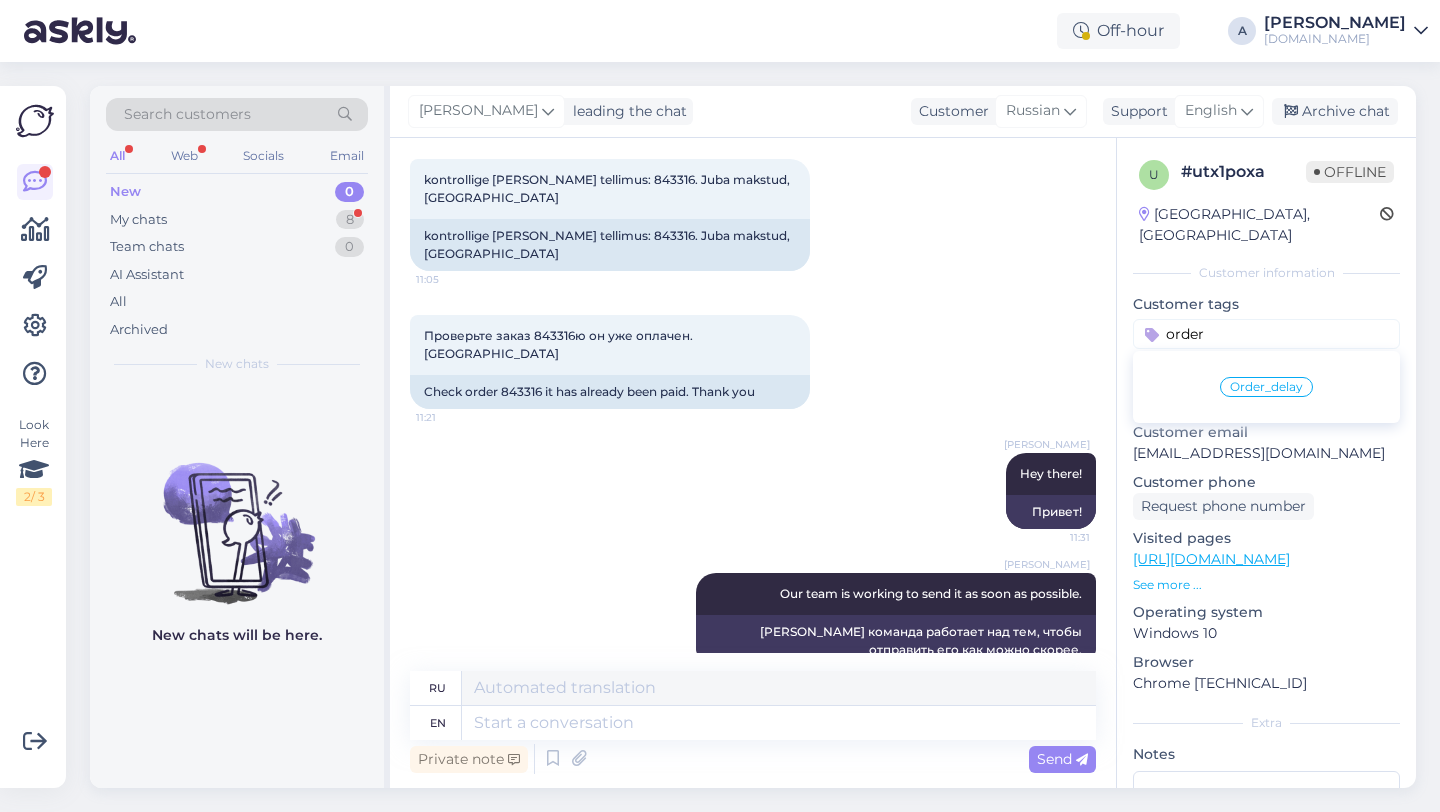type on "order" 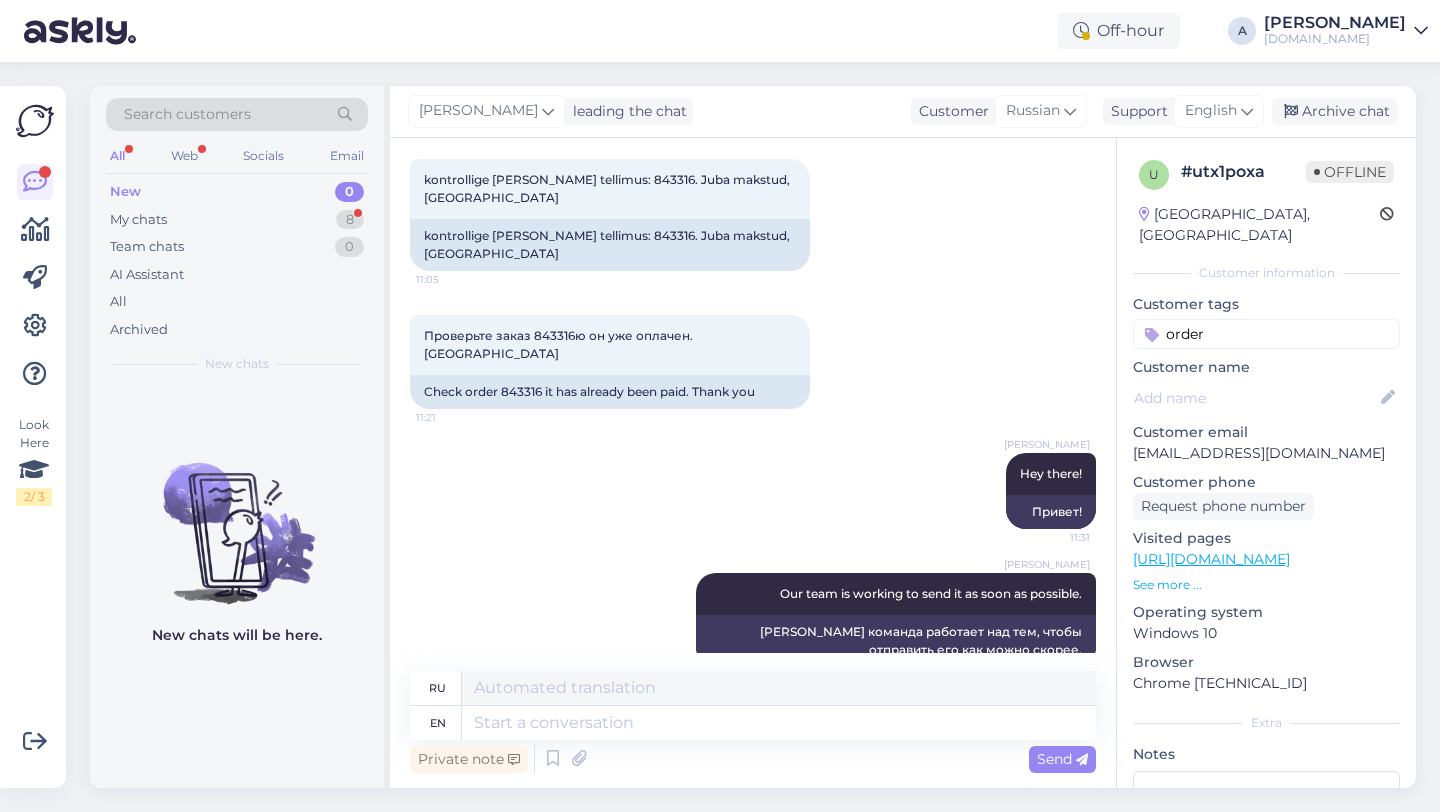 type 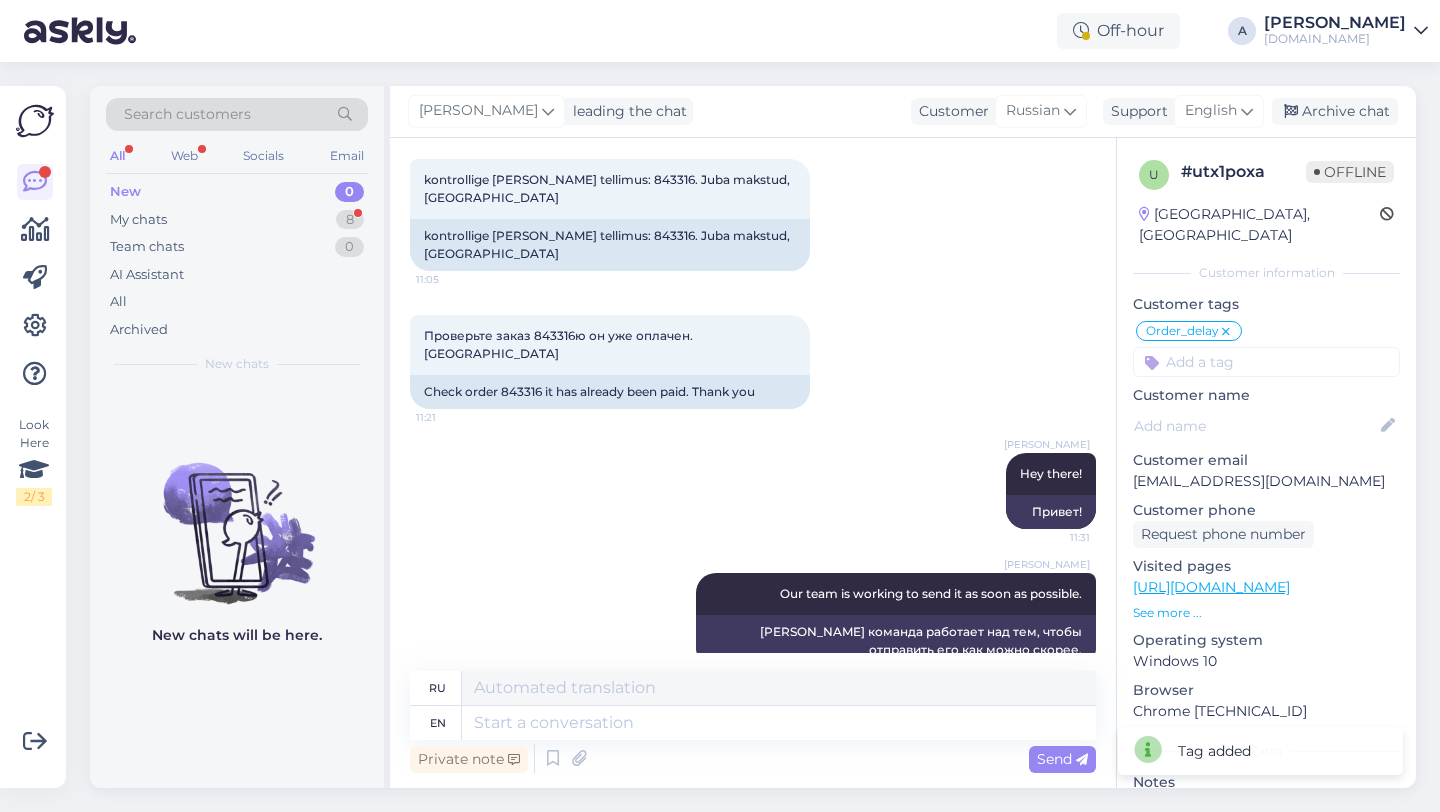 click on "New 0" at bounding box center [237, 192] 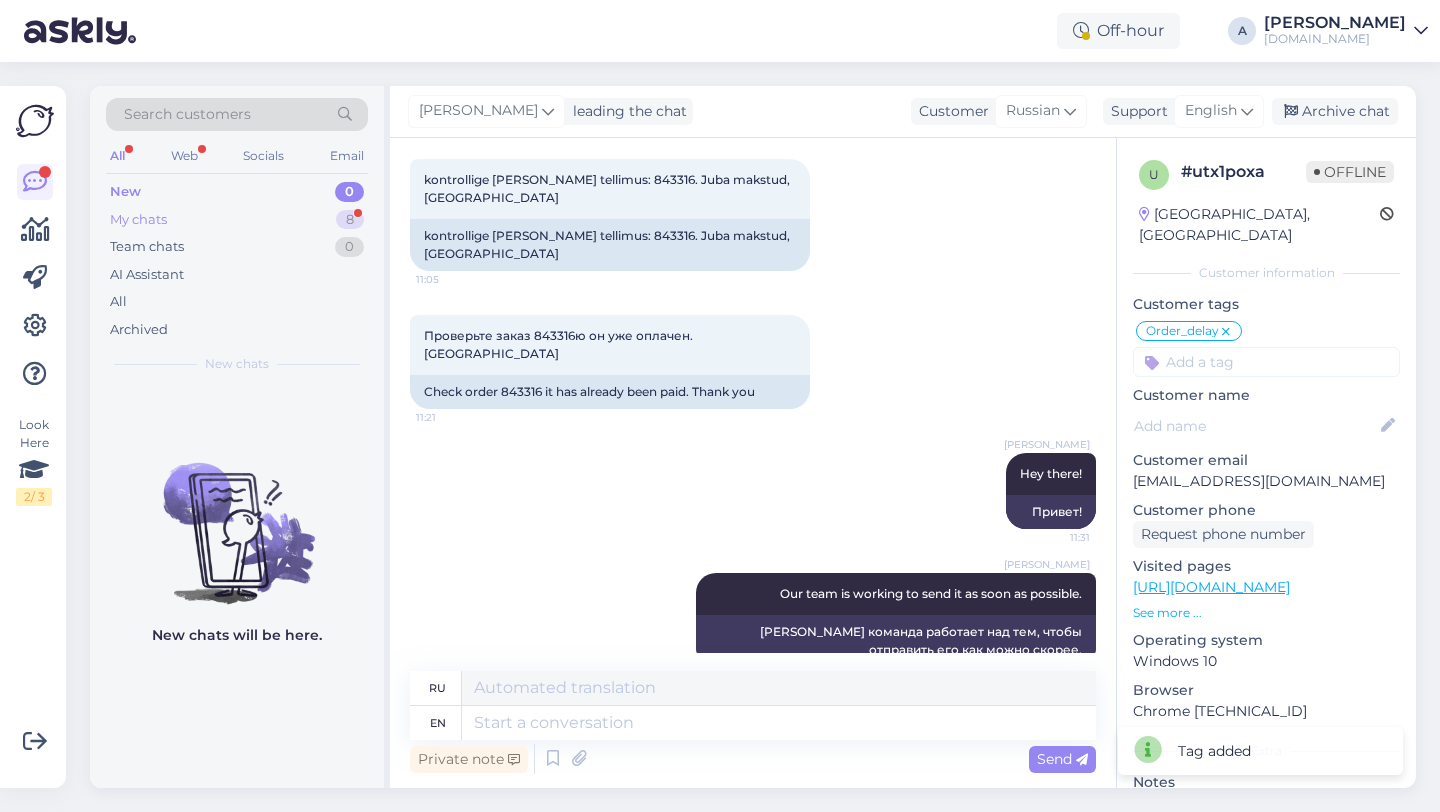 click on "My chats 8" at bounding box center (237, 220) 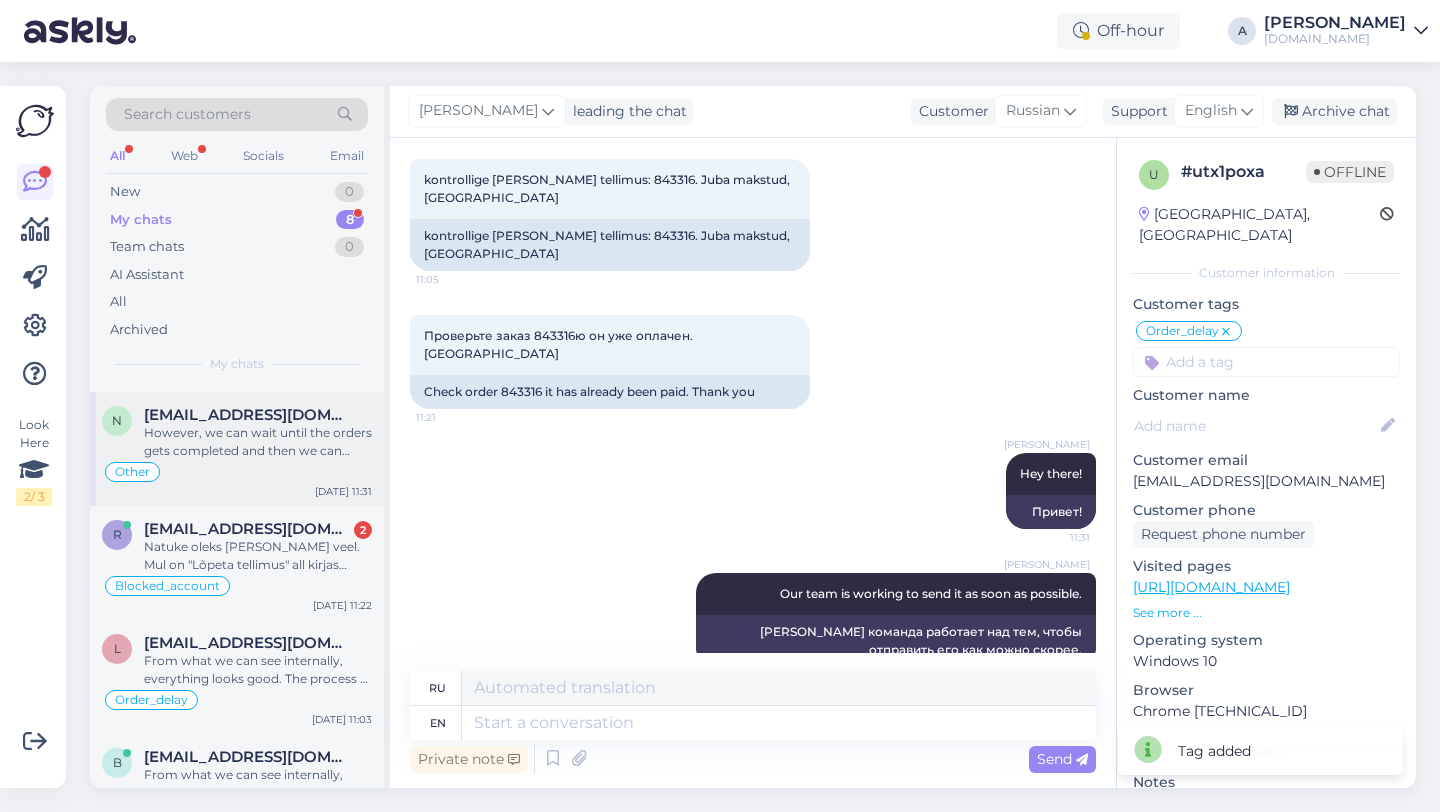 scroll, scrollTop: 112, scrollLeft: 0, axis: vertical 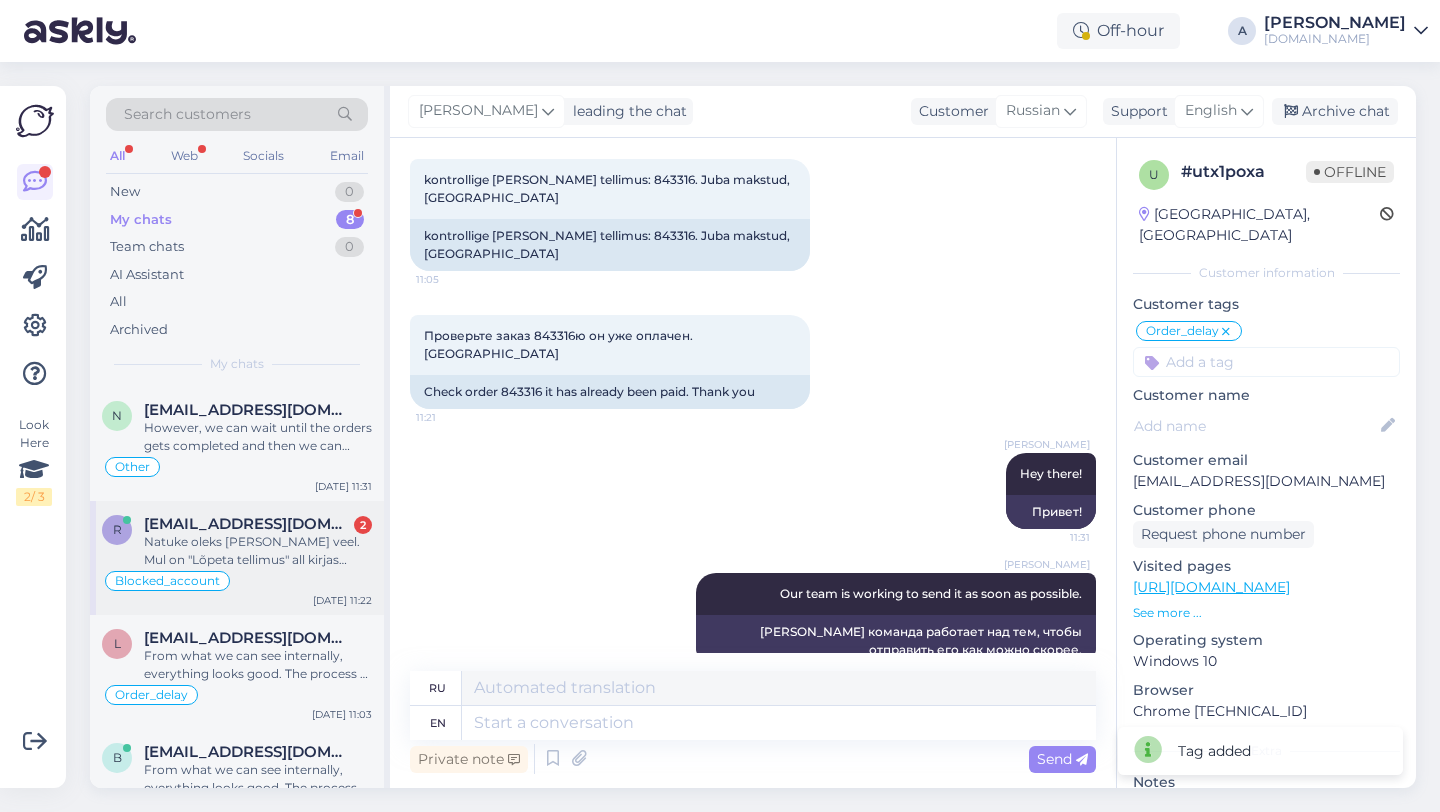 click on "ravredmy@gmail.com" at bounding box center (248, 524) 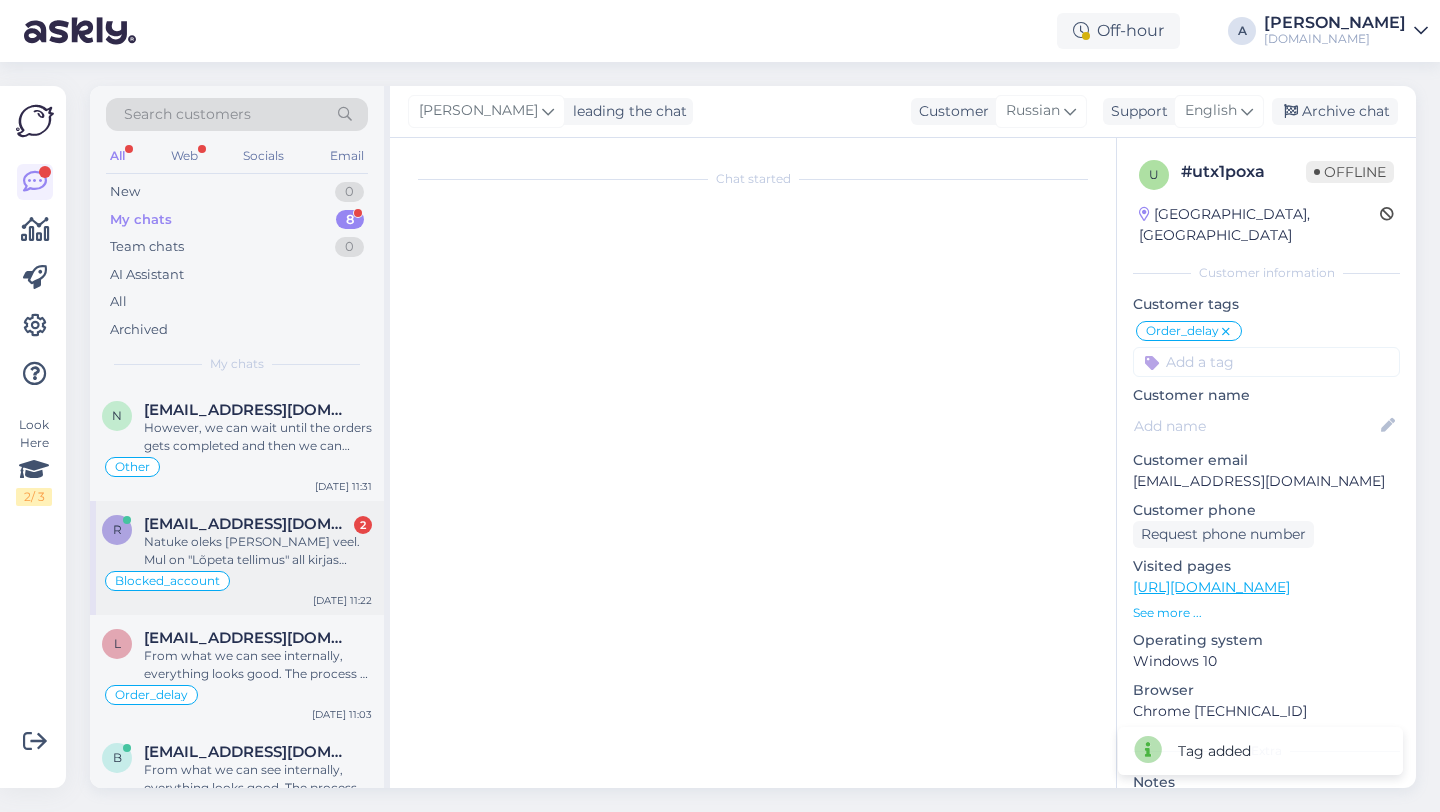 scroll, scrollTop: 777, scrollLeft: 0, axis: vertical 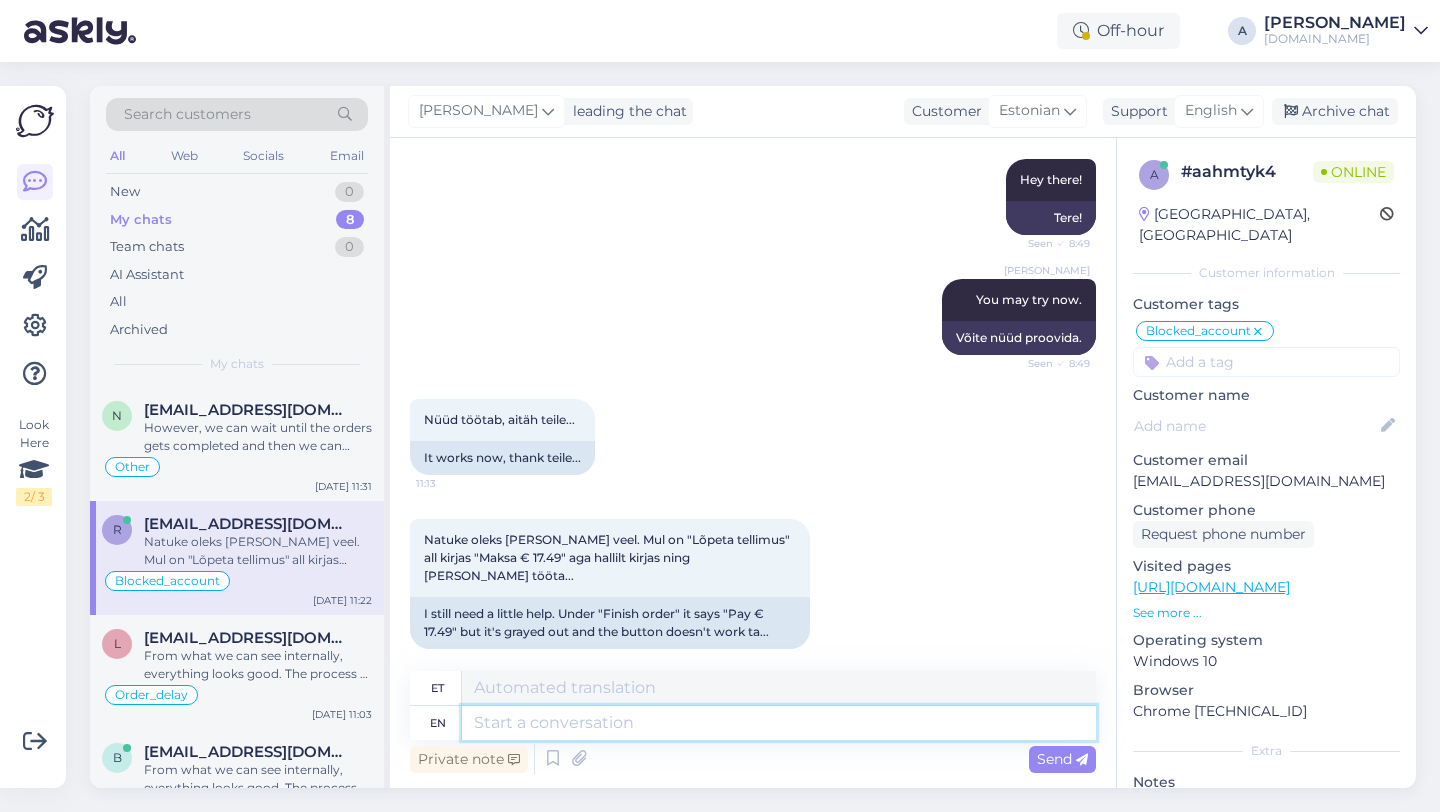 click at bounding box center [779, 723] 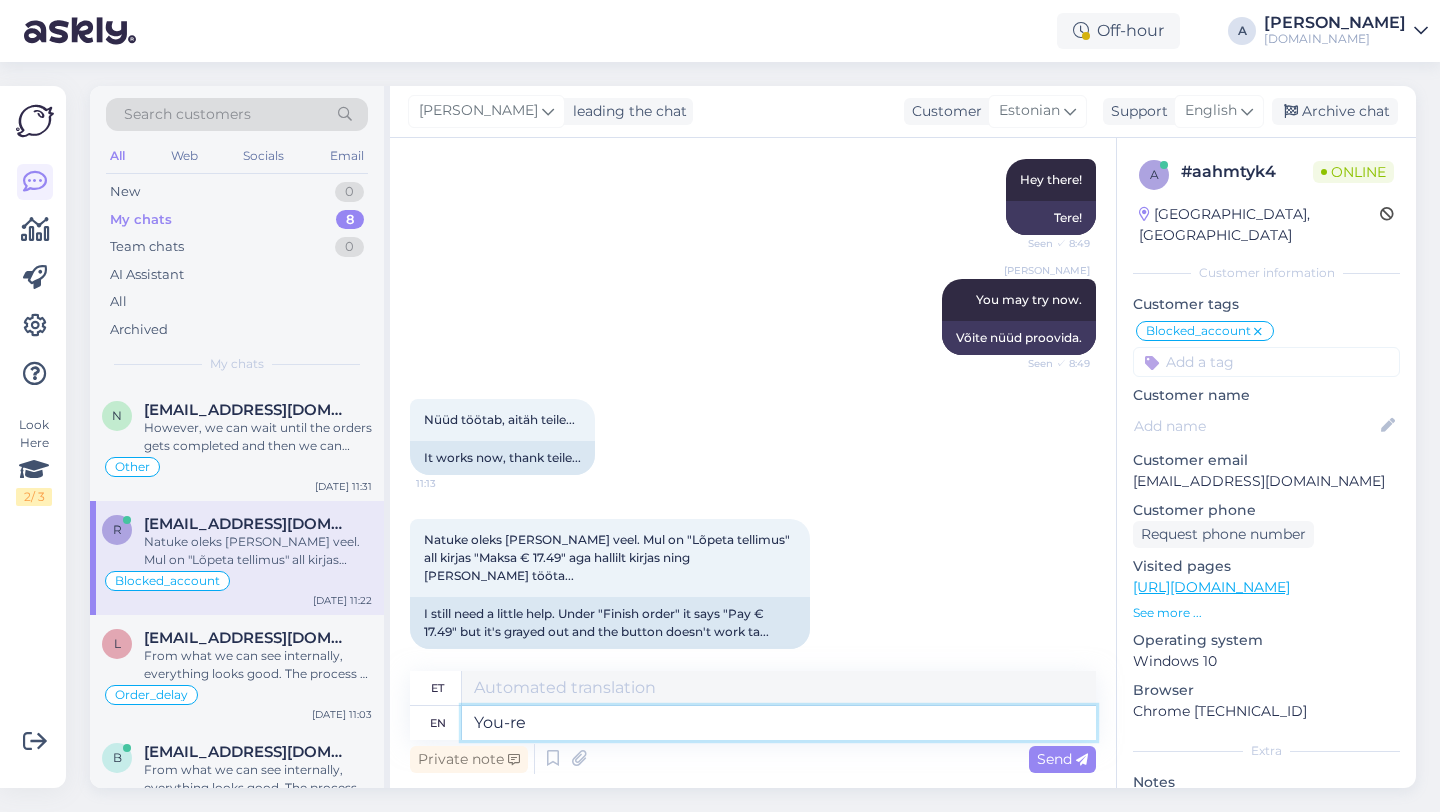 type on "You-re w" 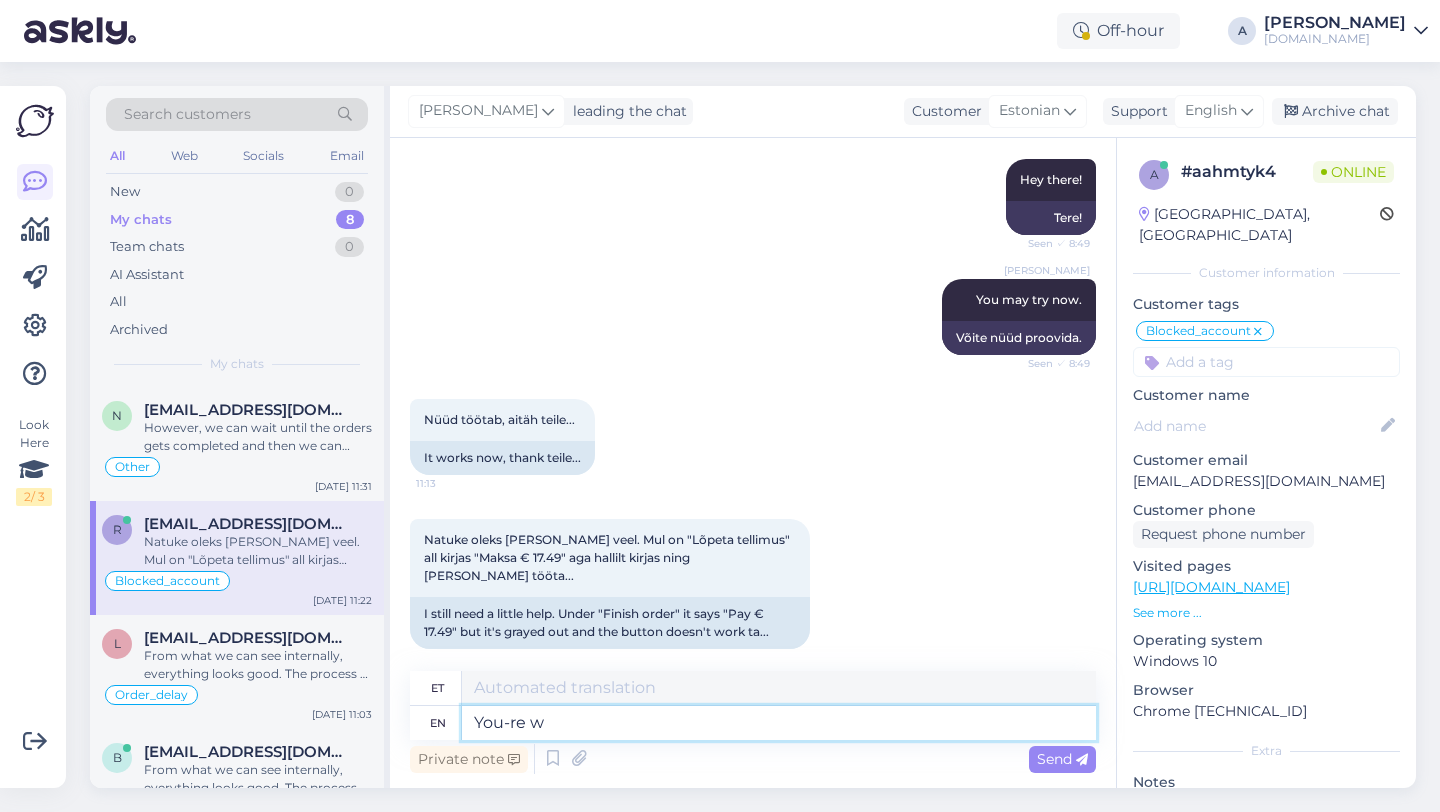 type on "Sa oled" 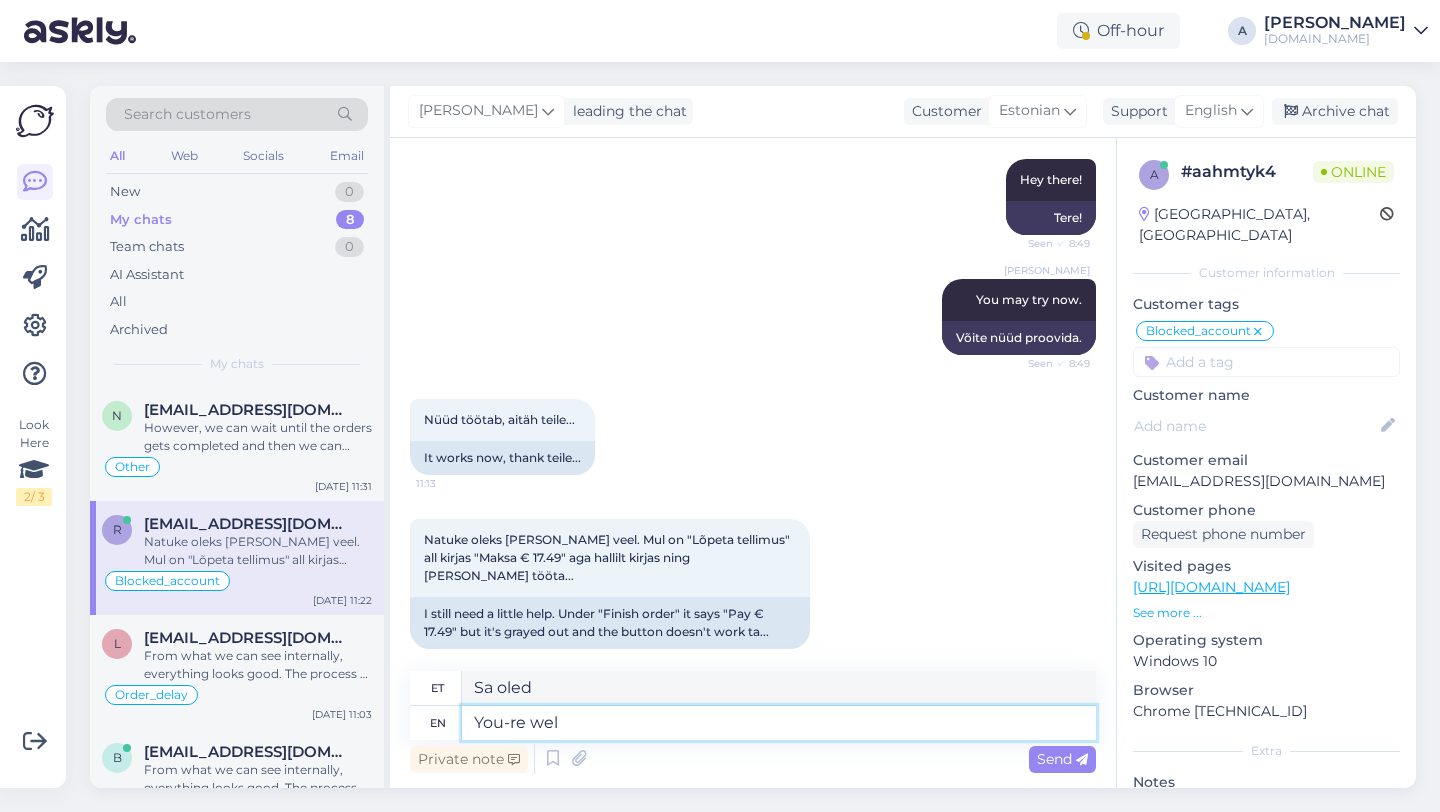 type on "You-re we" 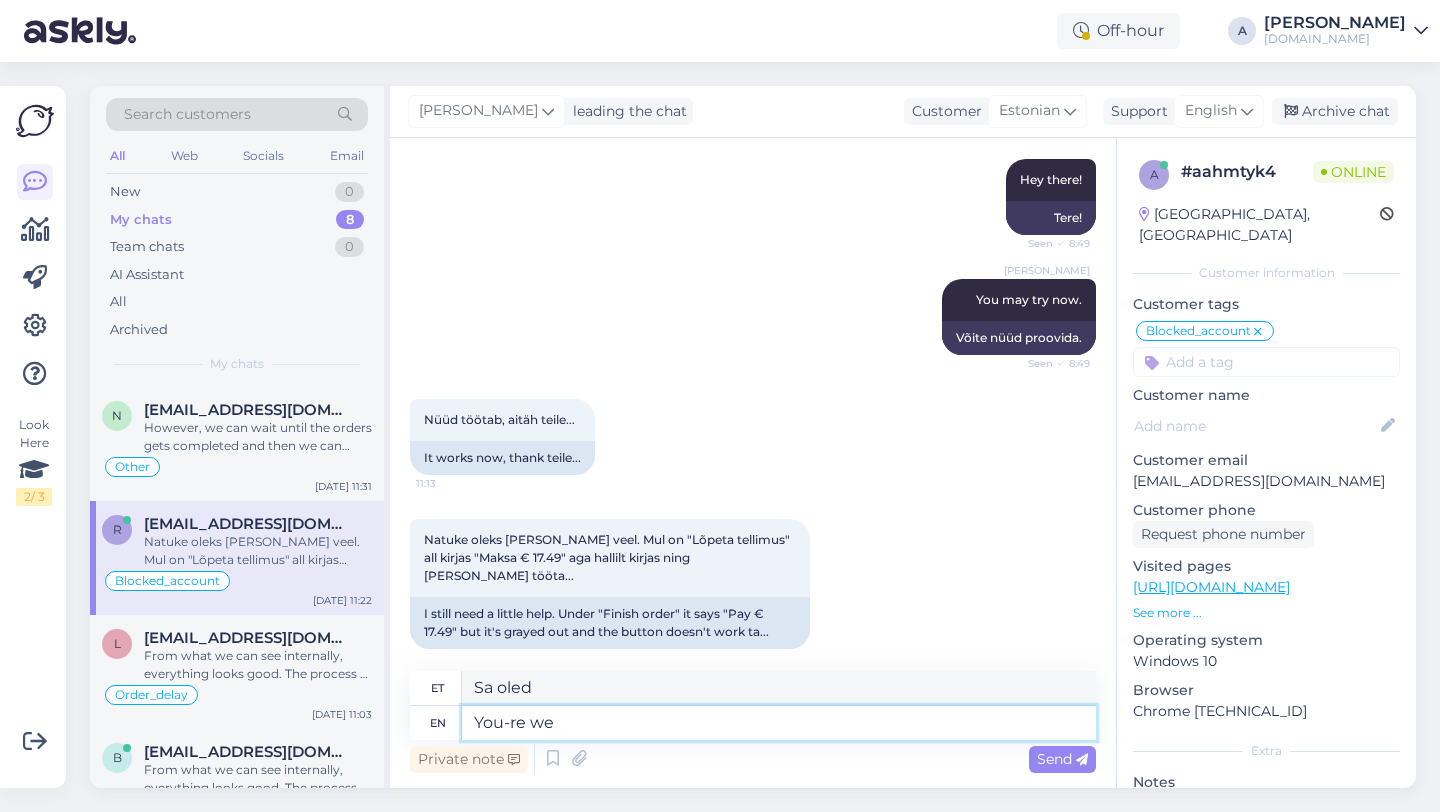 type on "Sul on kõik hästi" 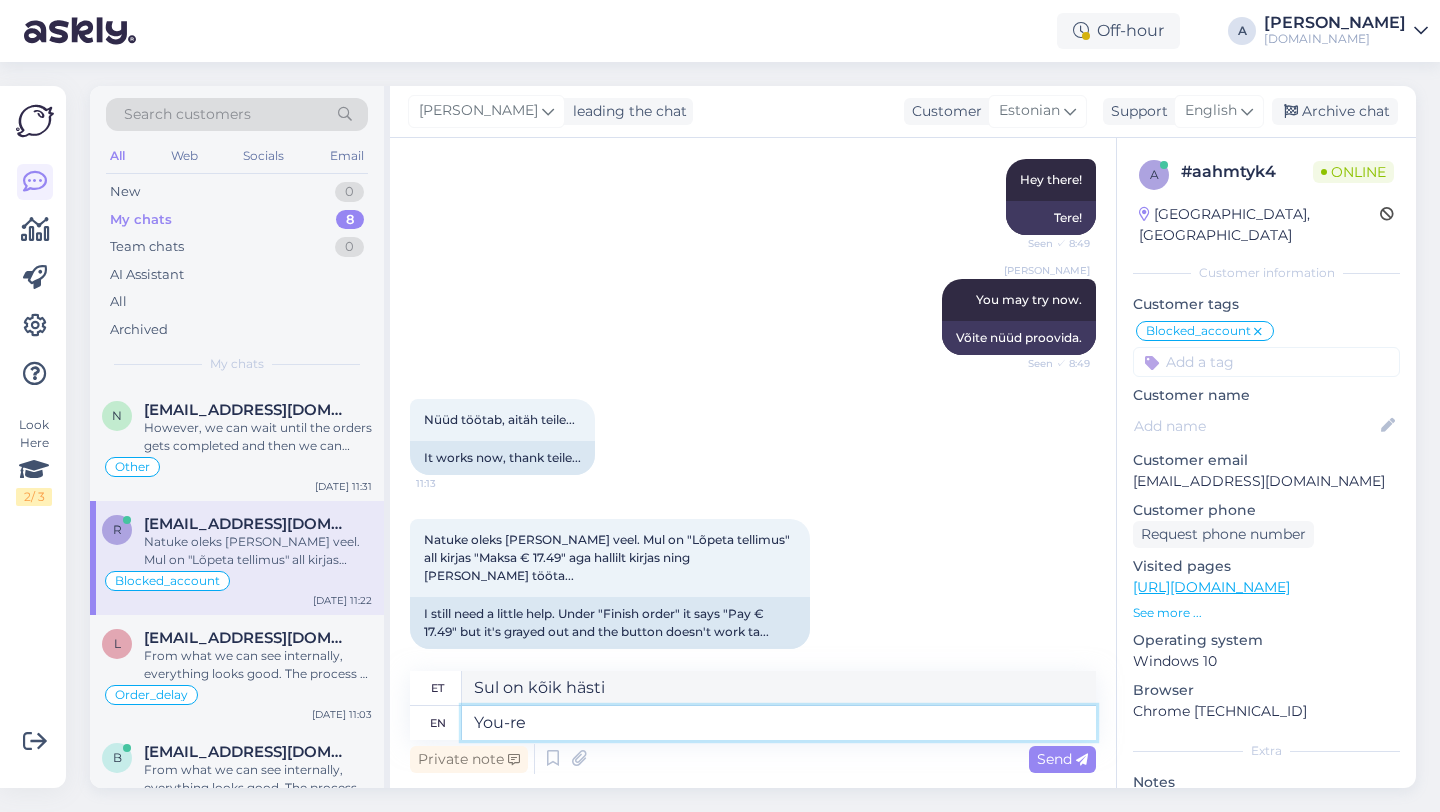 type on "You-re" 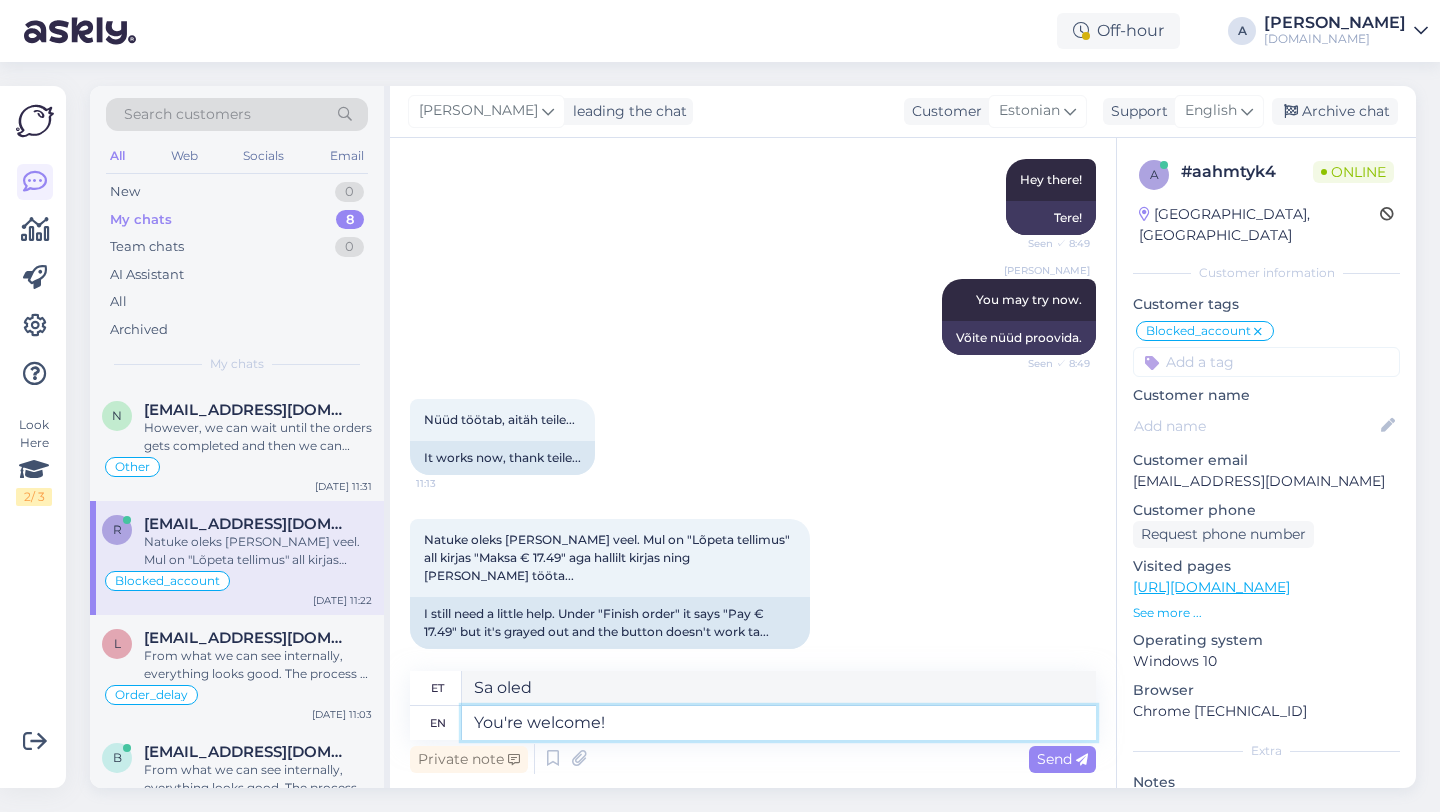 type on "You're welcome!" 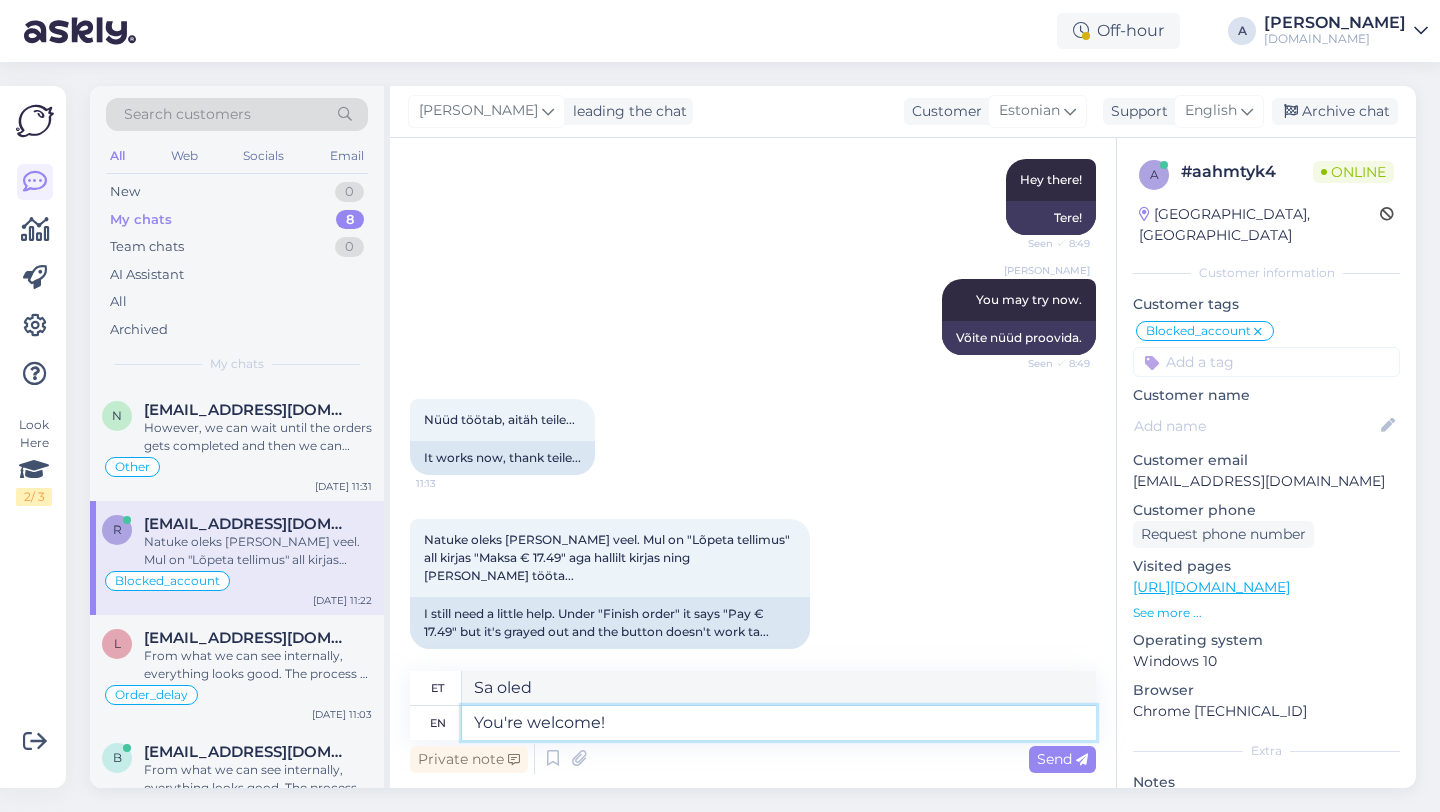 type on "Pole tänu väärt!" 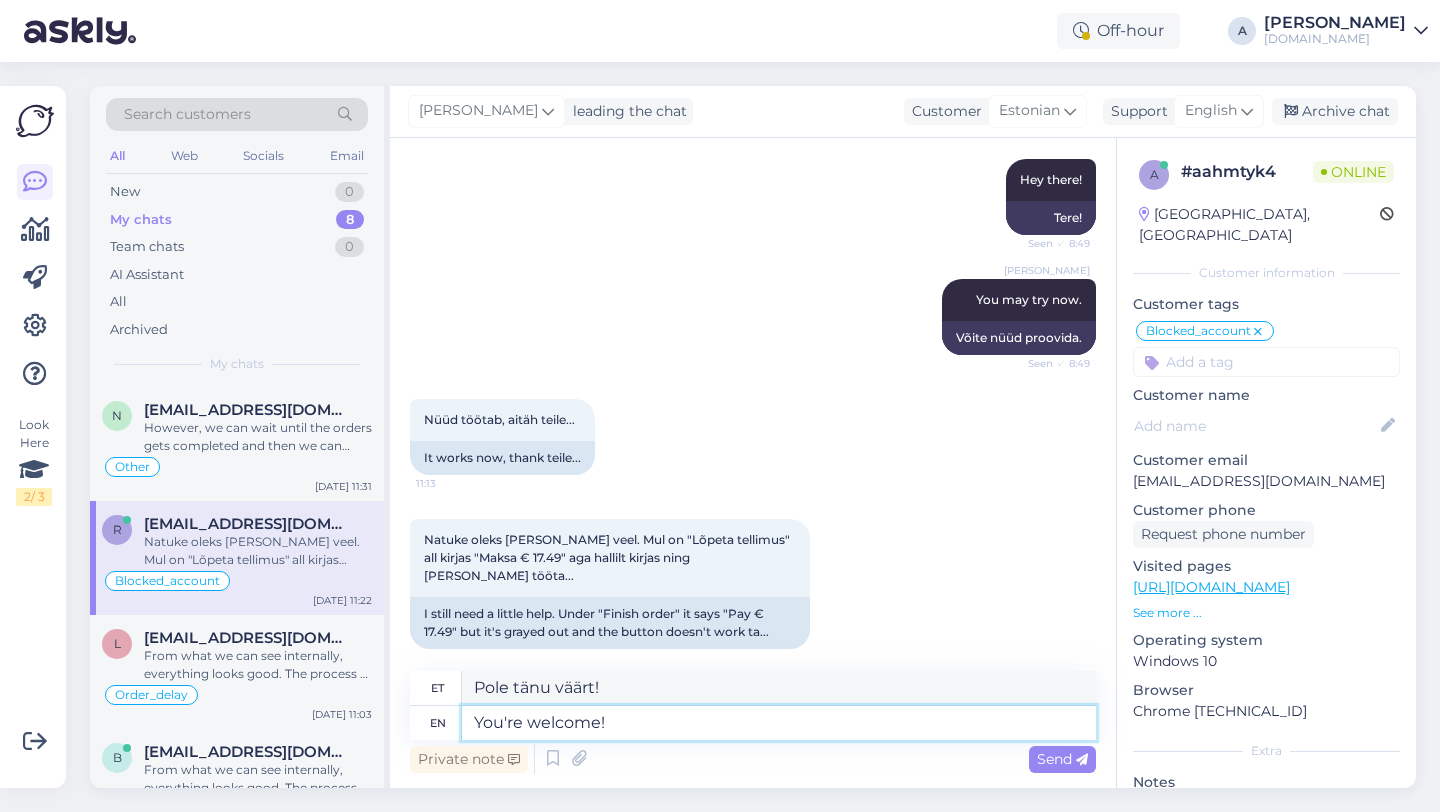 type 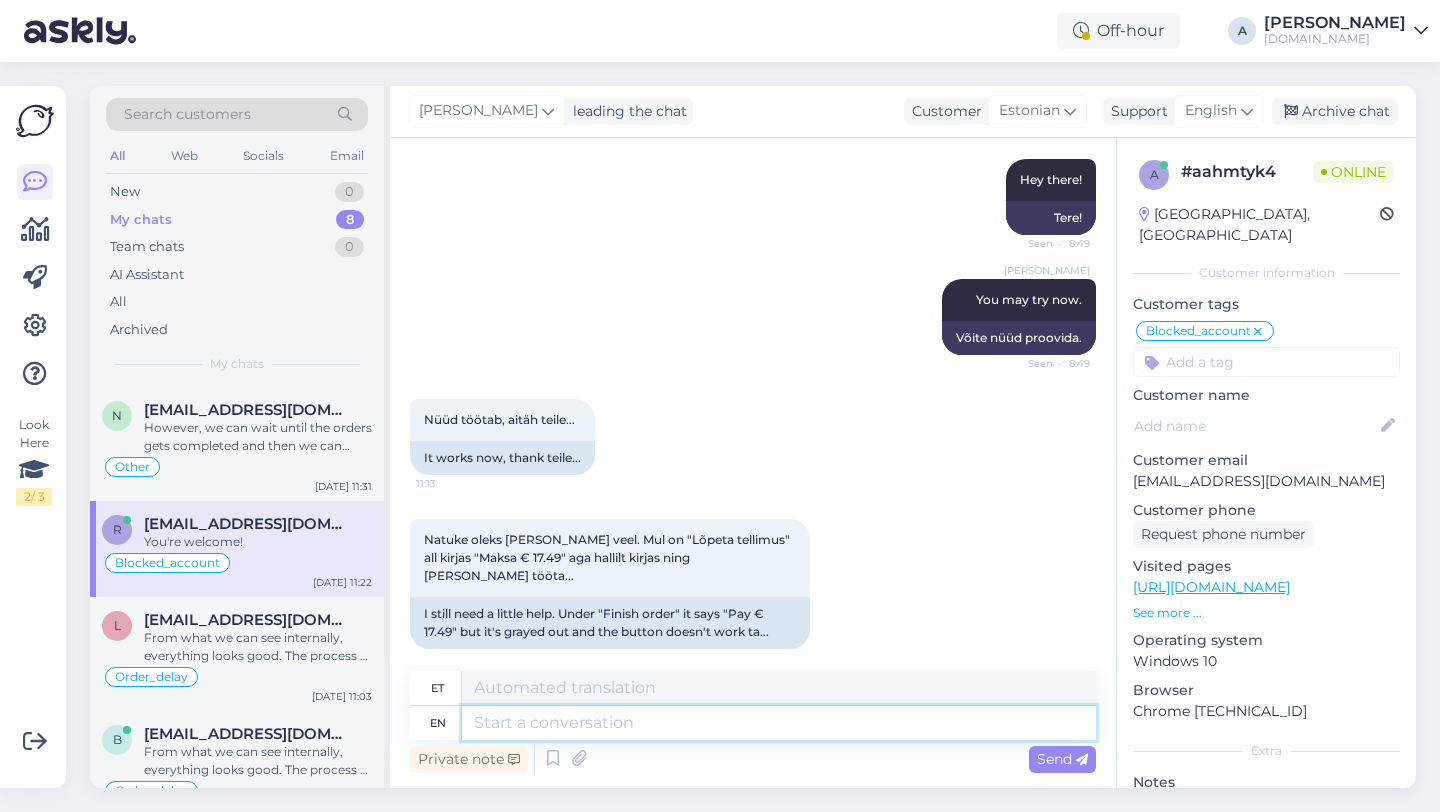 scroll, scrollTop: 897, scrollLeft: 0, axis: vertical 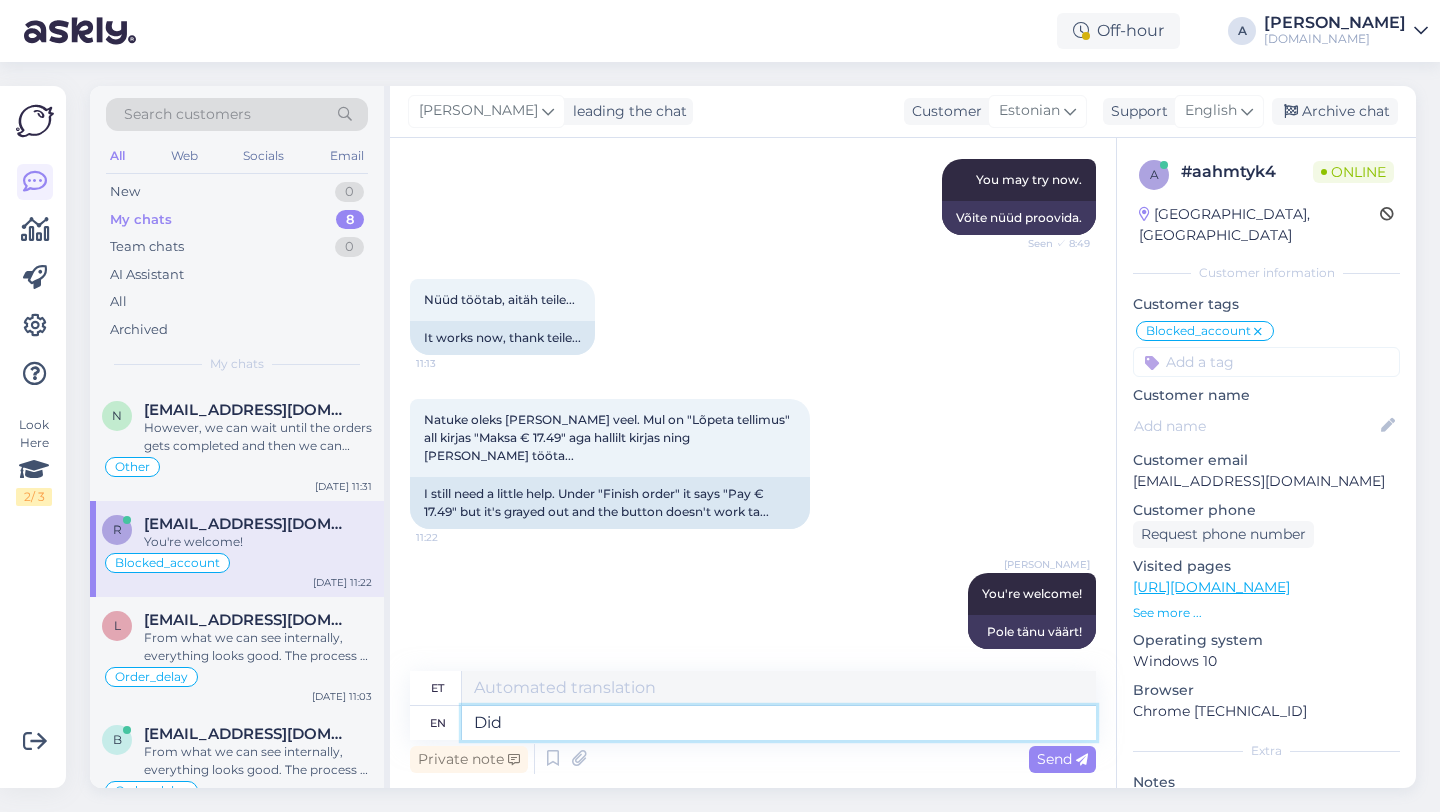 type on "Did" 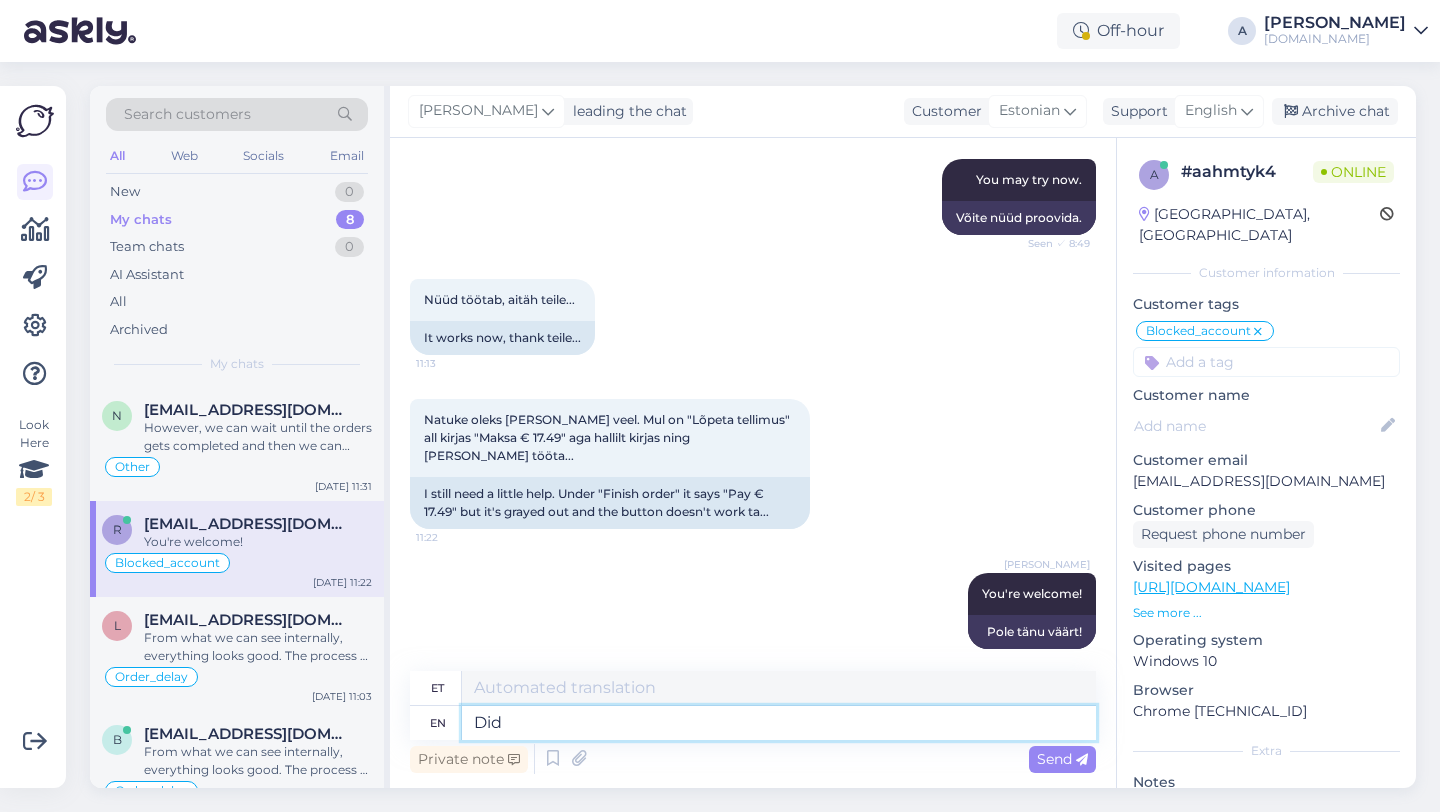 type on "Tegi" 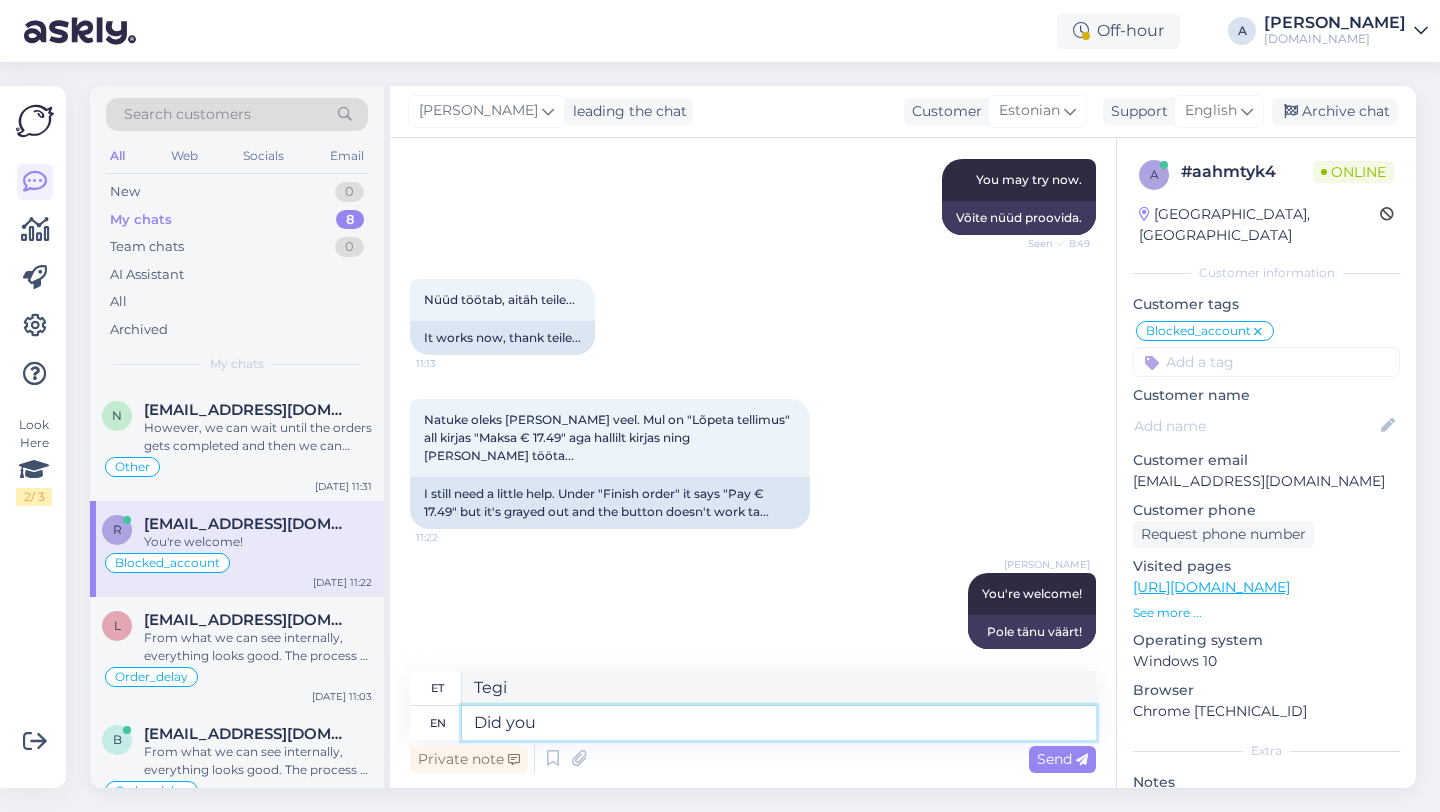 type on "Did you" 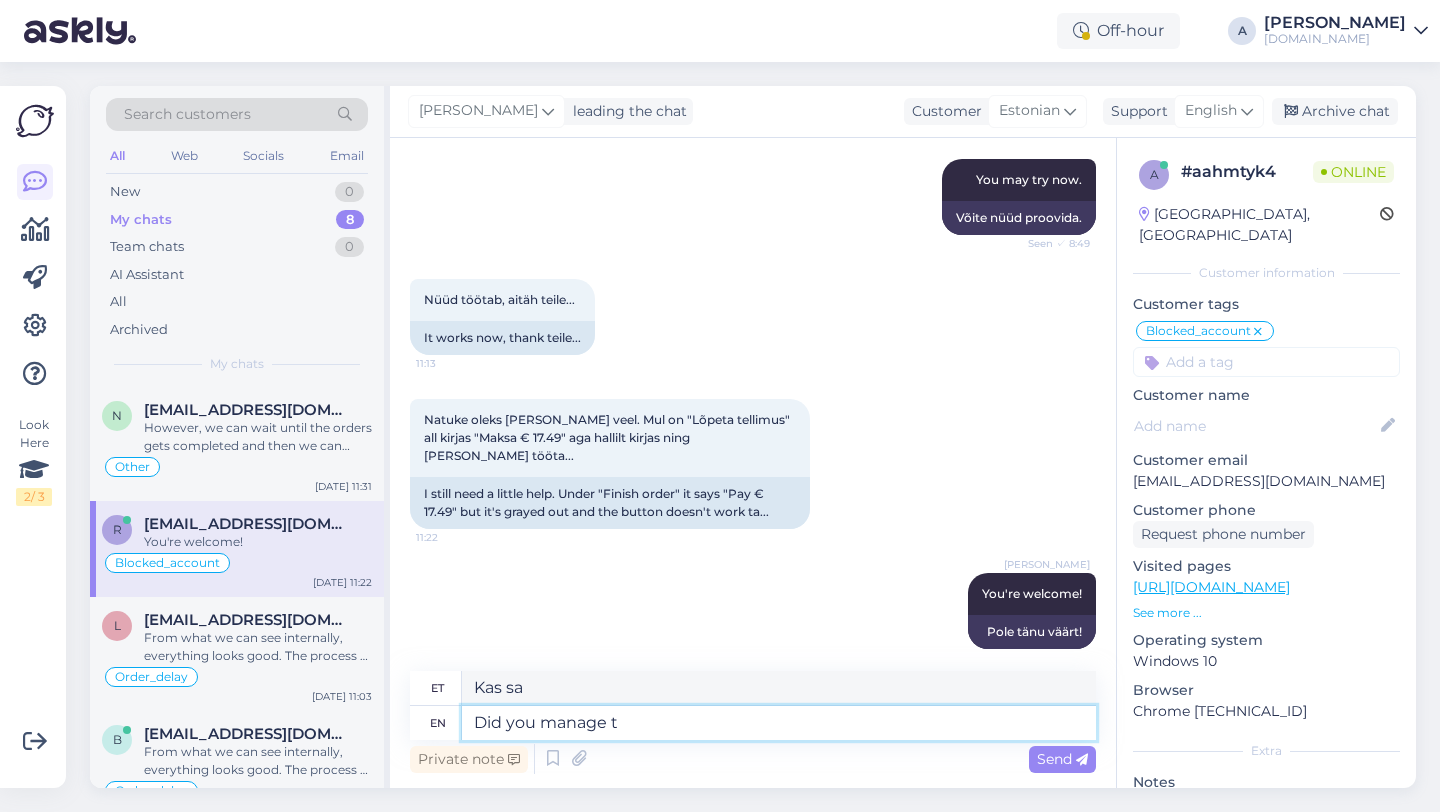 type on "Did you manage to" 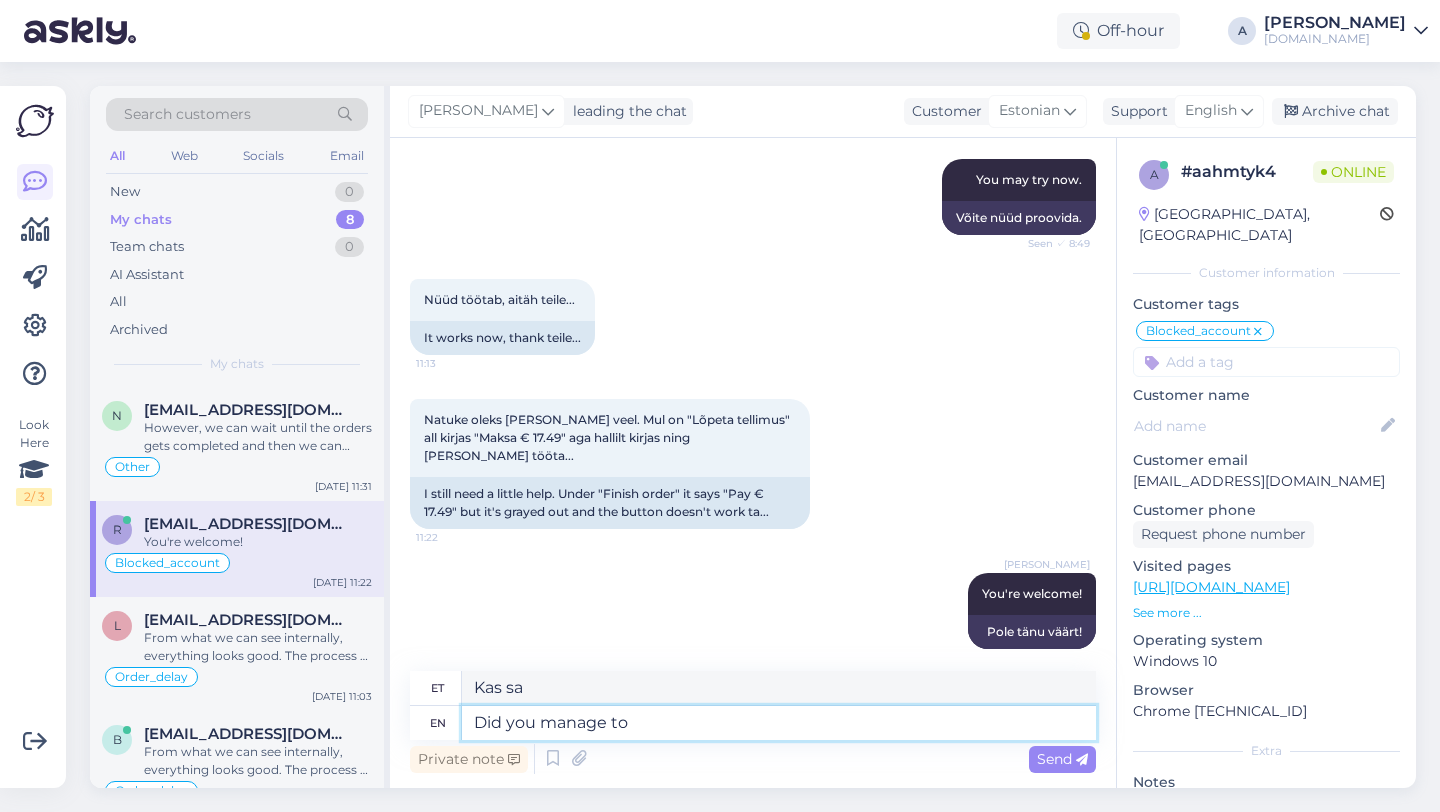 type on "Kas sa said hakkama?" 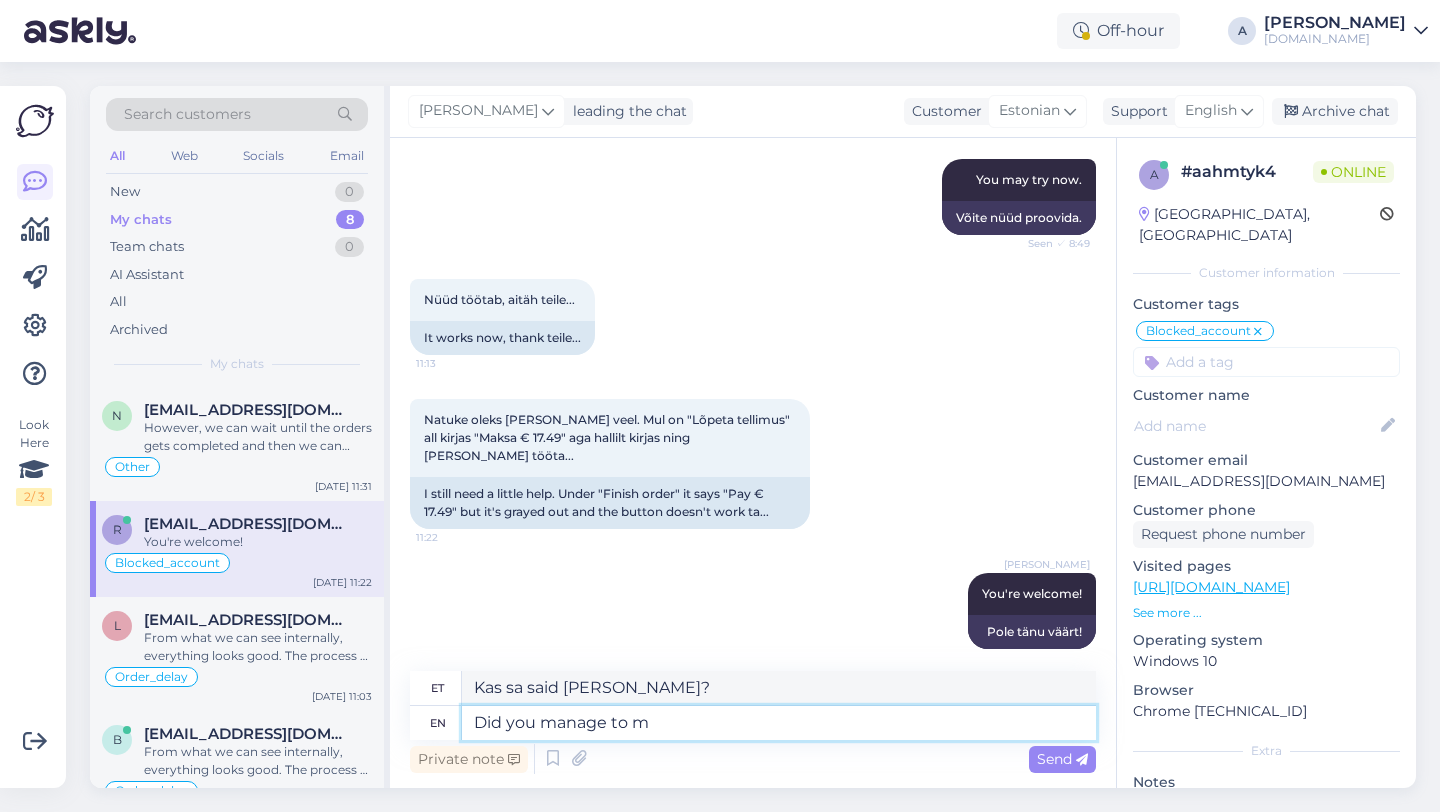 type on "Did you manage to ma" 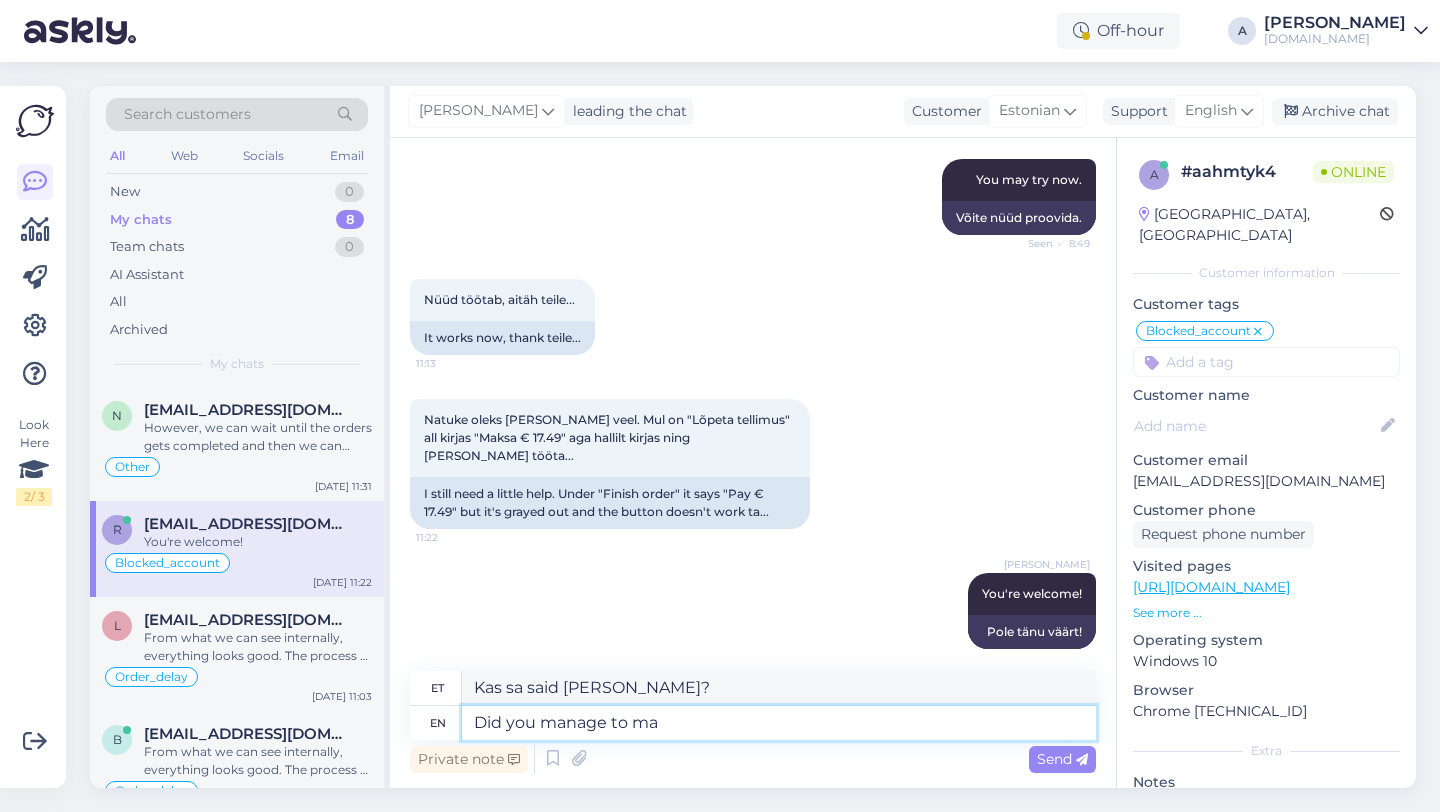 type on "Kas sul õnnestus" 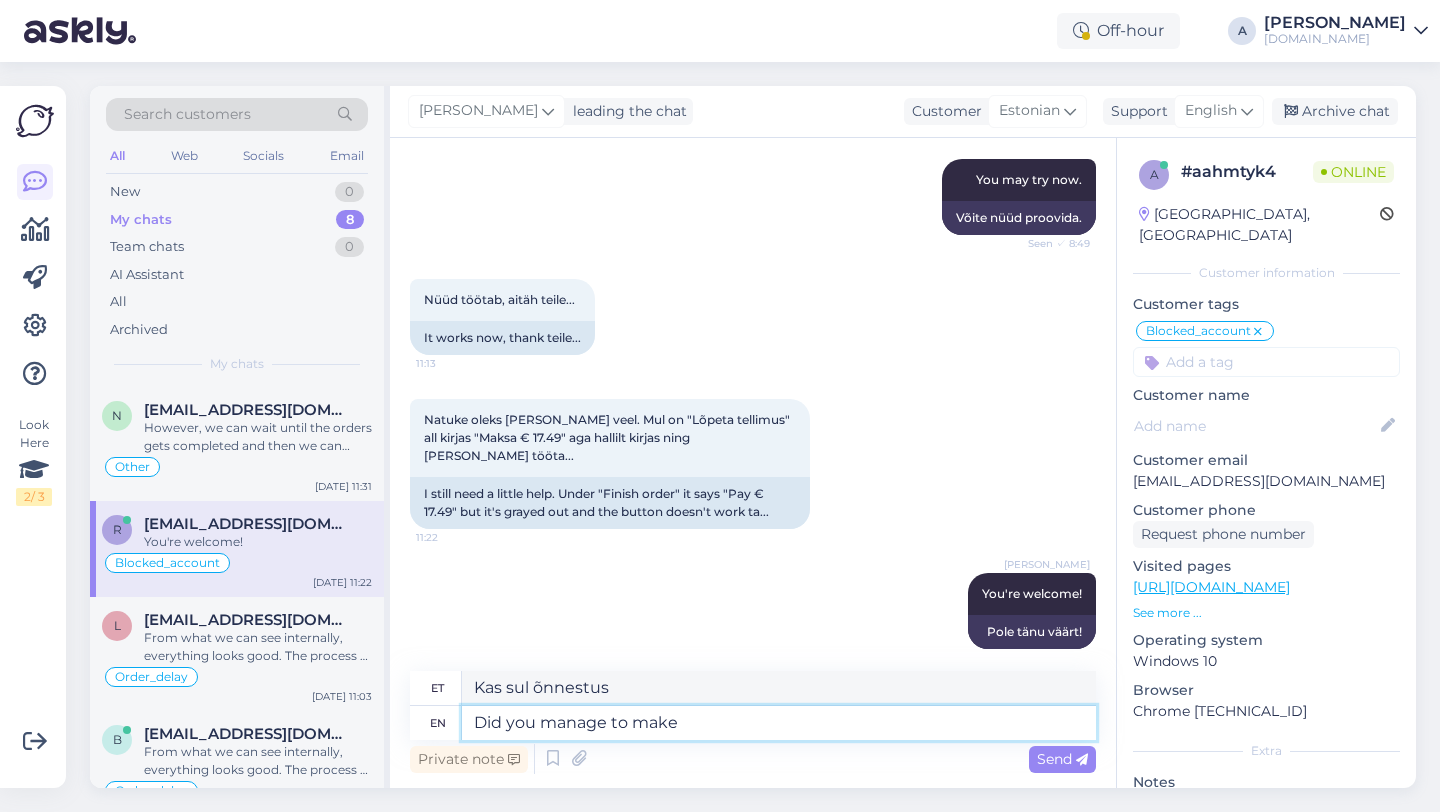 type on "Did you manage to make t" 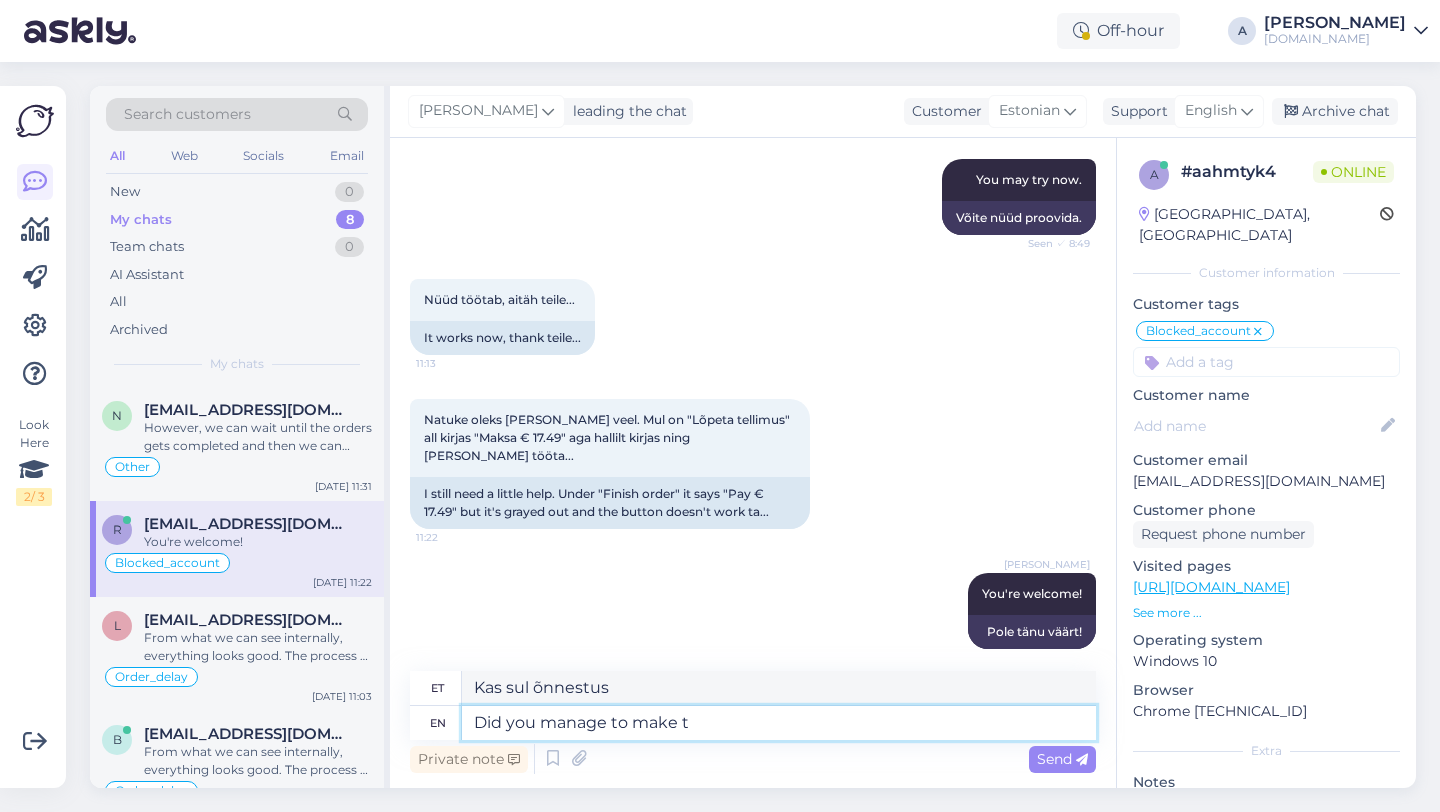 type on "Kas sul õnnestus teha" 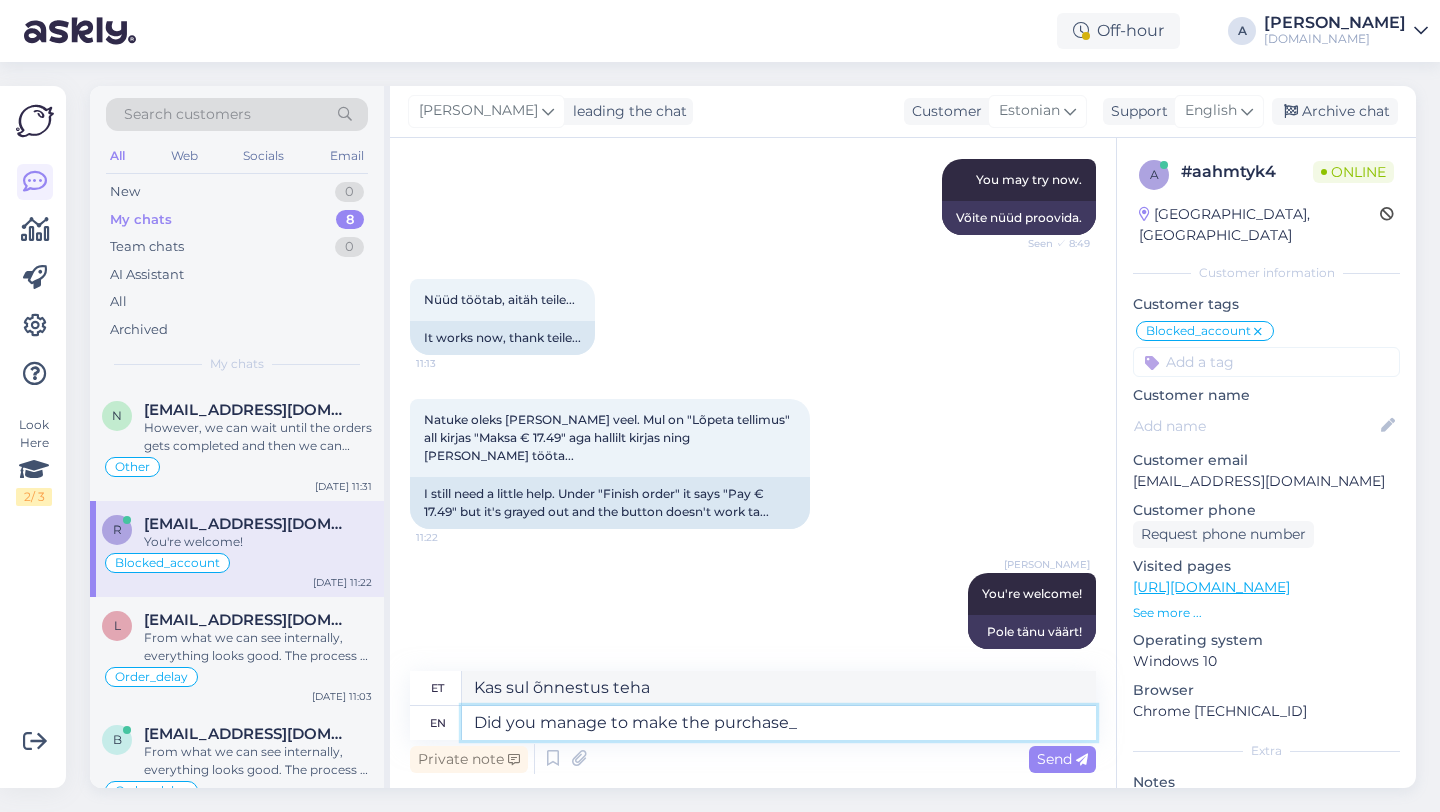 type on "Did you manage to make the purchase_" 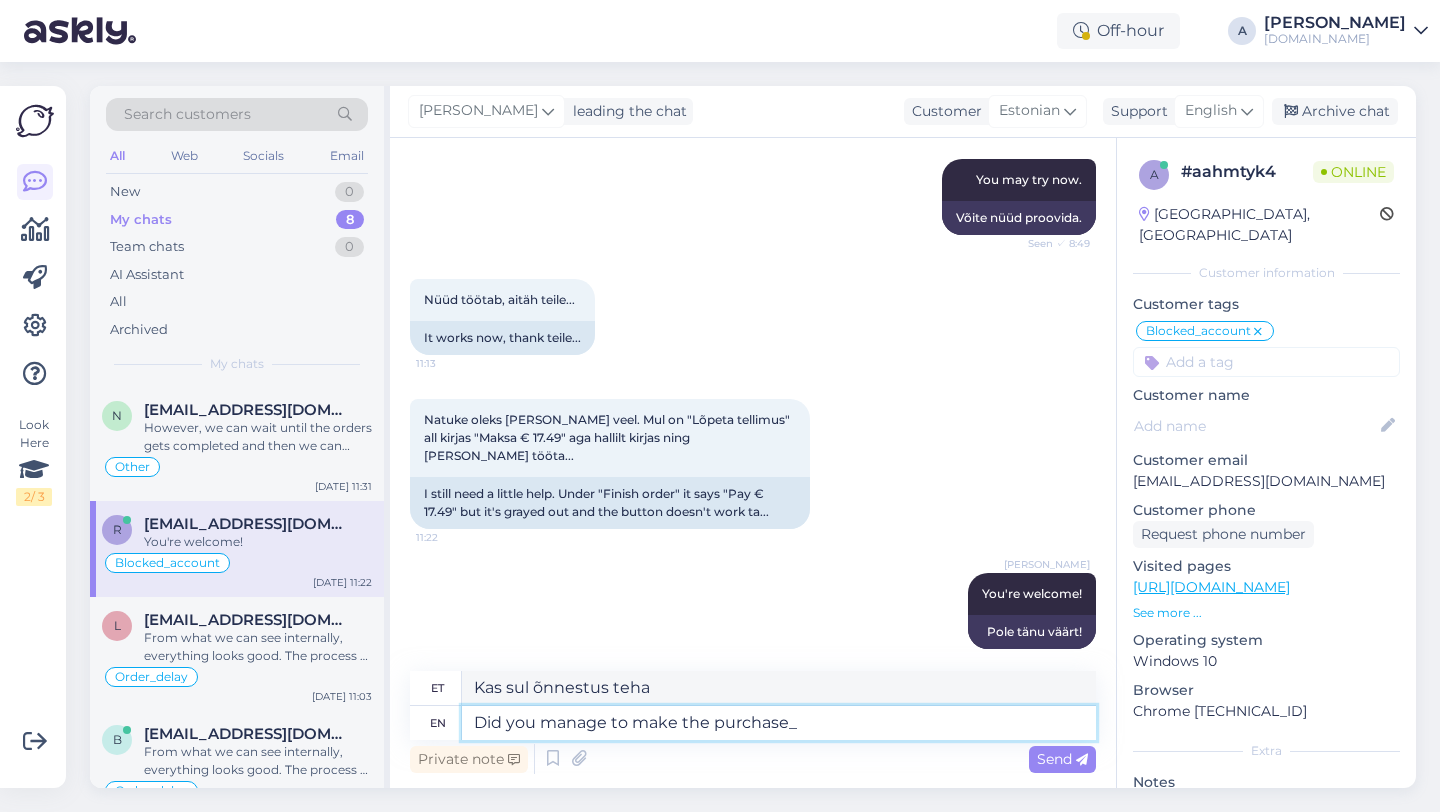 type on "Kas teil õnnestus ost sooritada?_" 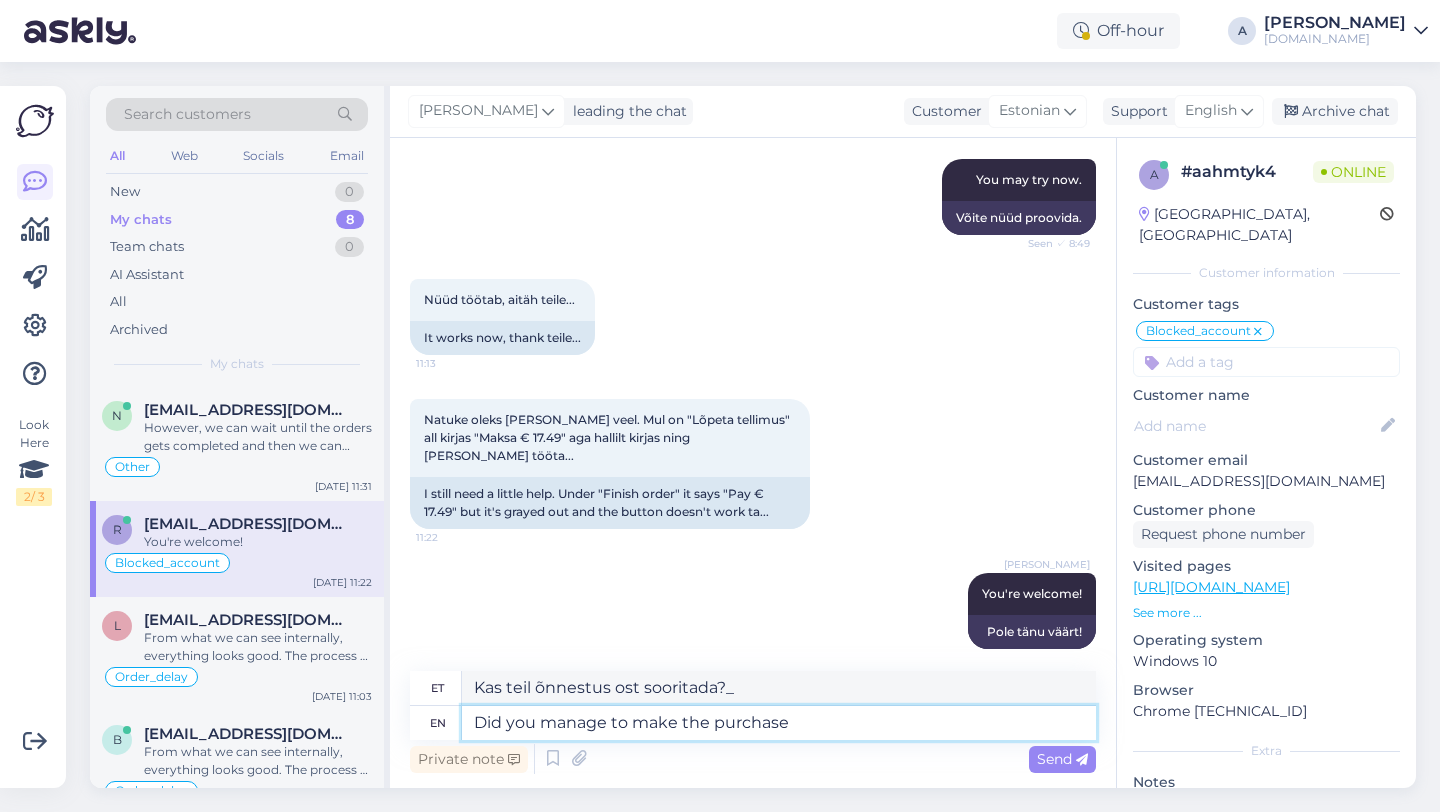 type on "Did you manage to make the purchase?" 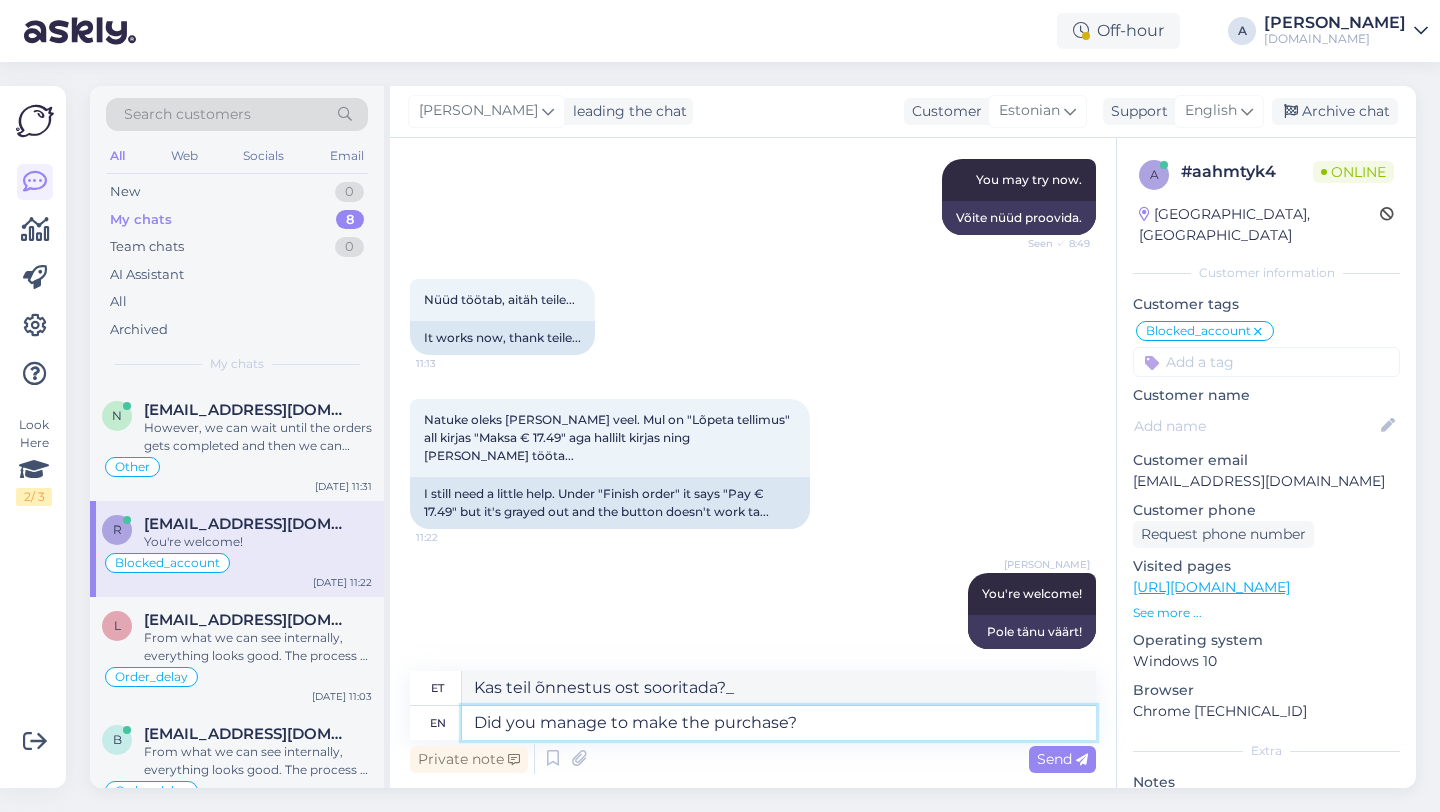 type on "Kas teil õnnestus ost sooritada?" 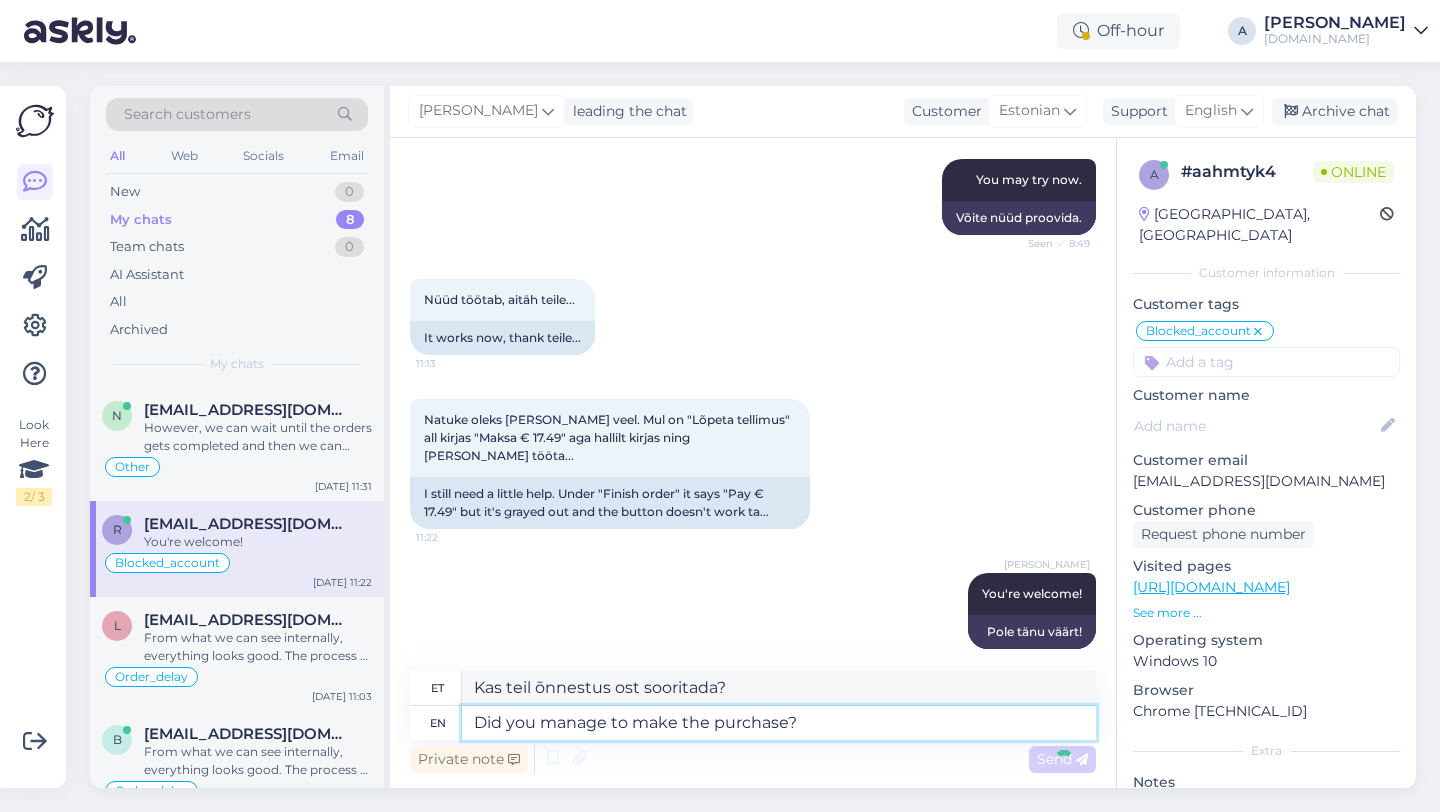type 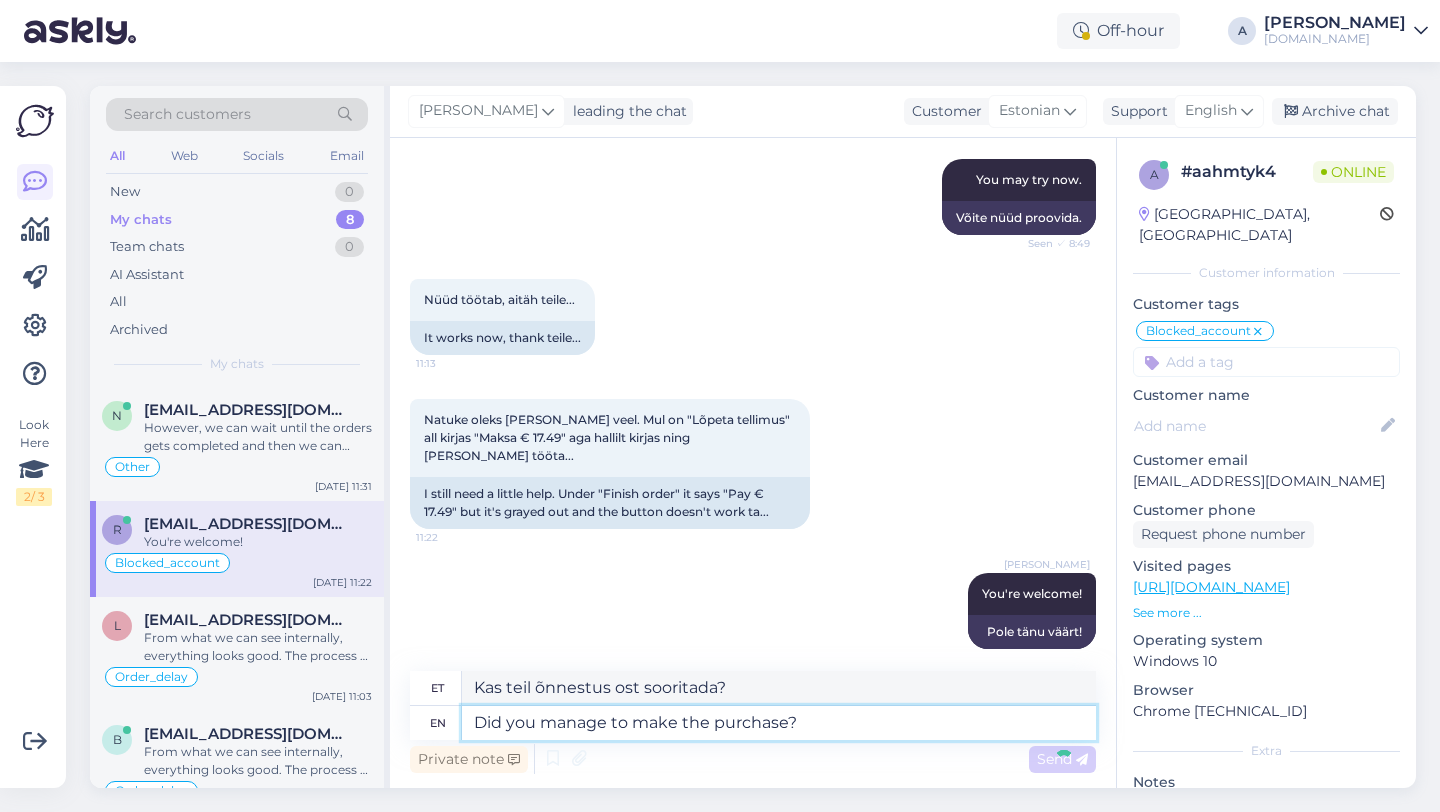 type 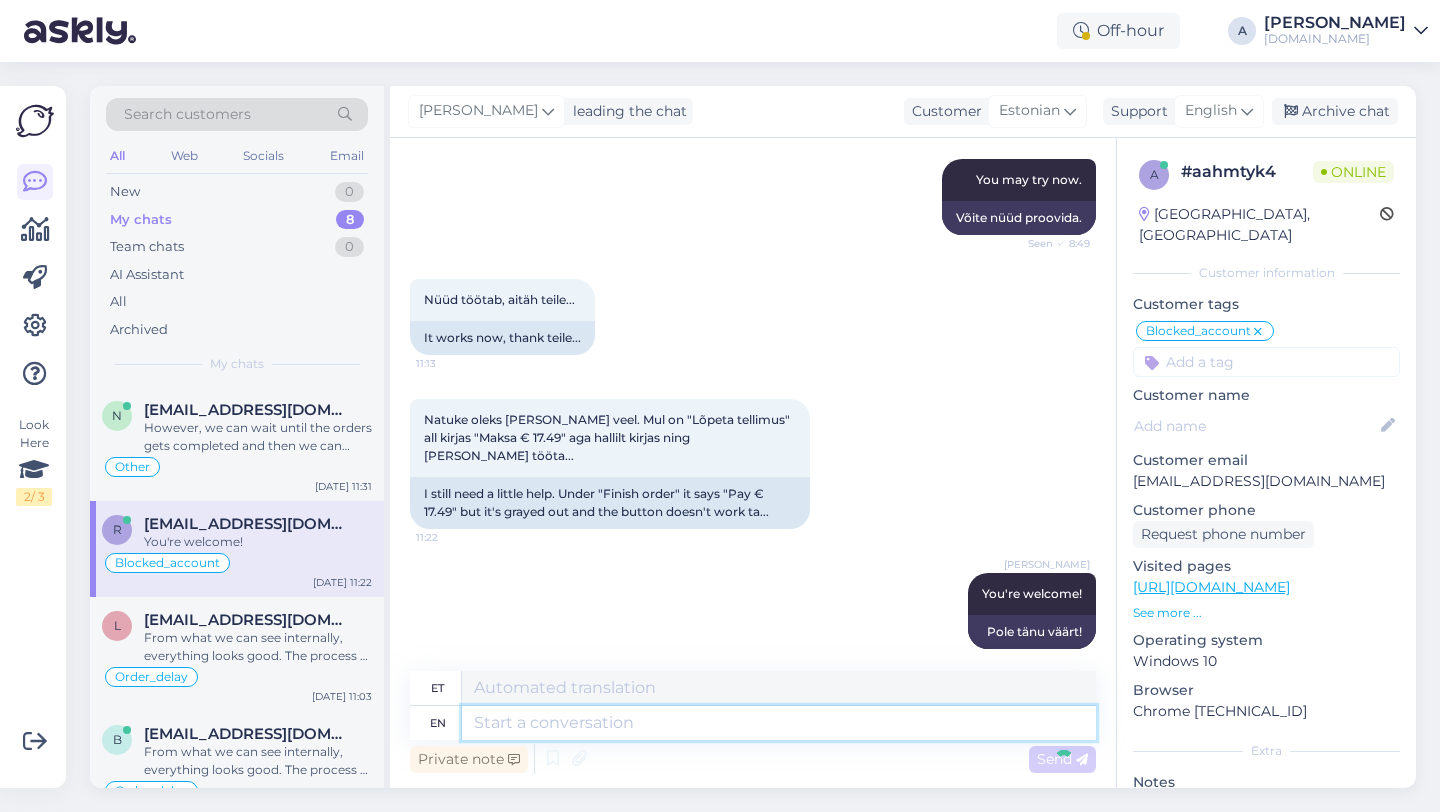 scroll, scrollTop: 1017, scrollLeft: 0, axis: vertical 